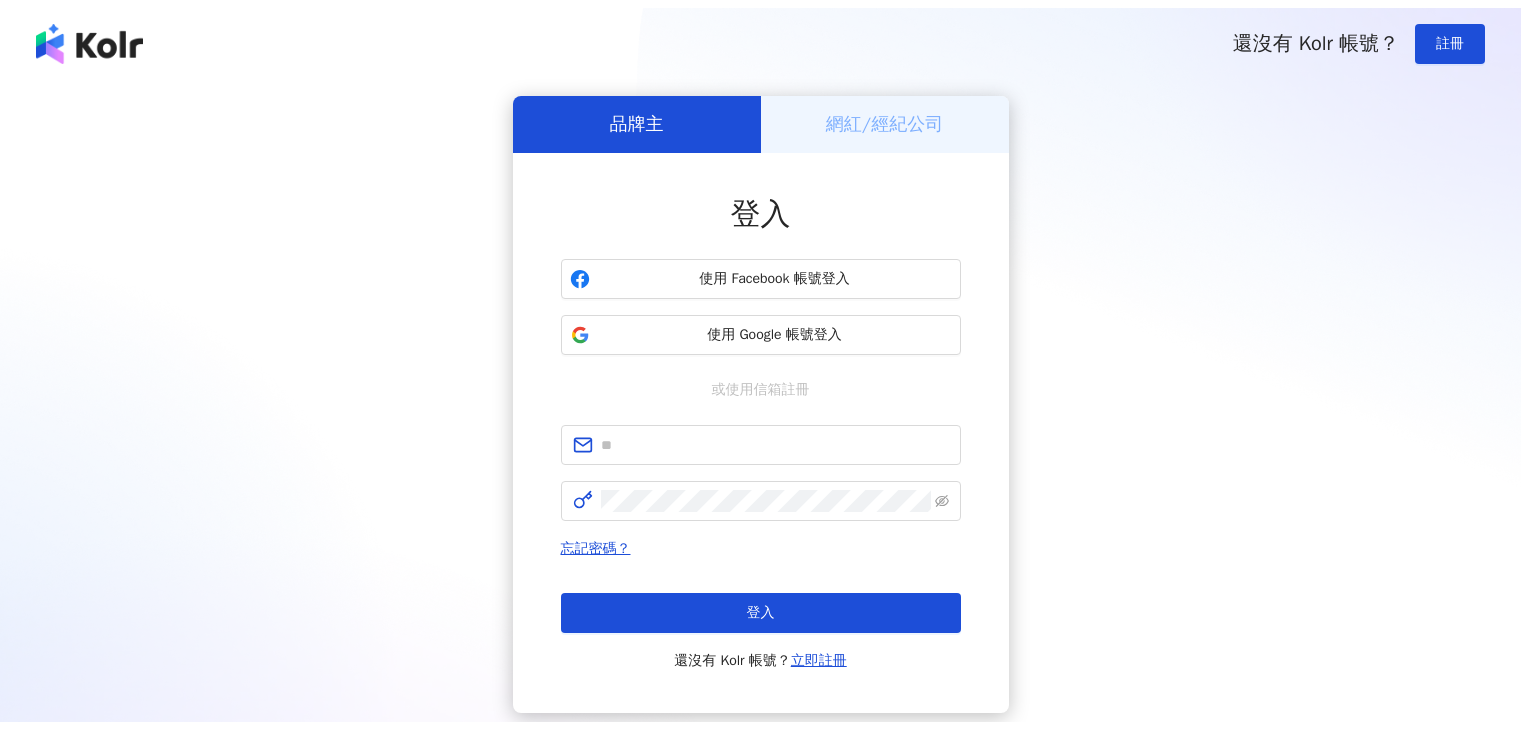 scroll, scrollTop: 0, scrollLeft: 0, axis: both 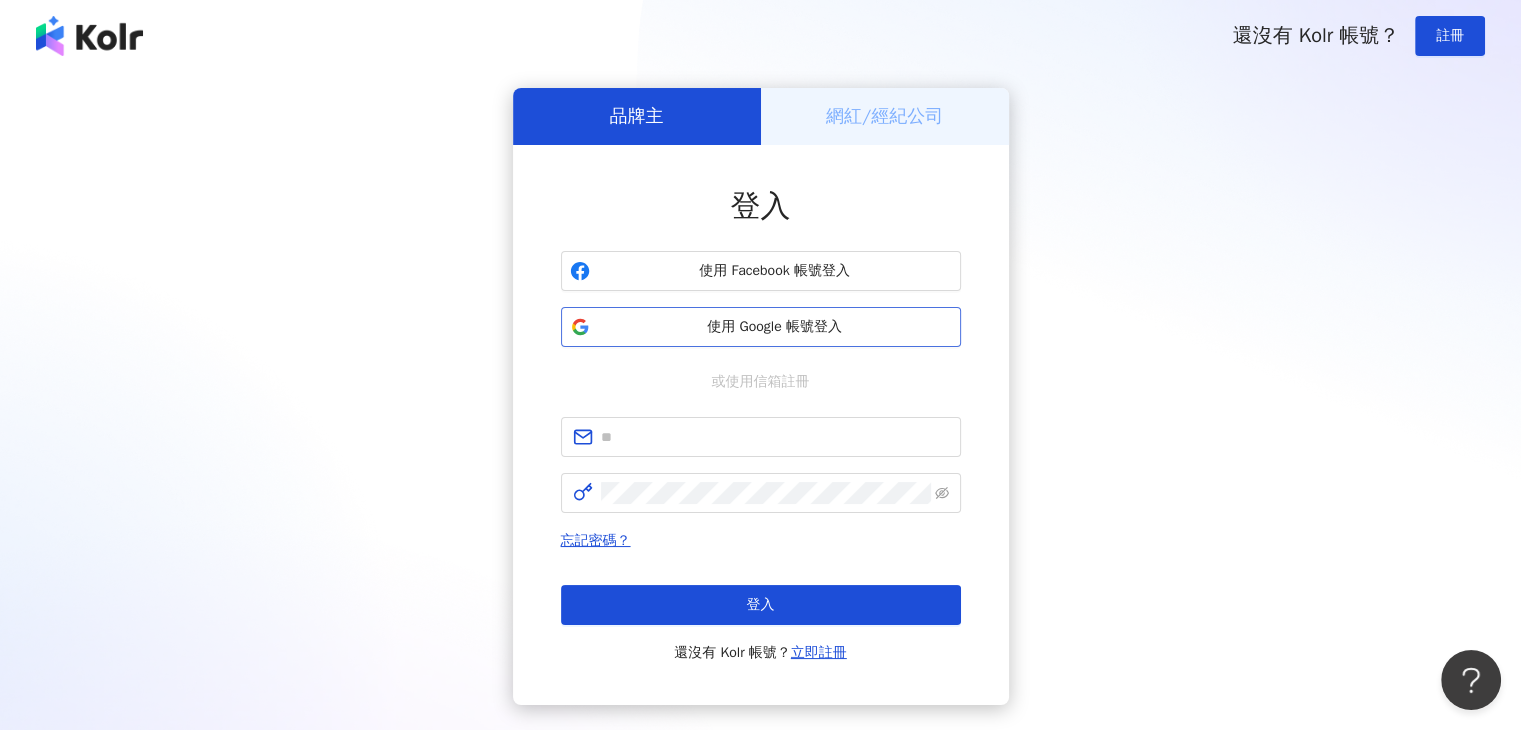 click on "使用 Google 帳號登入" at bounding box center (775, 327) 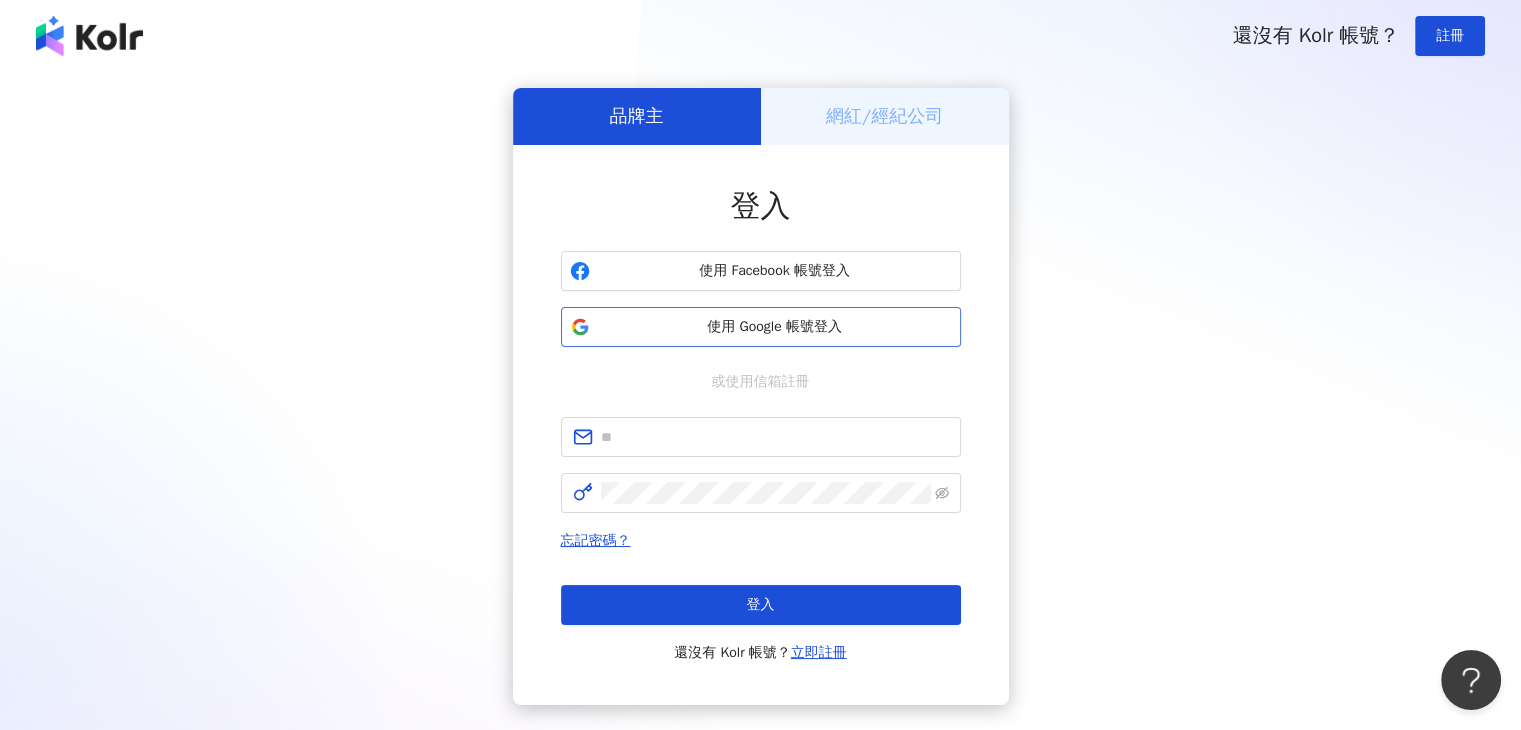 click on "使用 Google 帳號登入" at bounding box center (775, 327) 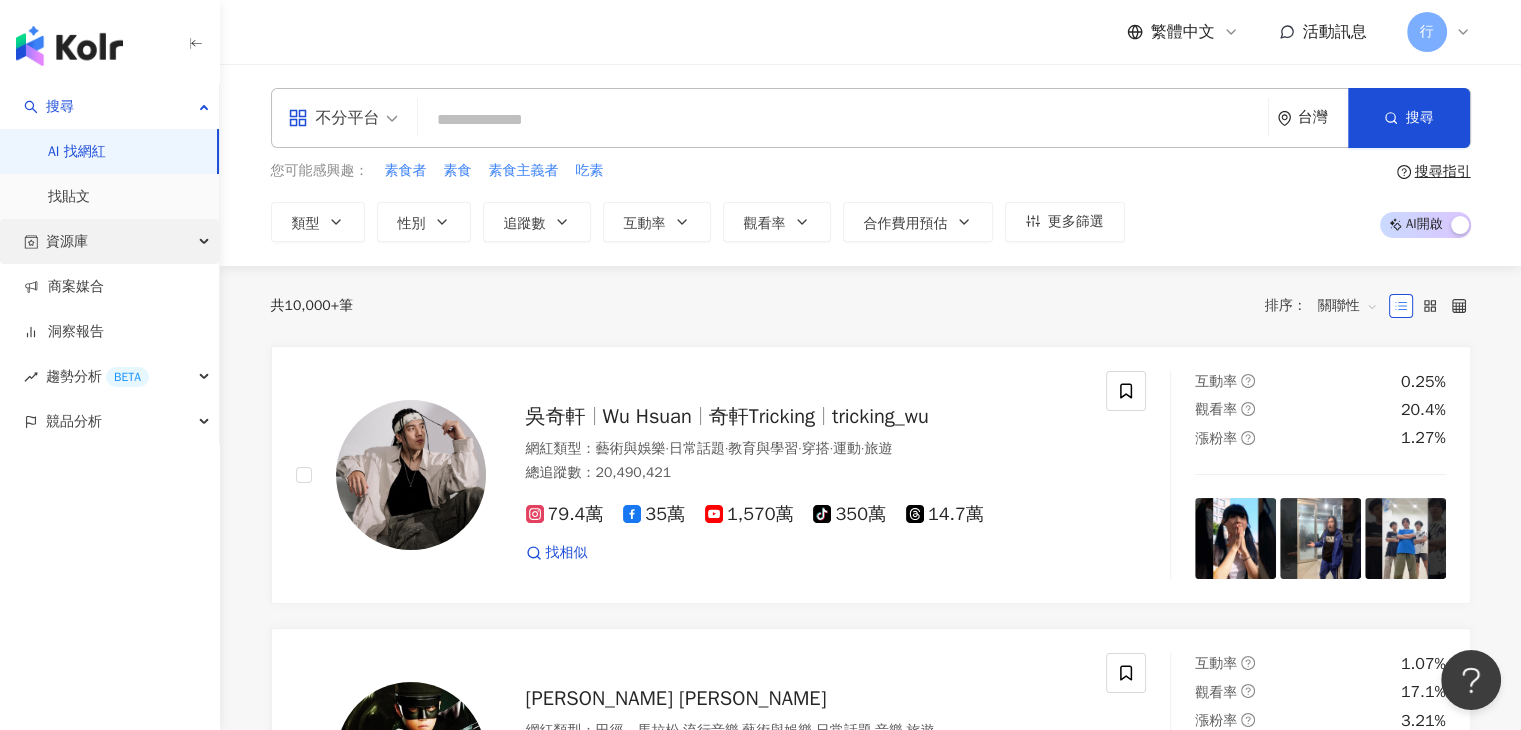 click on "資源庫" at bounding box center (109, 241) 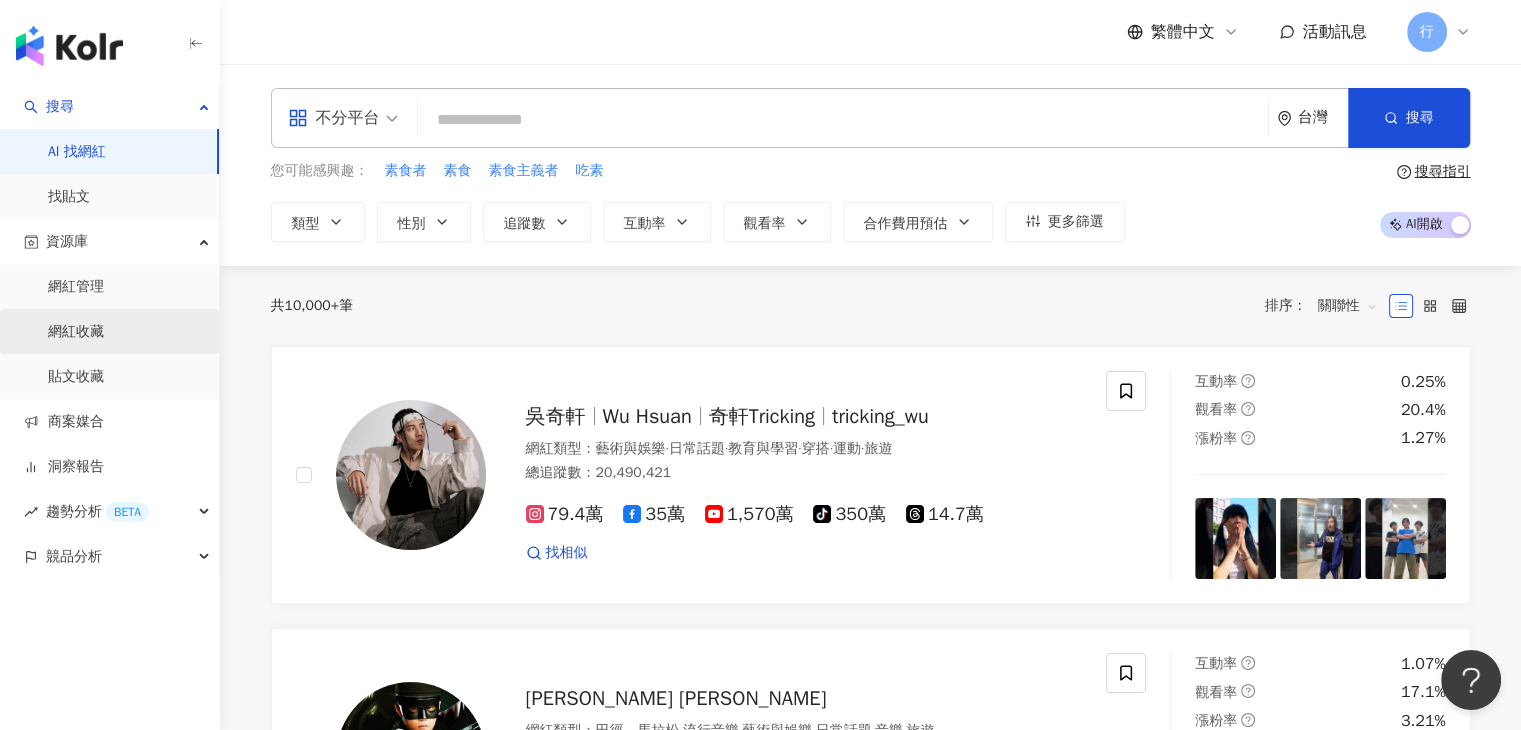click on "網紅收藏" at bounding box center [76, 332] 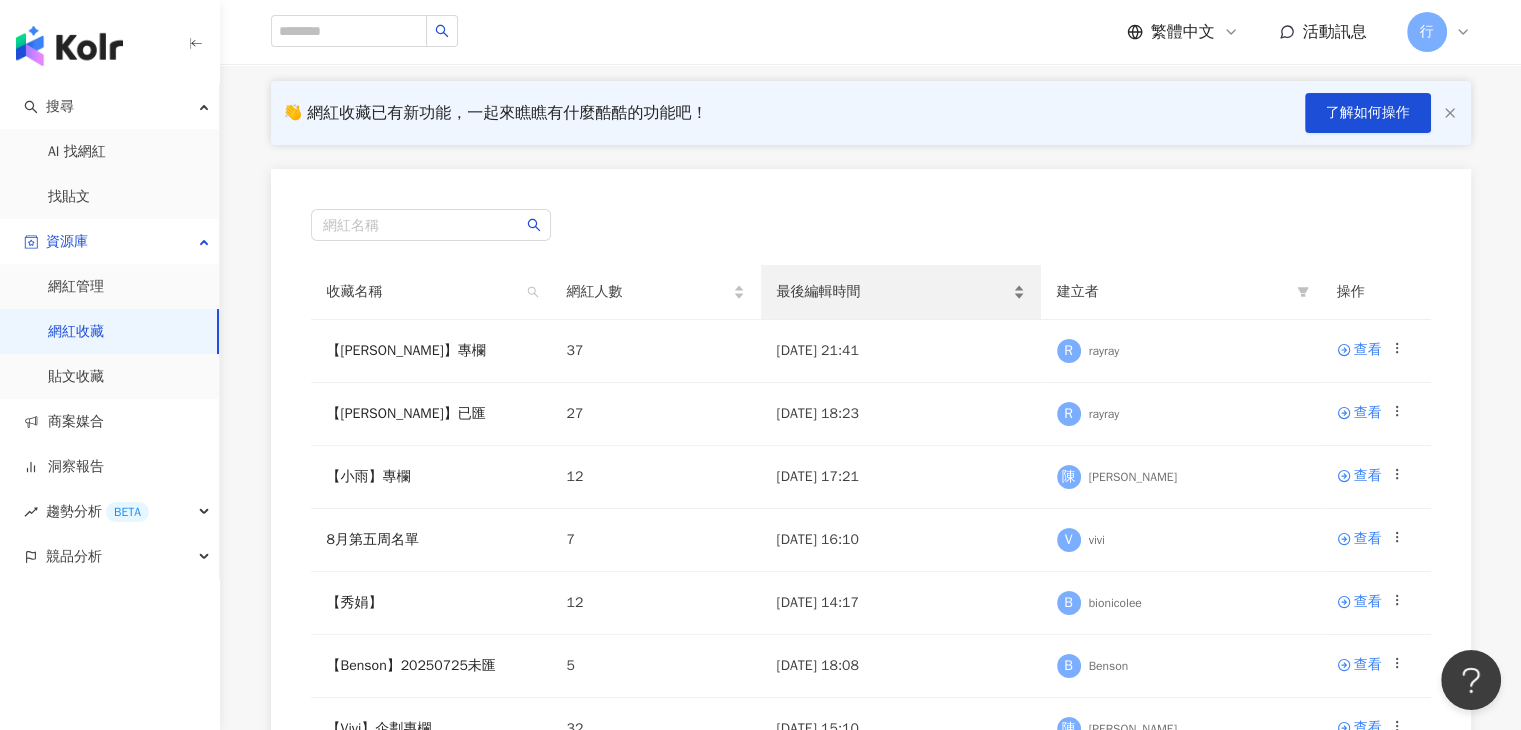 scroll, scrollTop: 200, scrollLeft: 0, axis: vertical 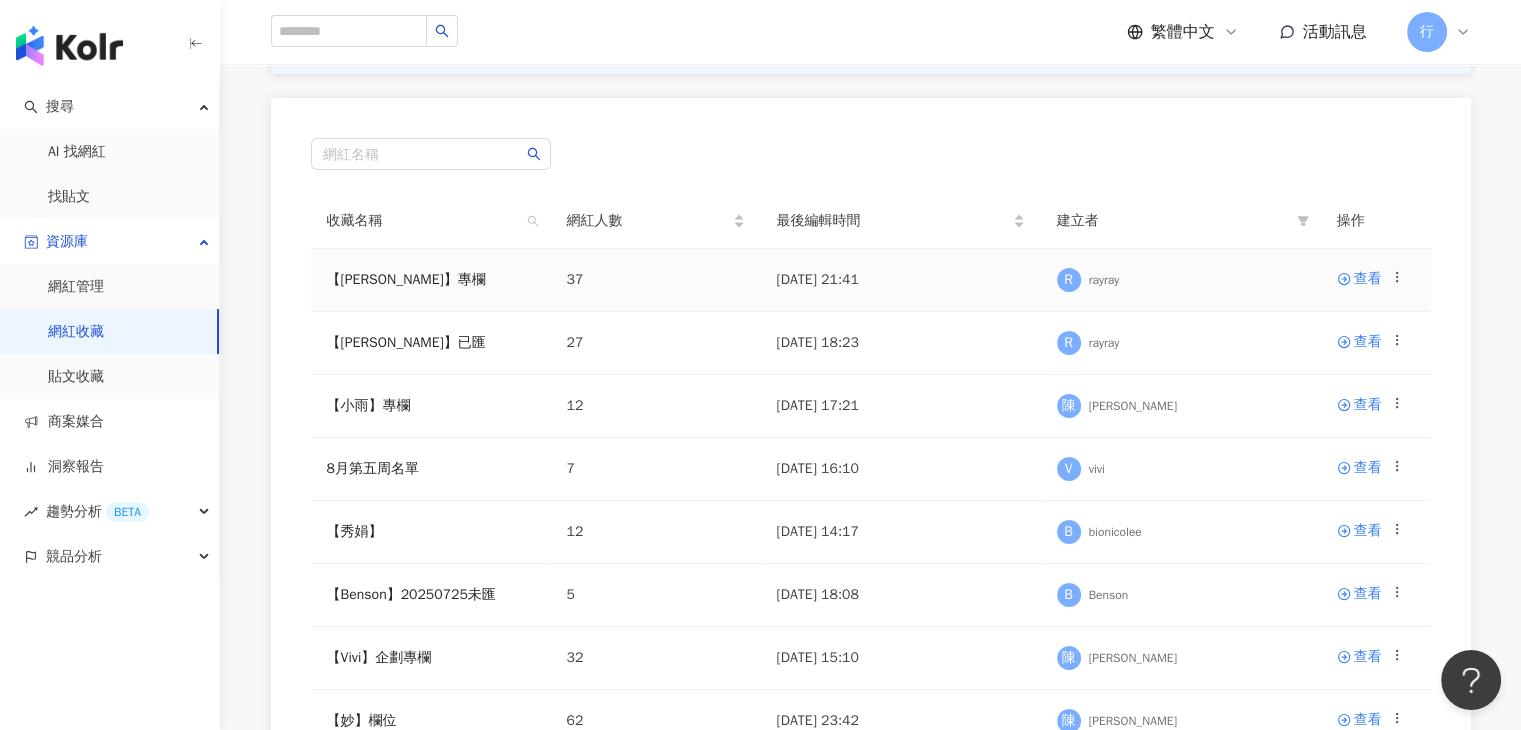 click on "37" at bounding box center (656, 280) 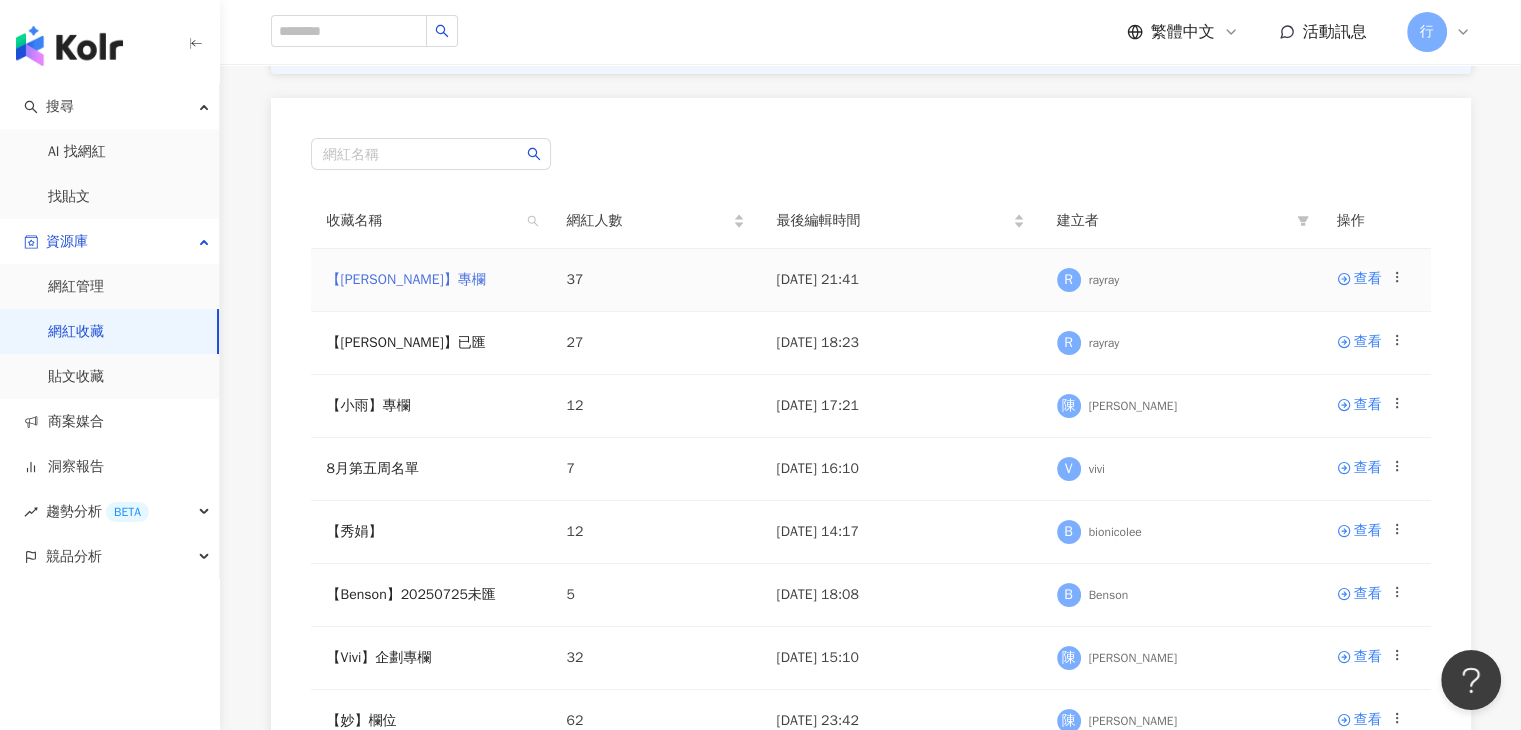 click on "【RAY】專欄" at bounding box center [406, 279] 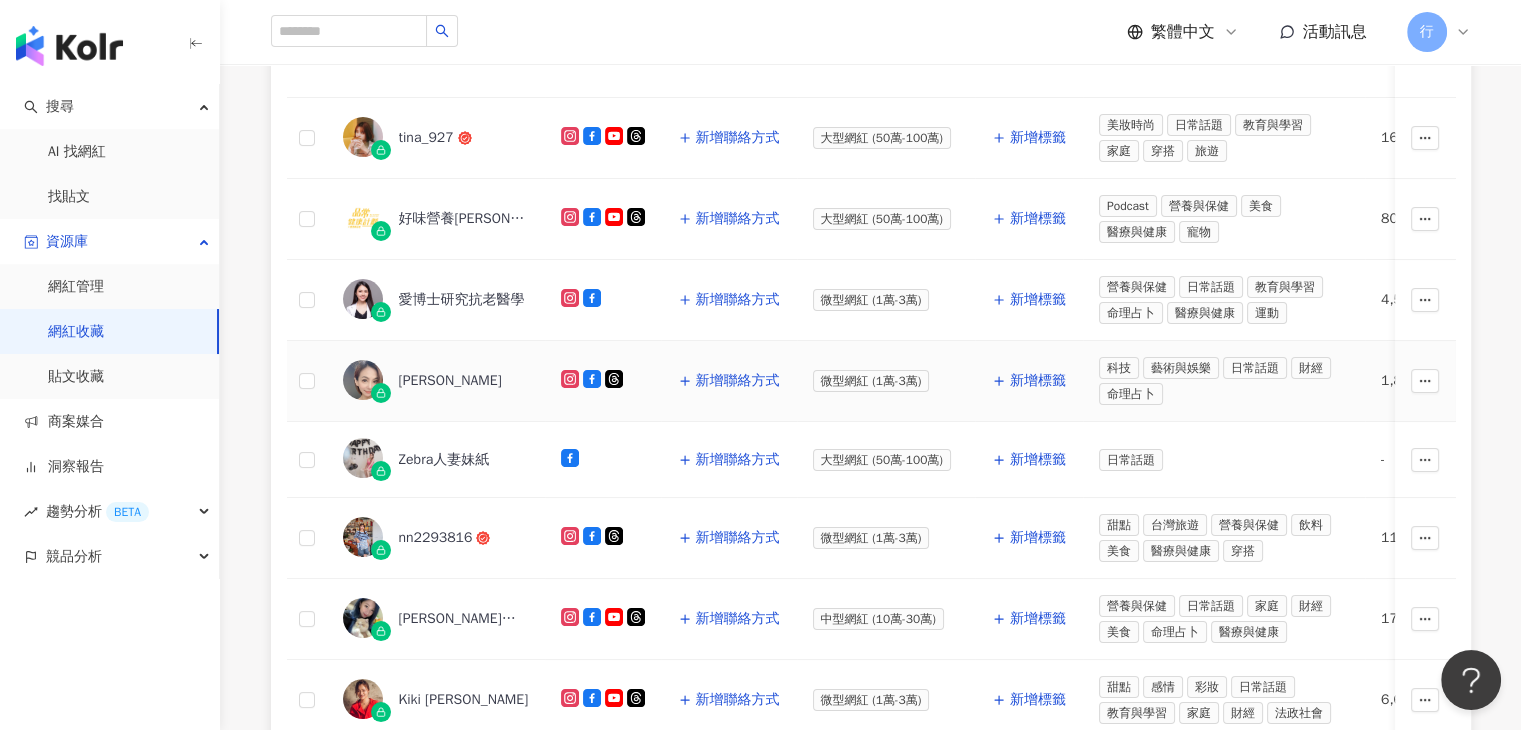 scroll, scrollTop: 300, scrollLeft: 0, axis: vertical 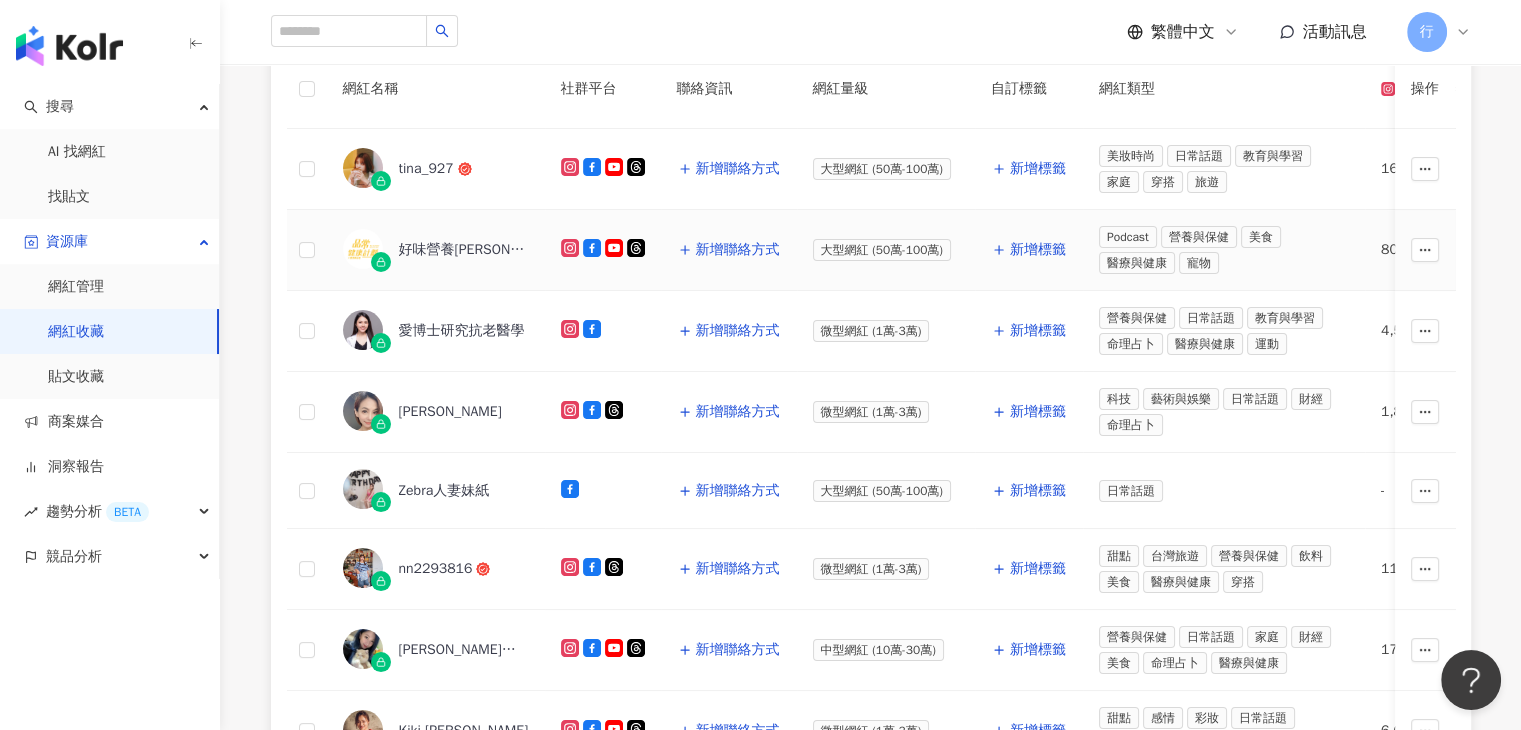 click on "好味營養師品瑄" at bounding box center (464, 250) 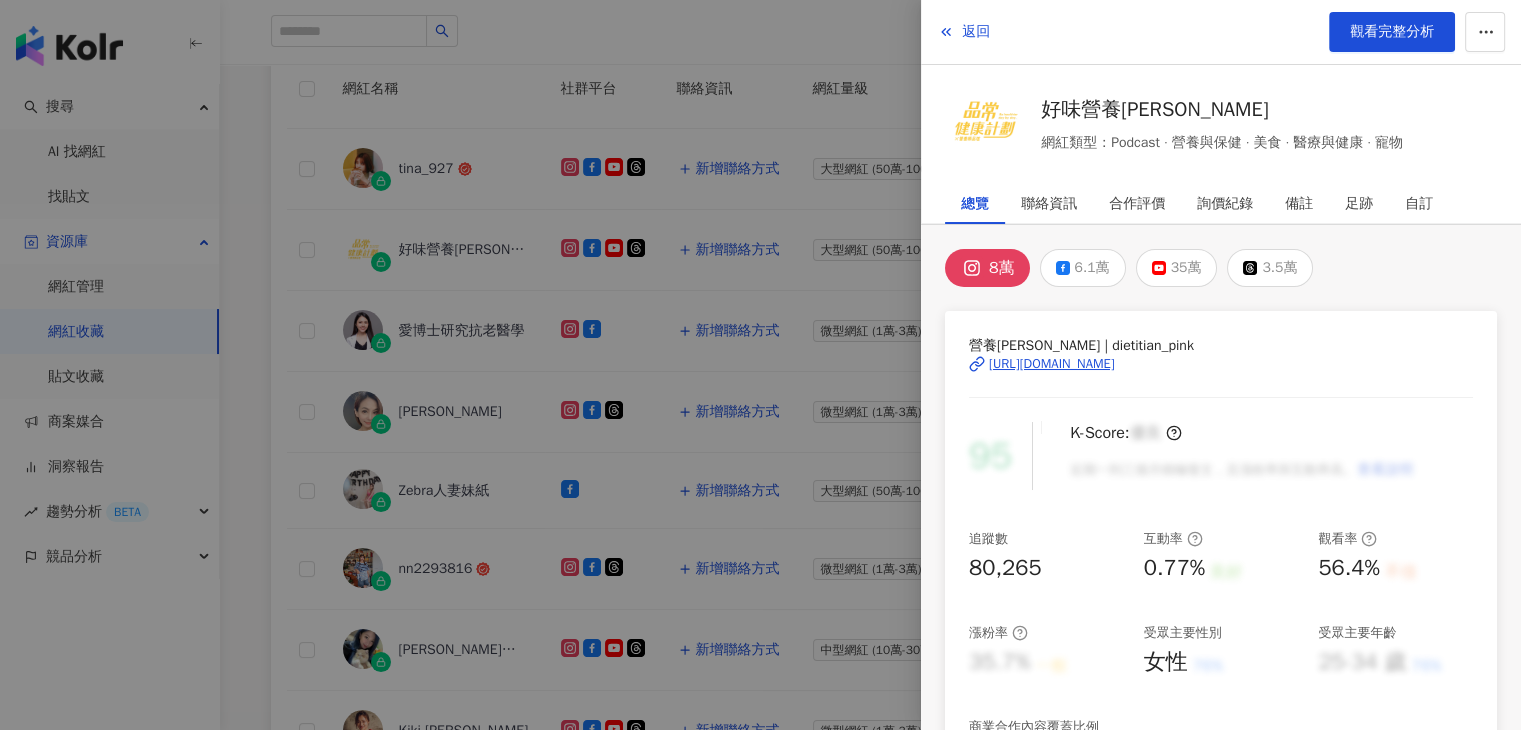 drag, startPoint x: 1145, startPoint y: 108, endPoint x: 967, endPoint y: 318, distance: 275.28894 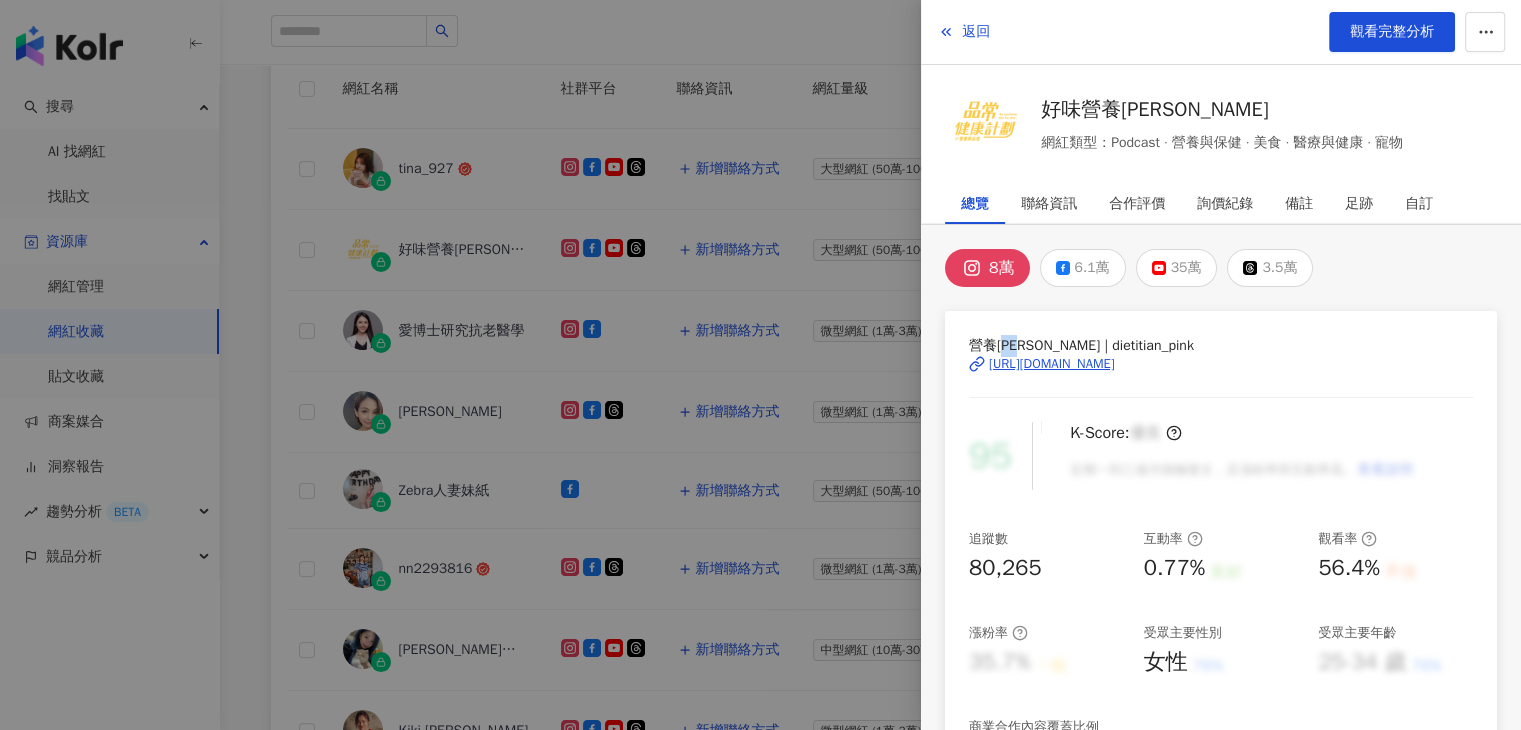 drag, startPoint x: 1010, startPoint y: 347, endPoint x: 1036, endPoint y: 349, distance: 26.076809 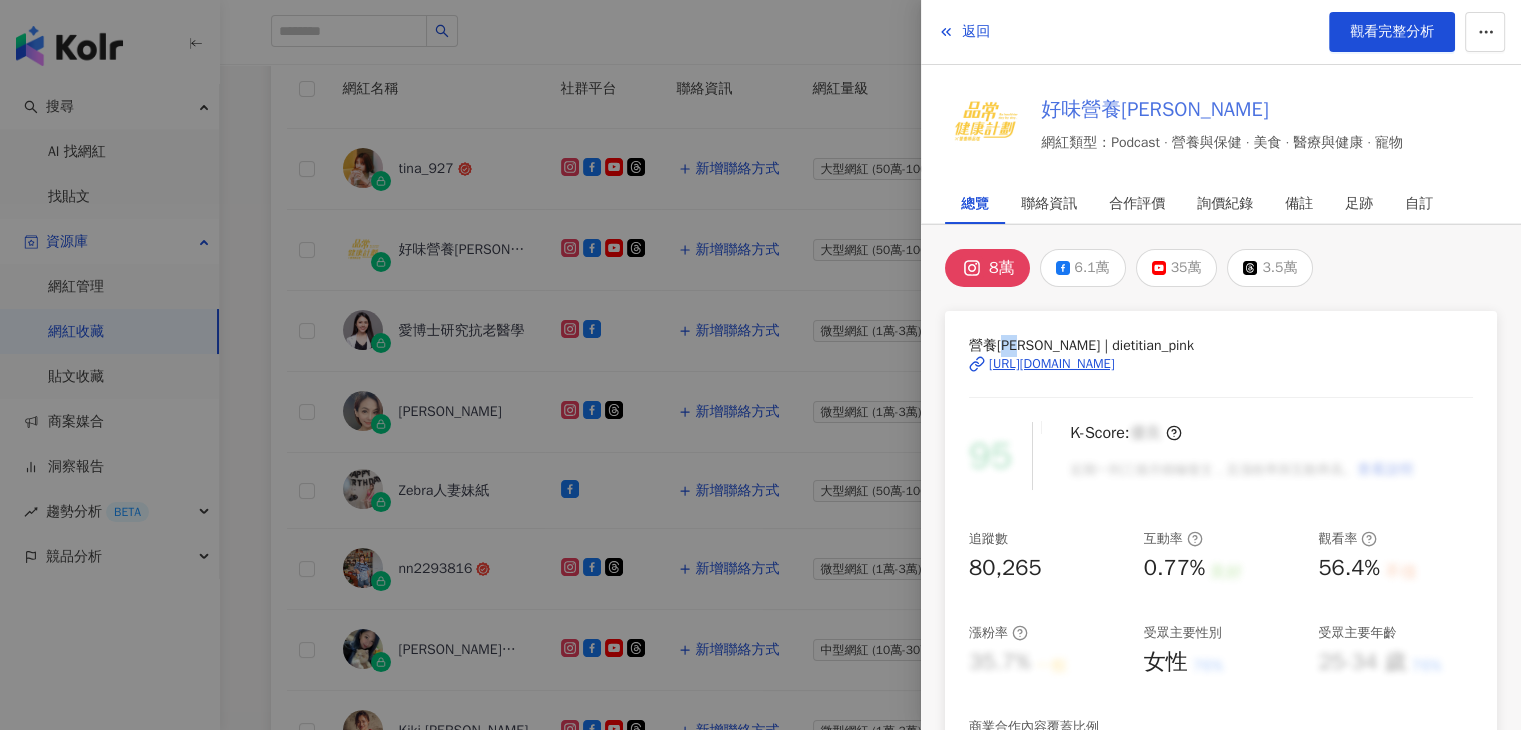 click on "好味營養[PERSON_NAME]" at bounding box center [1222, 110] 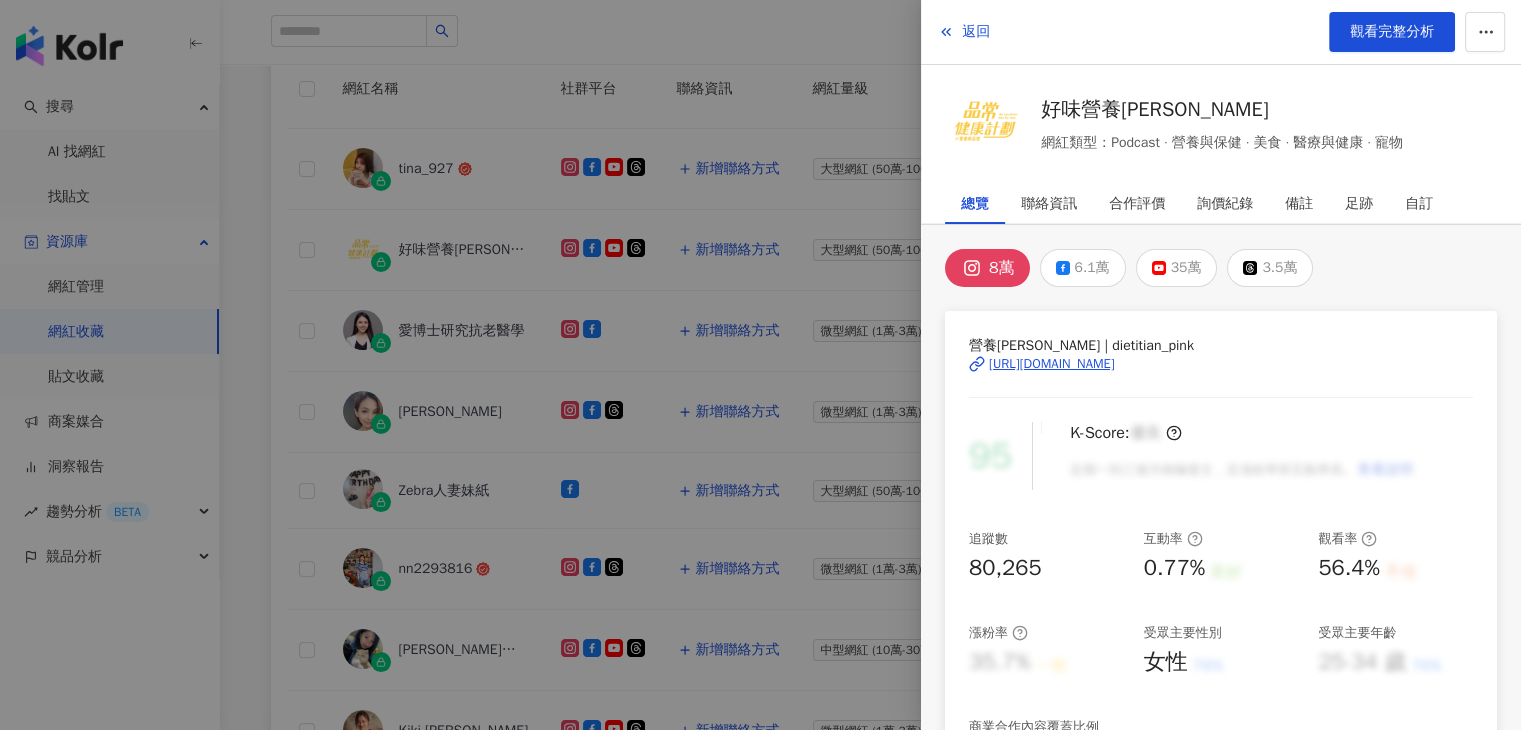 click at bounding box center [760, 365] 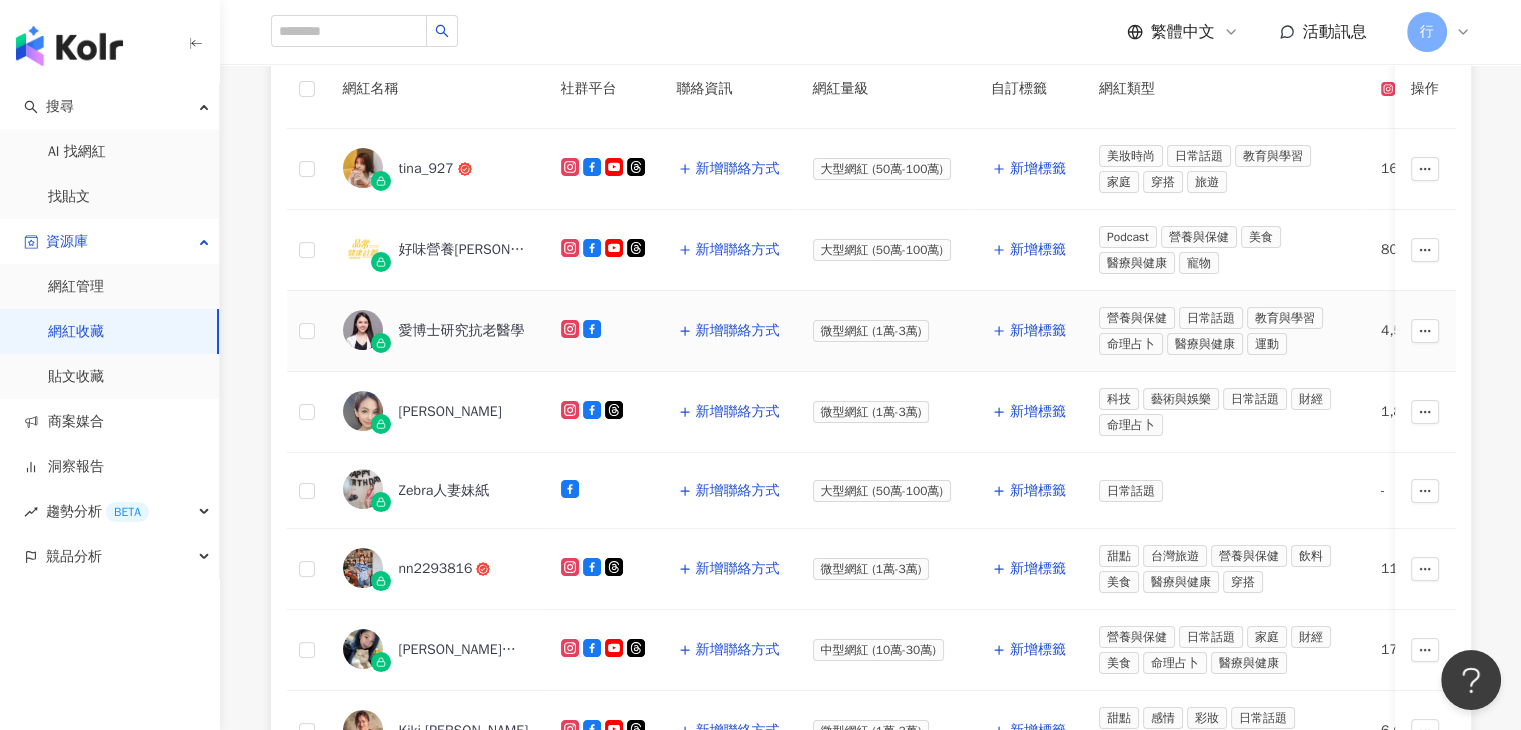 click on "愛博士研究抗老醫學" at bounding box center [462, 331] 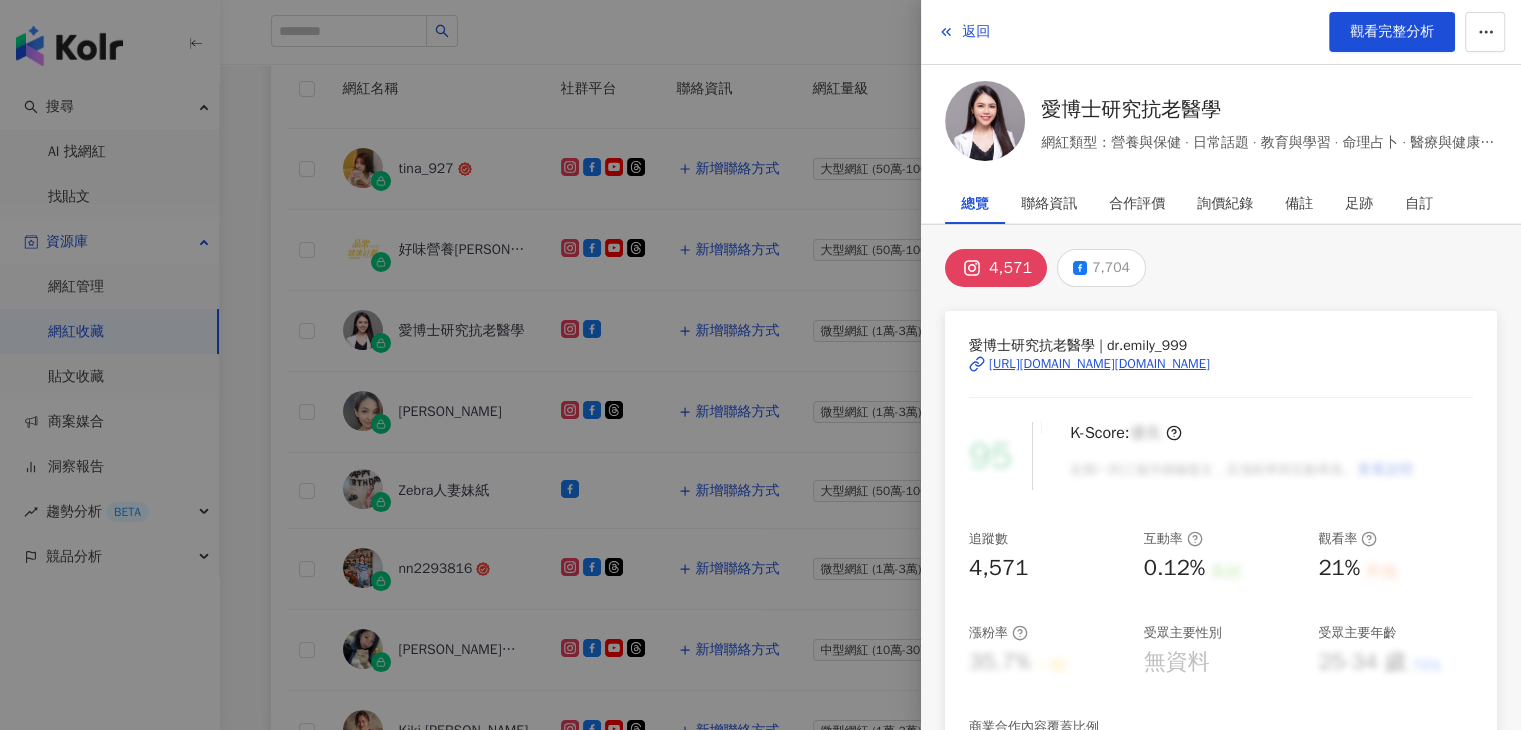 click on "https://www.instagram.com/dr.emily_999/" at bounding box center (1099, 364) 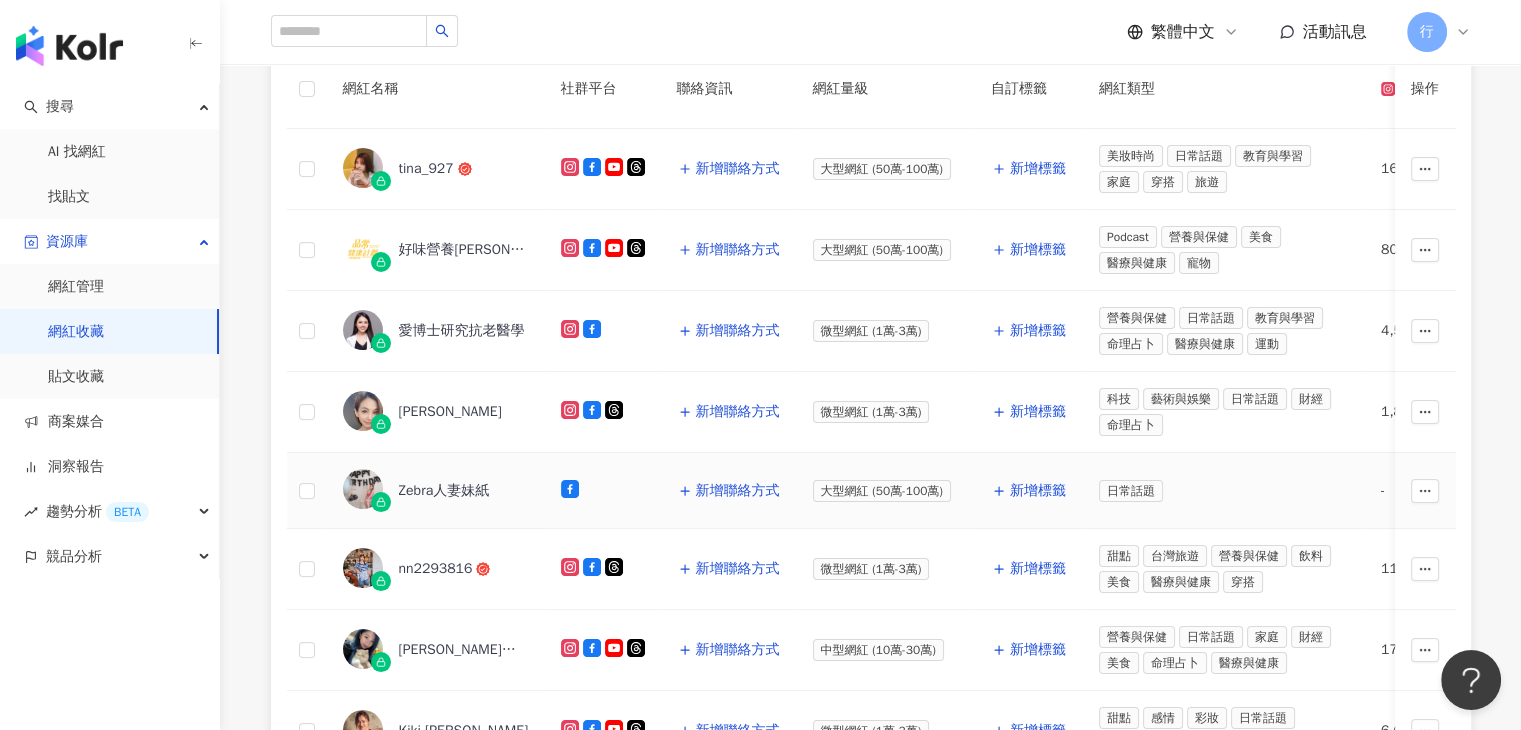 scroll, scrollTop: 500, scrollLeft: 0, axis: vertical 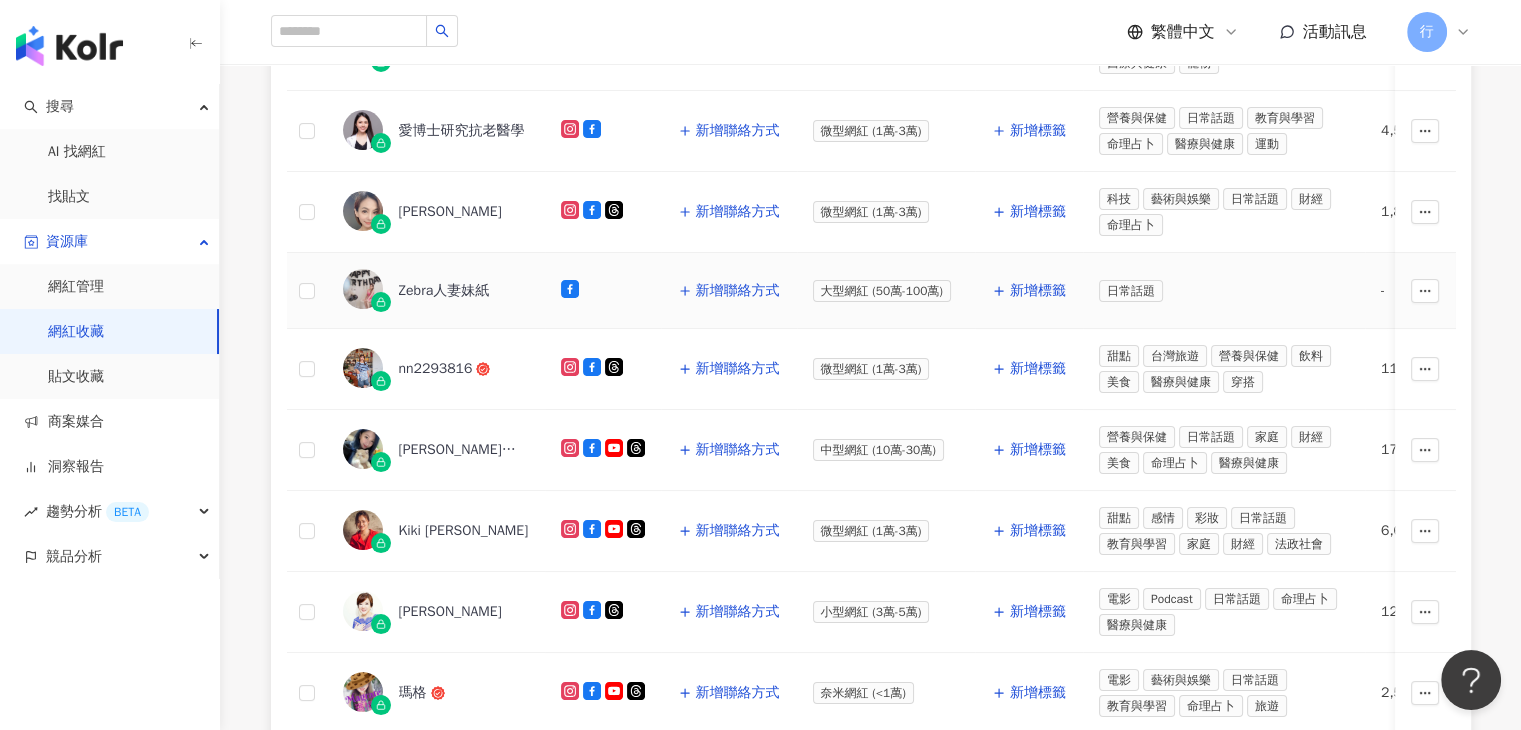click on "Zebra人妻妹紙" at bounding box center (444, 291) 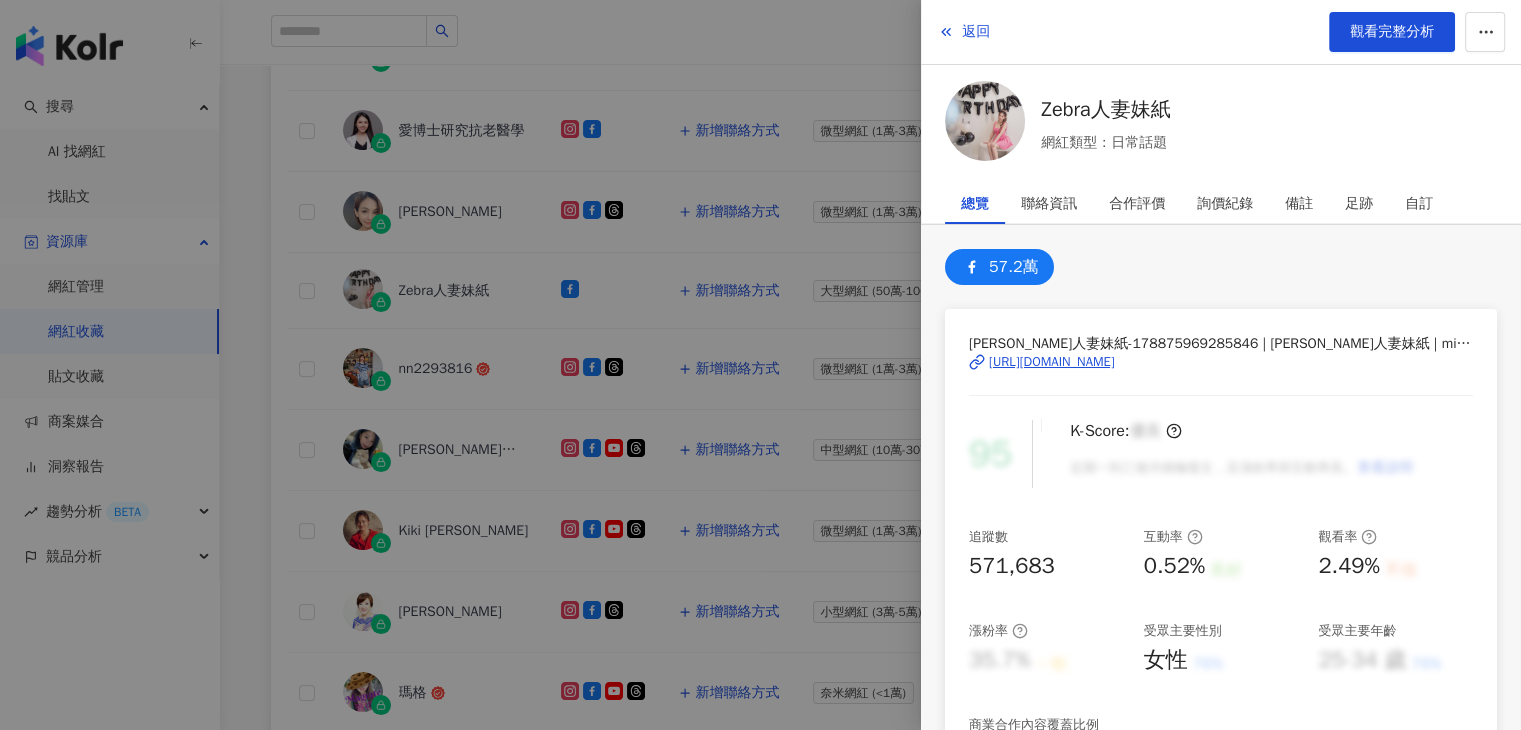 click at bounding box center (760, 365) 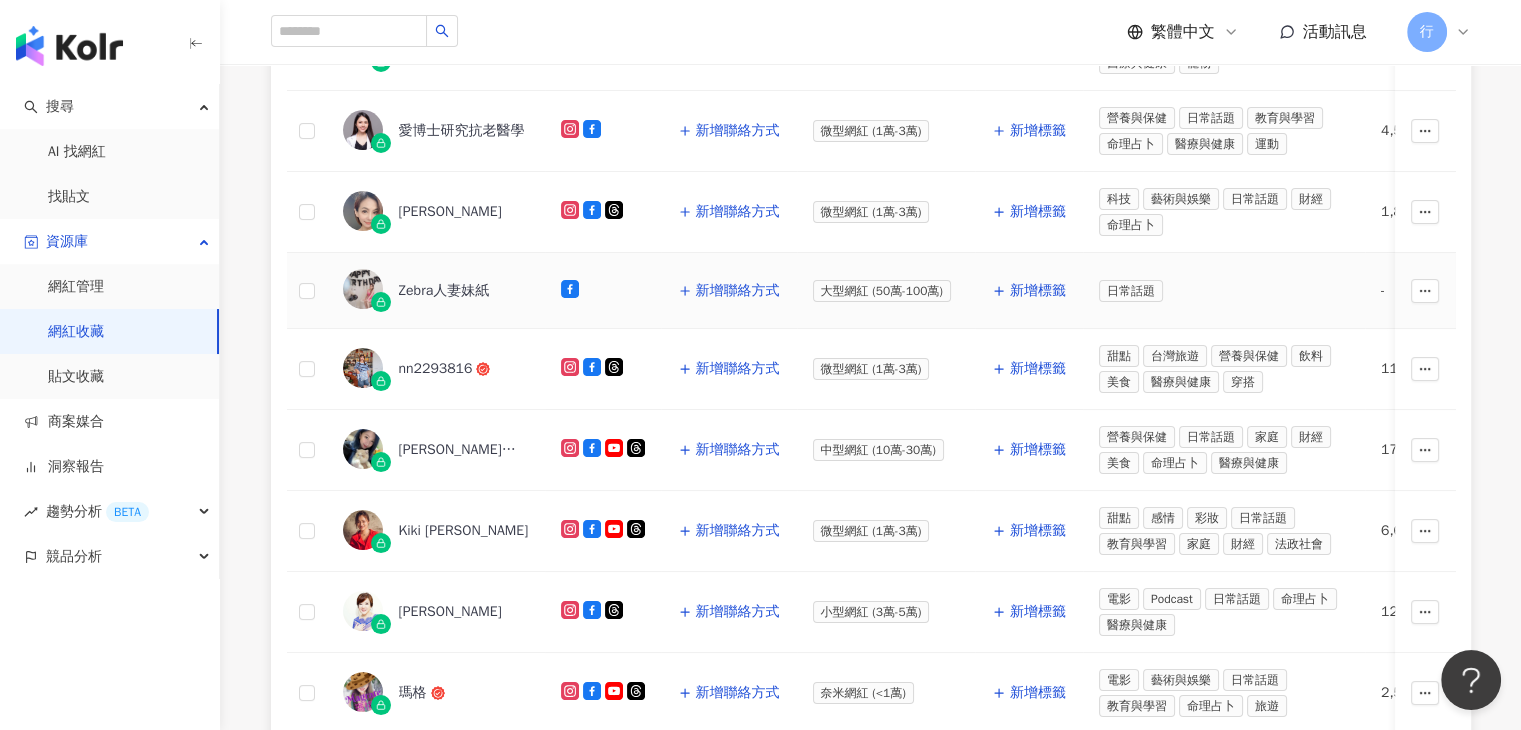 click on "Zebra人妻妹紙" at bounding box center [444, 291] 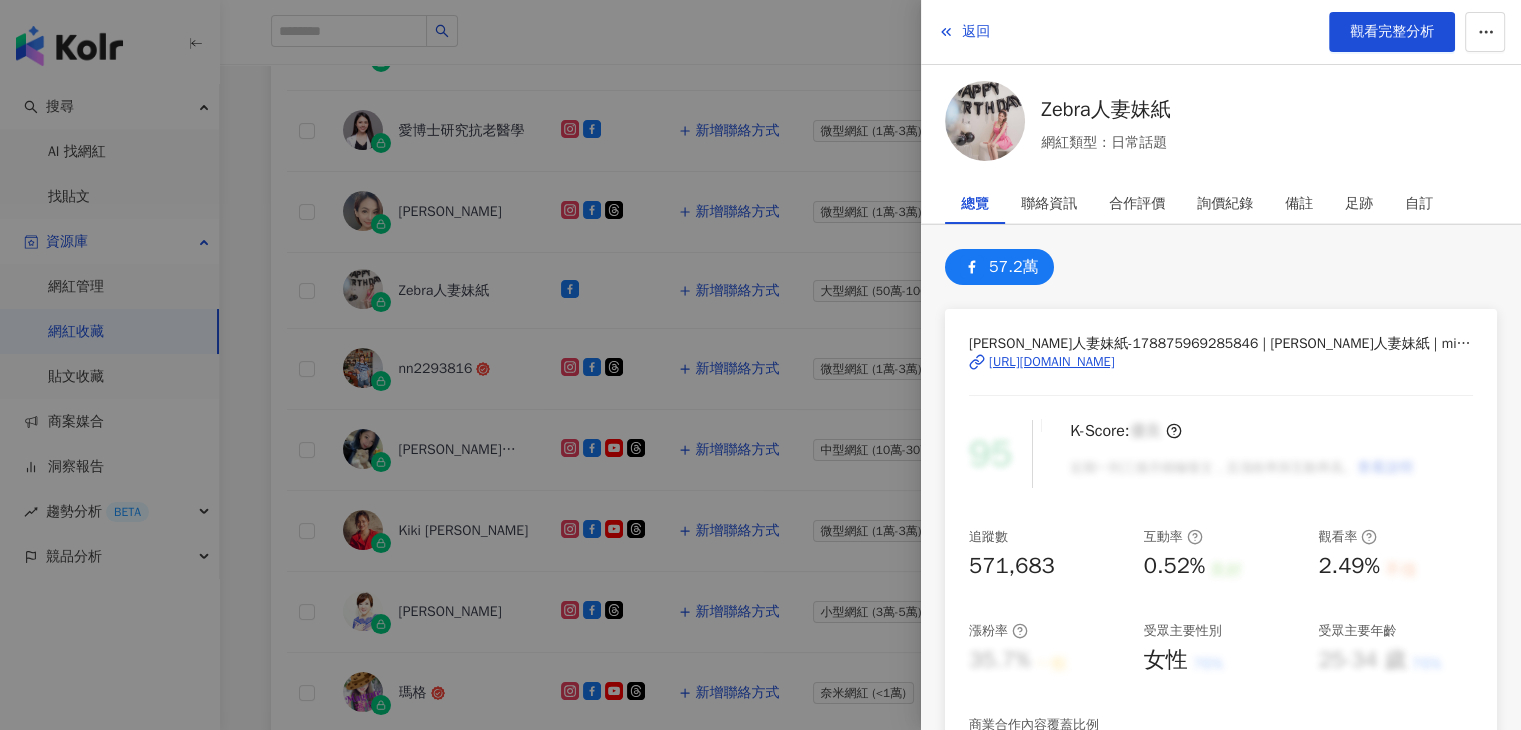 click on "https://www.facebook.com/178875969285846" at bounding box center [1052, 362] 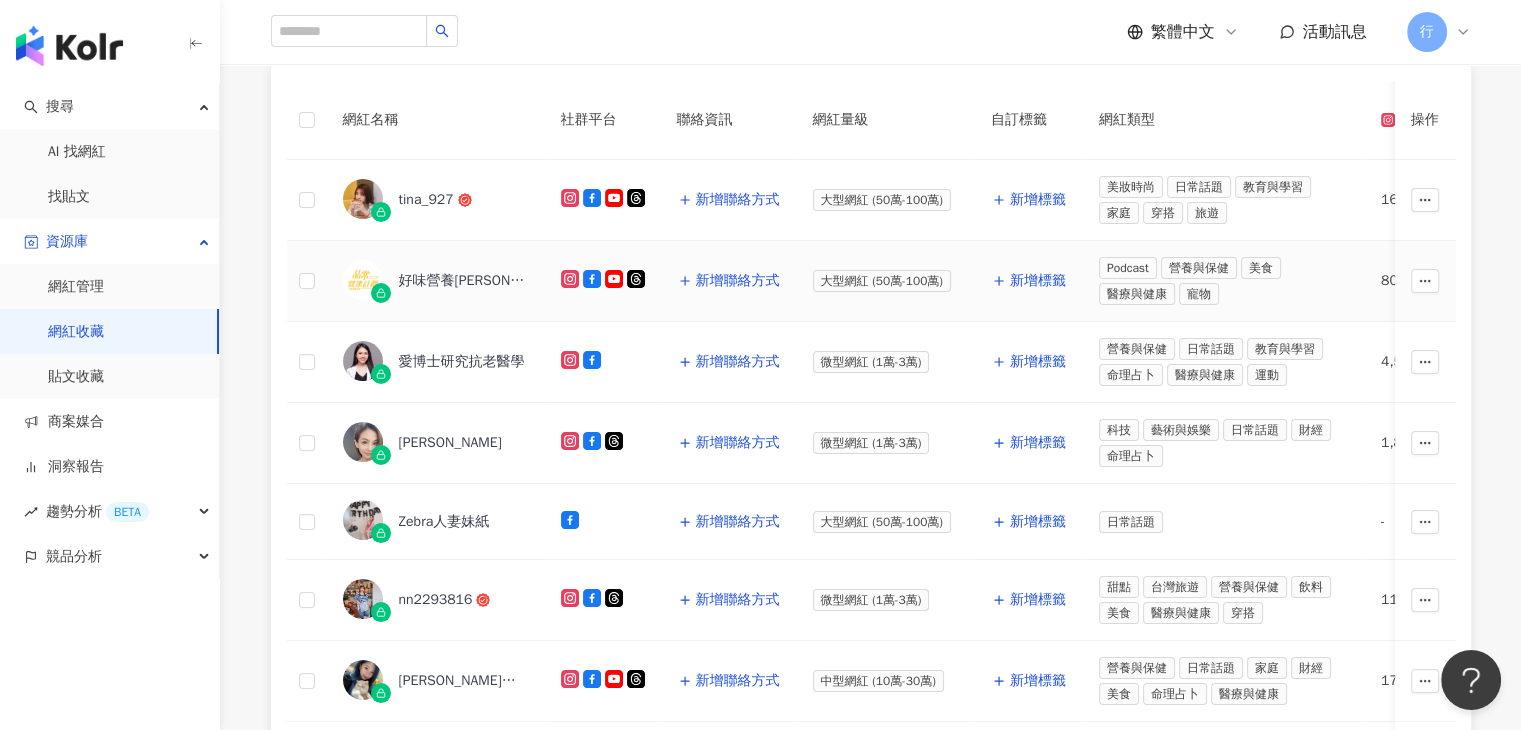 scroll, scrollTop: 400, scrollLeft: 0, axis: vertical 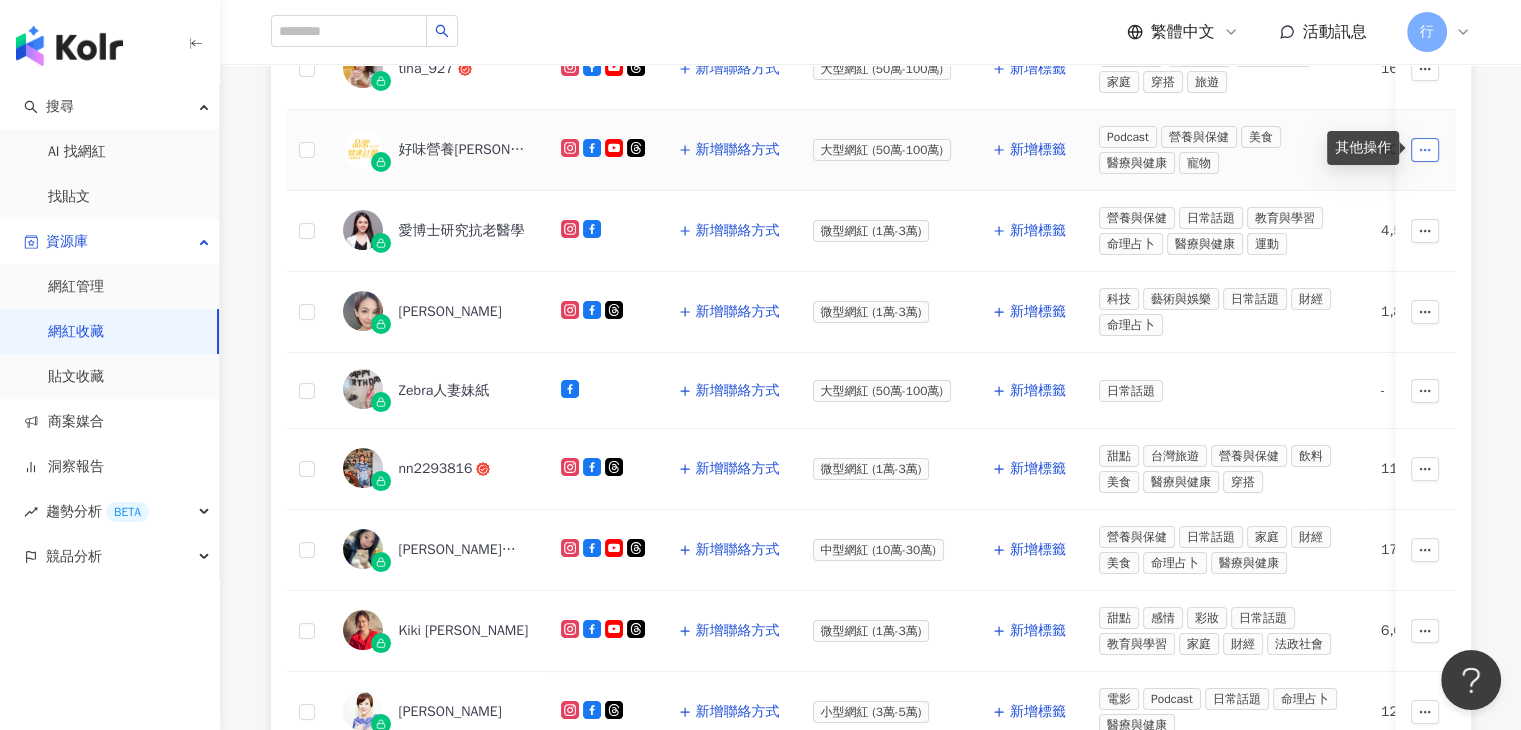click at bounding box center [1425, 150] 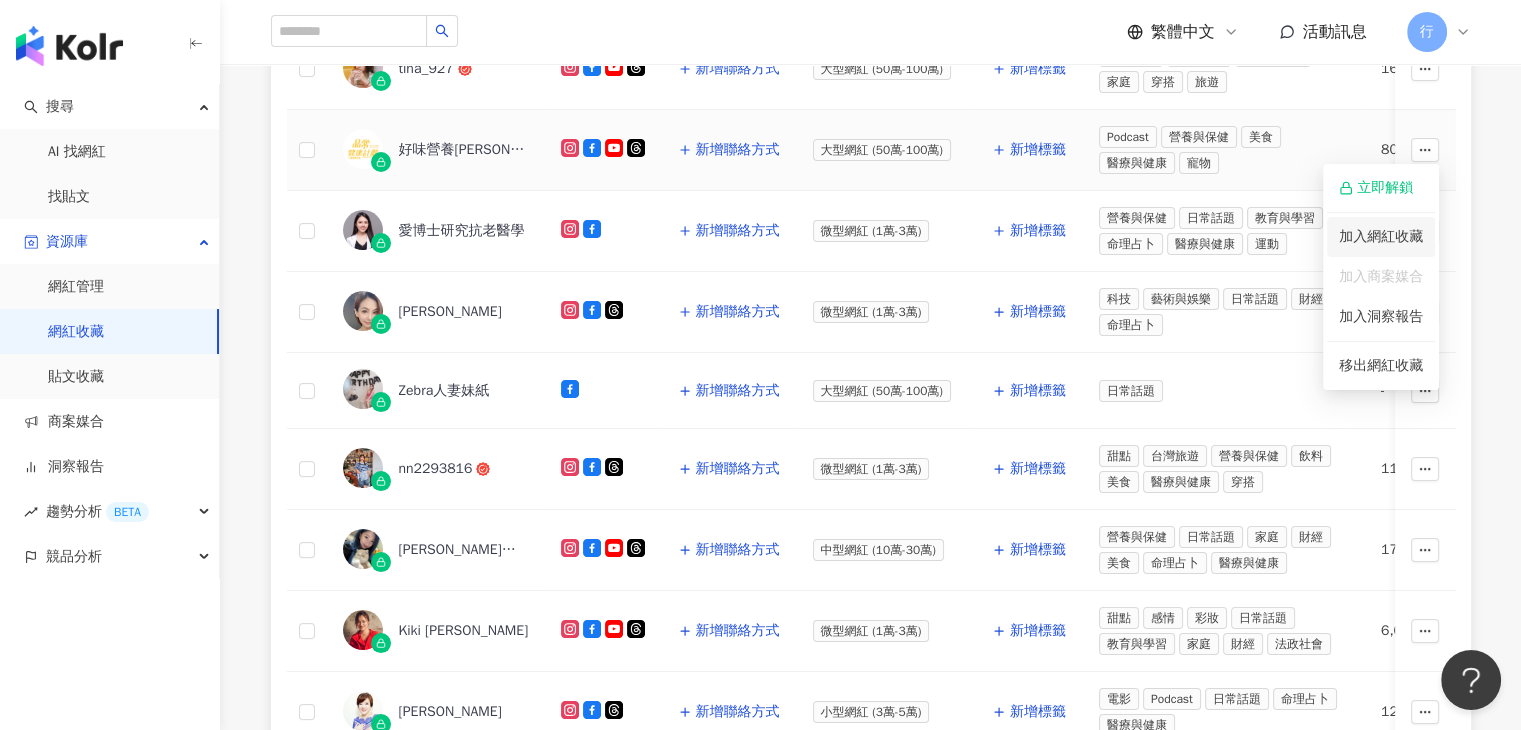 click on "加入網紅收藏" at bounding box center (1381, 237) 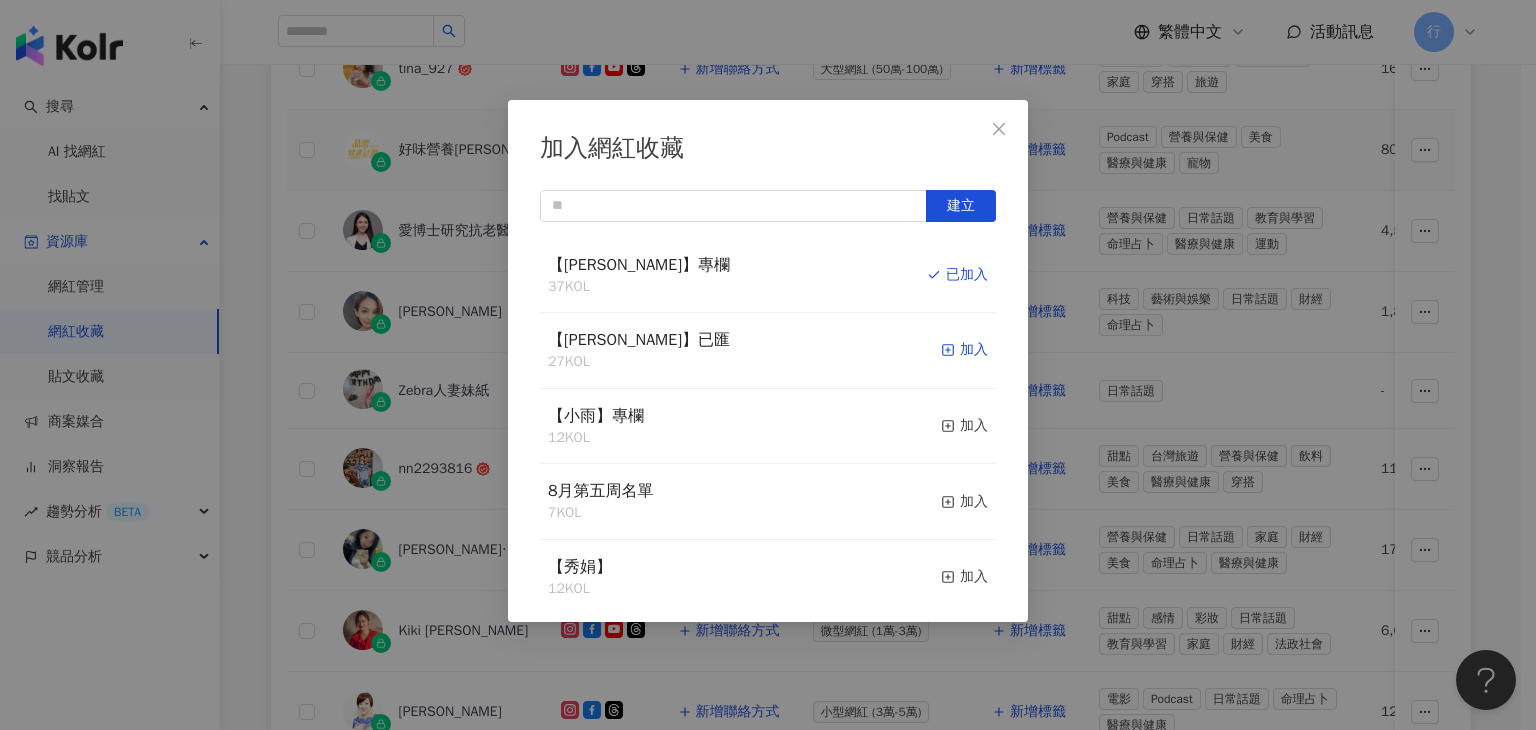 click on "加入" at bounding box center (964, 350) 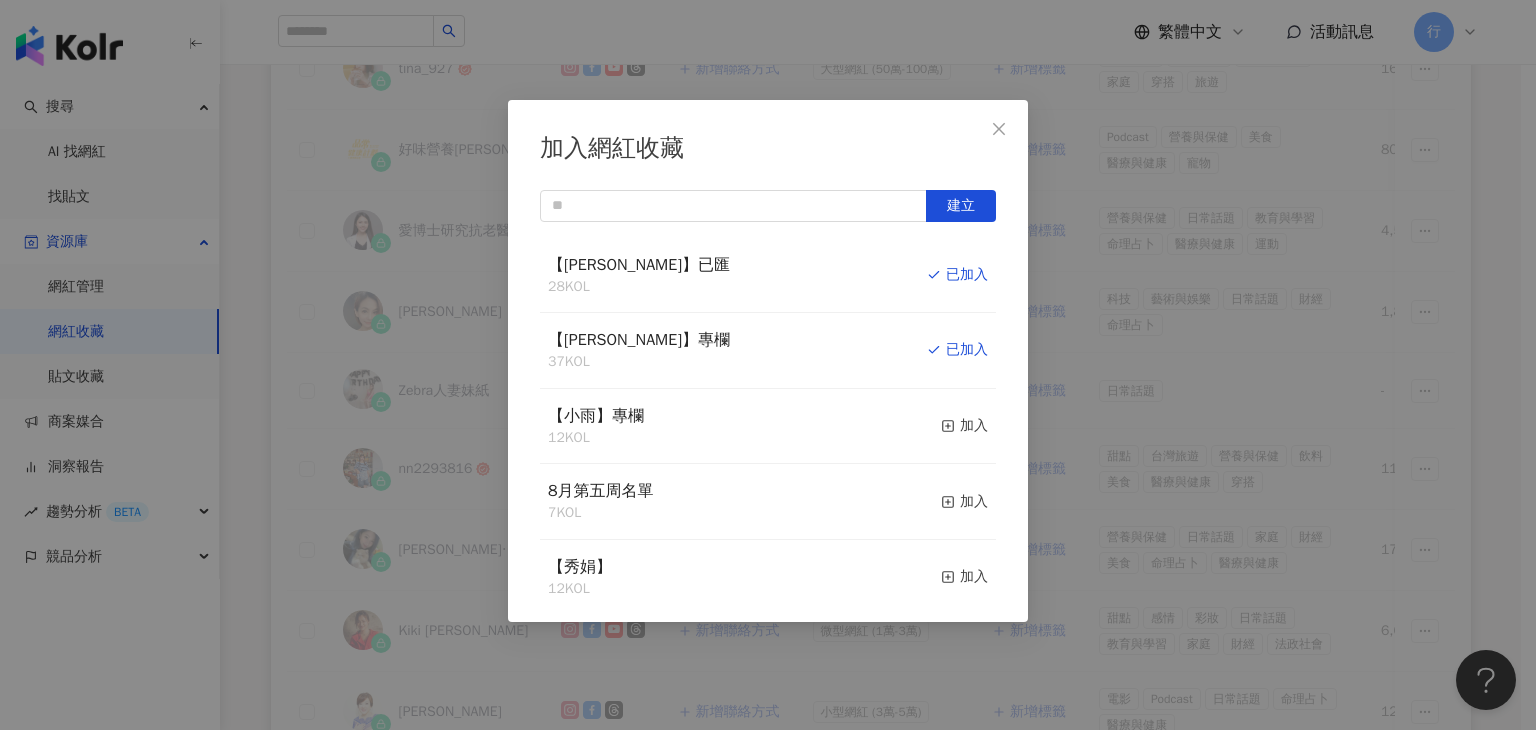 click on "加入網紅收藏 建立 【RAY】已匯 28  KOL 已加入 【RAY】專欄 37  KOL 已加入 【小雨】專欄 12  KOL 加入 8月第五周名單 7  KOL 加入 【秀娟】 12  KOL 加入 【Benson】20250725未匯 5  KOL 加入 【Vivi】企劃專欄 32  KOL 加入 【妙】欄位 62  KOL 加入 【Irene】專欄 32  KOL 加入 6月第五週名單 18  KOL 加入" at bounding box center [768, 365] 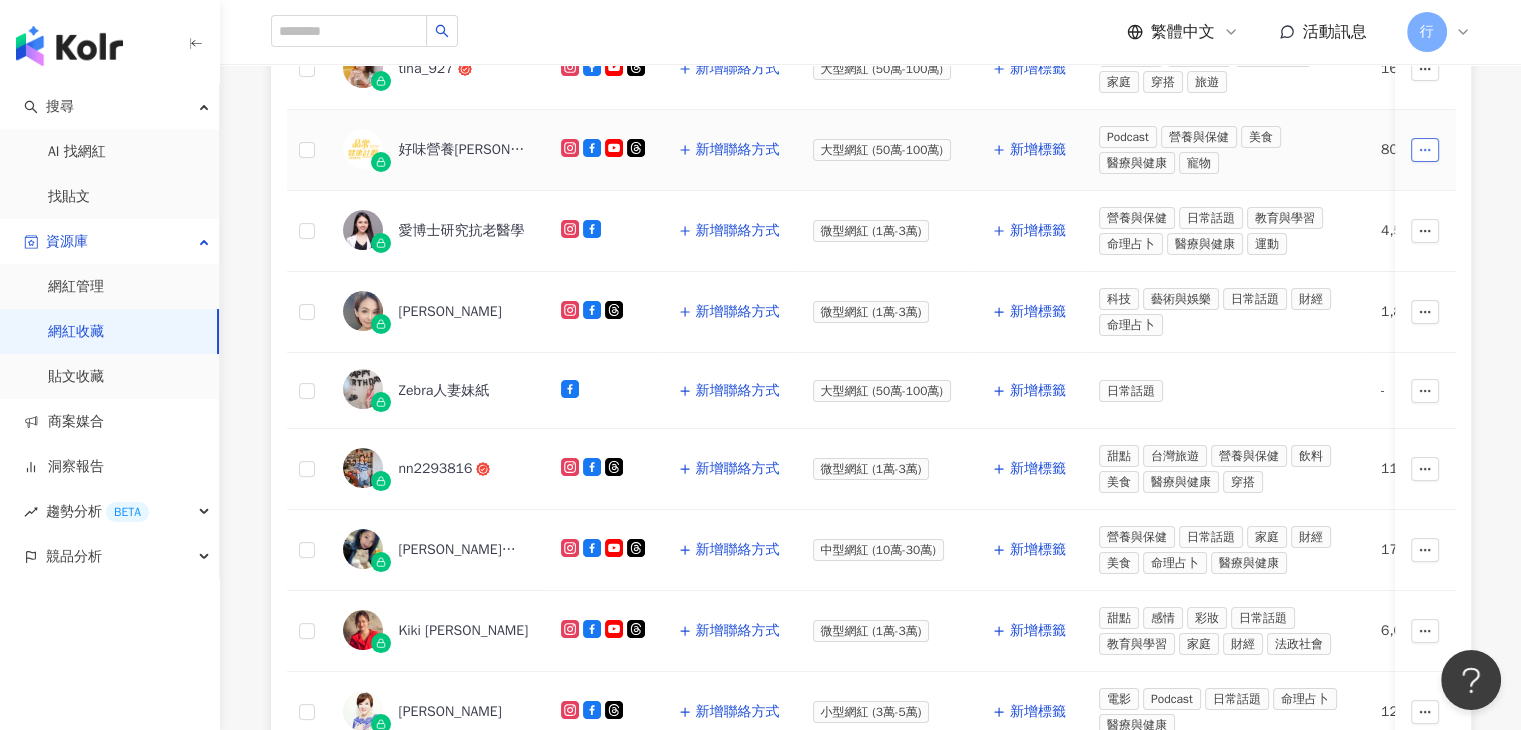 click 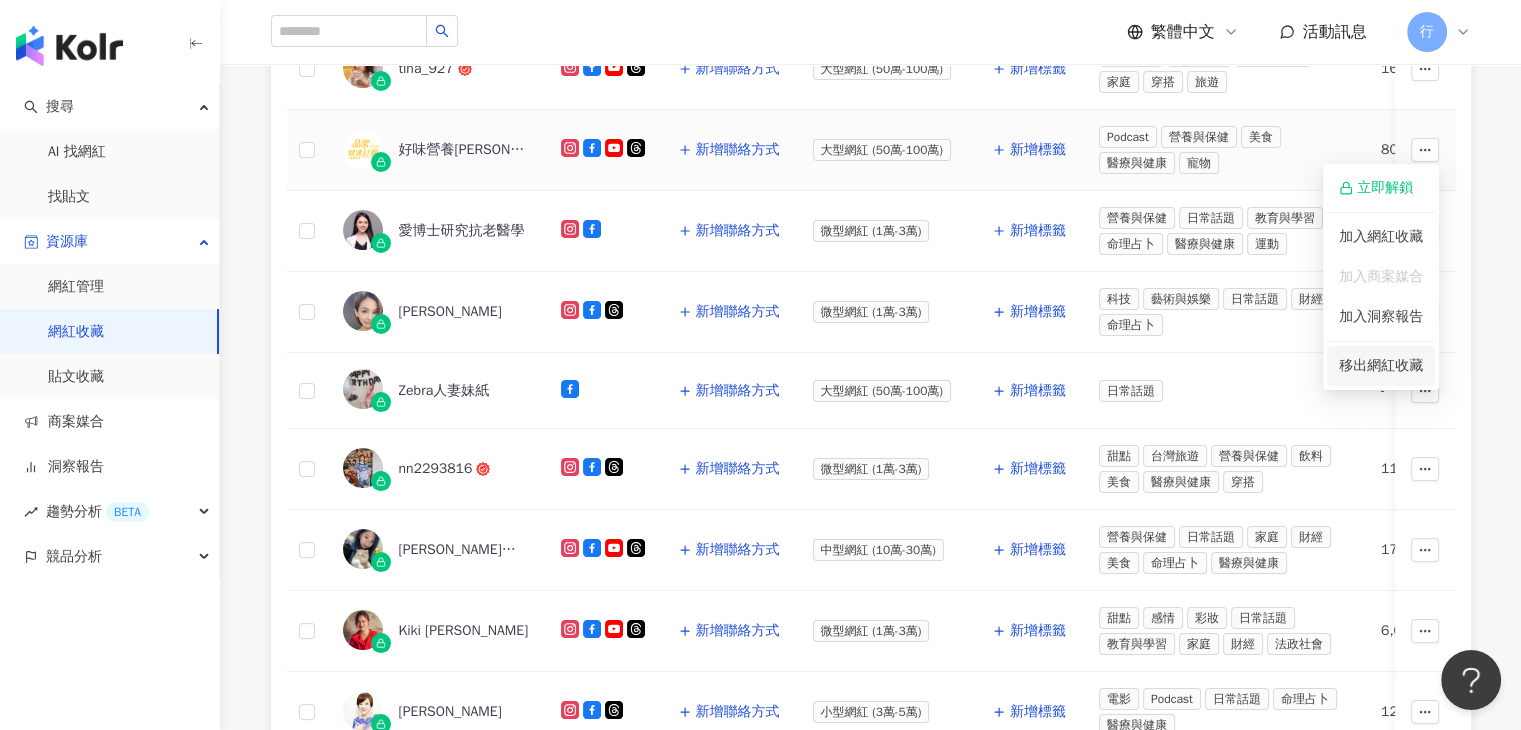 click on "移出網紅收藏" at bounding box center (1381, 365) 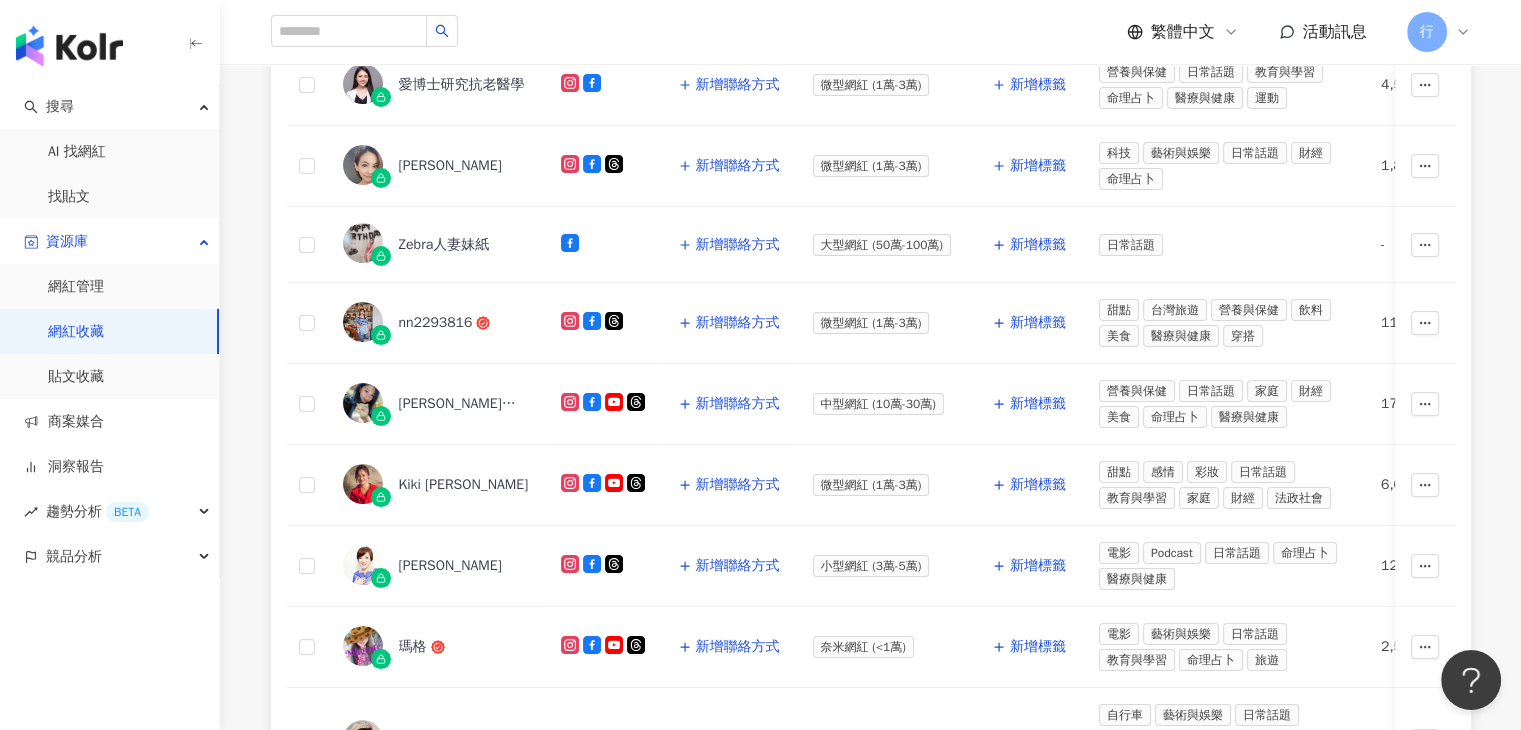 scroll, scrollTop: 500, scrollLeft: 0, axis: vertical 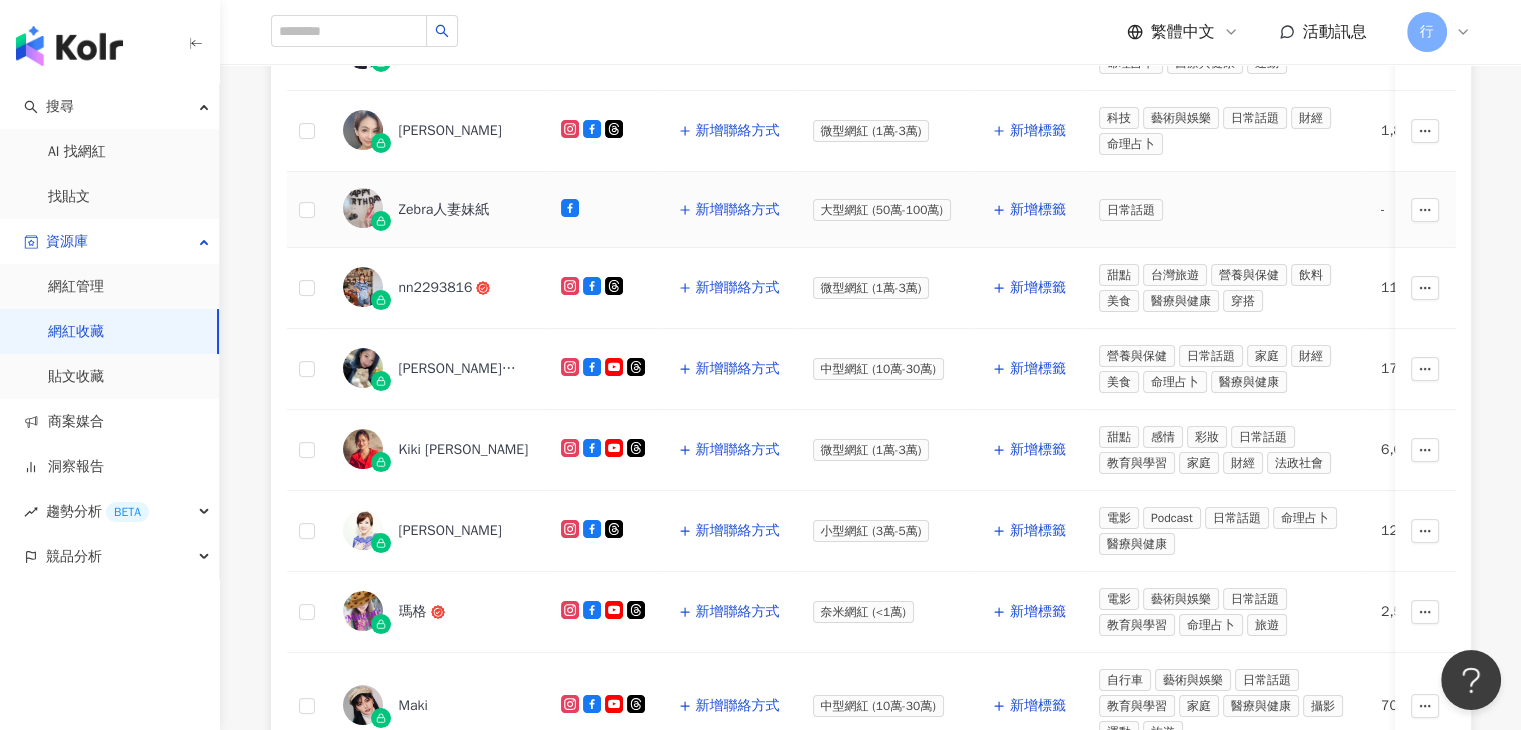click on "Zebra人妻妹紙" at bounding box center [444, 210] 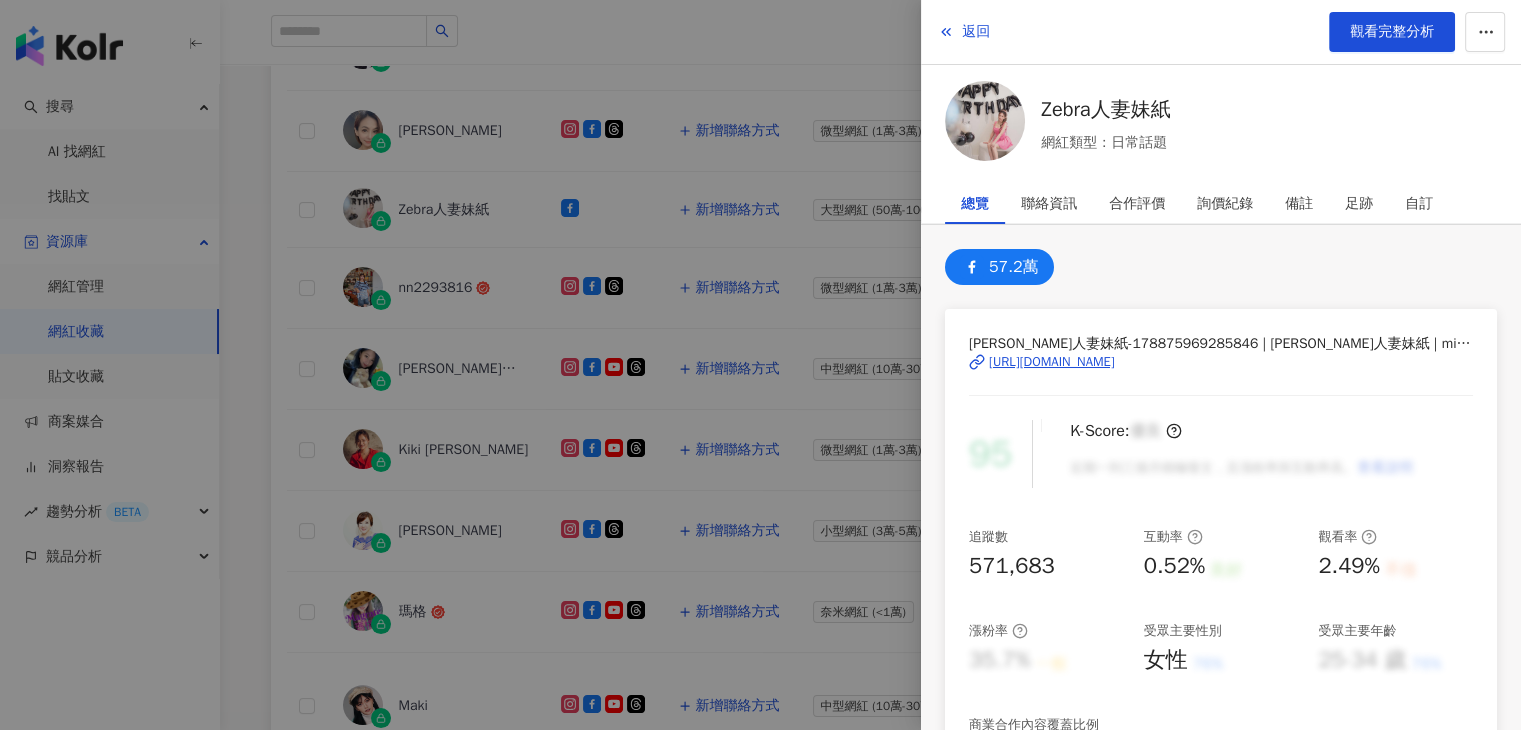 click at bounding box center (760, 365) 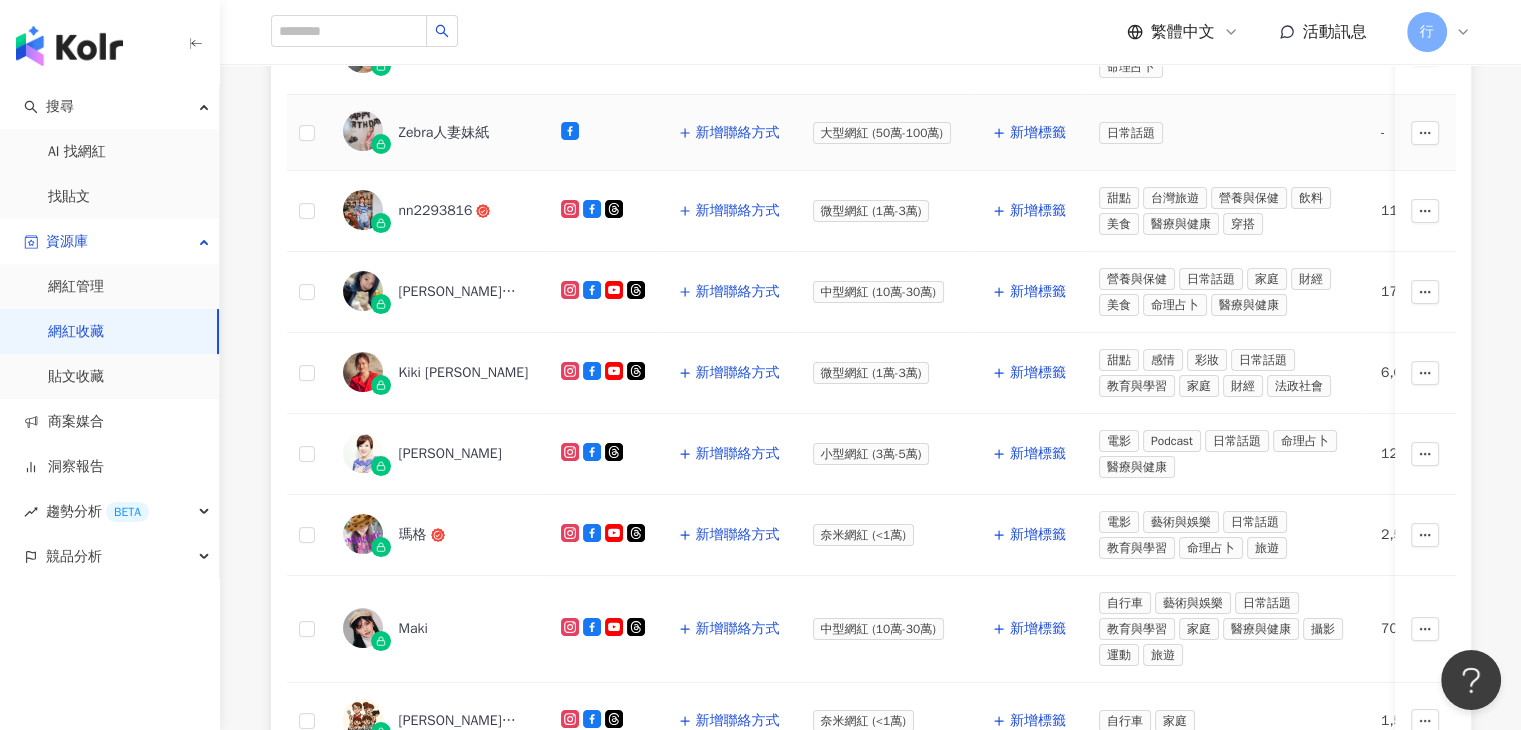 scroll, scrollTop: 600, scrollLeft: 0, axis: vertical 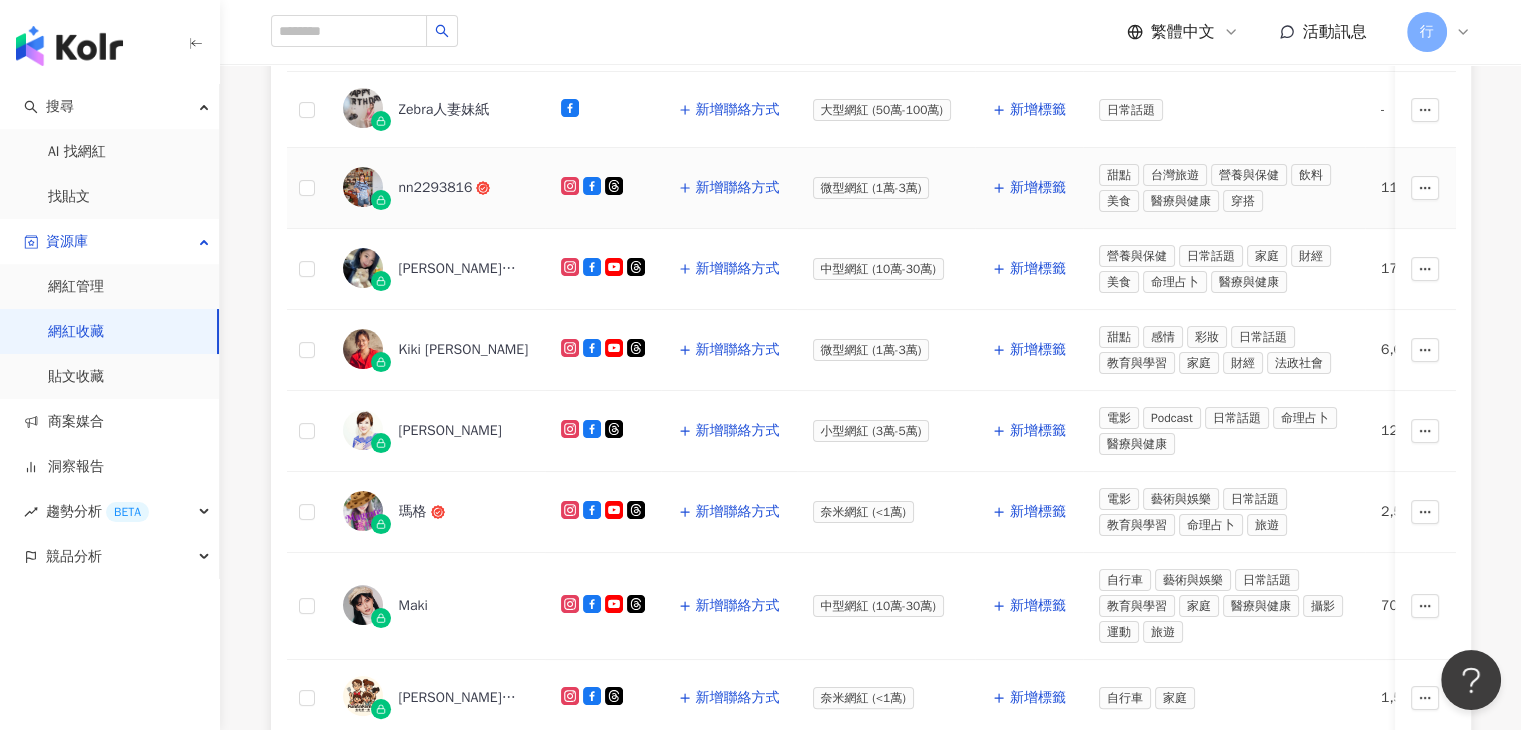 click on "nn2293816" at bounding box center (436, 188) 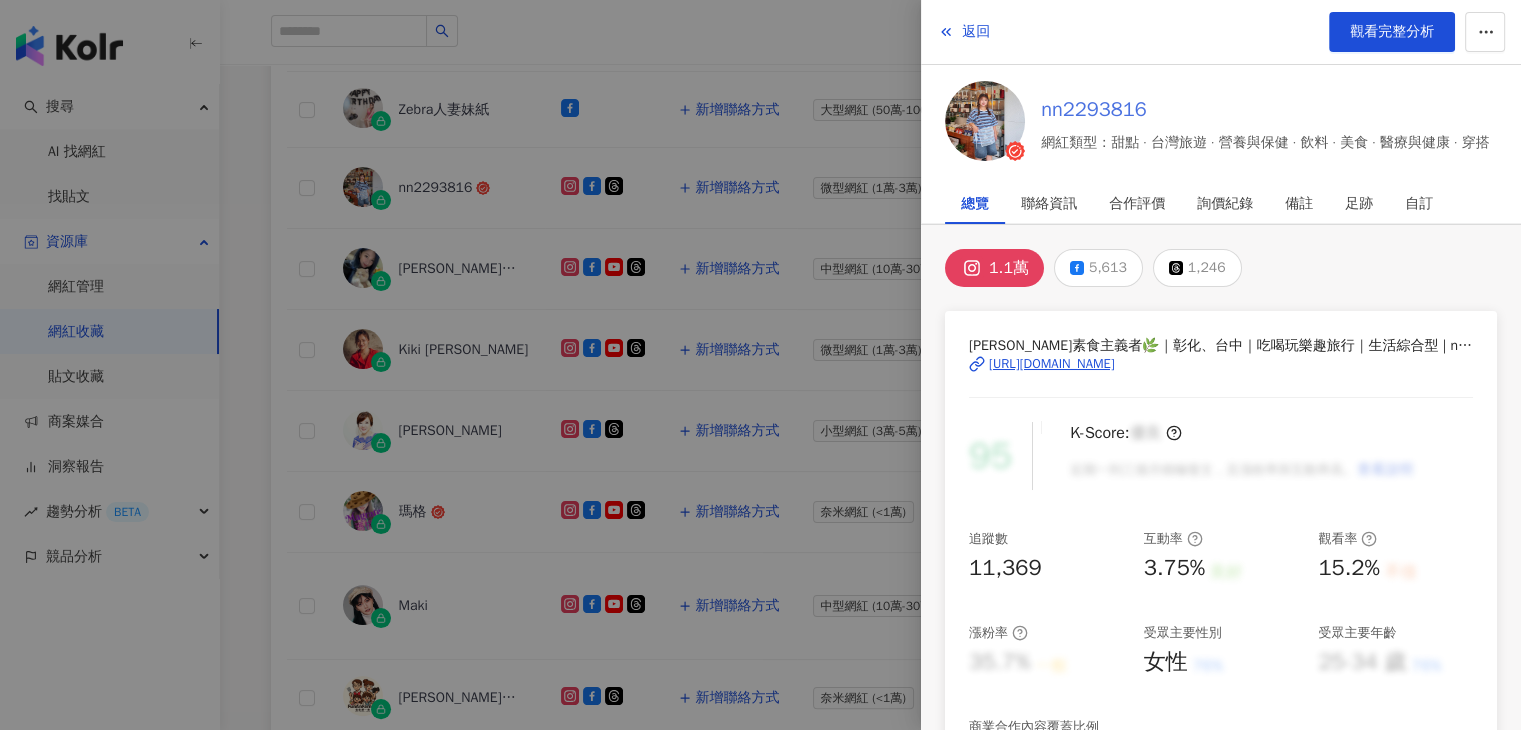 click on "nn2293816" at bounding box center [1265, 110] 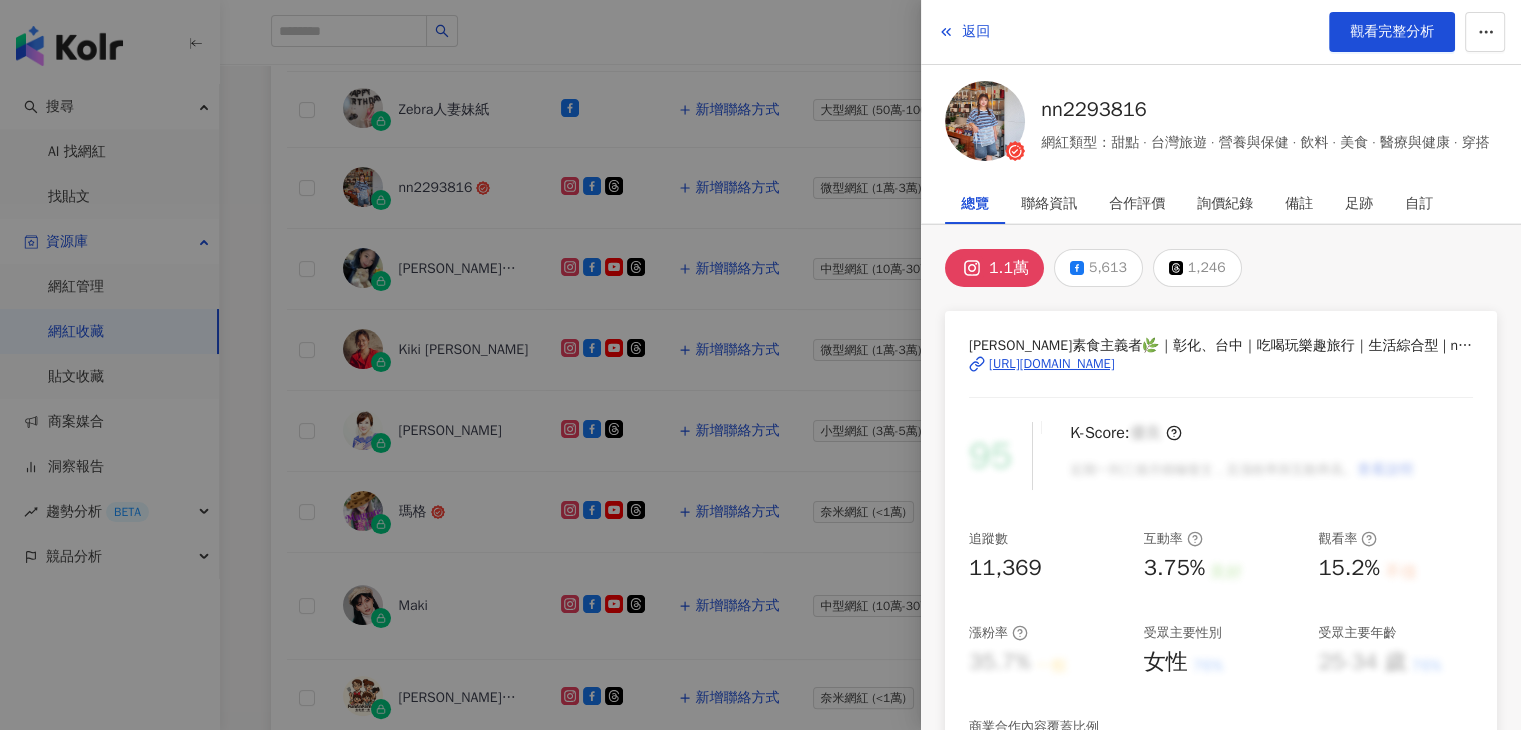 click at bounding box center [760, 365] 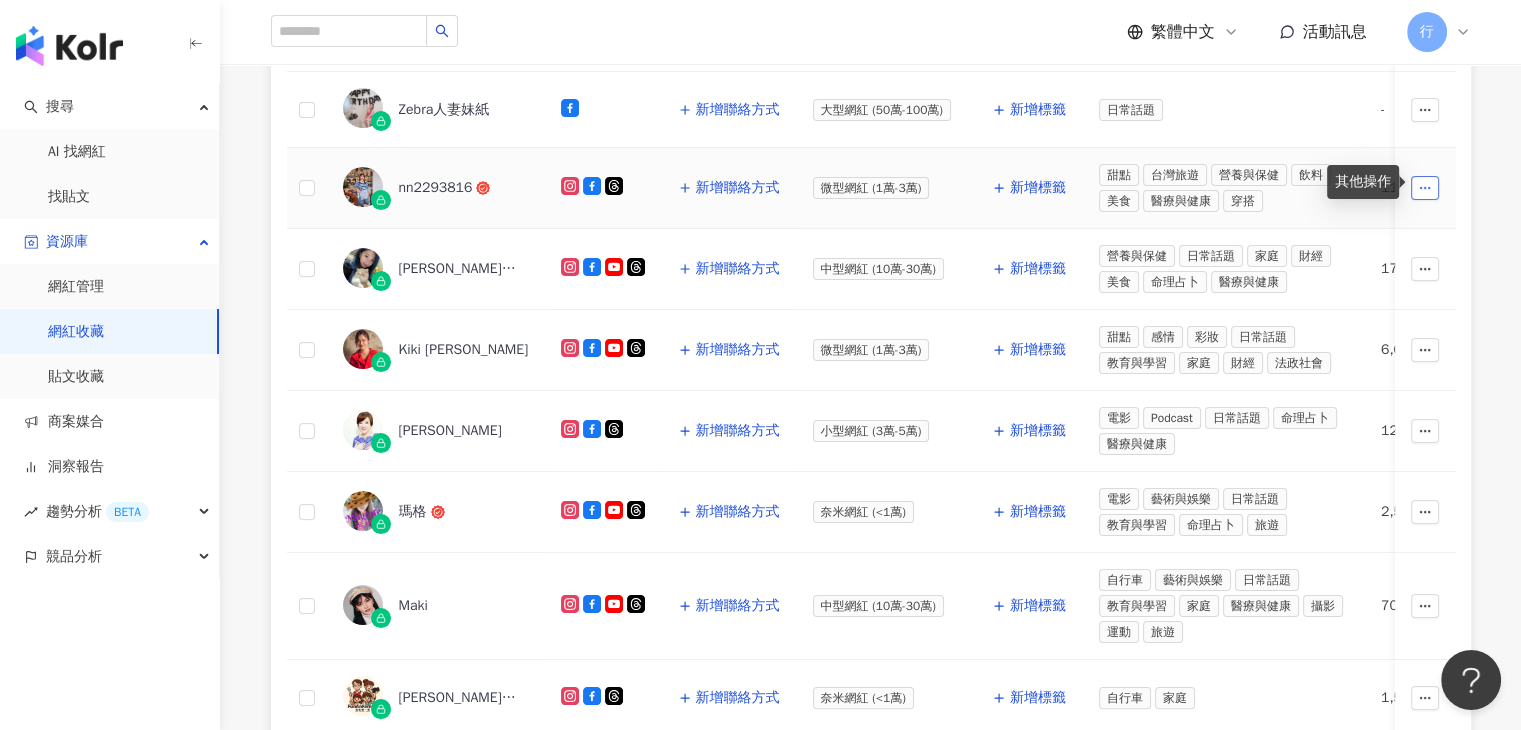 click at bounding box center (1425, 187) 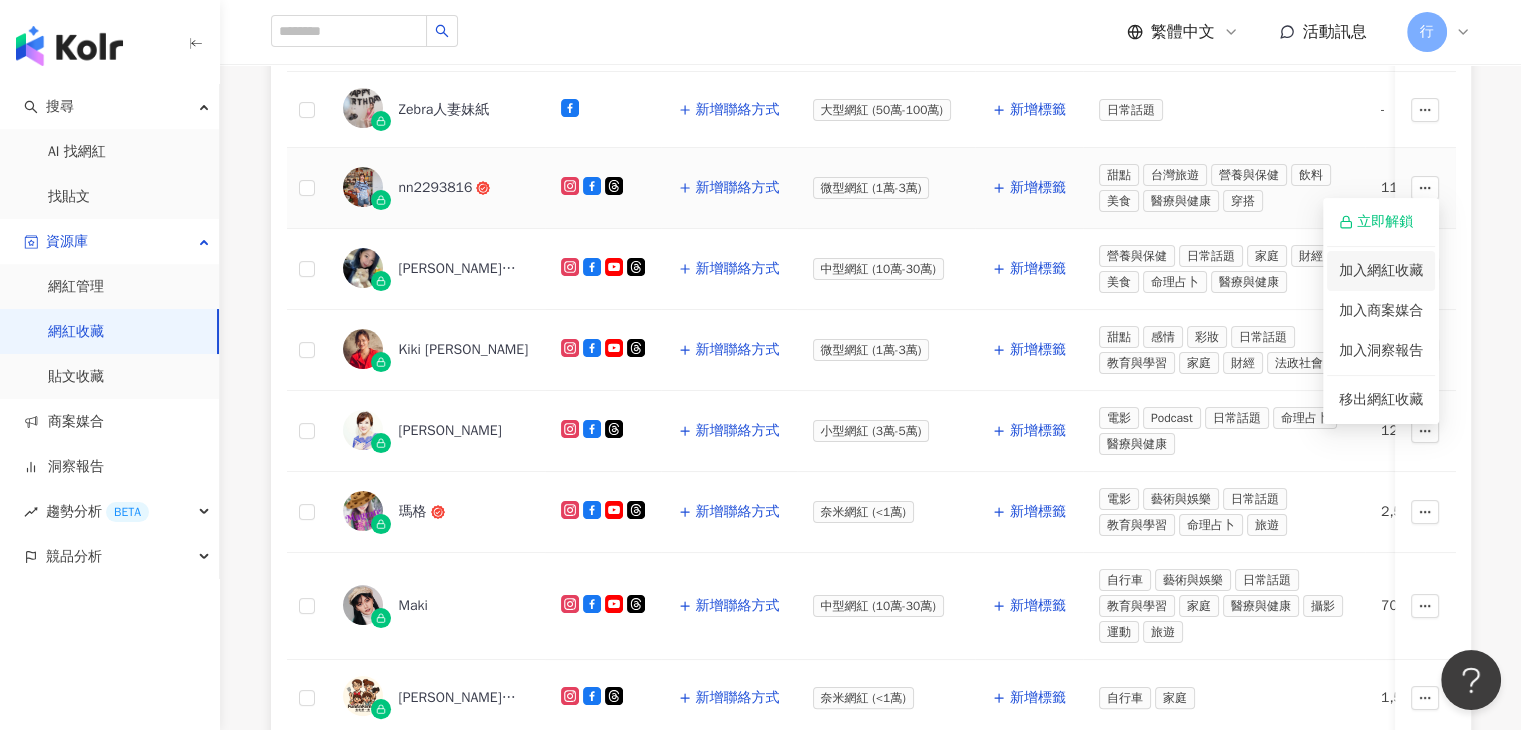 click on "加入網紅收藏" at bounding box center [1381, 271] 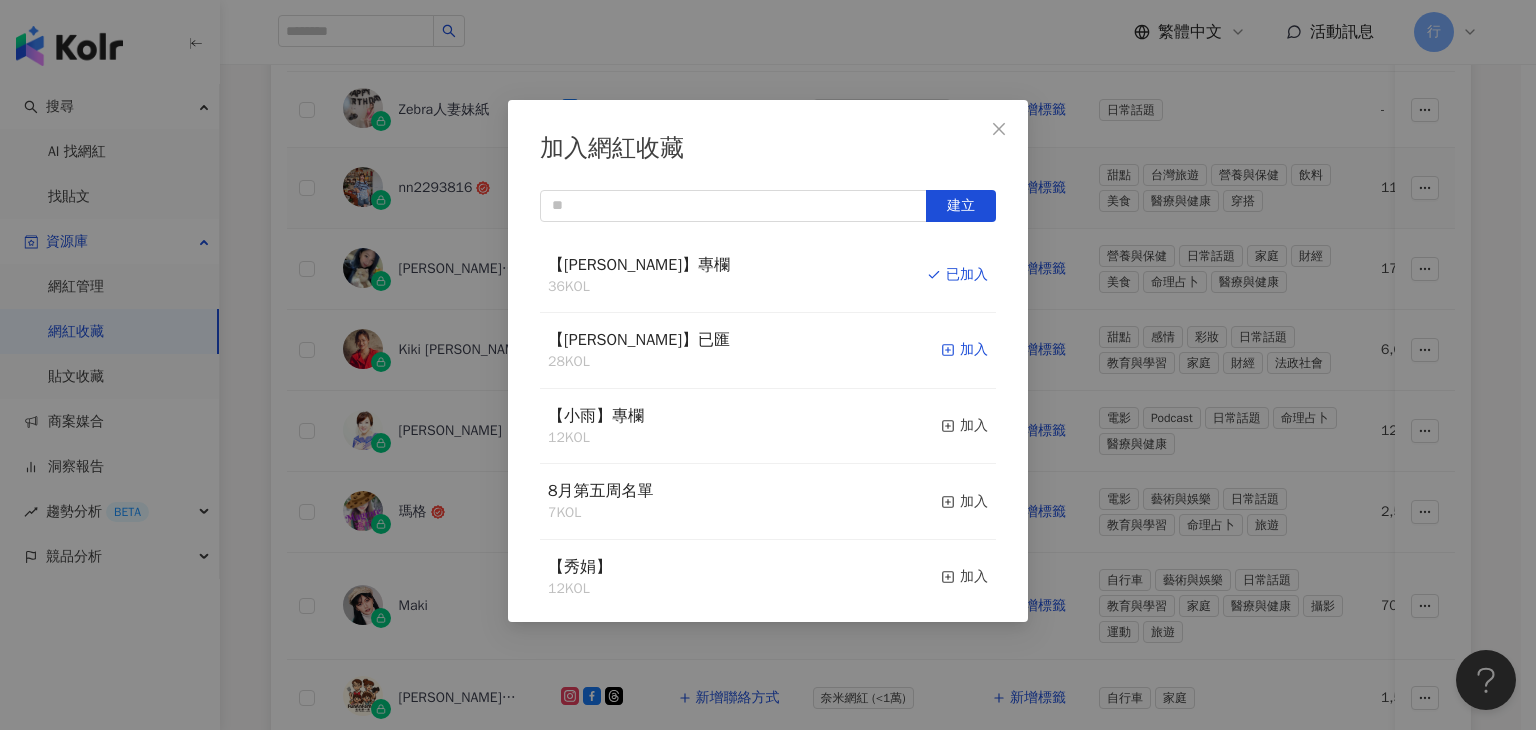 click on "加入" at bounding box center [964, 350] 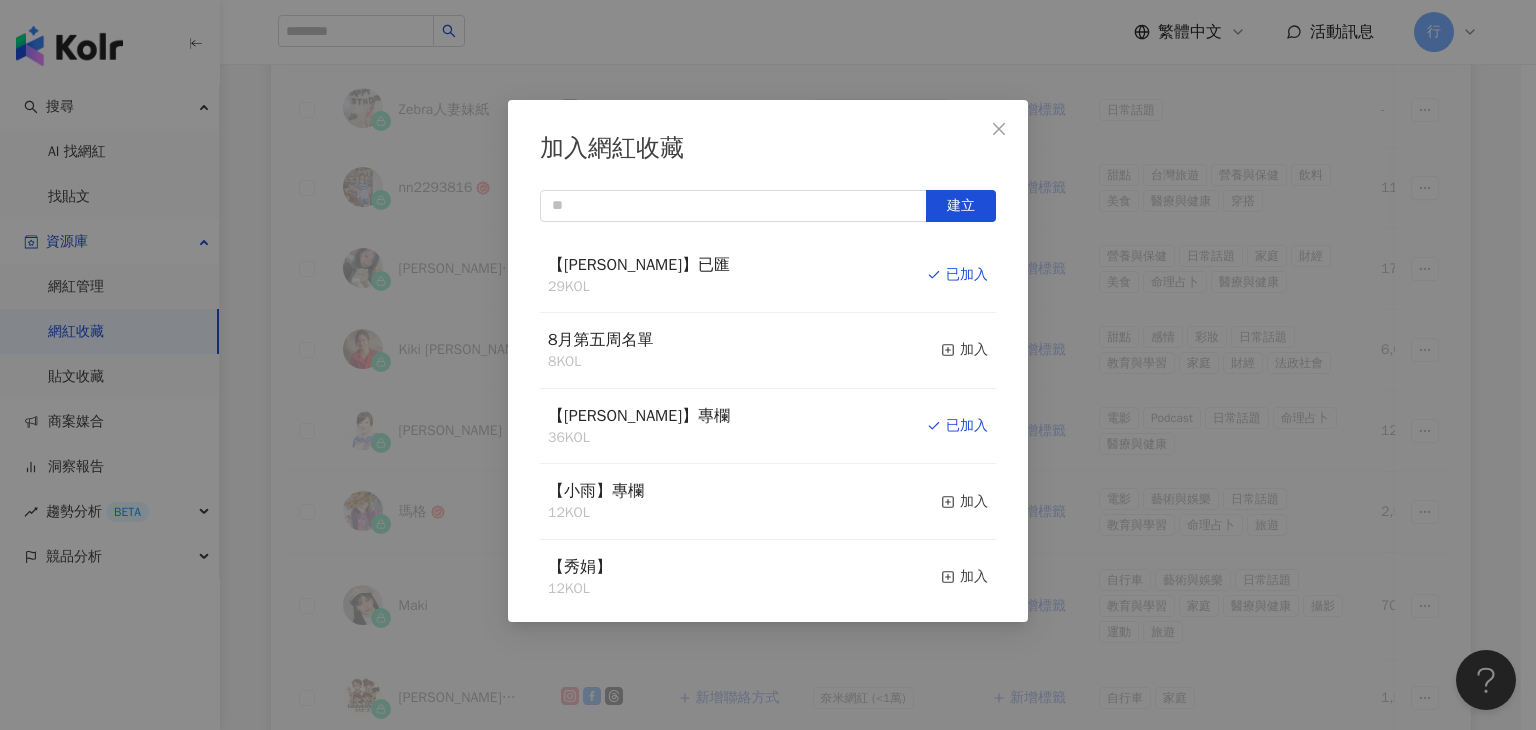 click on "加入網紅收藏 建立 【RAY】已匯 29  KOL 已加入 8月第五周名單 8  KOL 加入 【RAY】專欄 36  KOL 已加入 【小雨】專欄 12  KOL 加入 【秀娟】 12  KOL 加入 【Benson】20250725未匯 5  KOL 加入 【Vivi】企劃專欄 32  KOL 加入 【妙】欄位 62  KOL 加入 【Irene】專欄 32  KOL 加入 6月第五週名單 18  KOL 加入" at bounding box center (768, 365) 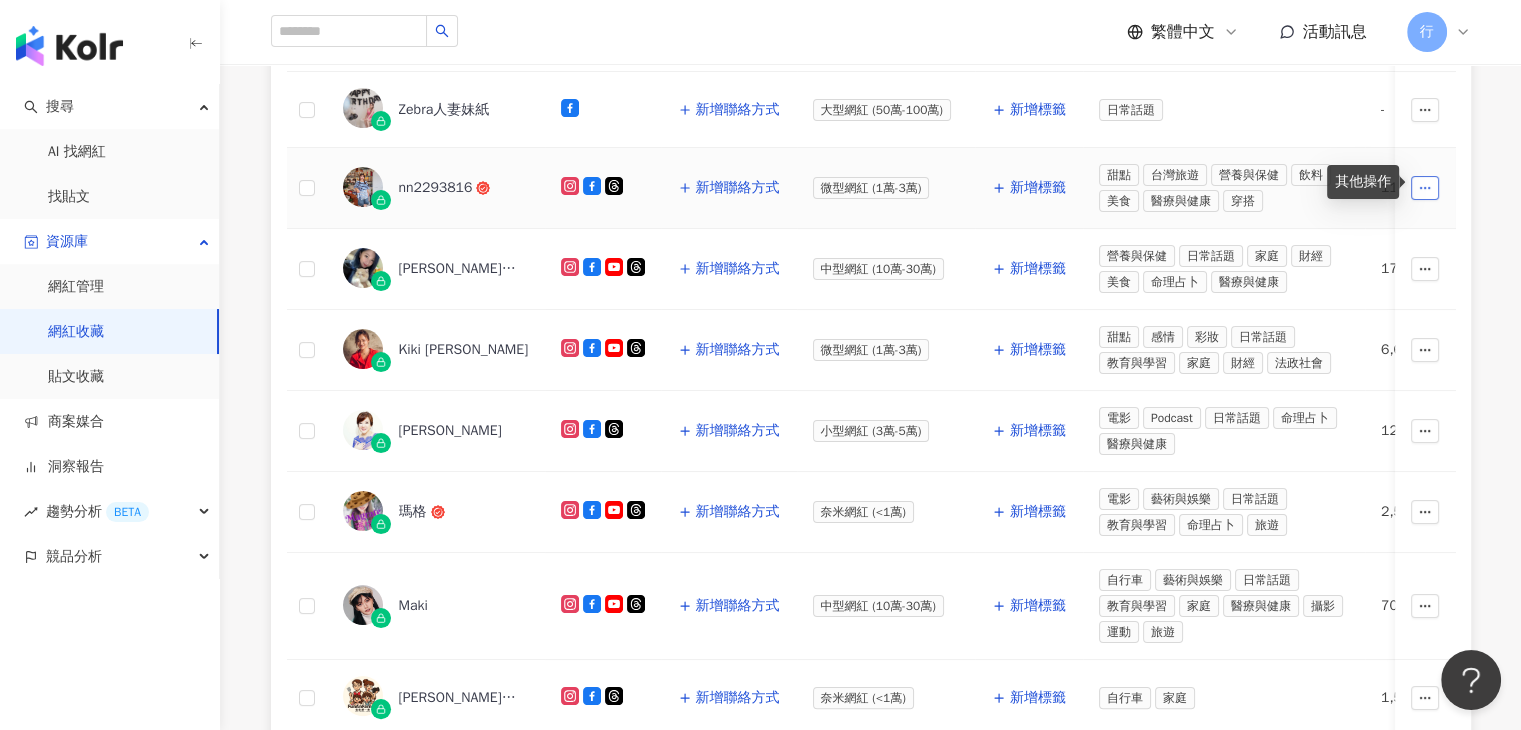 click 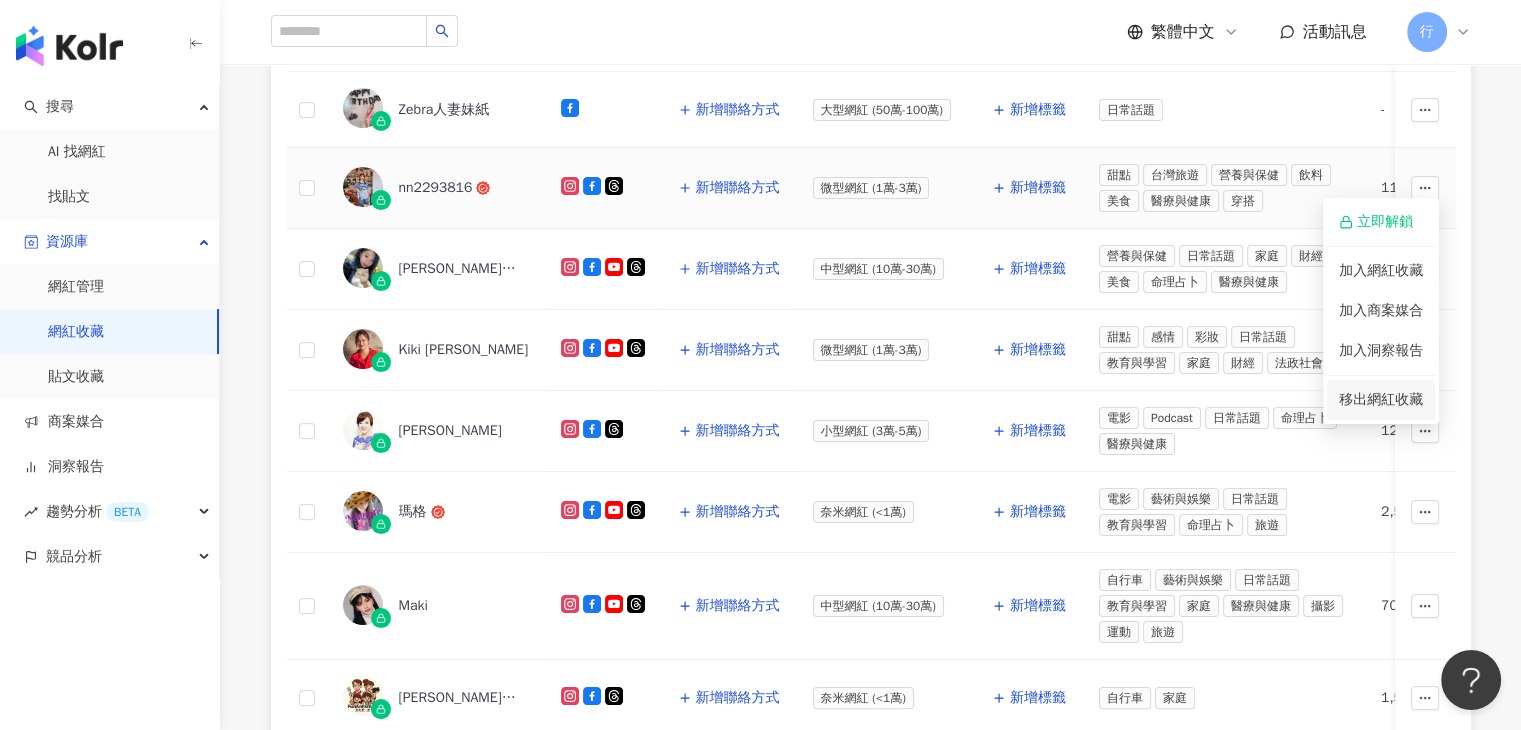 click on "移出網紅收藏" at bounding box center [1381, 399] 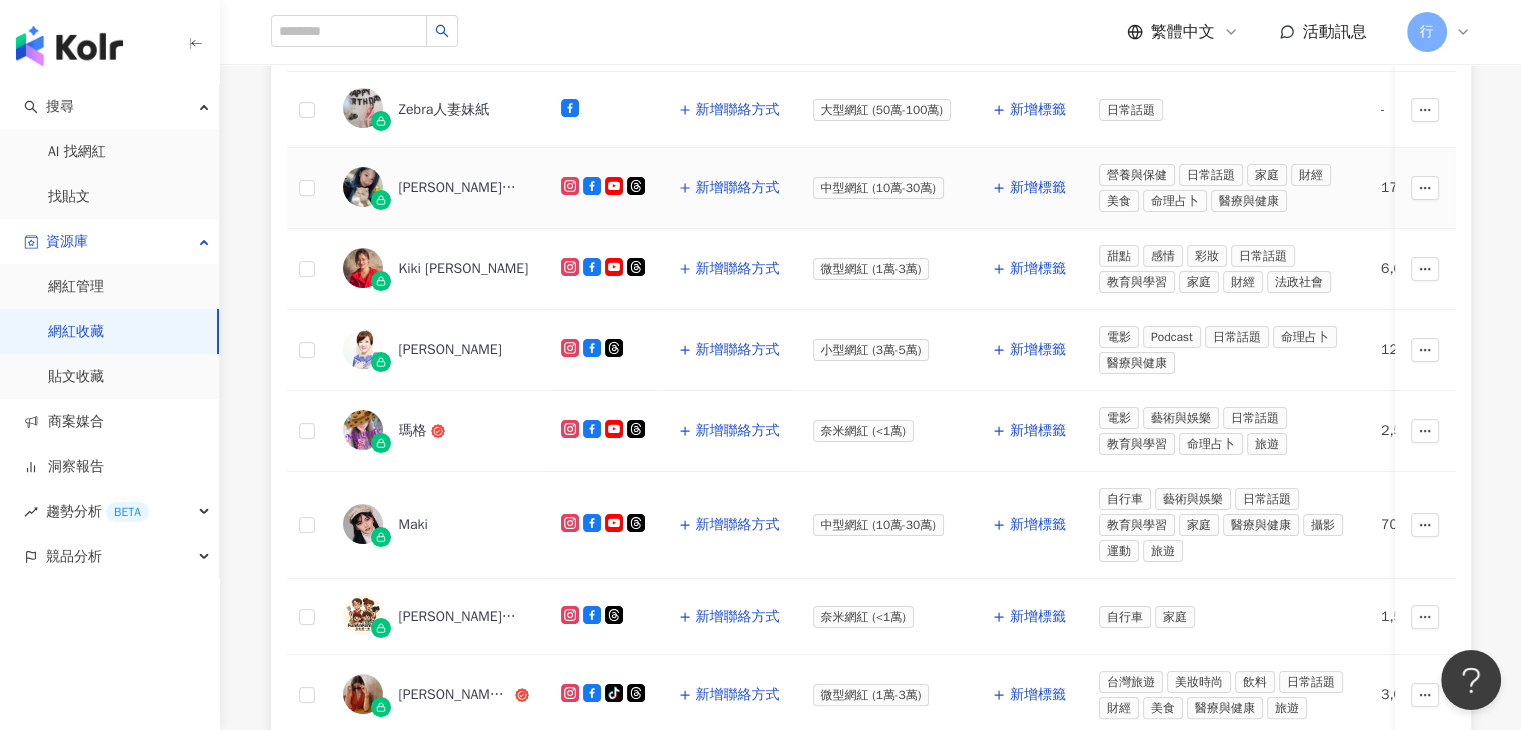 click on "杜小比愛購物" at bounding box center [464, 188] 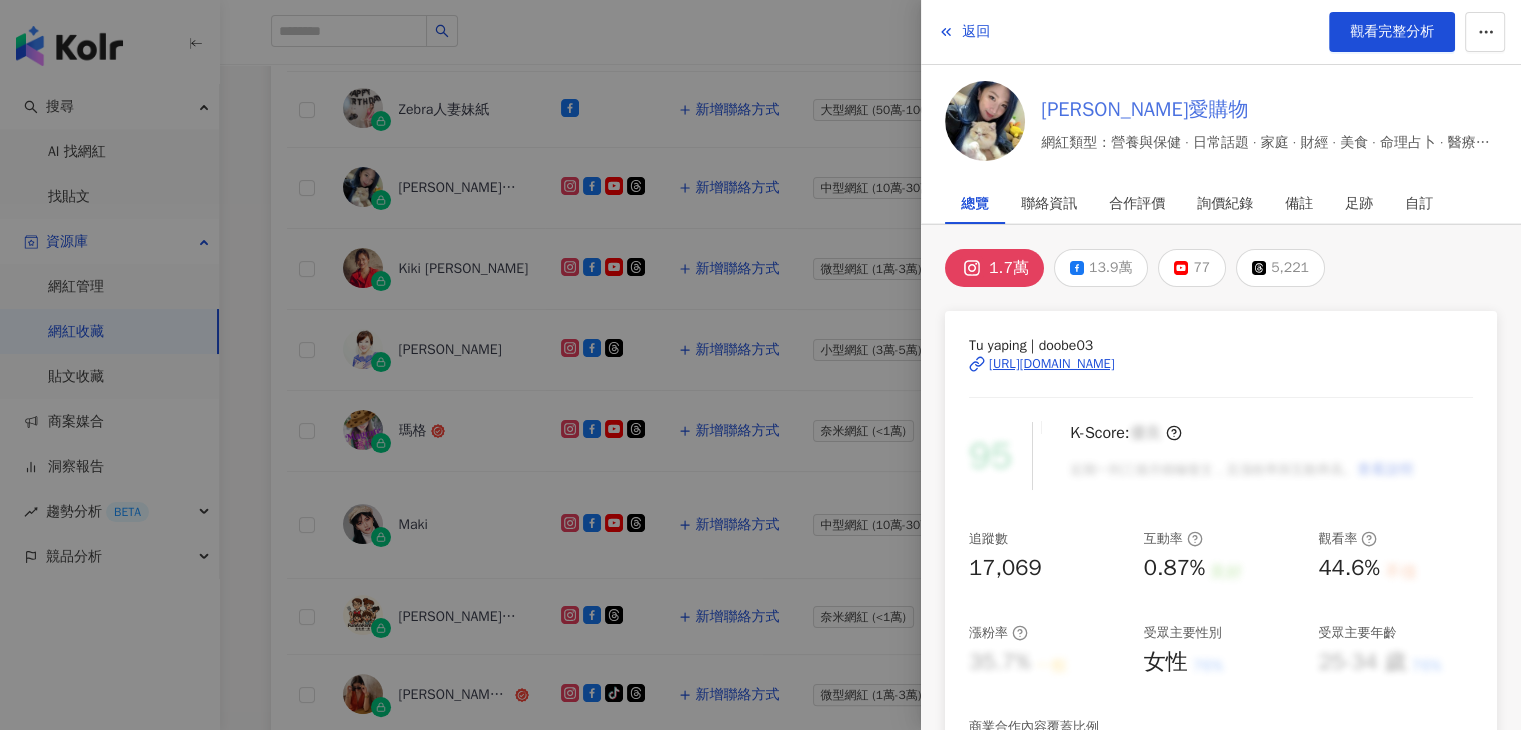 click on "杜小比愛購物" at bounding box center [1269, 110] 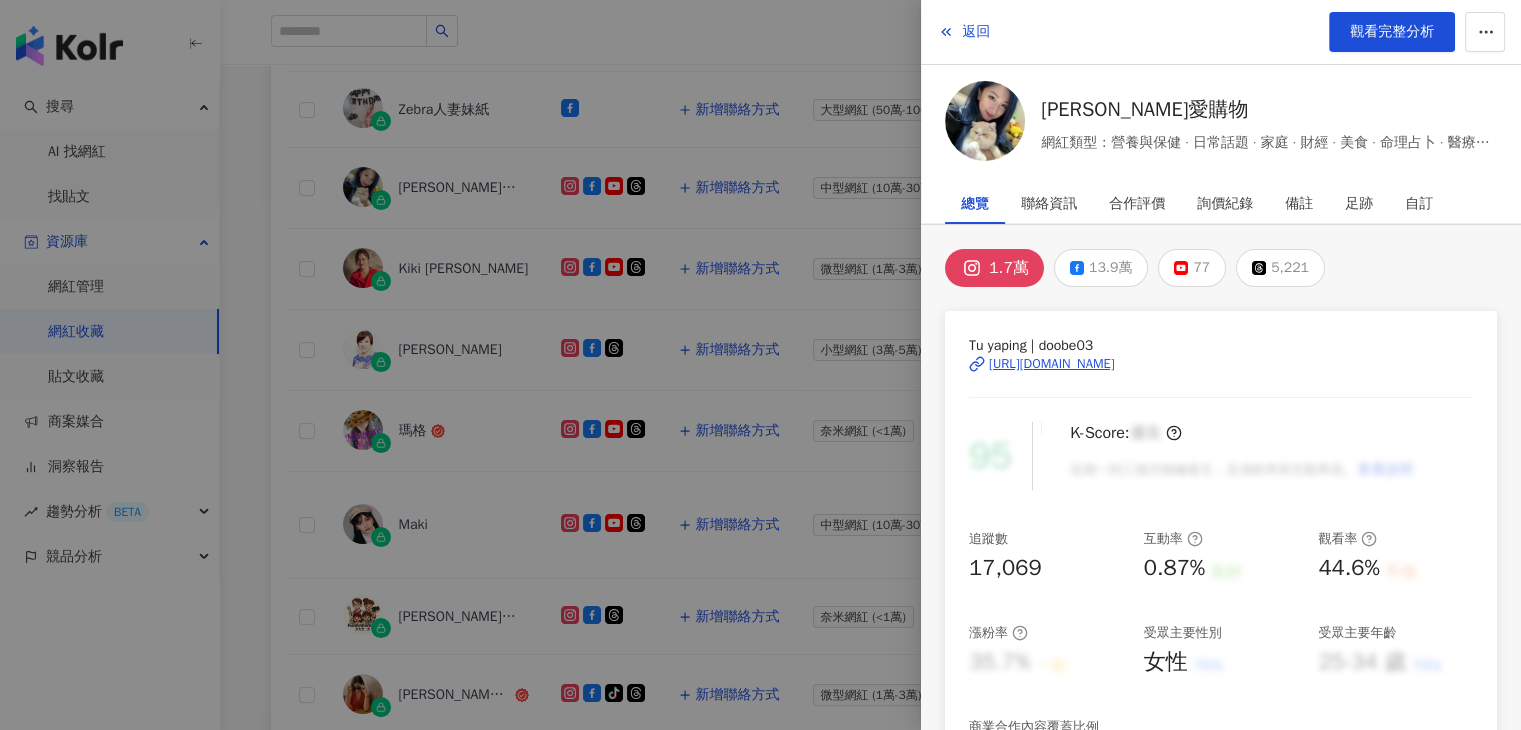 click at bounding box center (760, 365) 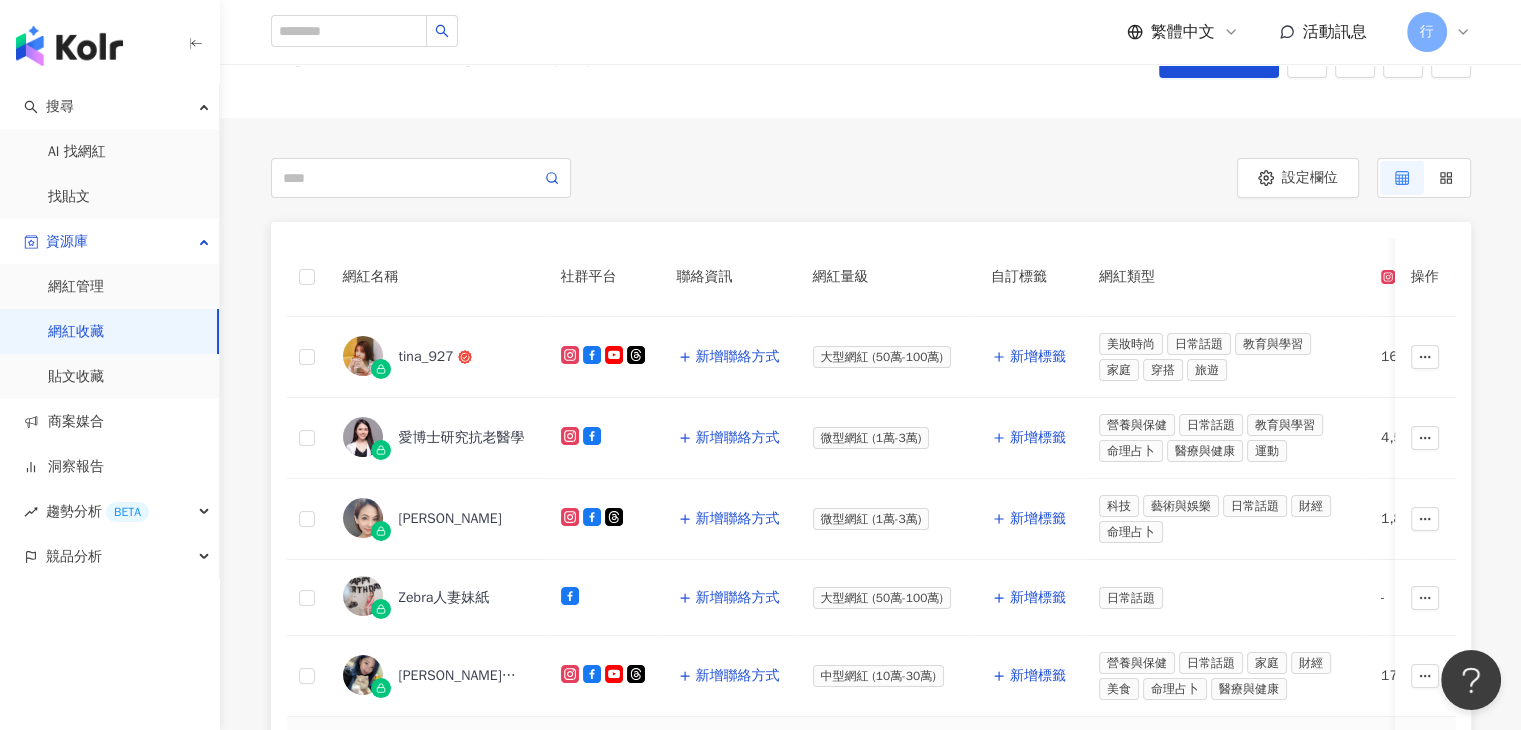 scroll, scrollTop: 100, scrollLeft: 0, axis: vertical 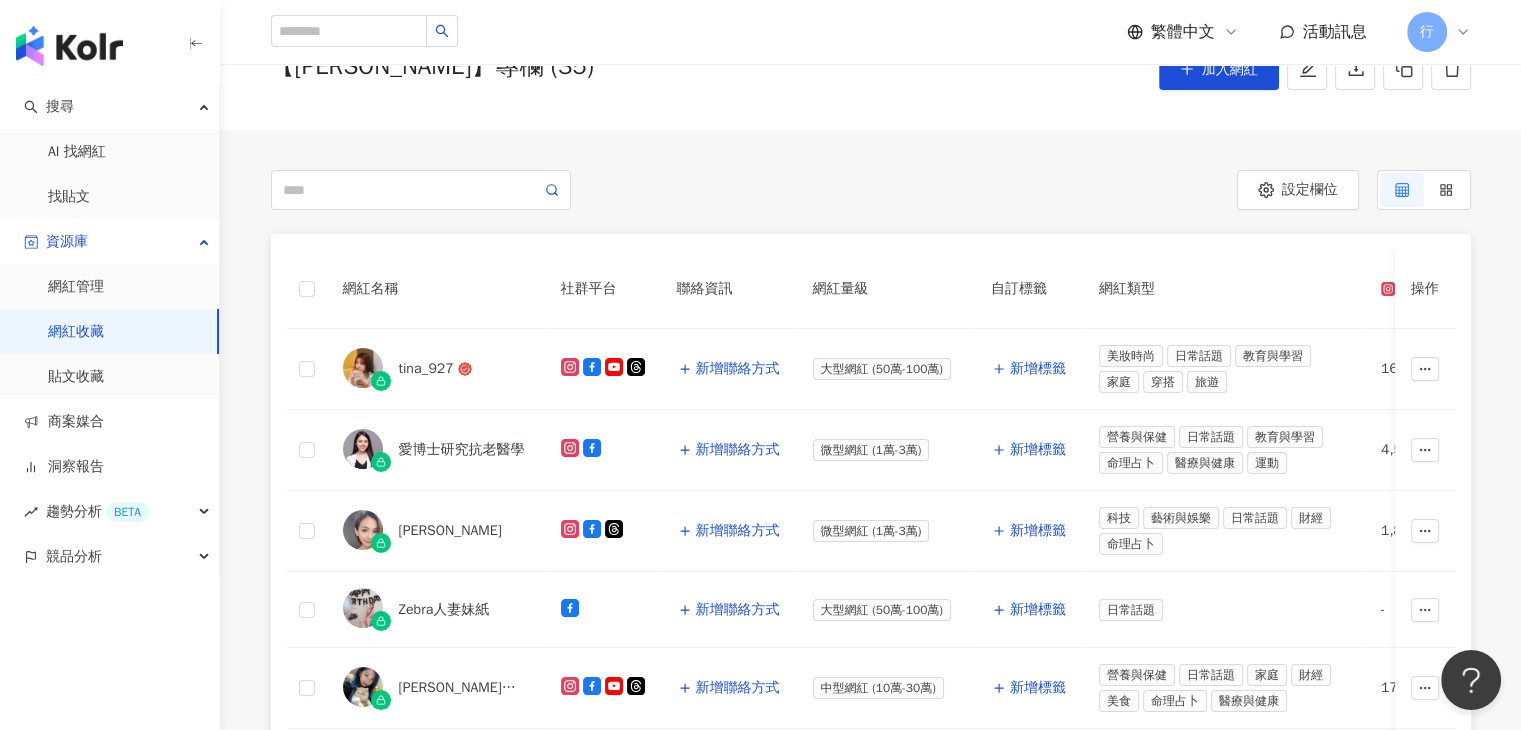 click on "網紅收藏" at bounding box center (76, 332) 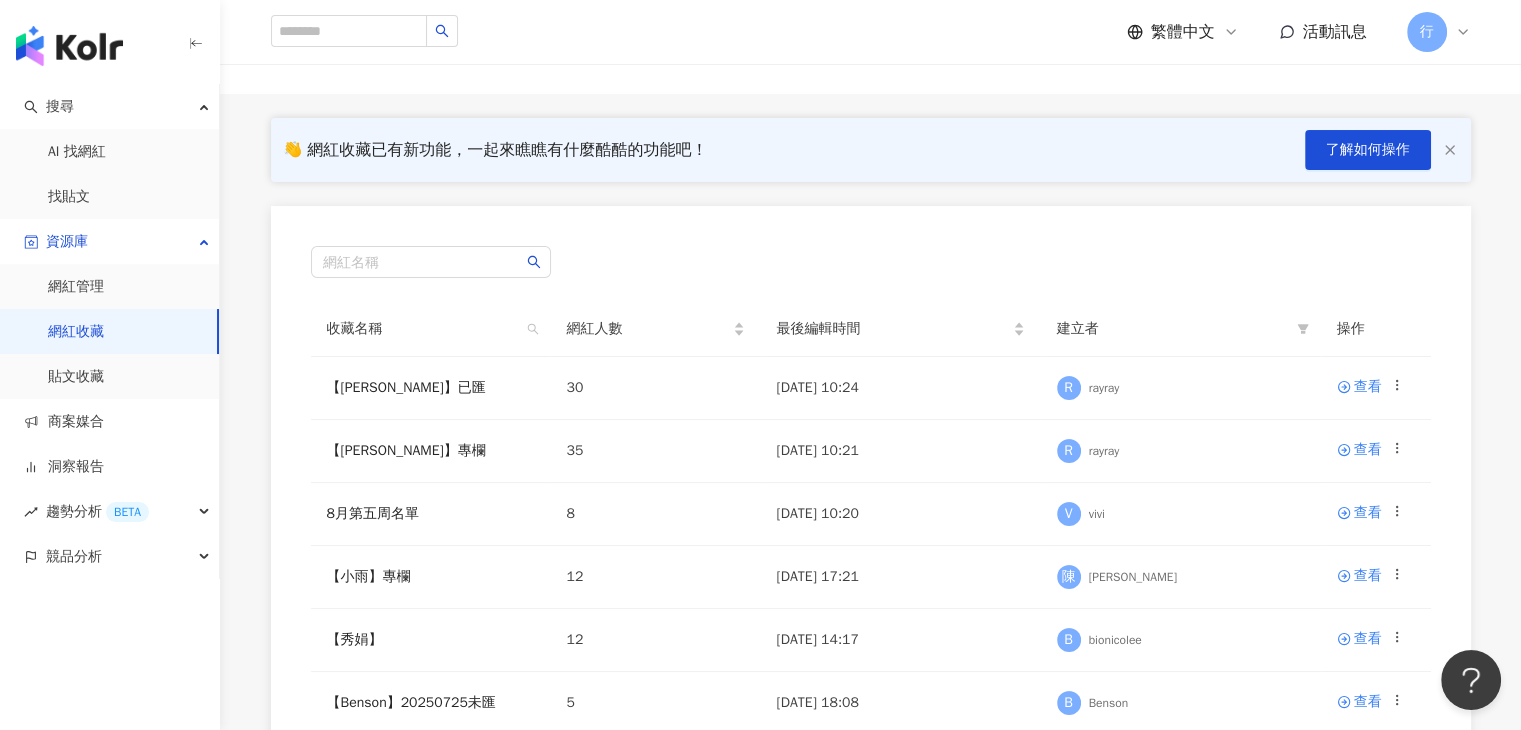 scroll, scrollTop: 200, scrollLeft: 0, axis: vertical 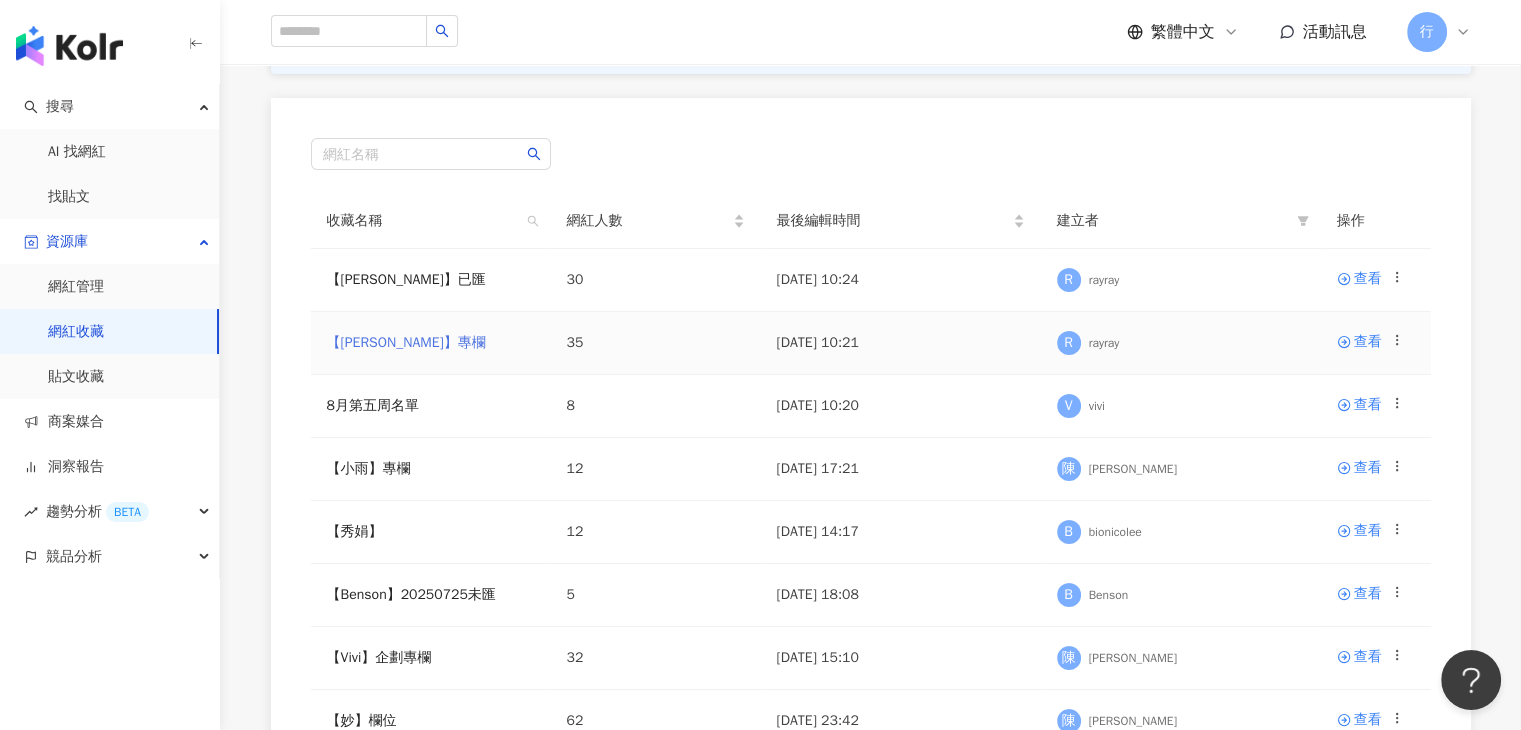 click on "【RAY】專欄" at bounding box center (406, 342) 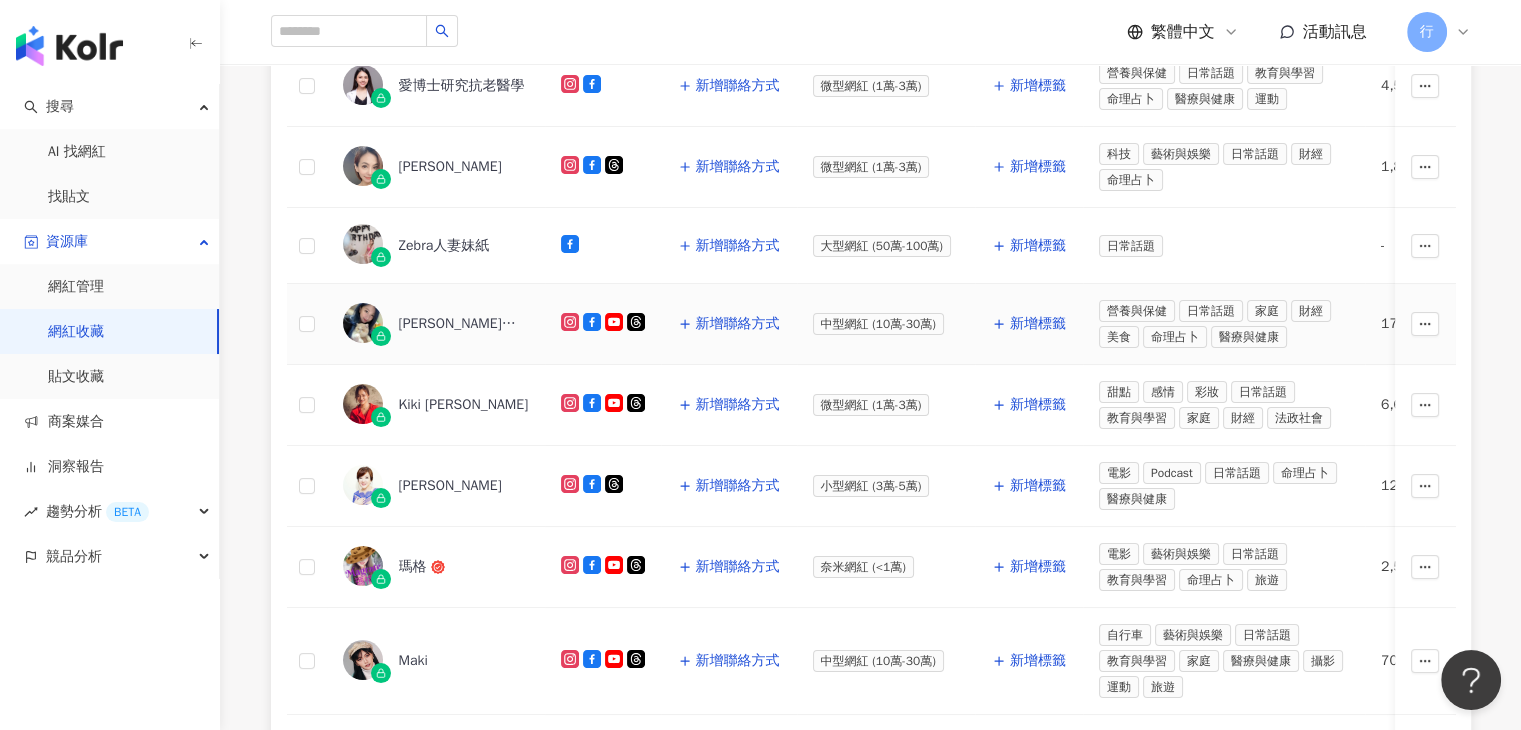 scroll, scrollTop: 500, scrollLeft: 0, axis: vertical 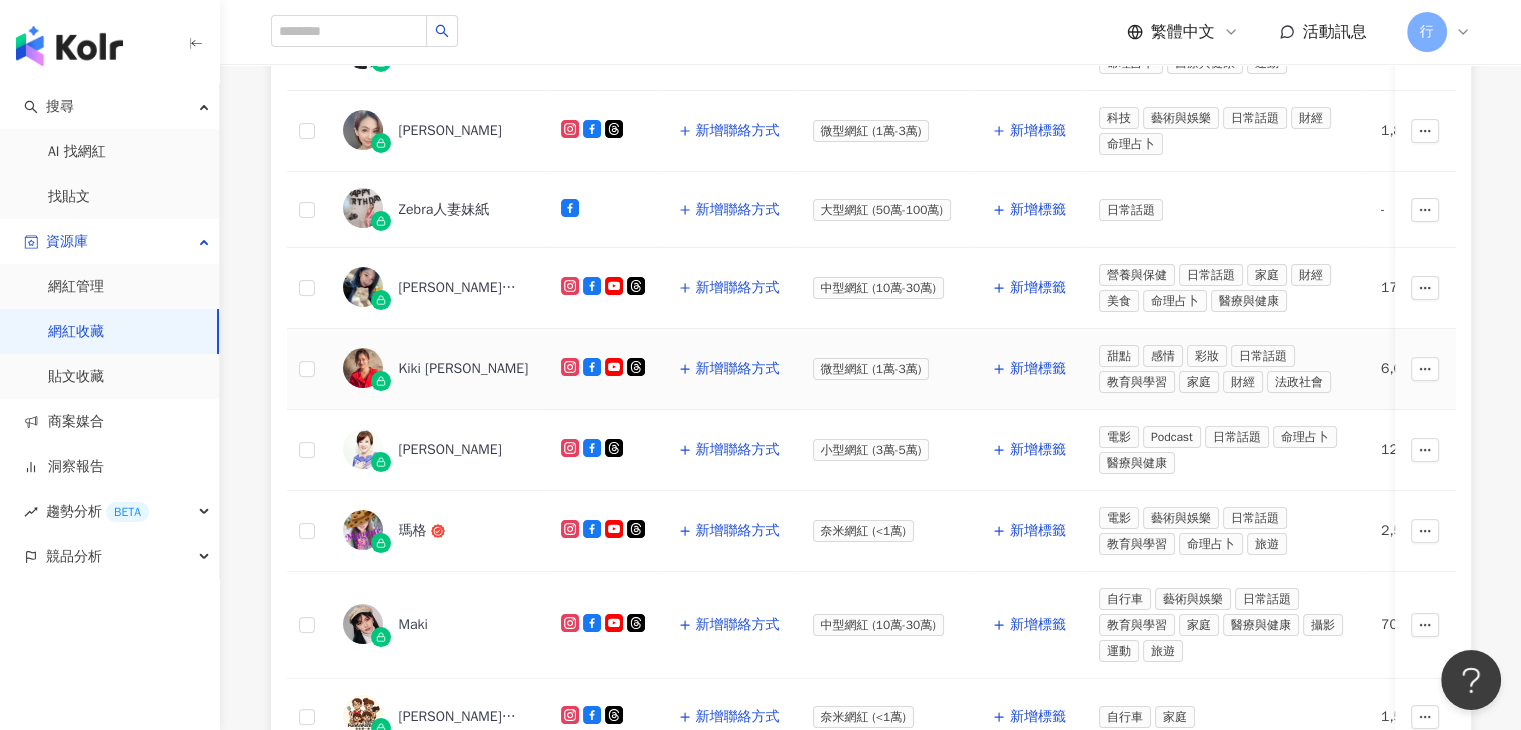 click on "Kiki 周怡君" at bounding box center (464, 369) 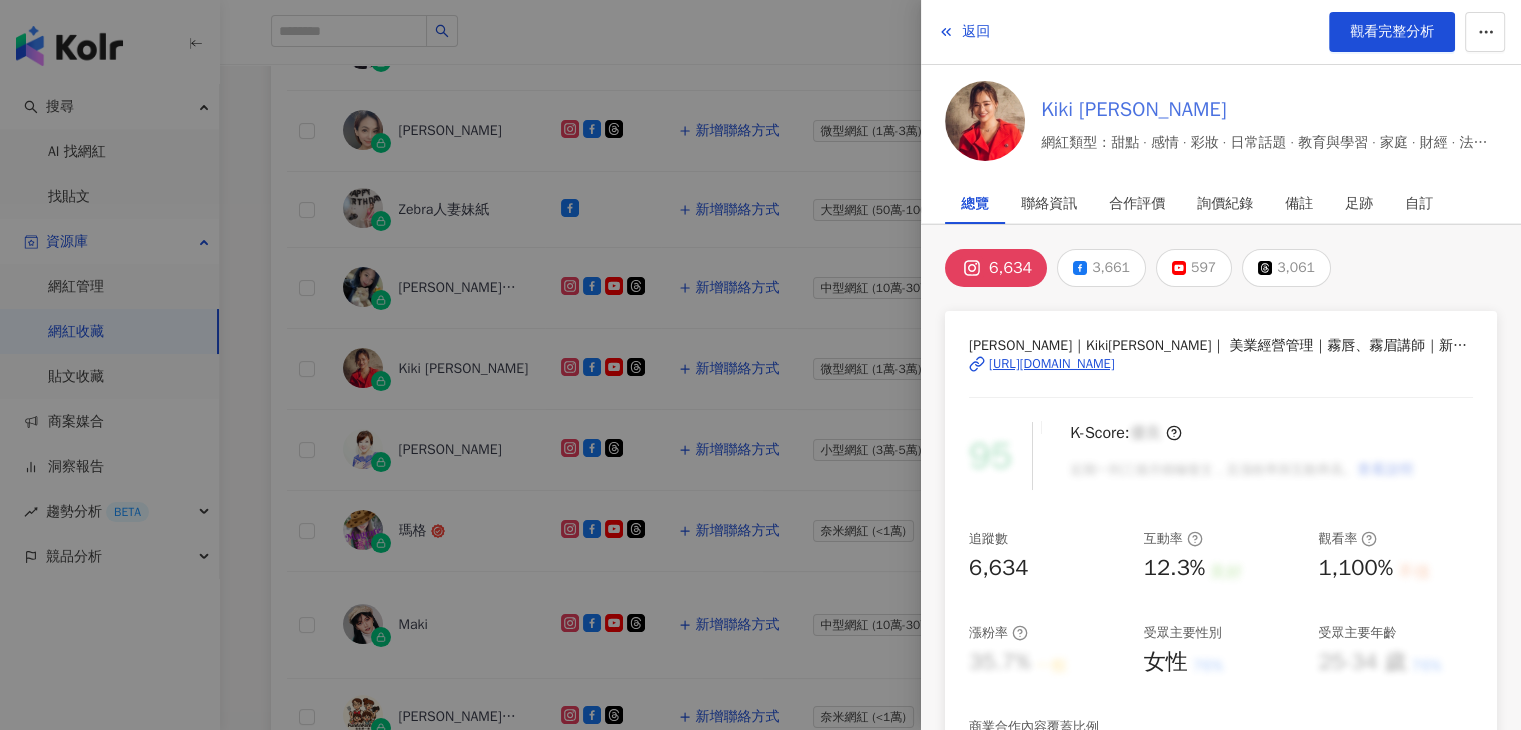 click on "Kiki 周怡君" at bounding box center [1269, 110] 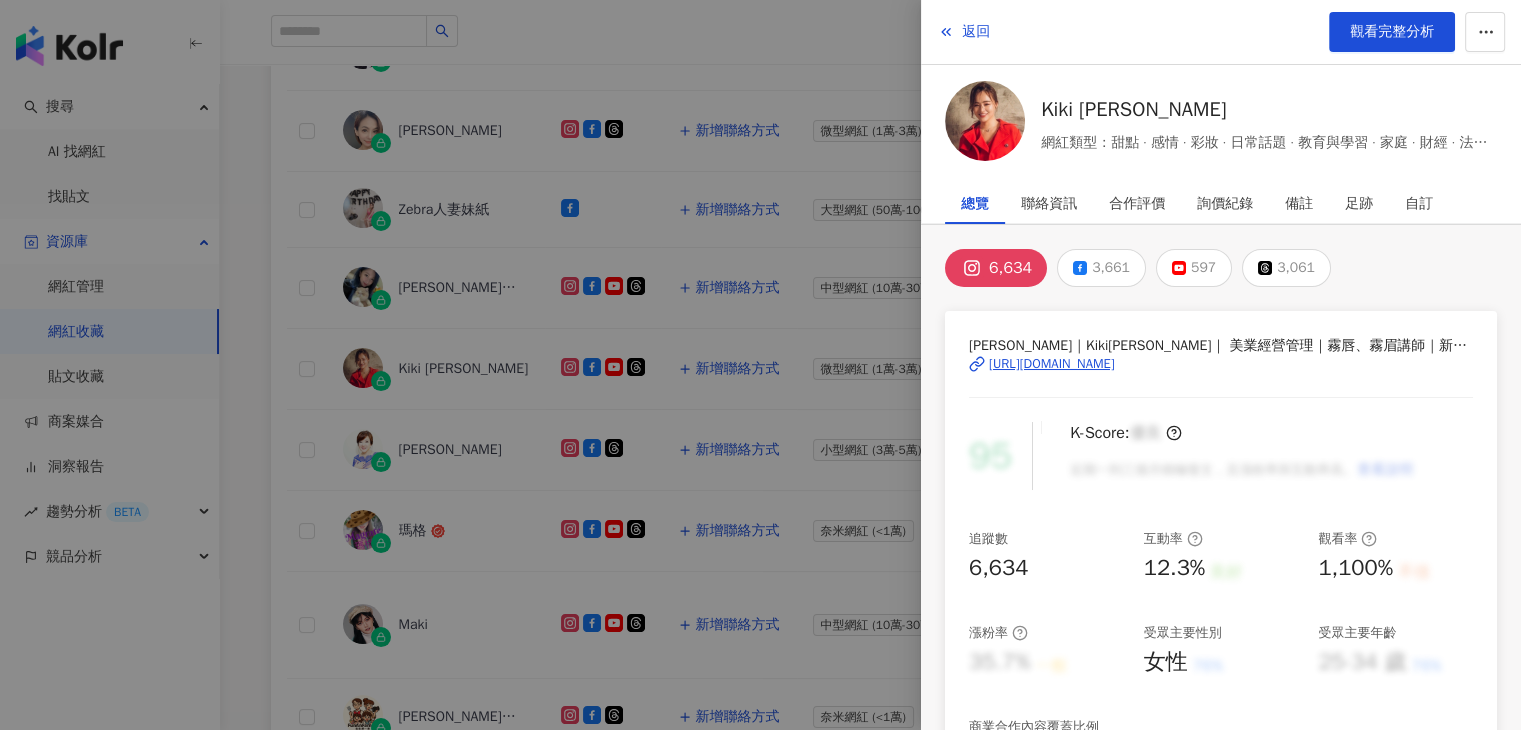 click at bounding box center [760, 365] 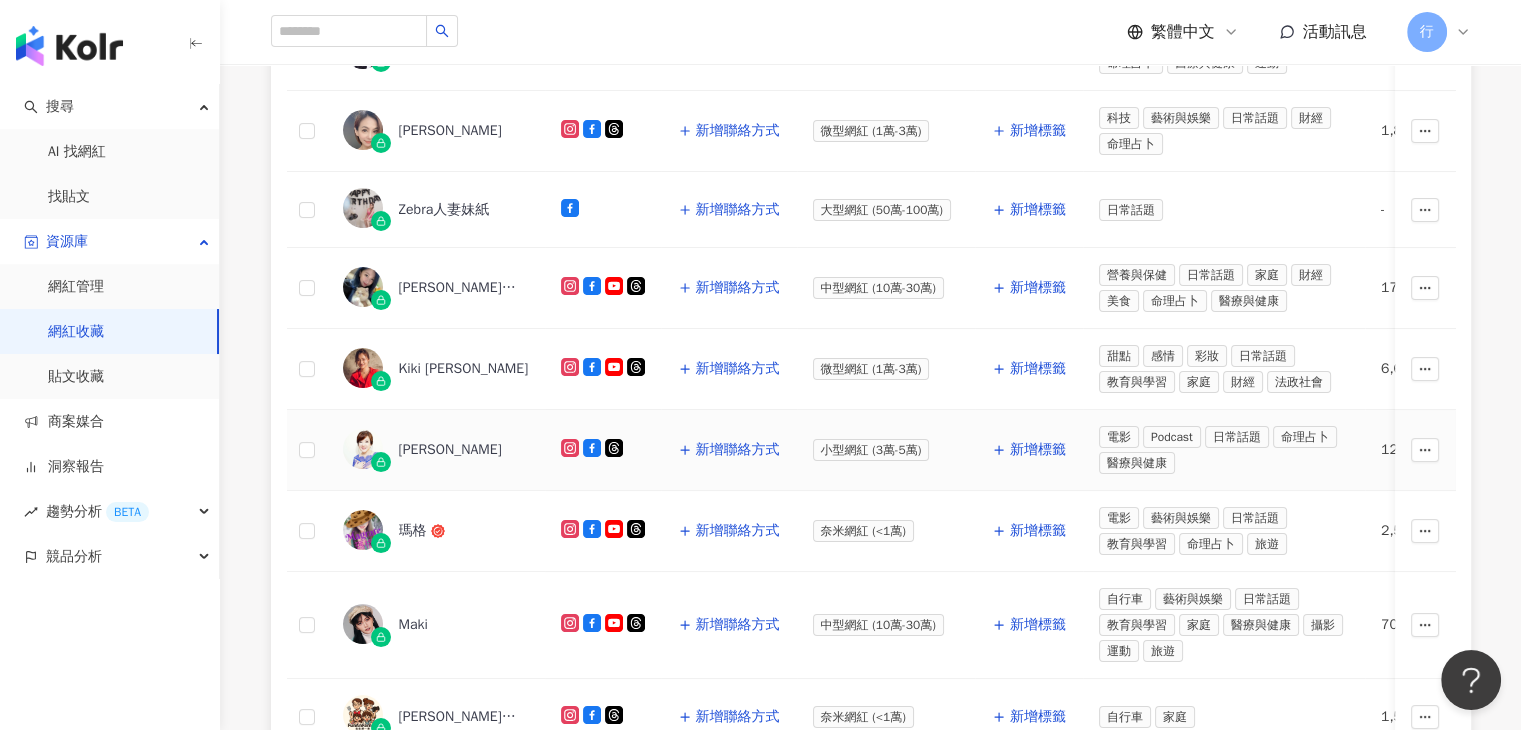 click on "趙婷" at bounding box center [450, 450] 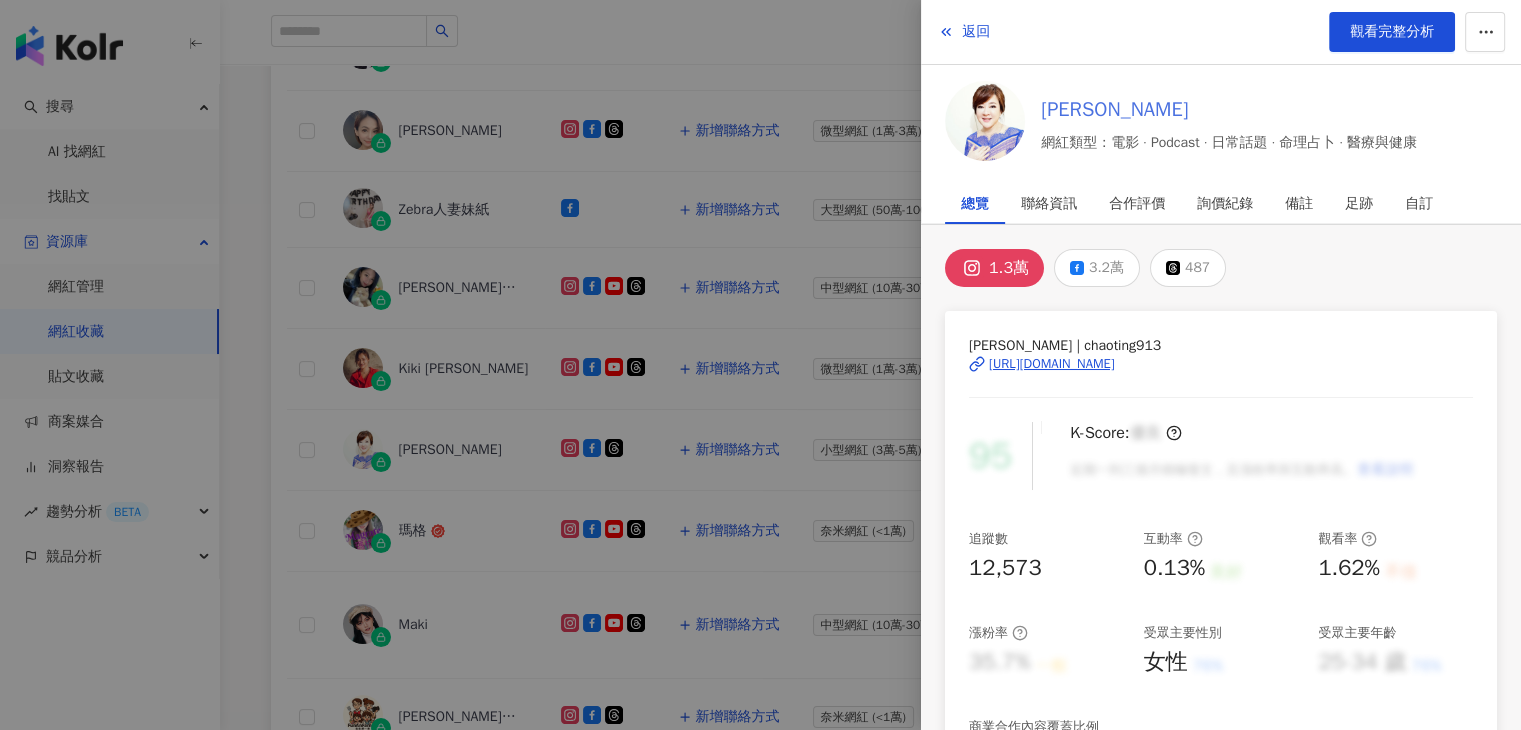 click on "趙婷" at bounding box center [1229, 110] 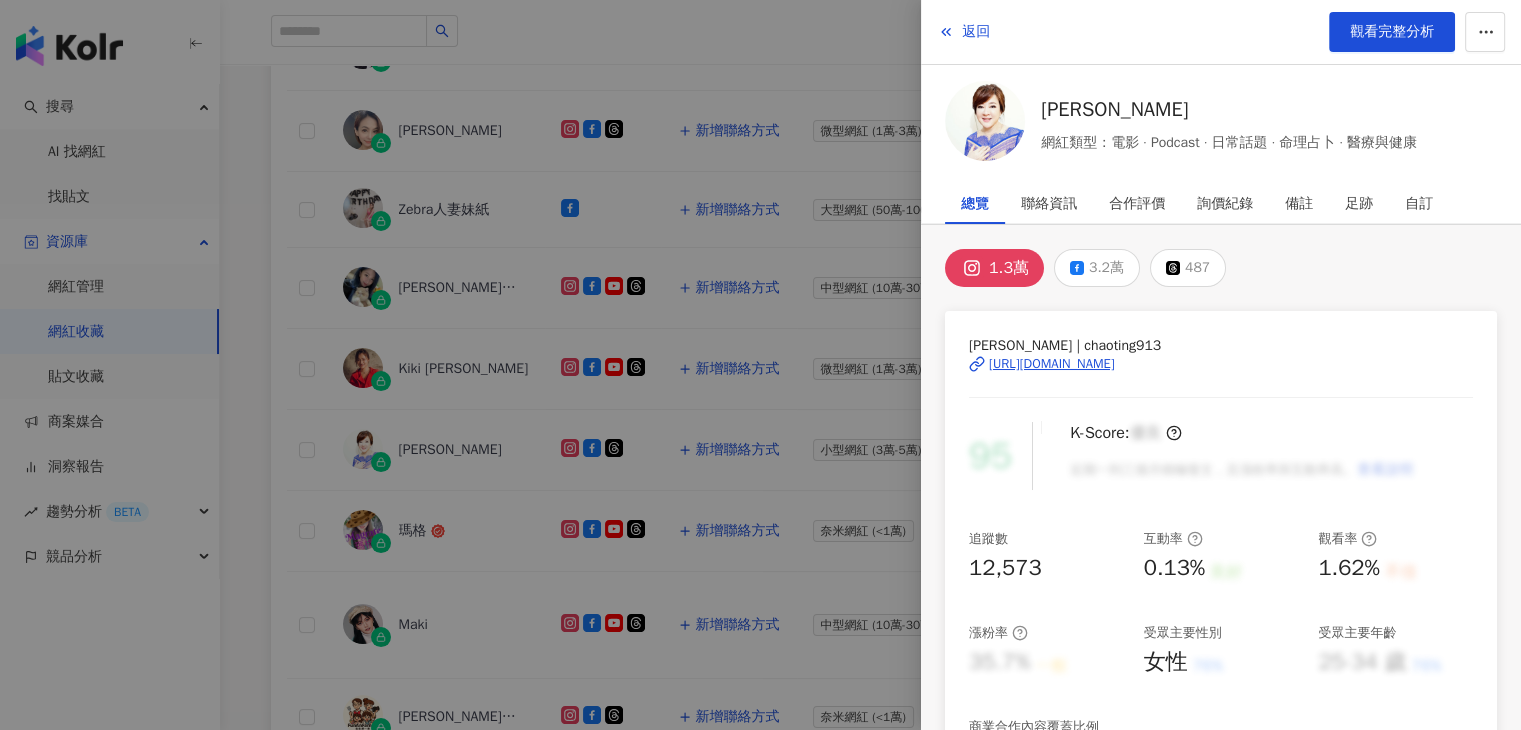 click at bounding box center (760, 365) 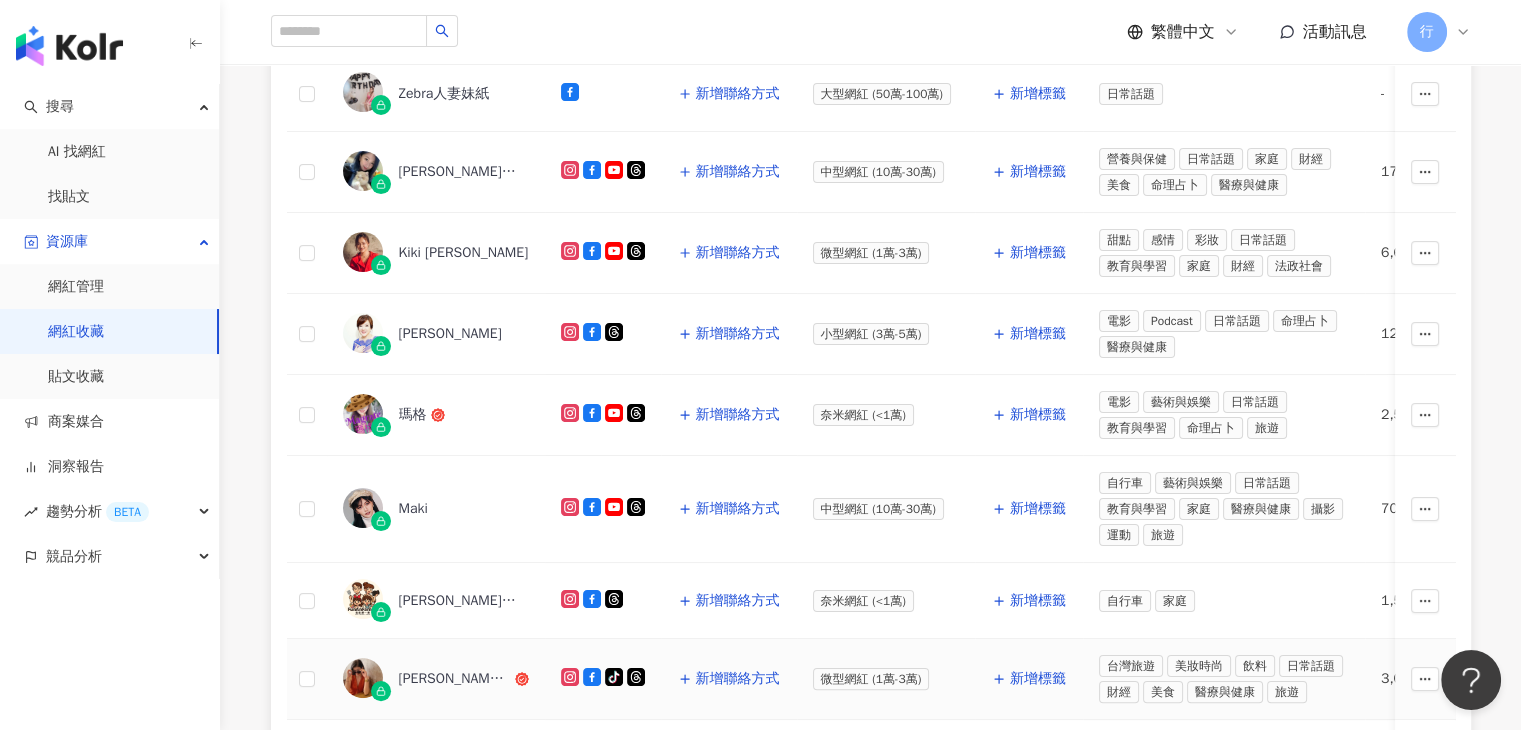 scroll, scrollTop: 700, scrollLeft: 0, axis: vertical 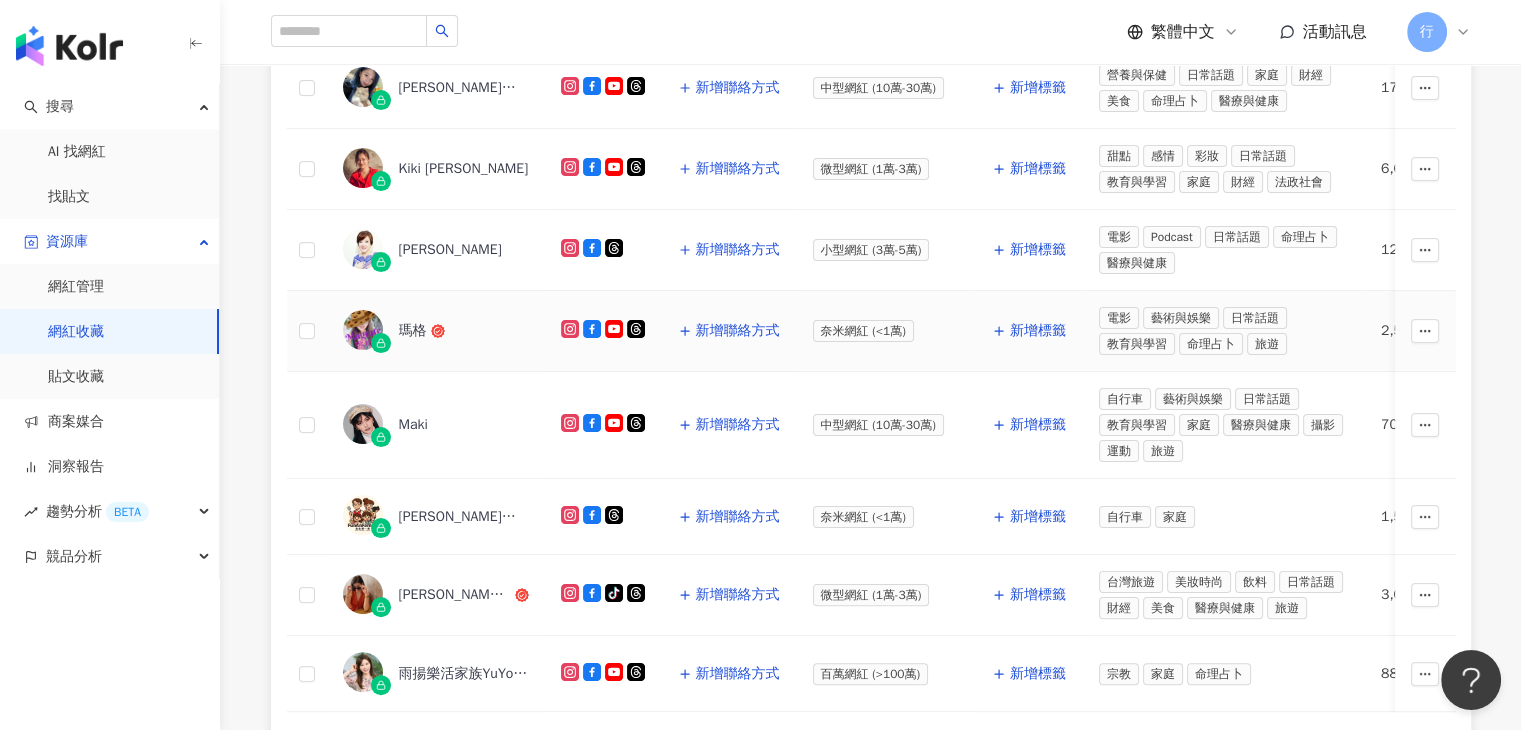 click on "瑪格" at bounding box center (413, 331) 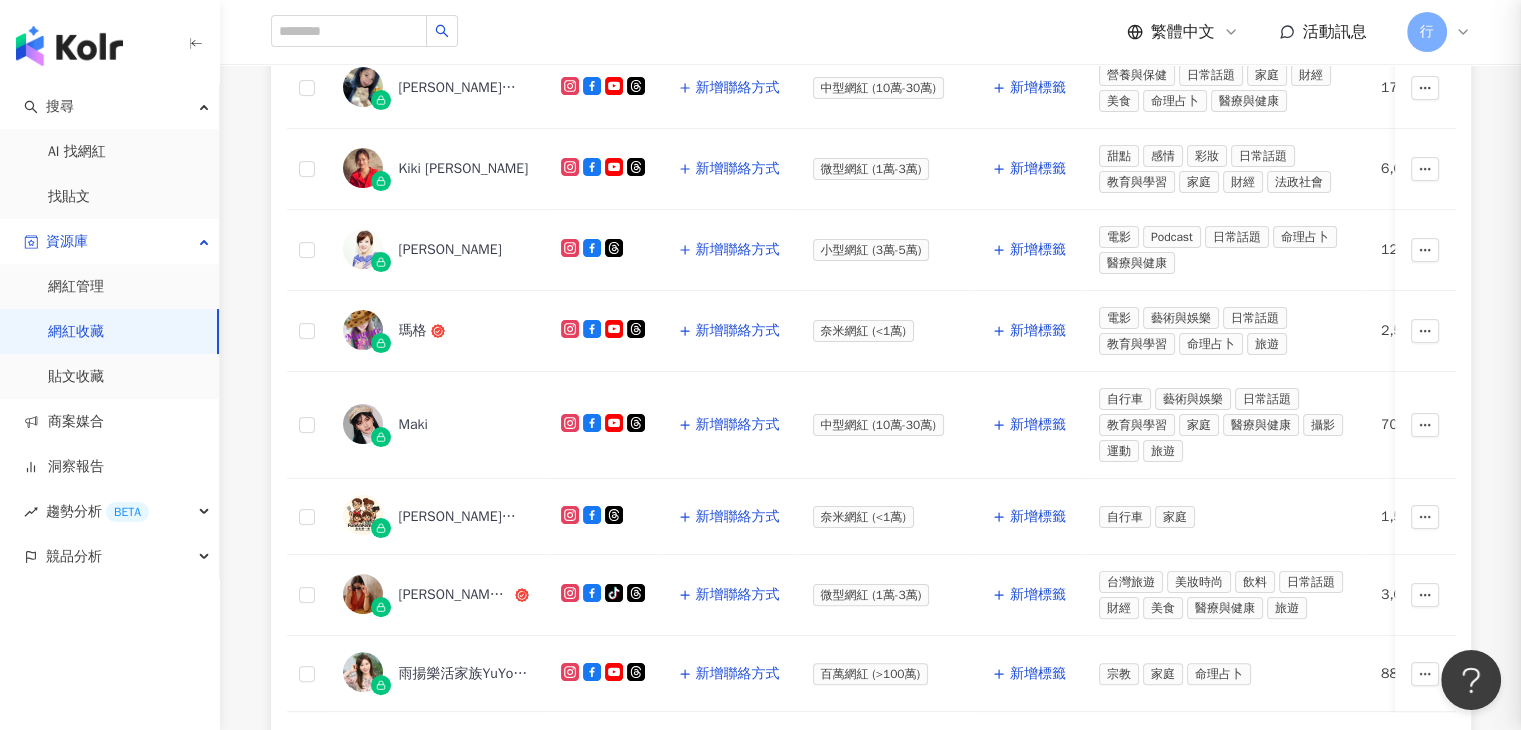 click at bounding box center [760, 365] 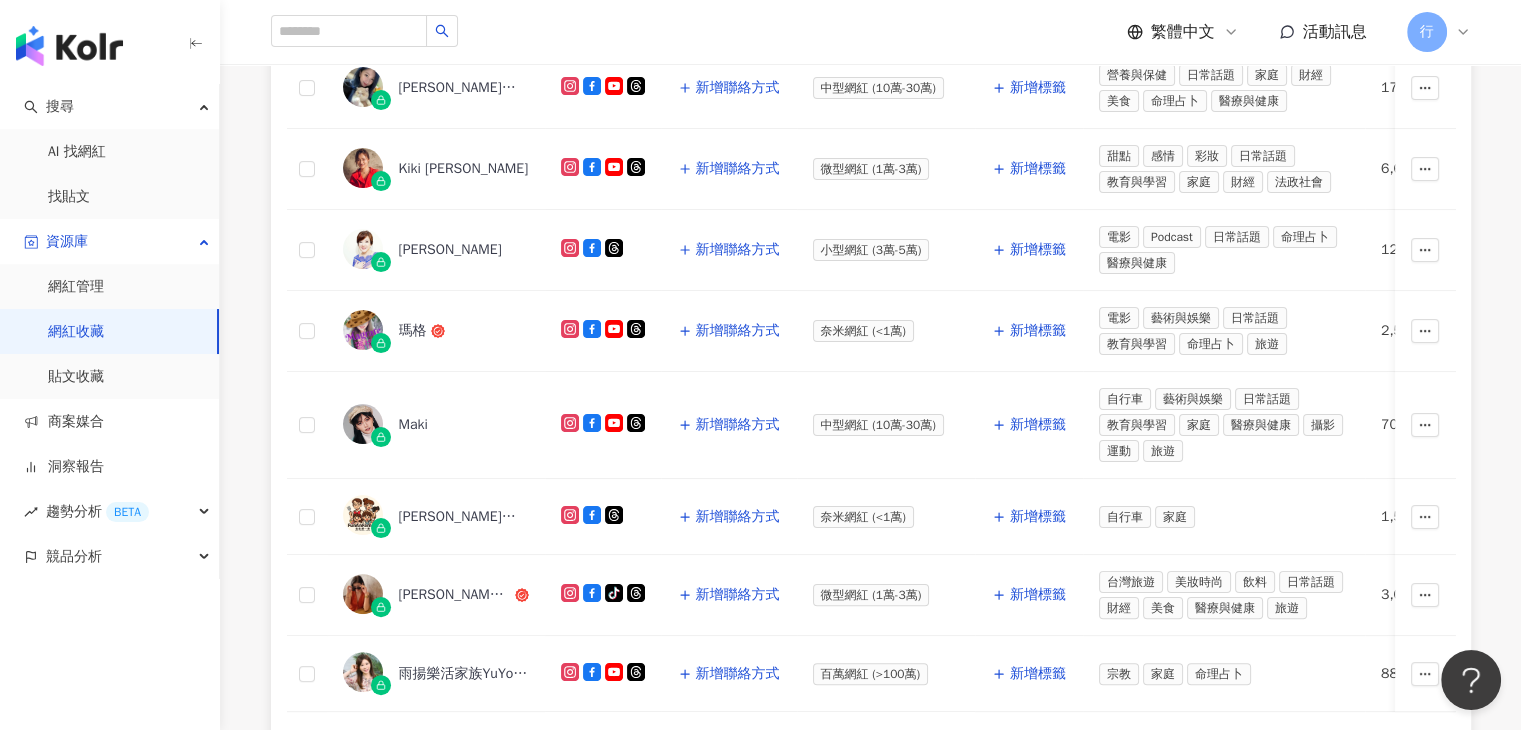 click on "瑪格" at bounding box center (413, 331) 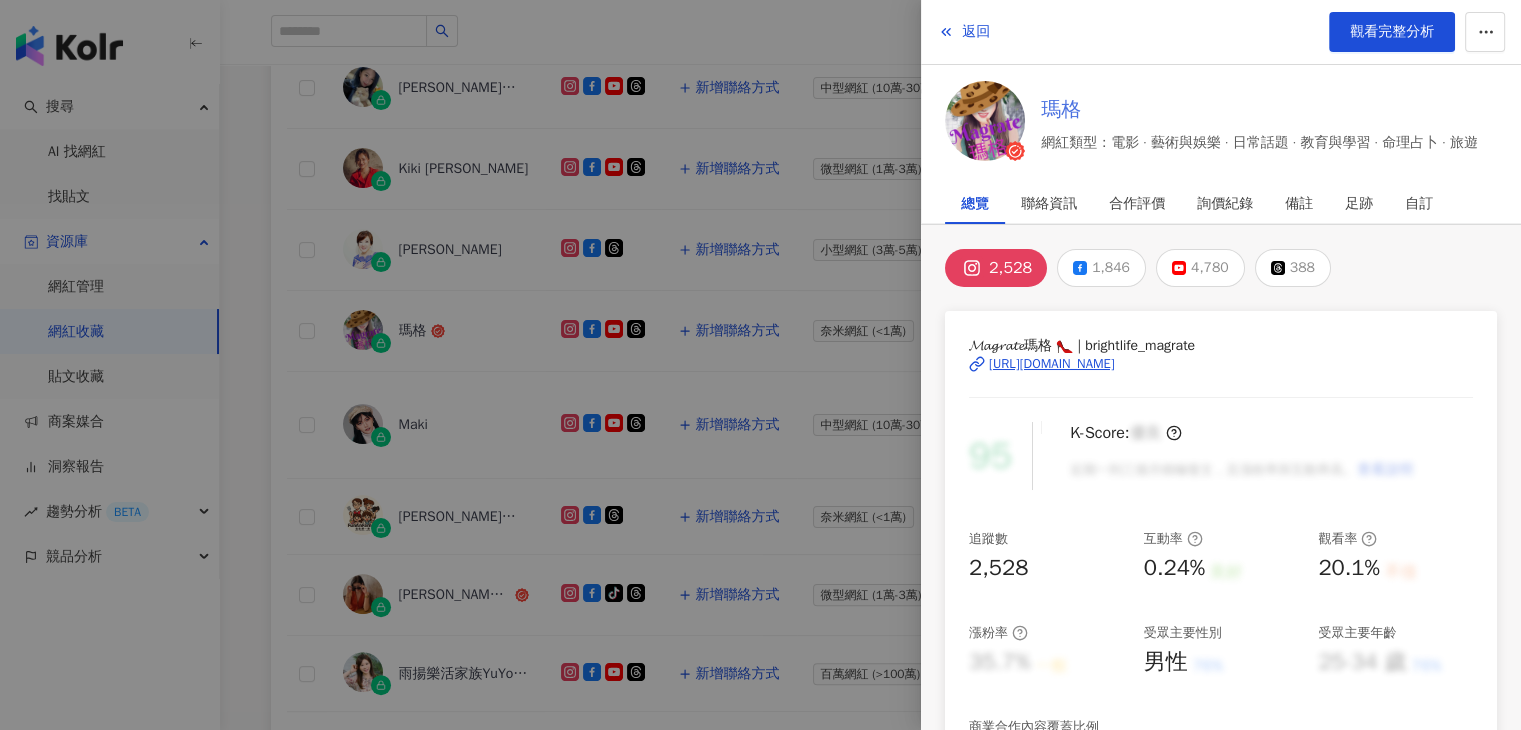 click on "瑪格" at bounding box center (1259, 110) 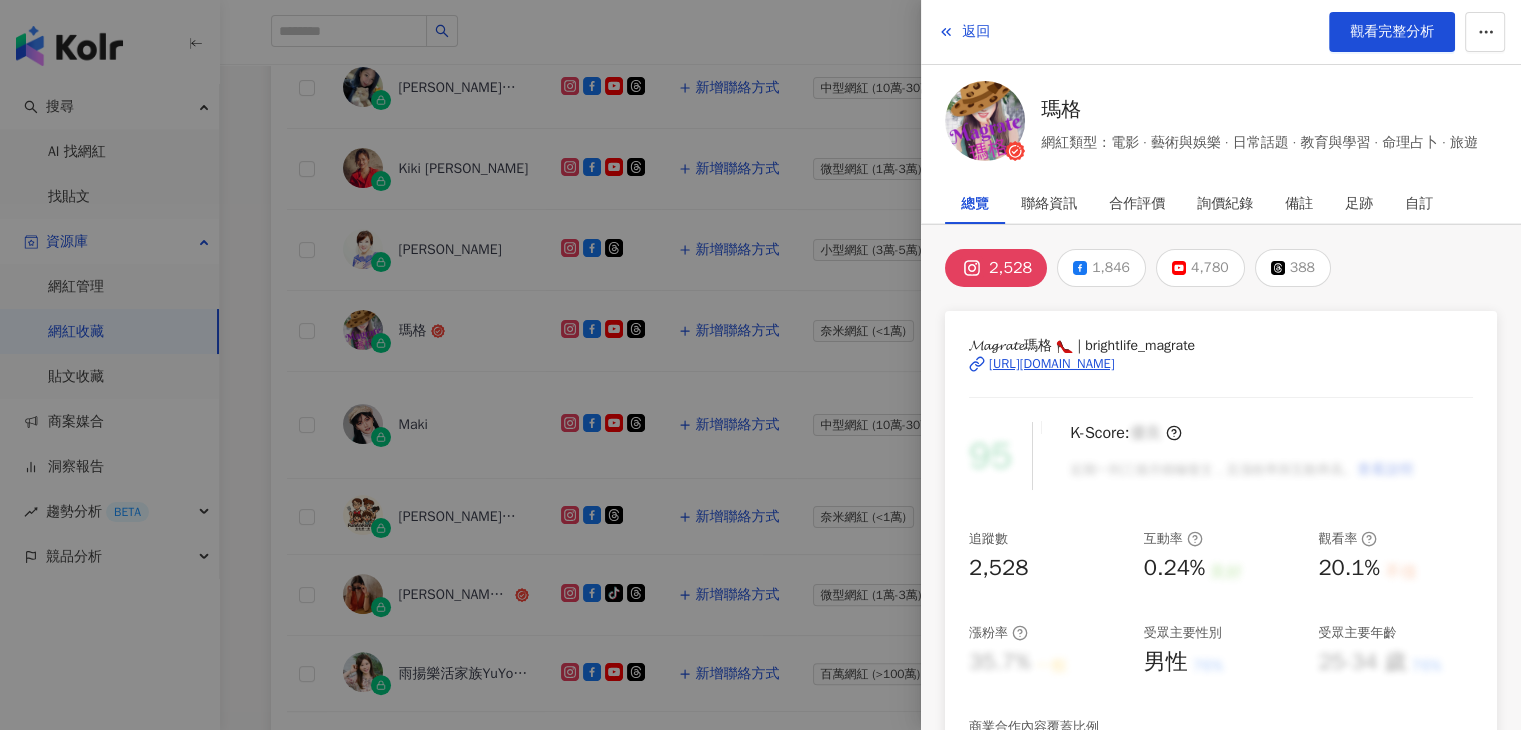 click at bounding box center (760, 365) 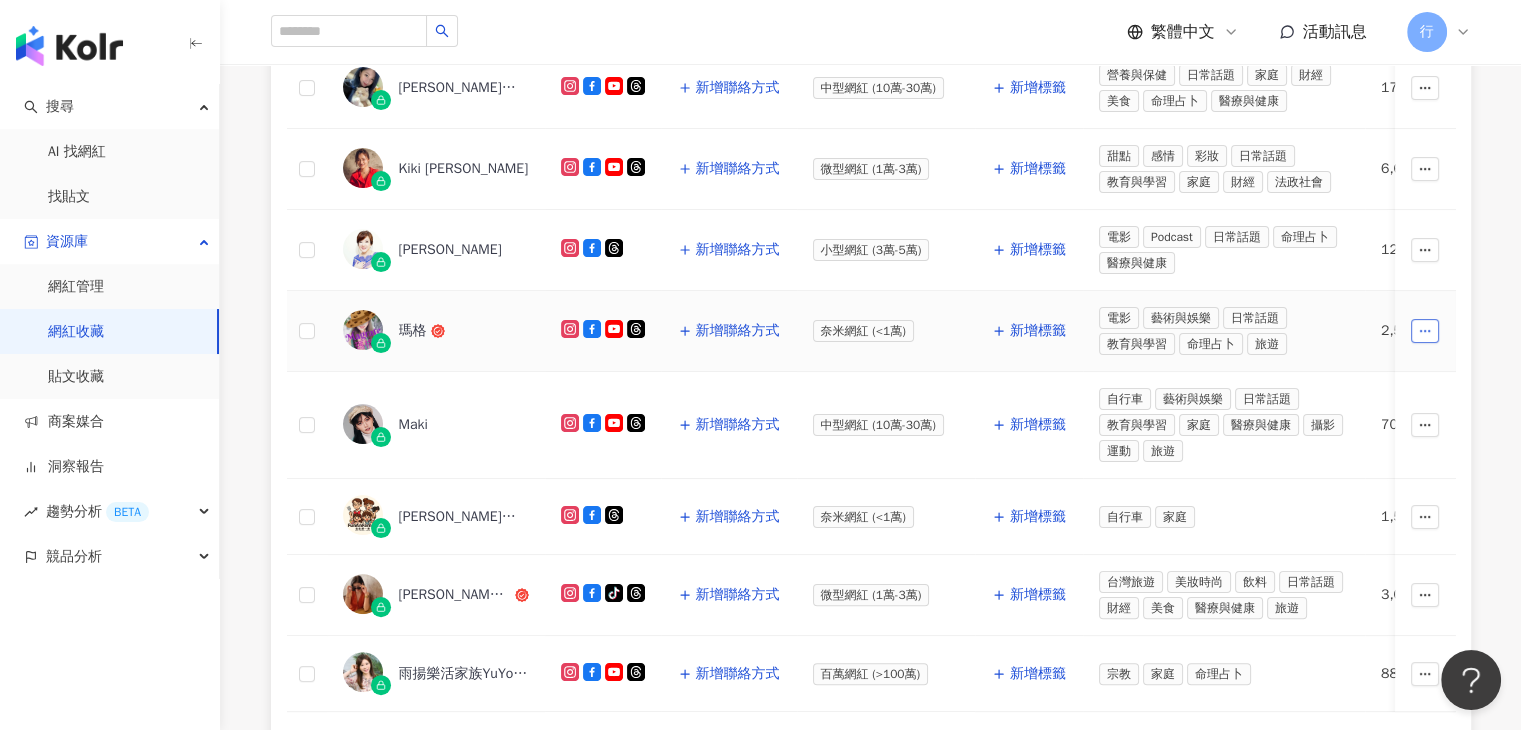 click 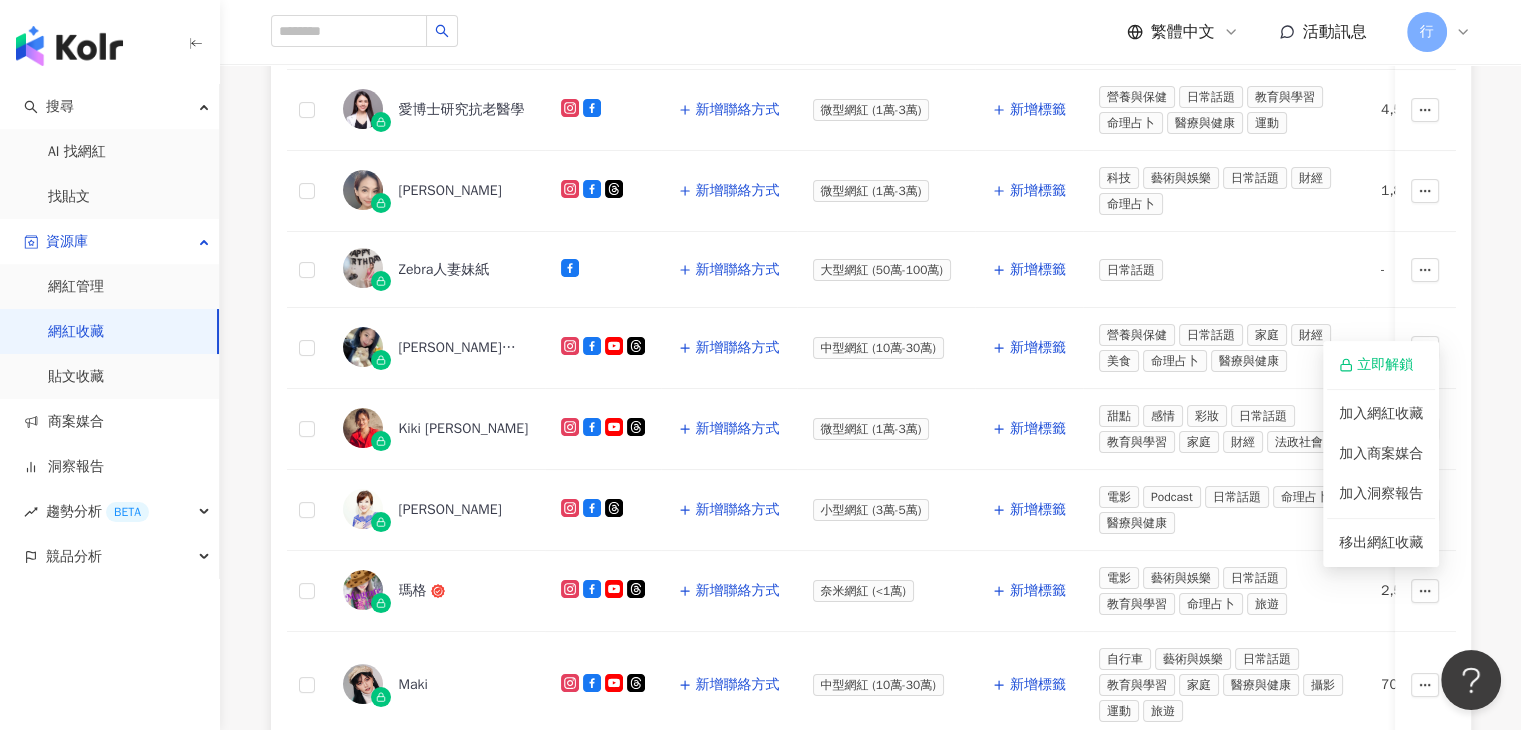 scroll, scrollTop: 600, scrollLeft: 0, axis: vertical 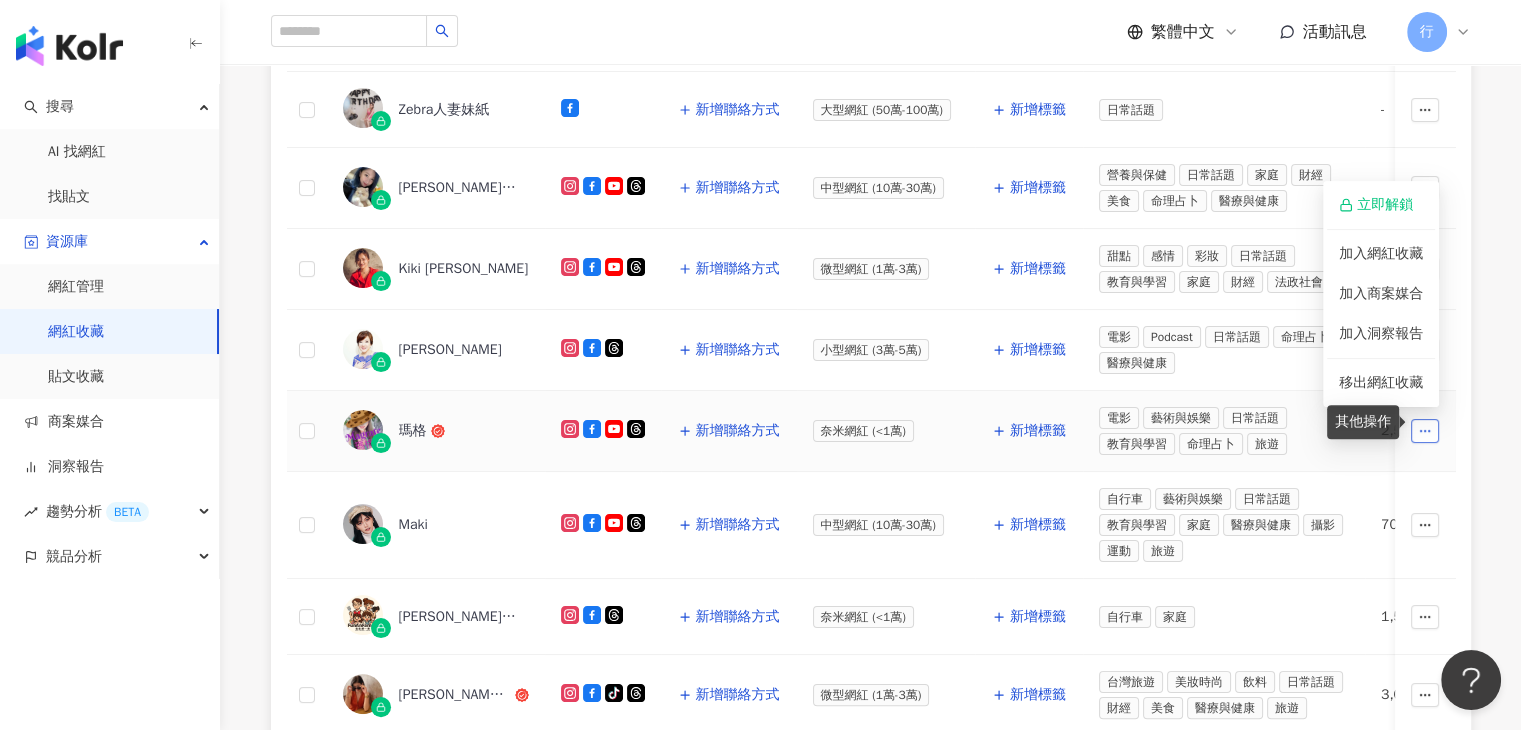 click 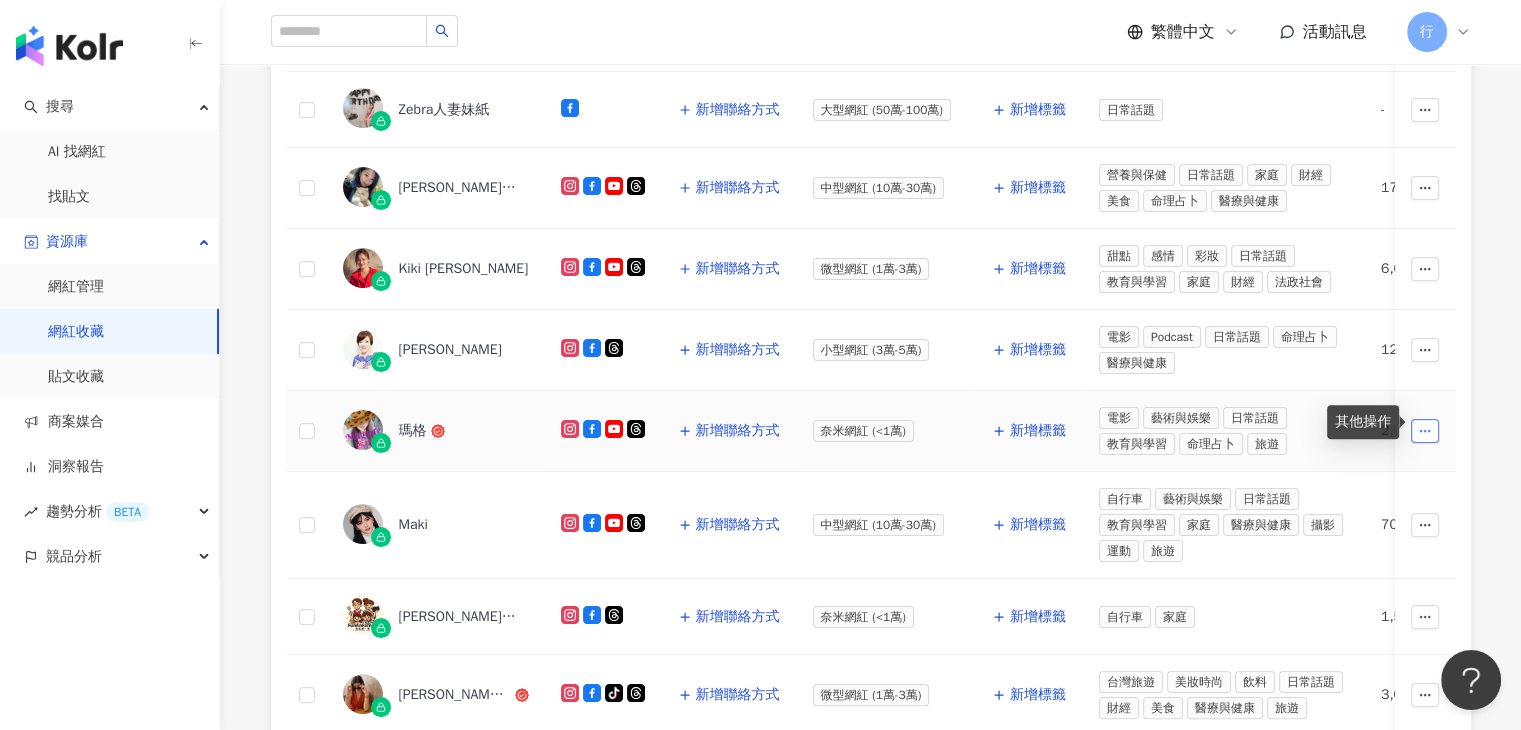 click 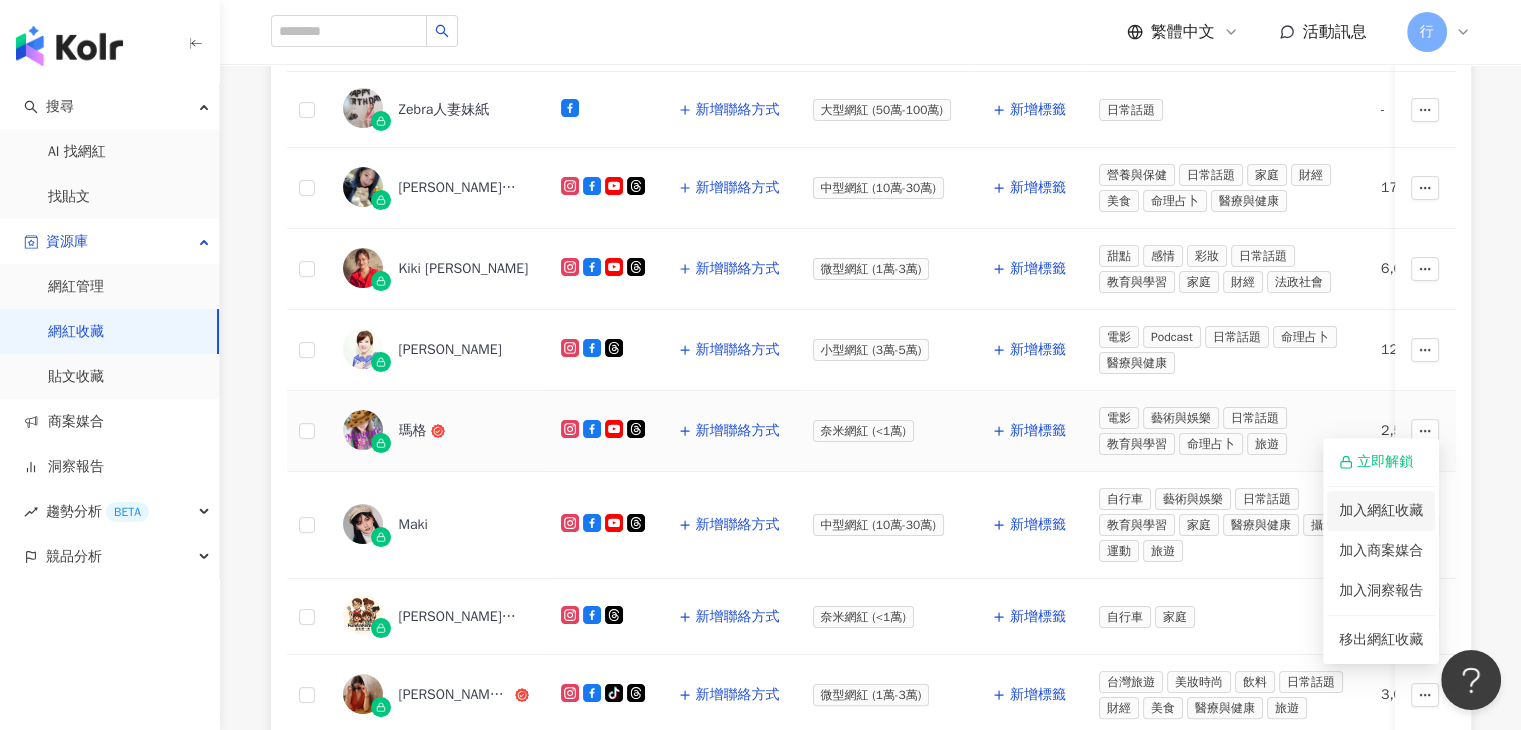 click on "加入網紅收藏" at bounding box center [1381, 511] 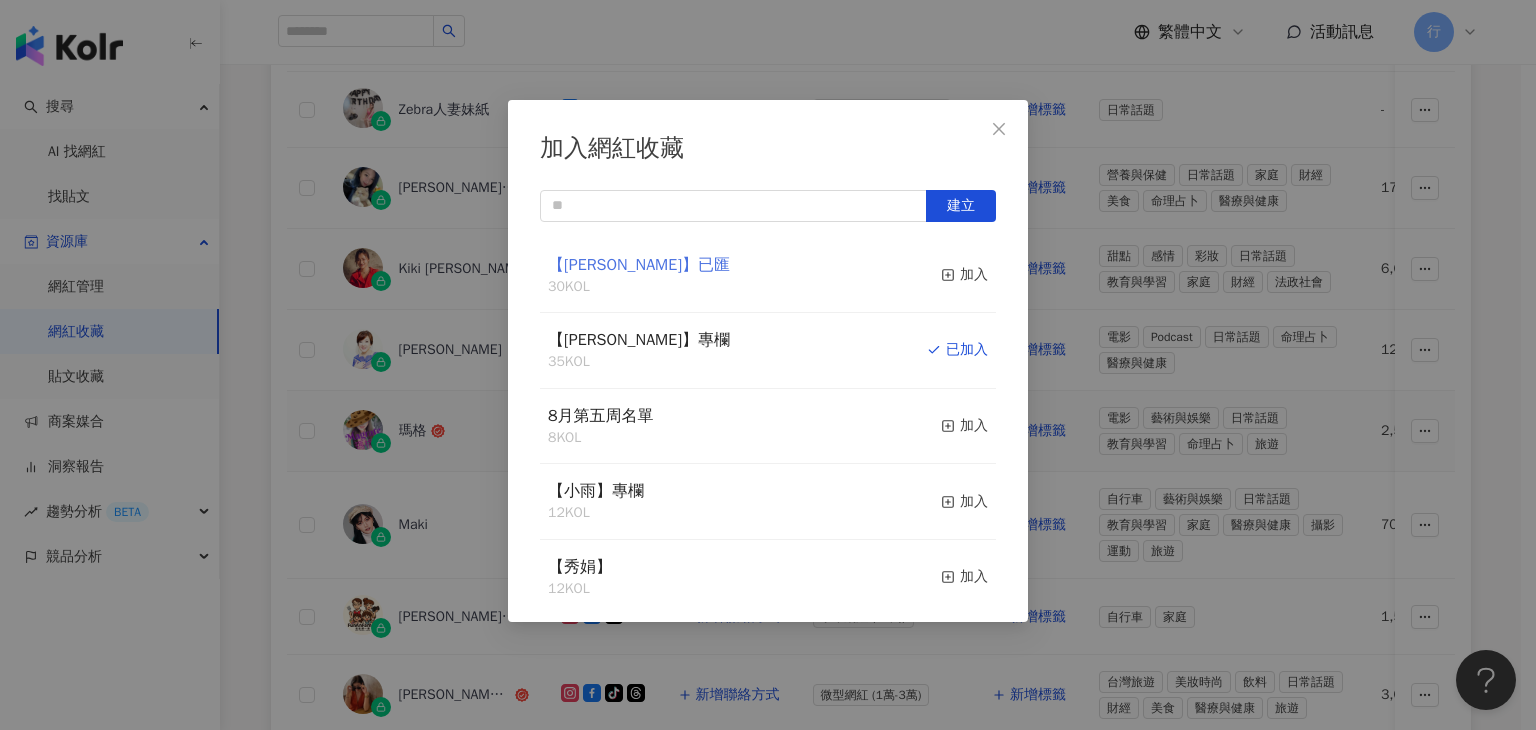click on "【RAY】已匯" at bounding box center (639, 265) 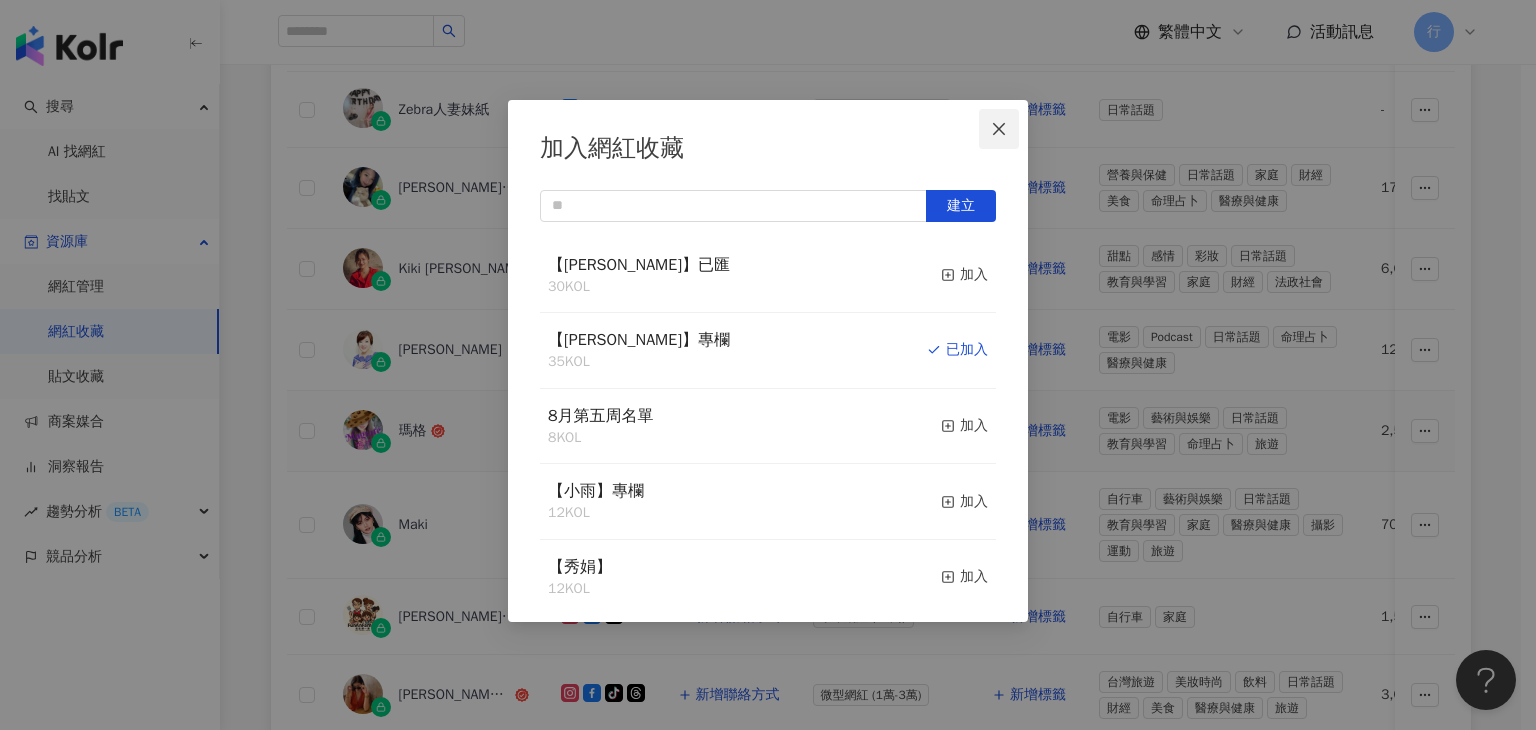 click 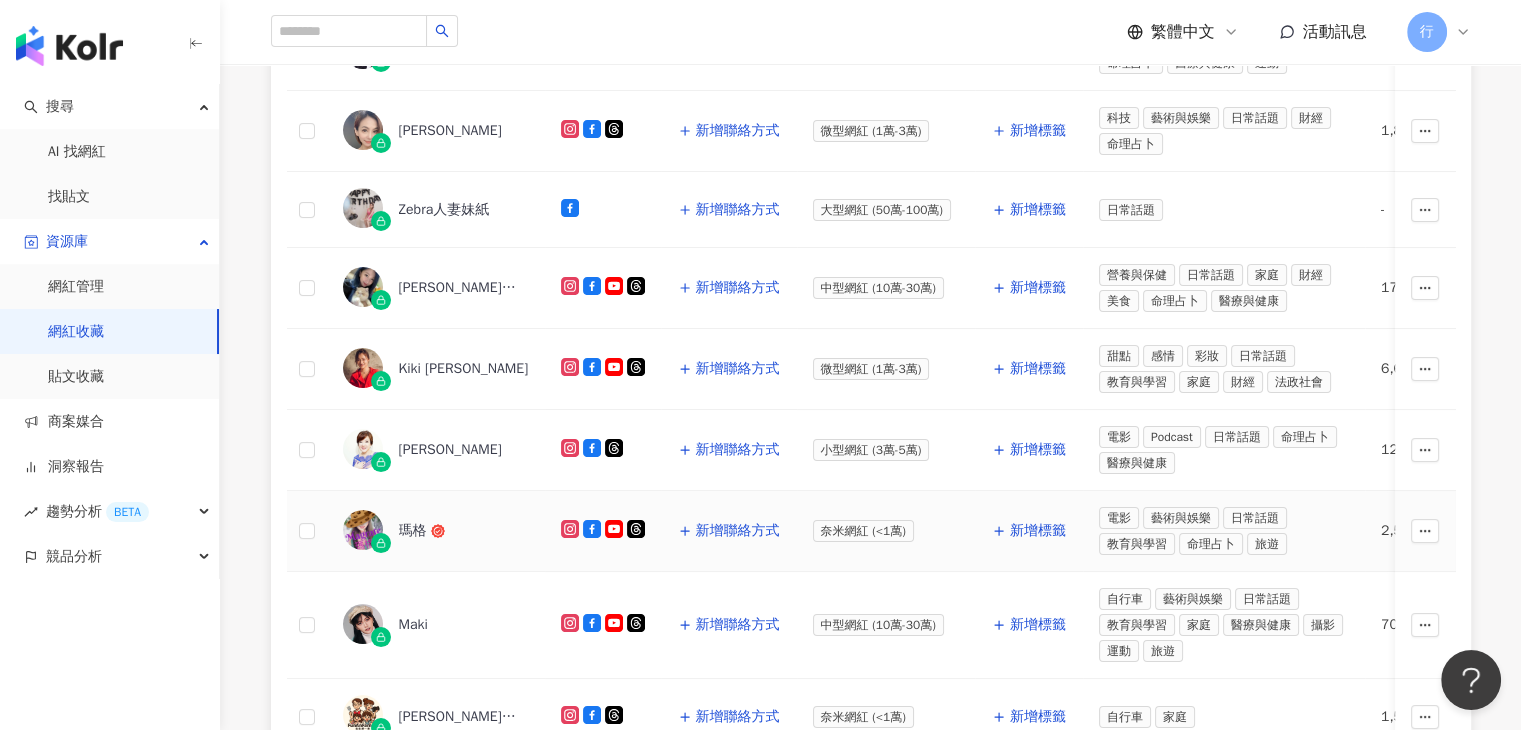 scroll, scrollTop: 600, scrollLeft: 0, axis: vertical 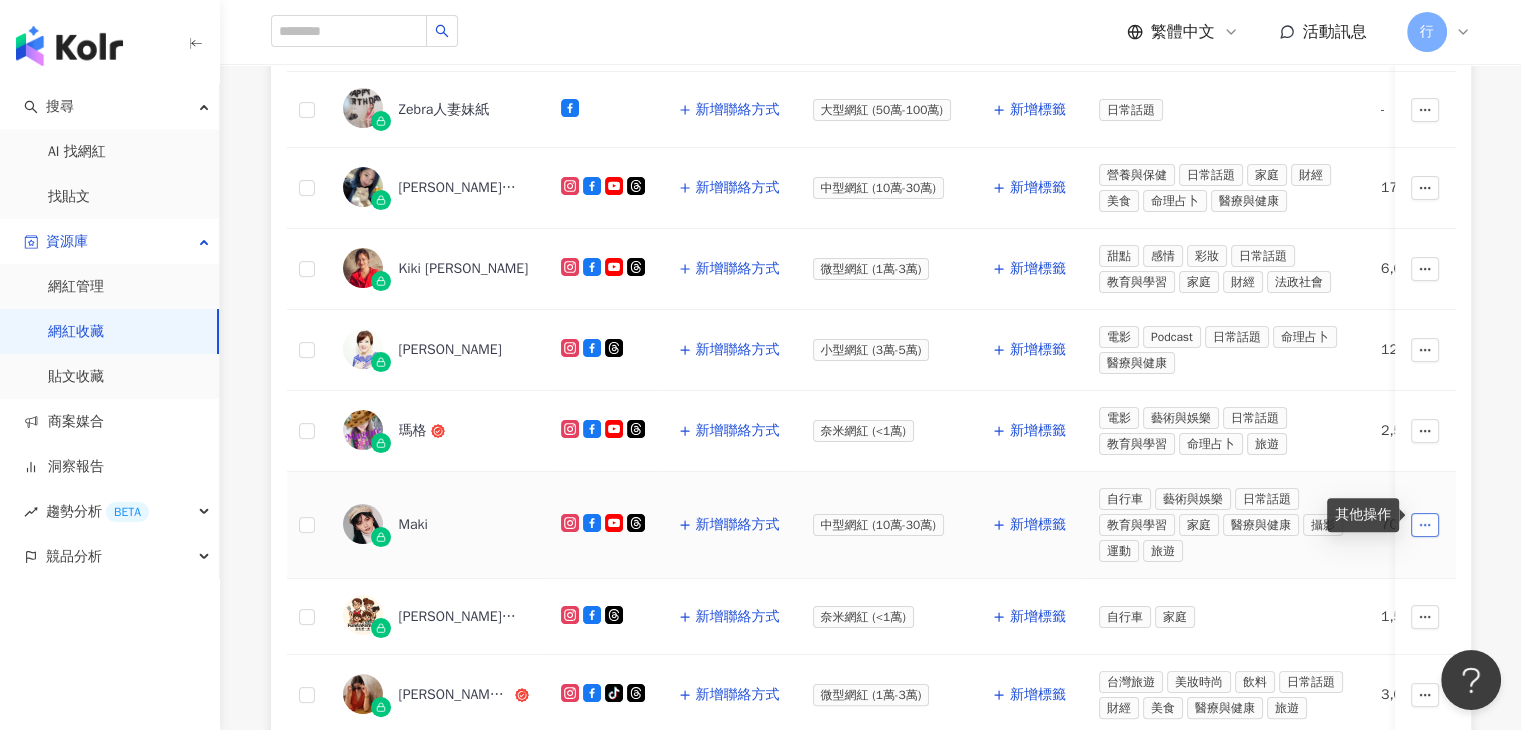 click 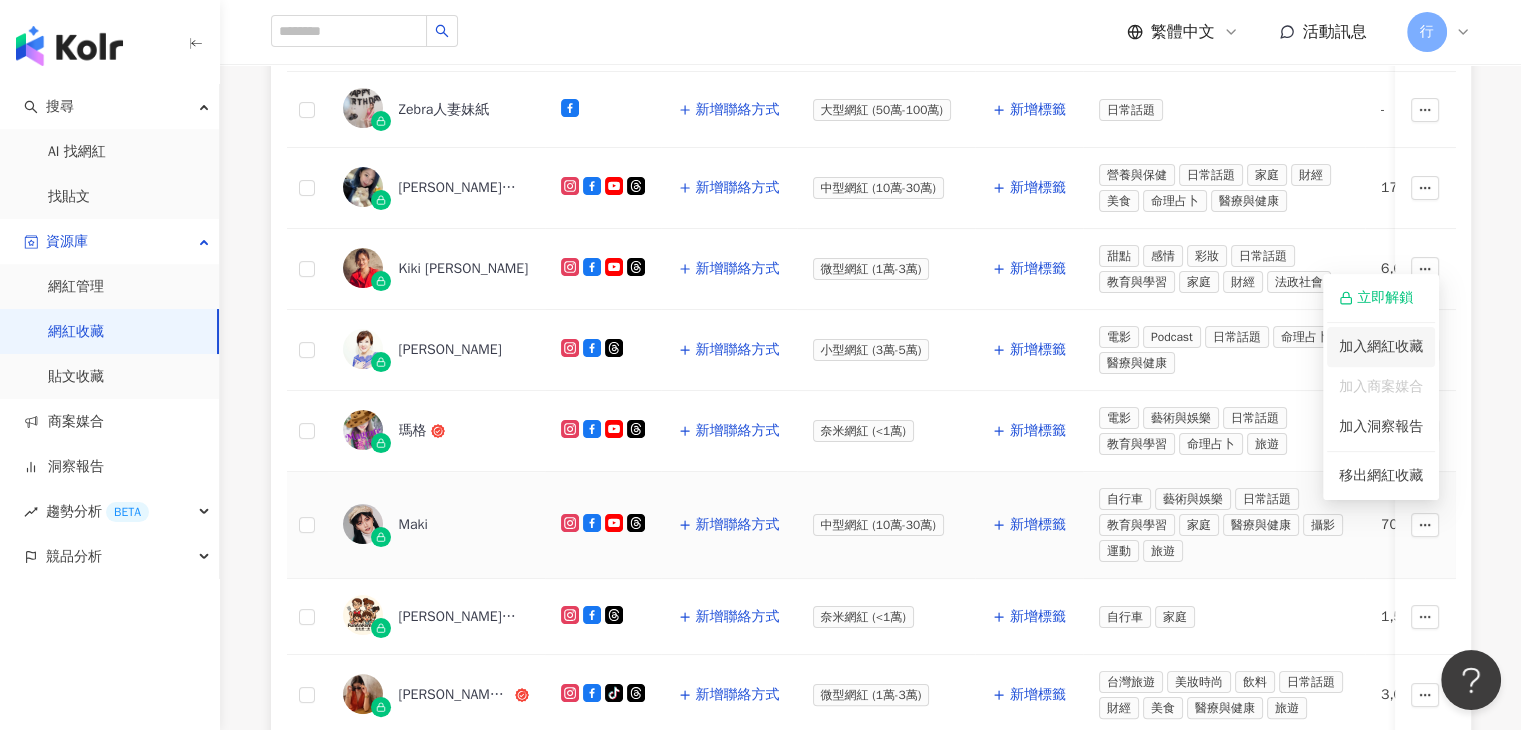 click on "加入網紅收藏" at bounding box center [1381, 347] 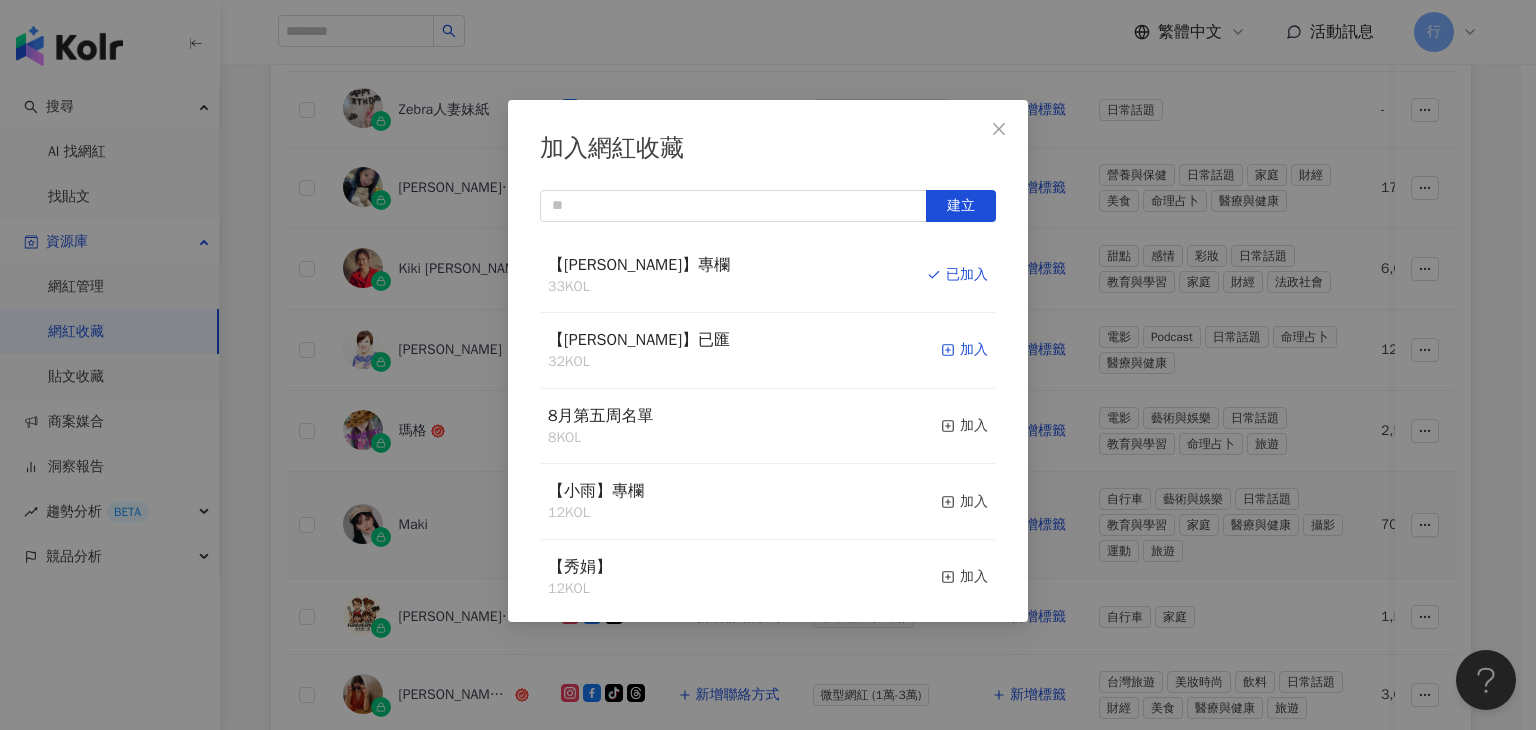 click on "加入" at bounding box center (964, 350) 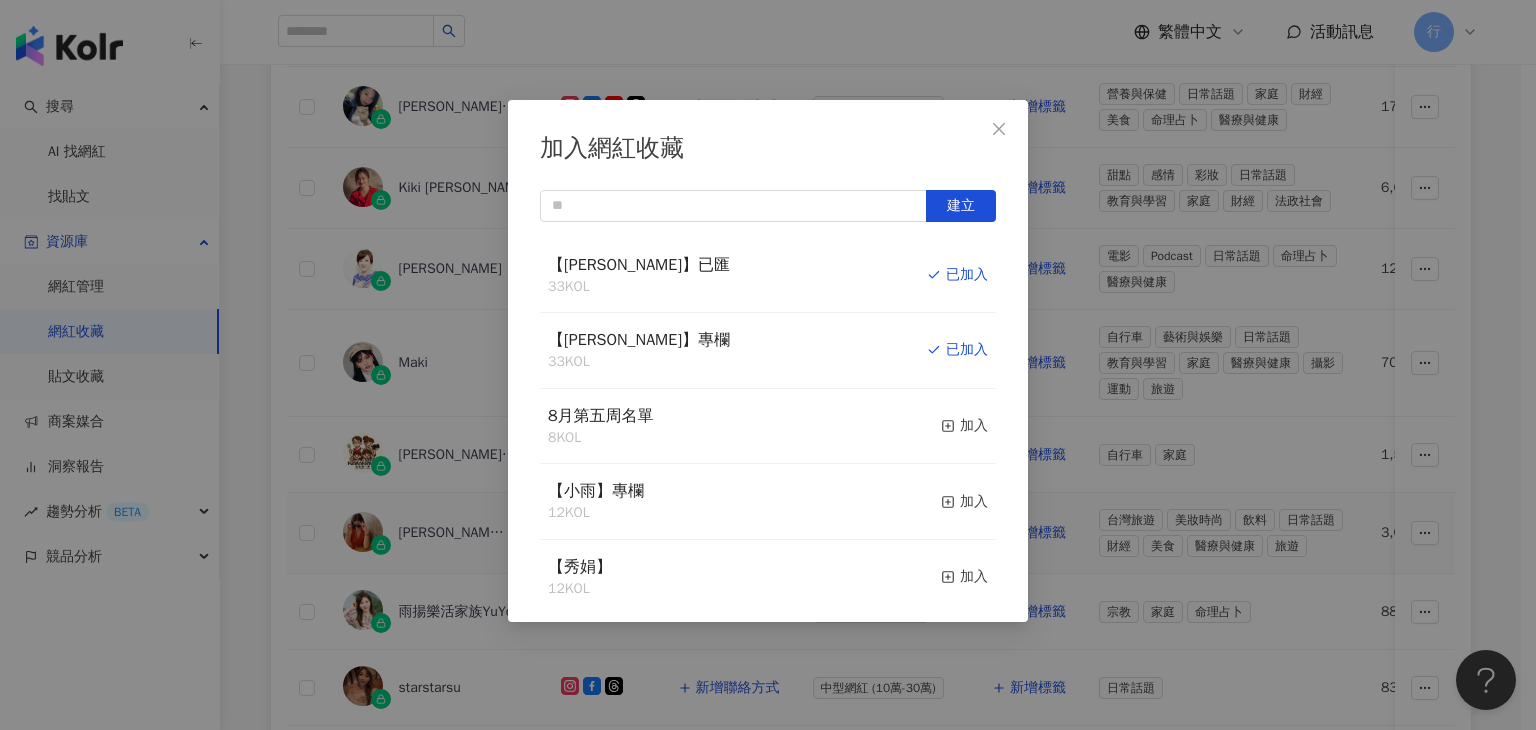 click 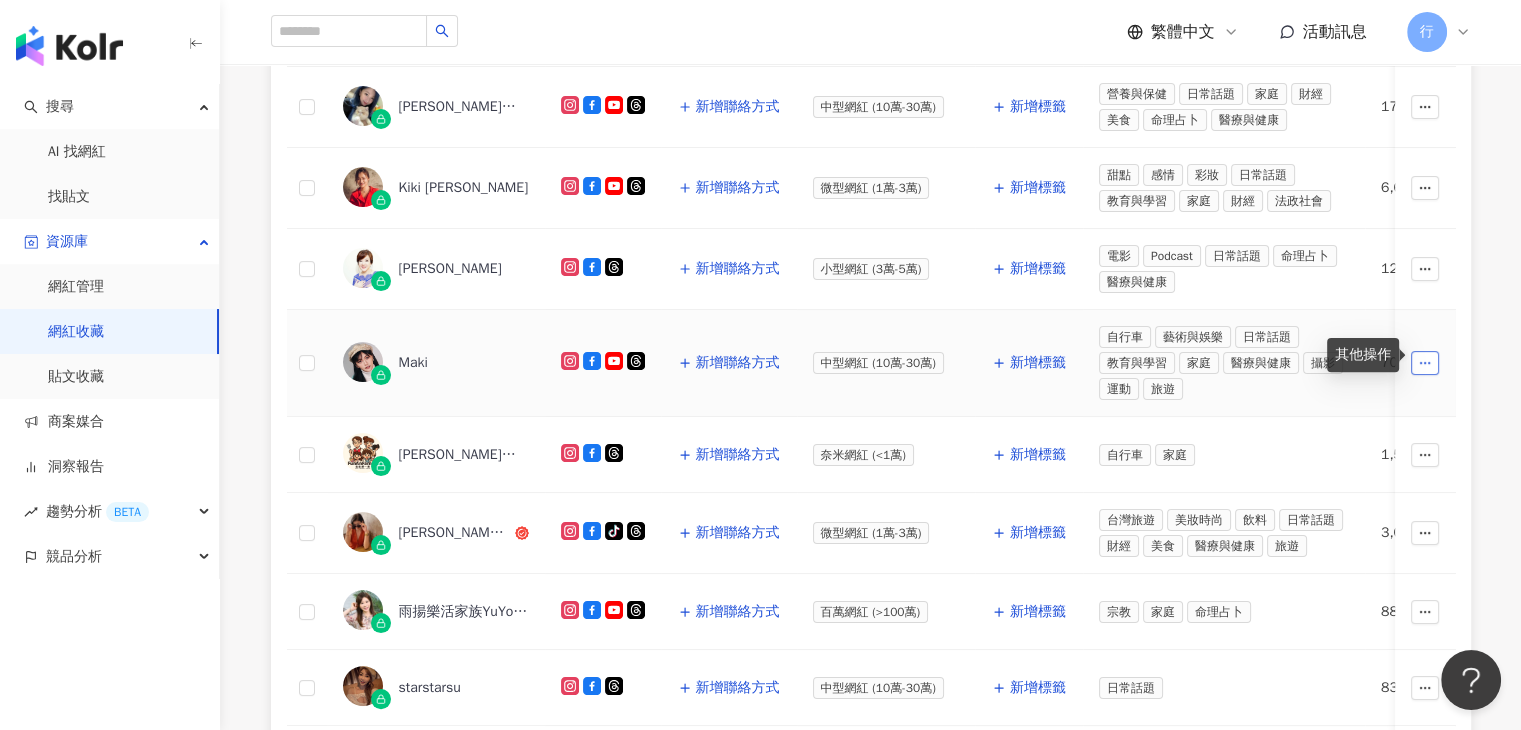 click 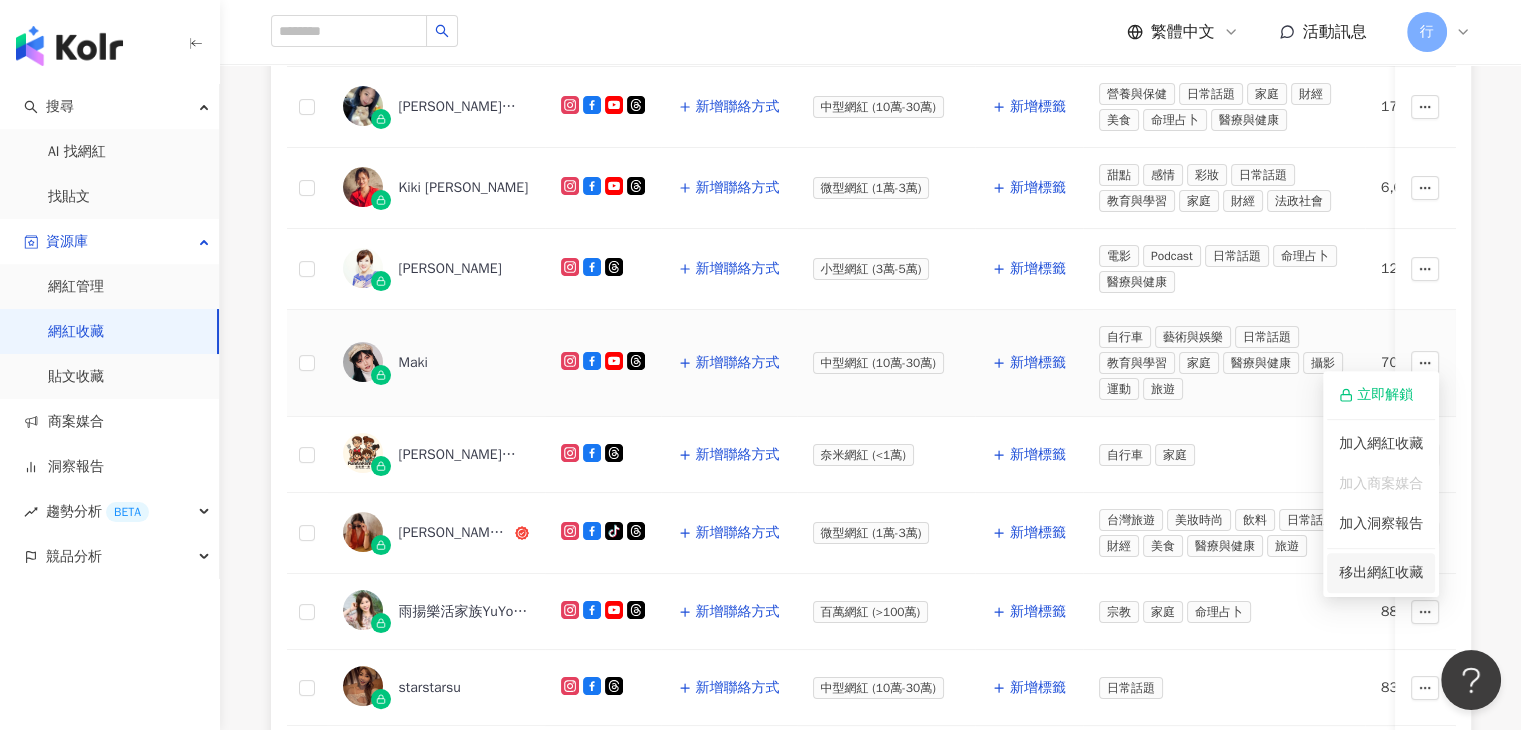 click on "移出網紅收藏" at bounding box center [1381, 572] 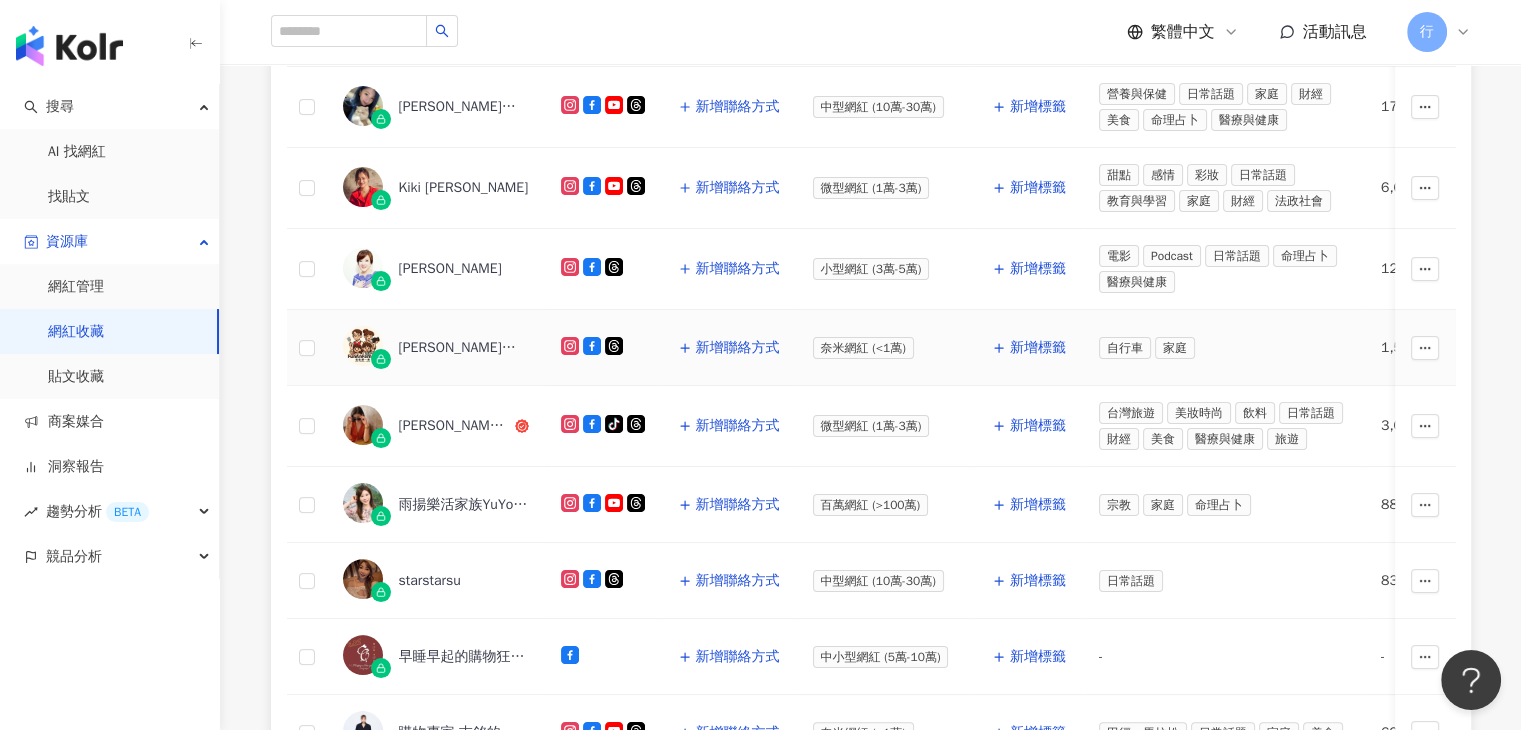 click on "Ivy說what" at bounding box center [464, 348] 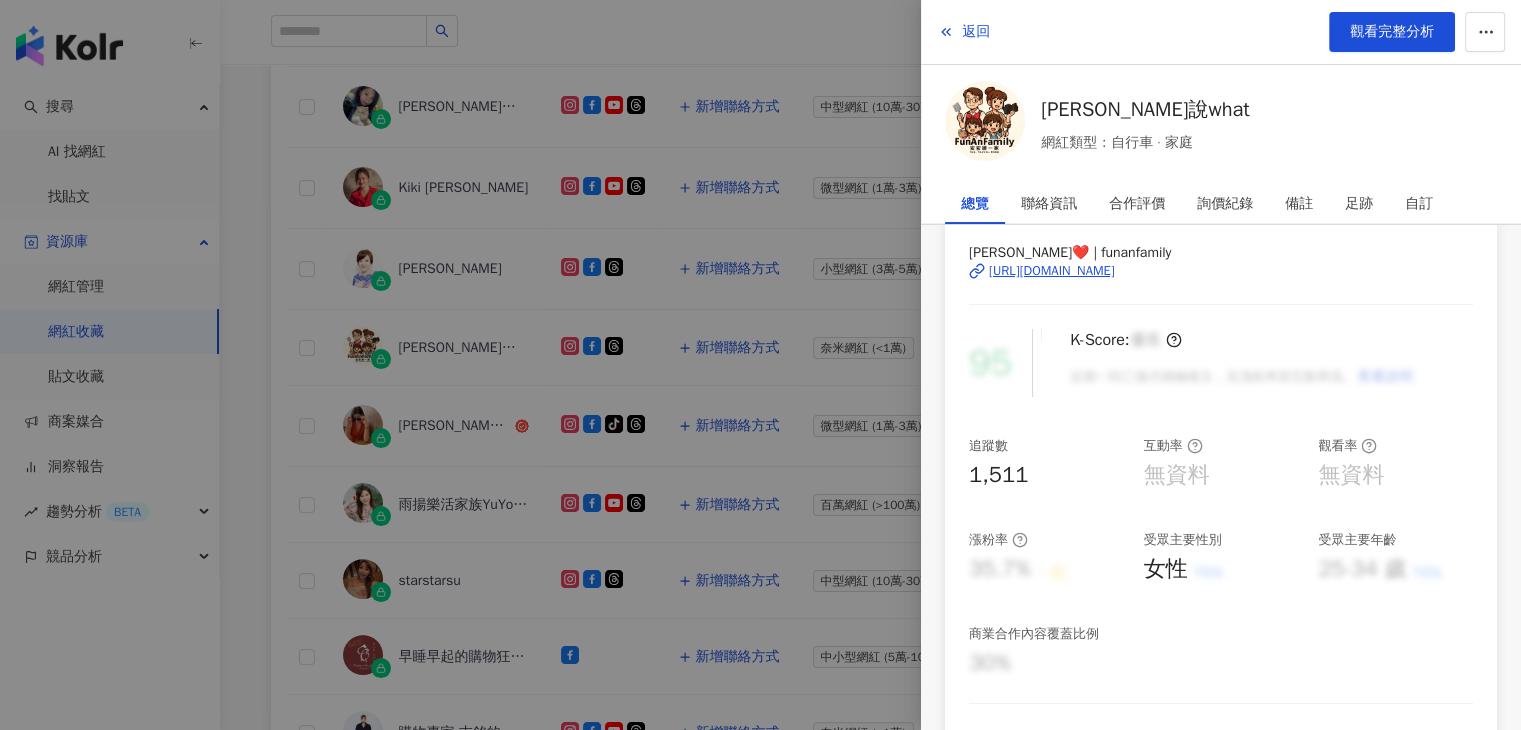 scroll, scrollTop: 0, scrollLeft: 0, axis: both 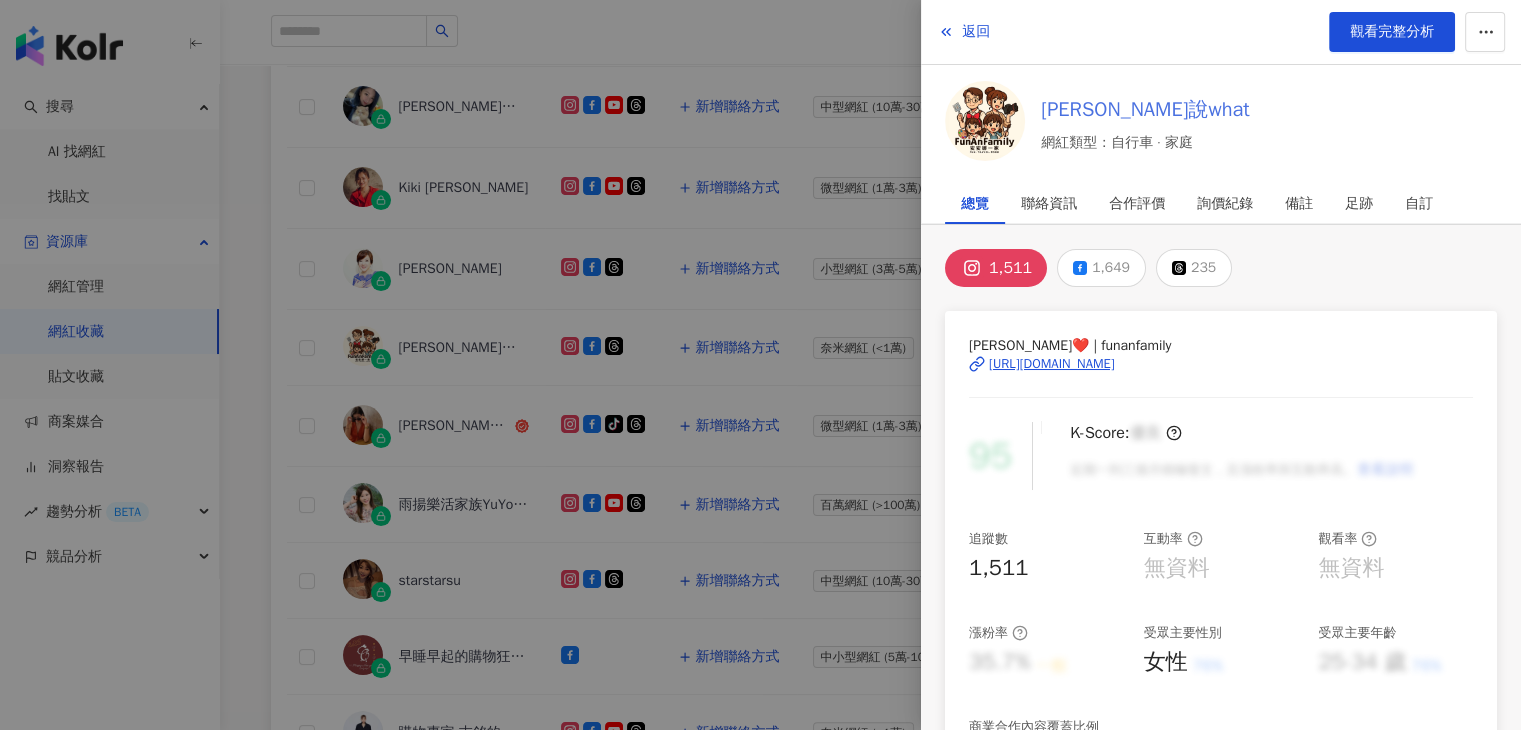 click on "Ivy說what" at bounding box center (1145, 110) 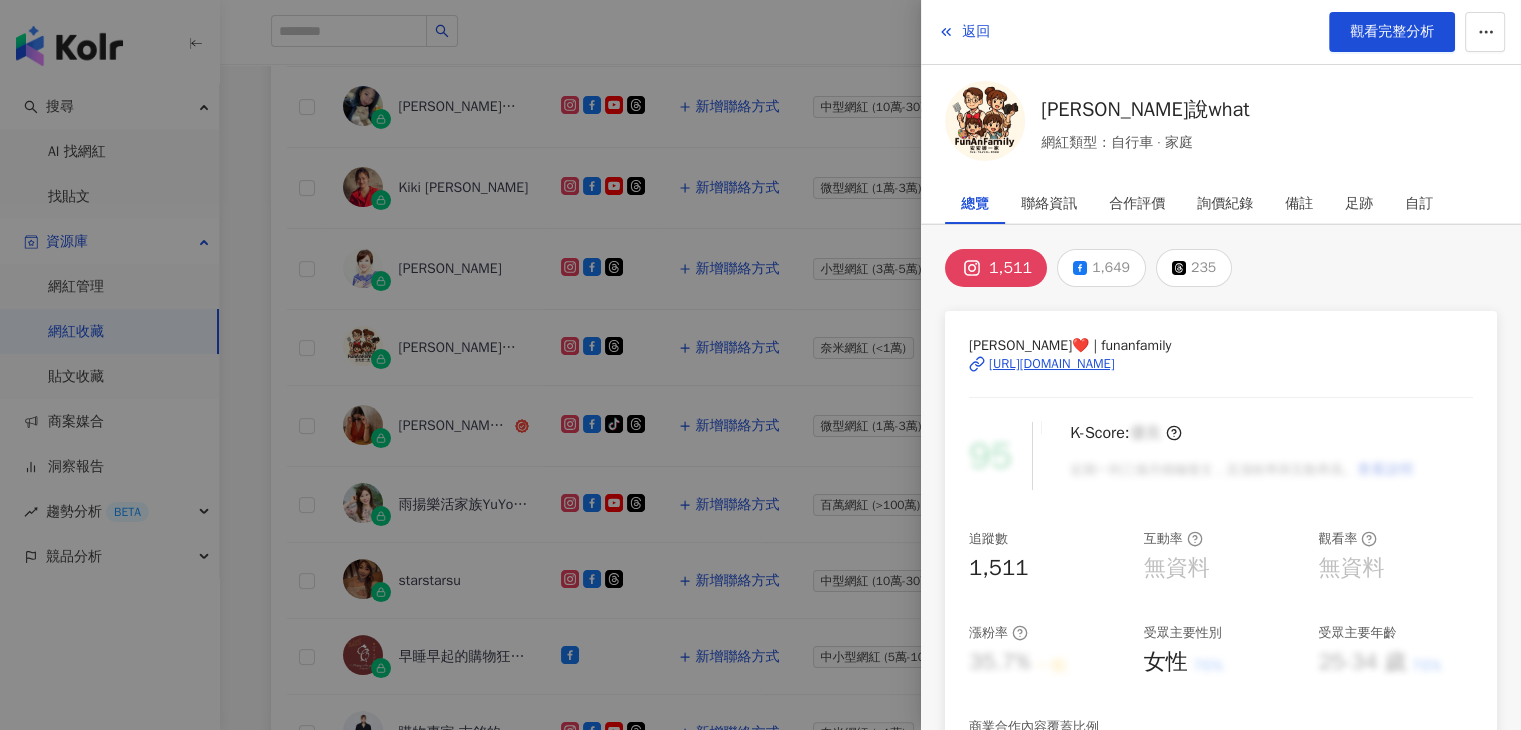 click on "返回 觀看完整分析" at bounding box center (1221, 32) 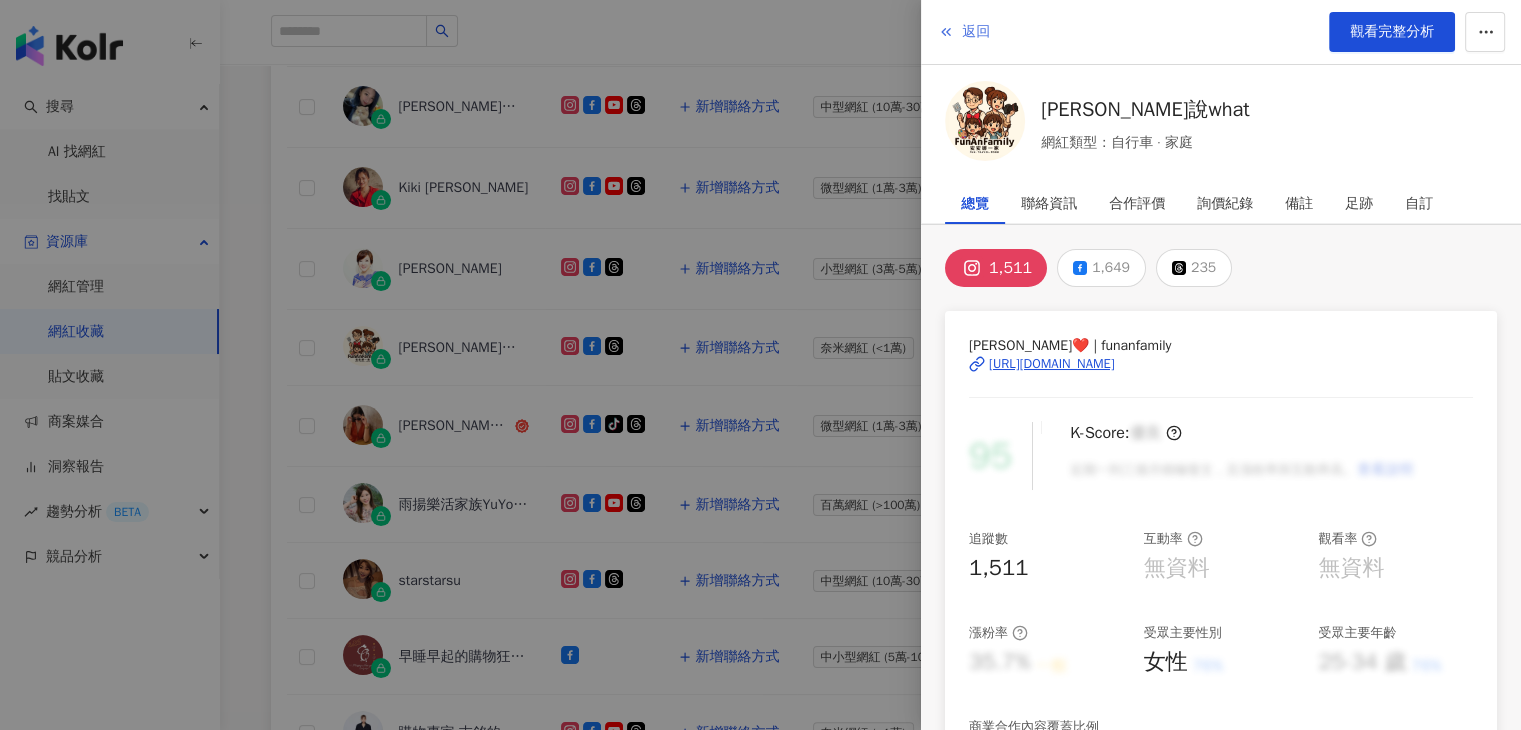 click on "返回" at bounding box center [976, 32] 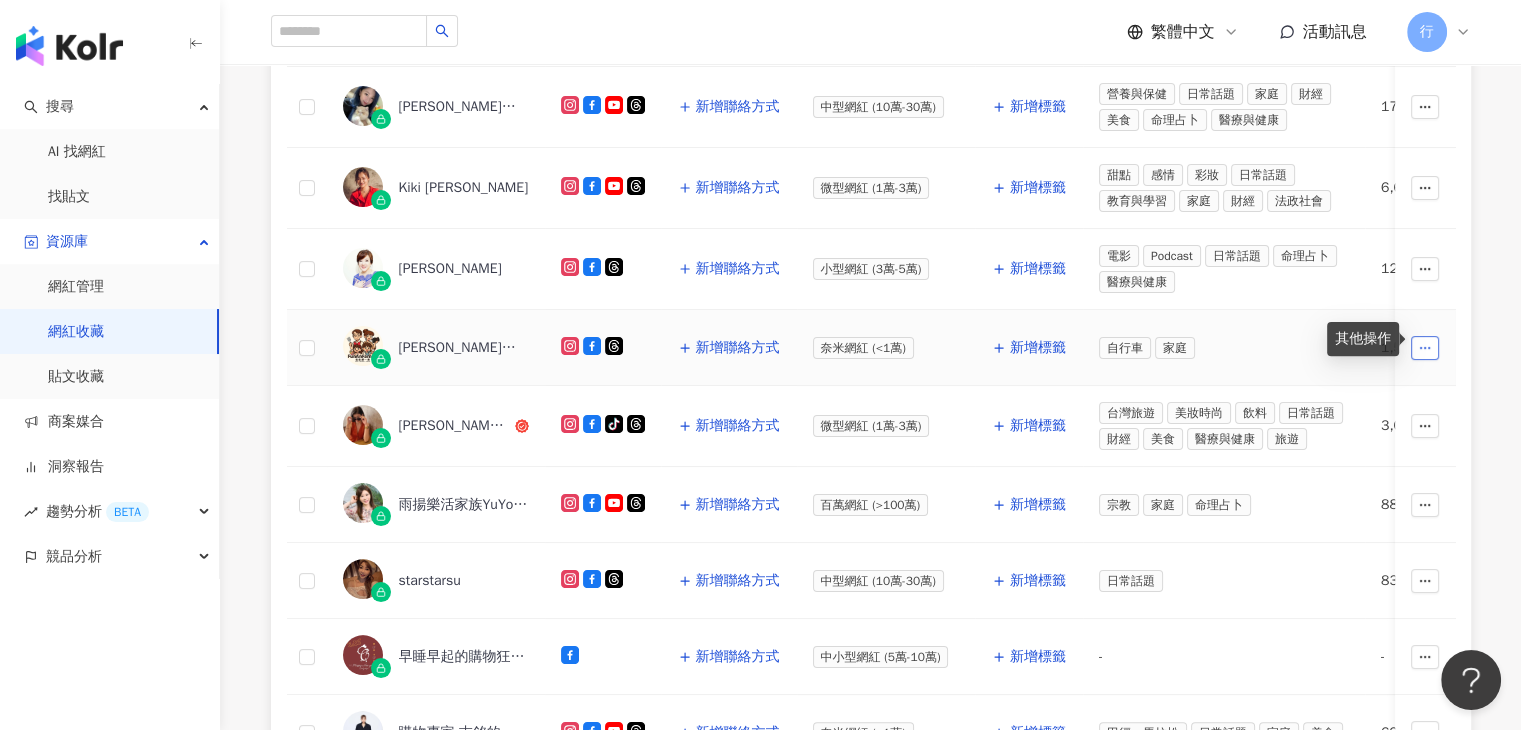 click at bounding box center (1425, 348) 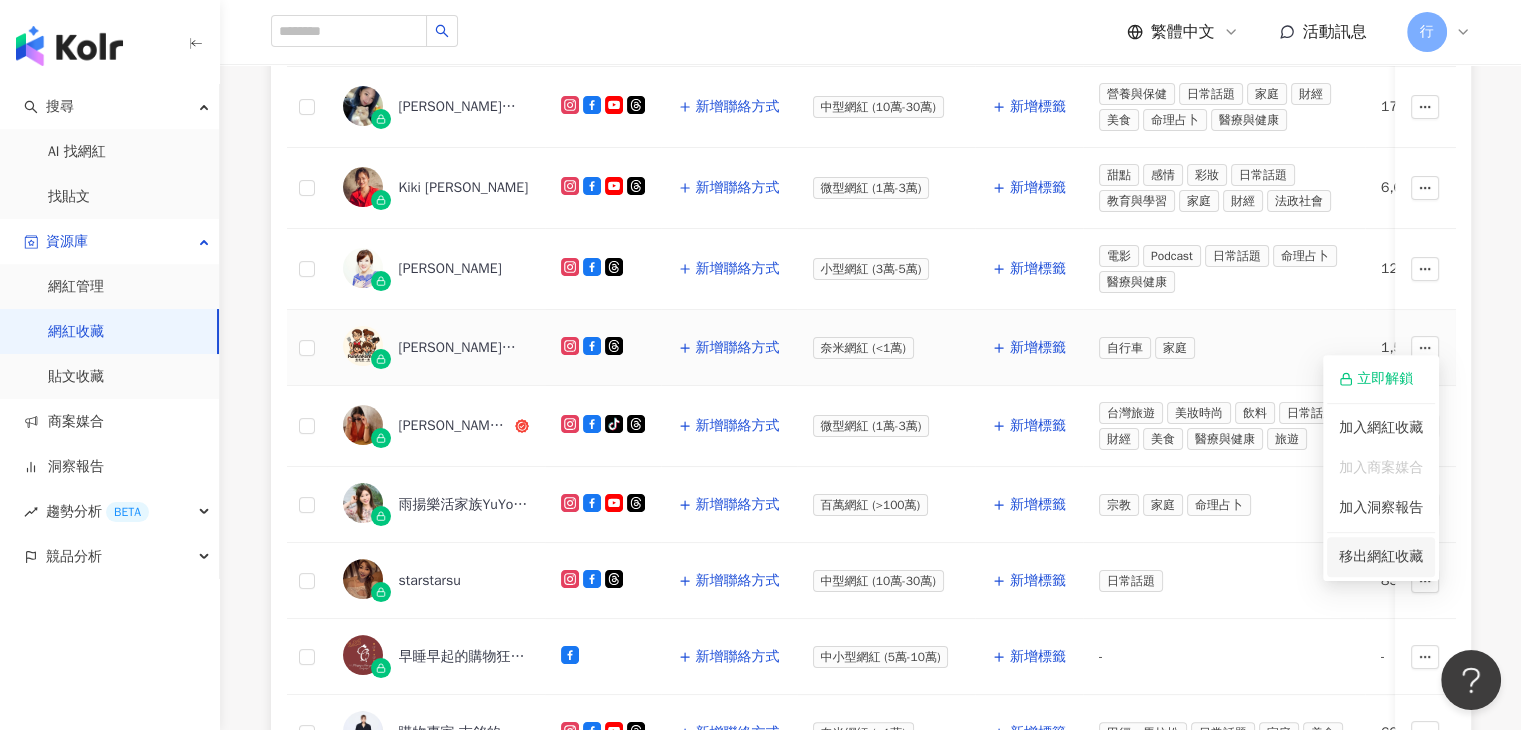 click on "移出網紅收藏" at bounding box center (1381, 556) 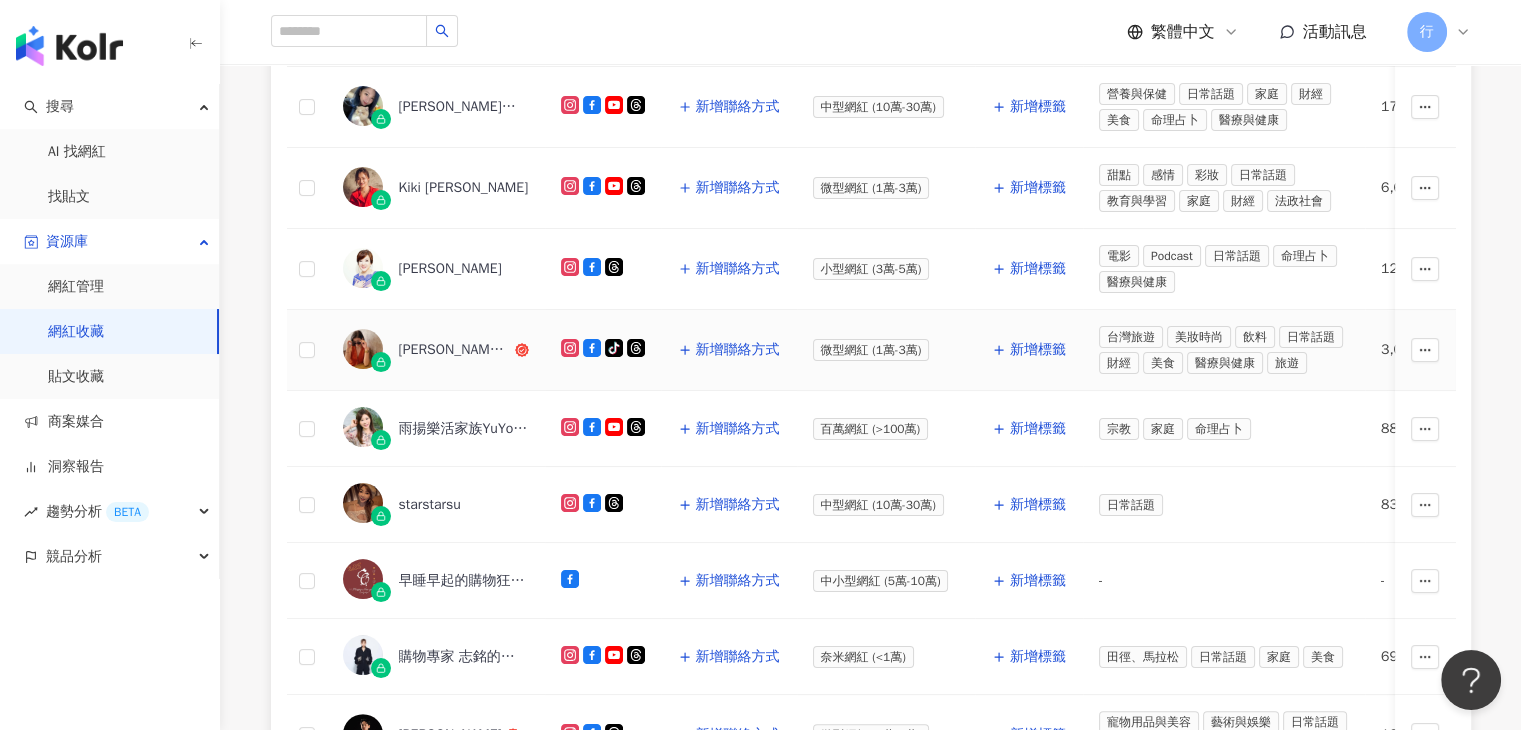 click on "南希小姐（Miss Nancy's Life）" at bounding box center [455, 350] 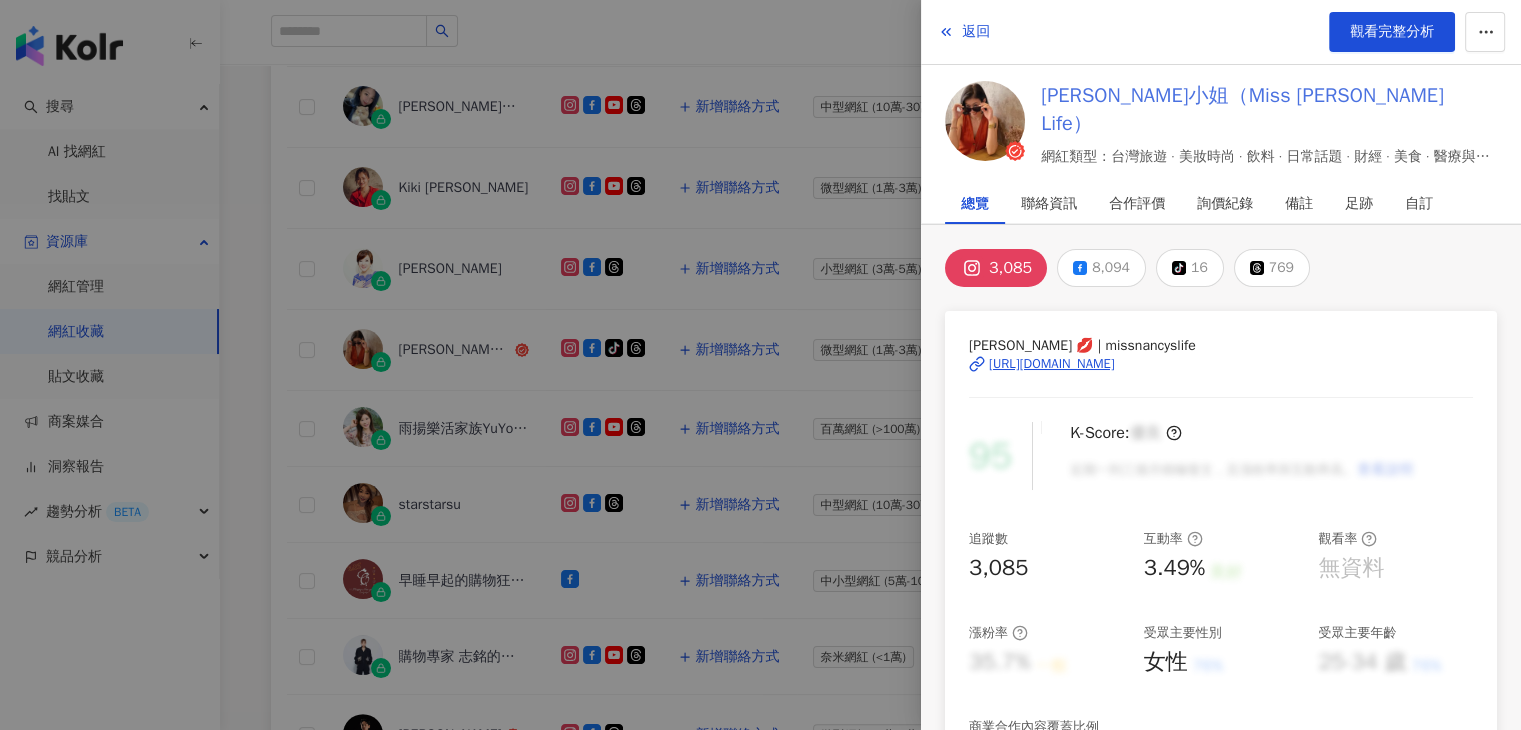 click on "南希小姐（Miss Nancy's Life）" at bounding box center [1269, 110] 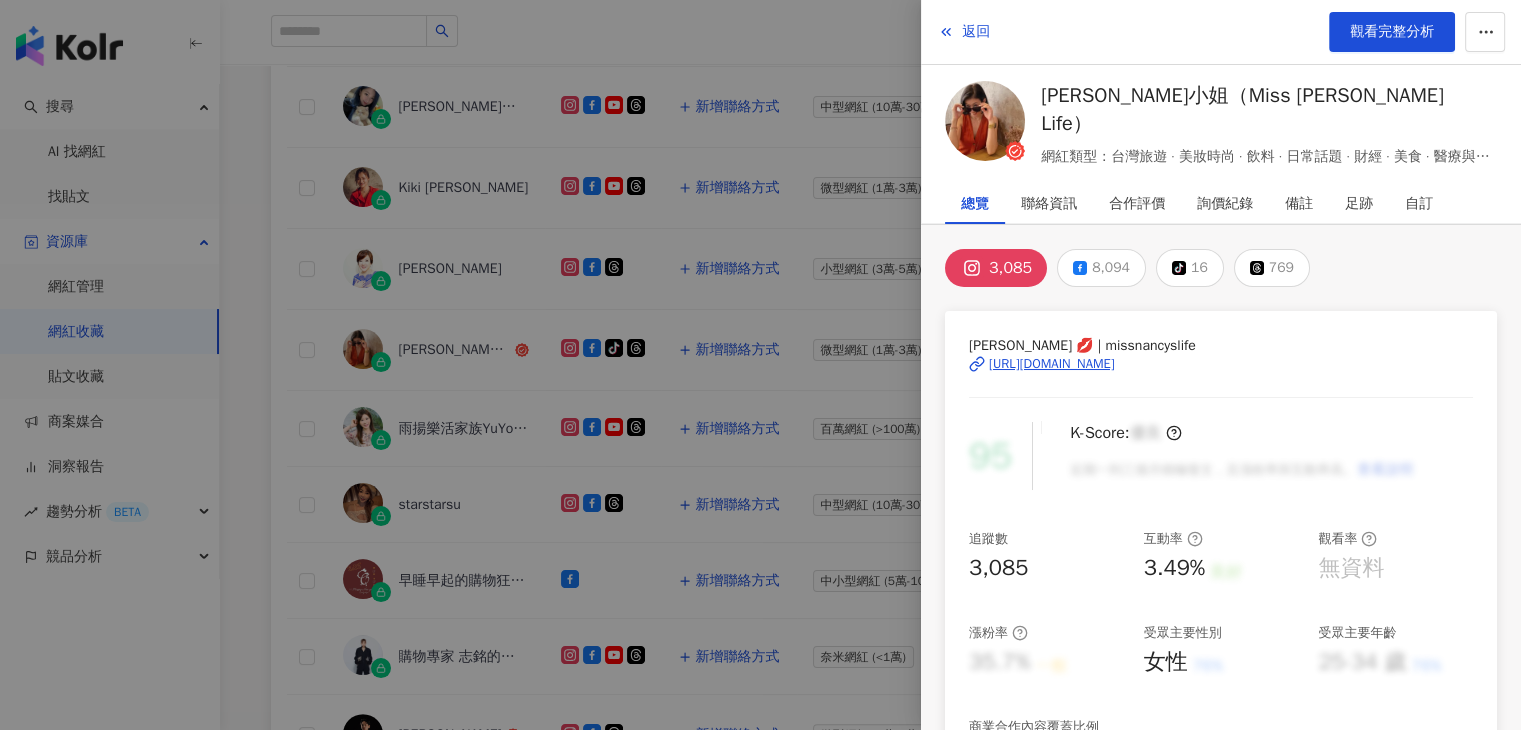 click at bounding box center (760, 365) 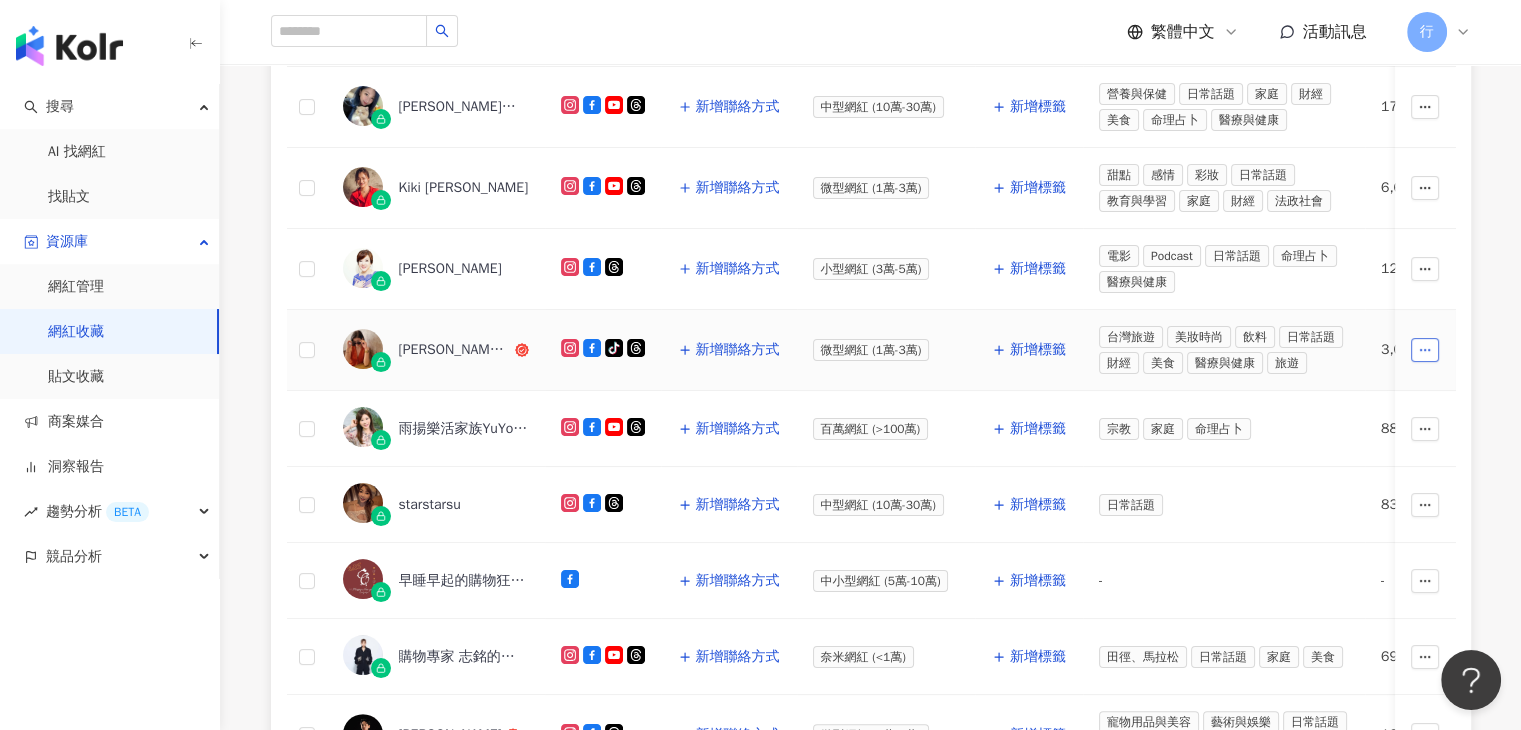click 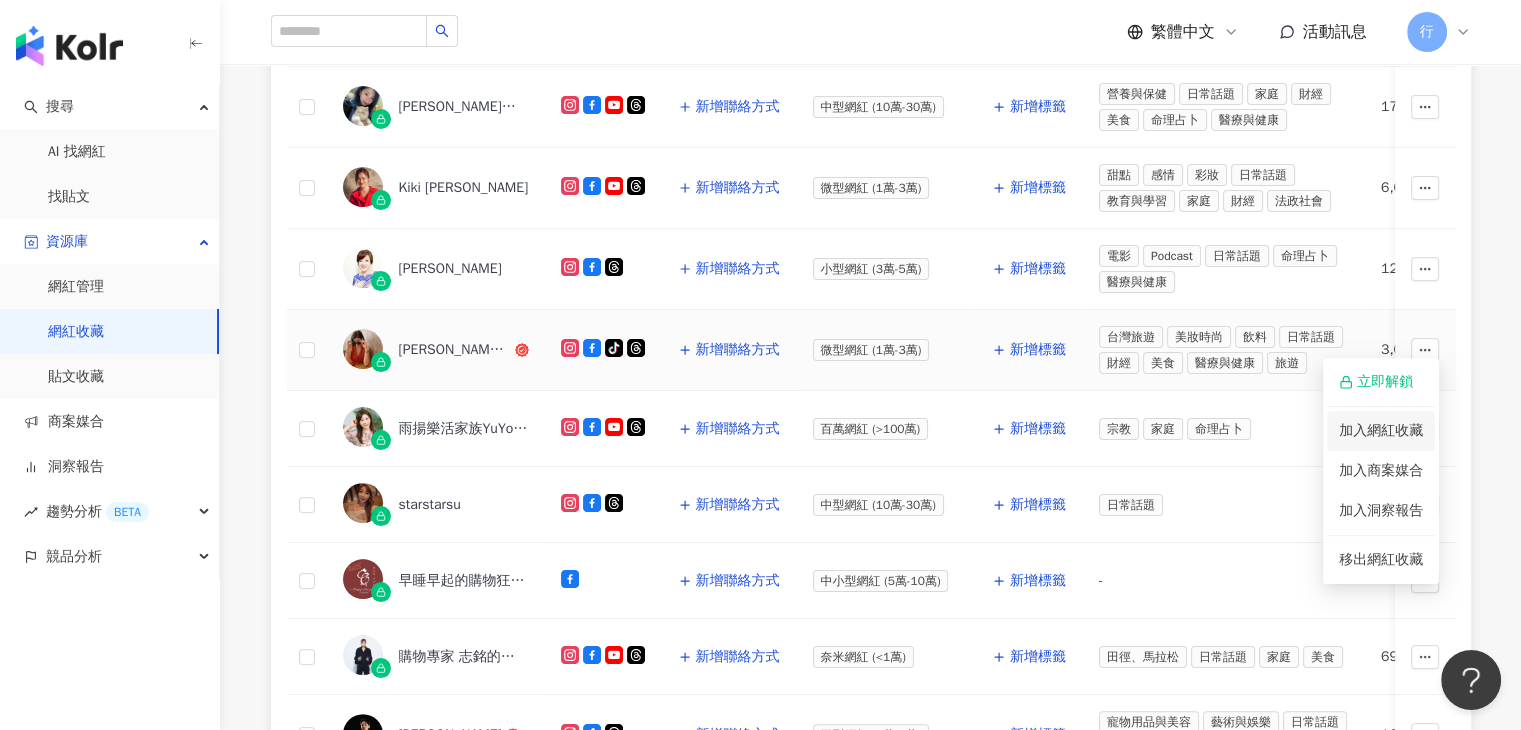 click on "加入網紅收藏" at bounding box center [1381, 431] 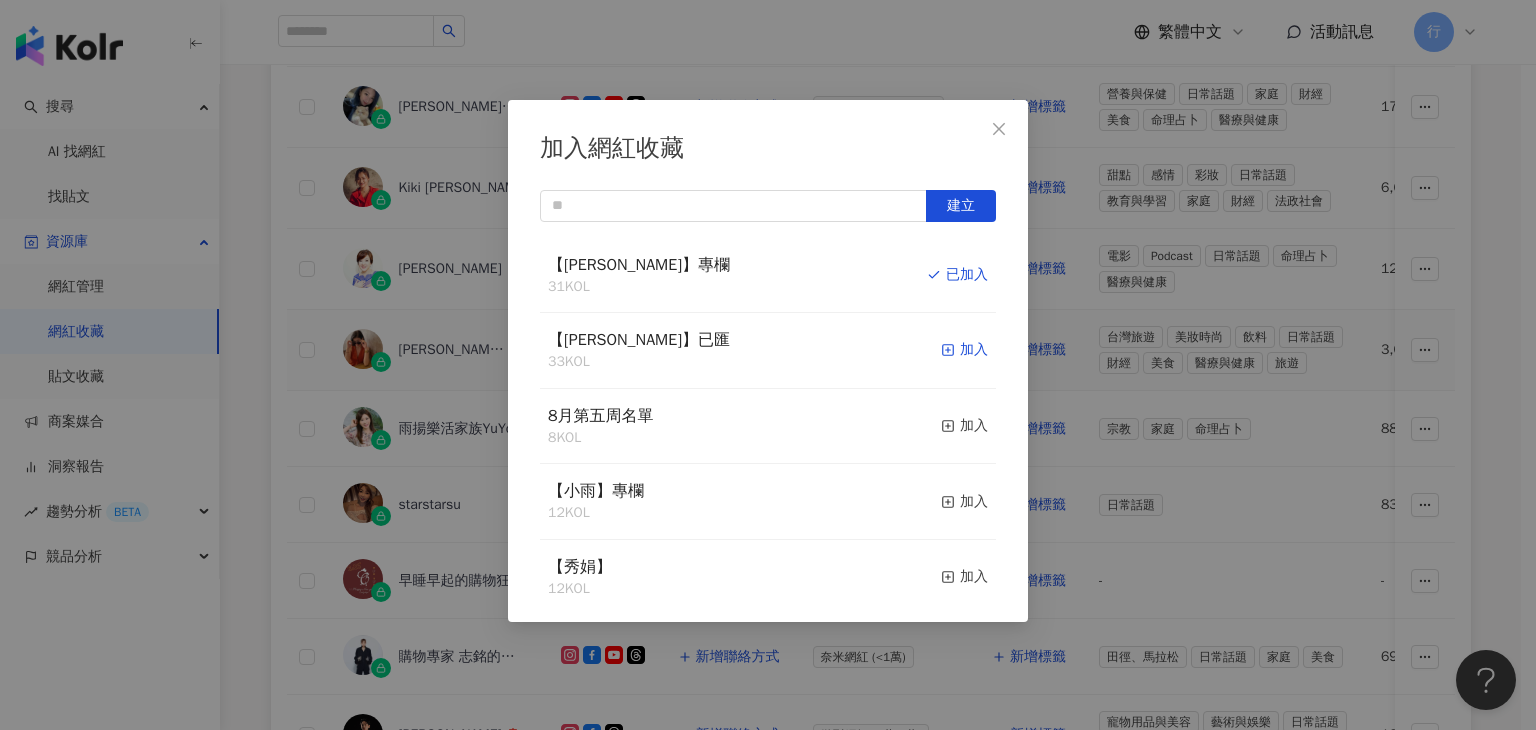 click on "加入" at bounding box center [964, 350] 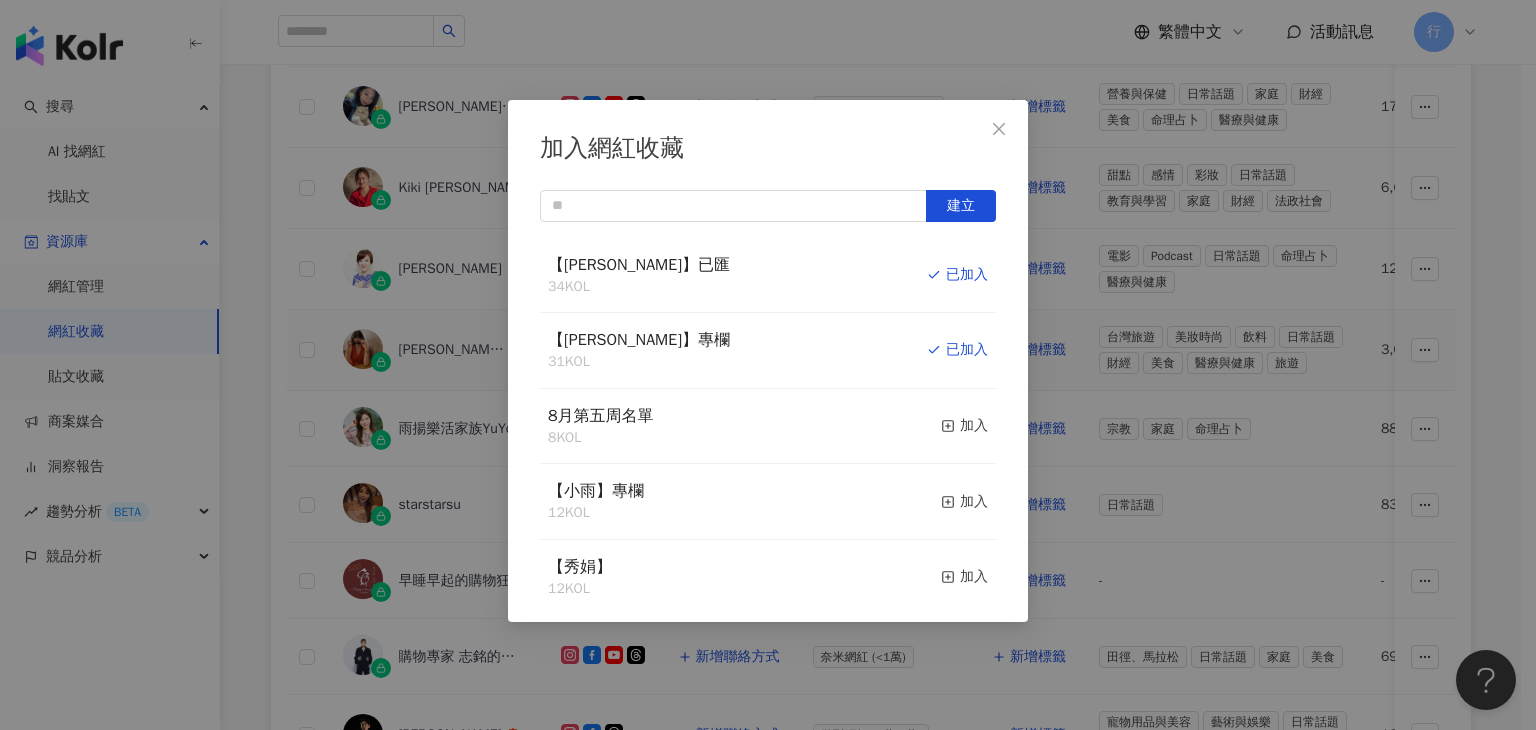 click on "加入網紅收藏 建立 【RAY】已匯 34  KOL 已加入 【RAY】專欄 31  KOL 已加入 8月第五周名單 8  KOL 加入 【小雨】專欄 12  KOL 加入 【秀娟】 12  KOL 加入 【Benson】20250725未匯 5  KOL 加入 【Vivi】企劃專欄 32  KOL 加入 【妙】欄位 62  KOL 加入 【Irene】專欄 32  KOL 加入 6月第五週名單 18  KOL 加入" at bounding box center [768, 365] 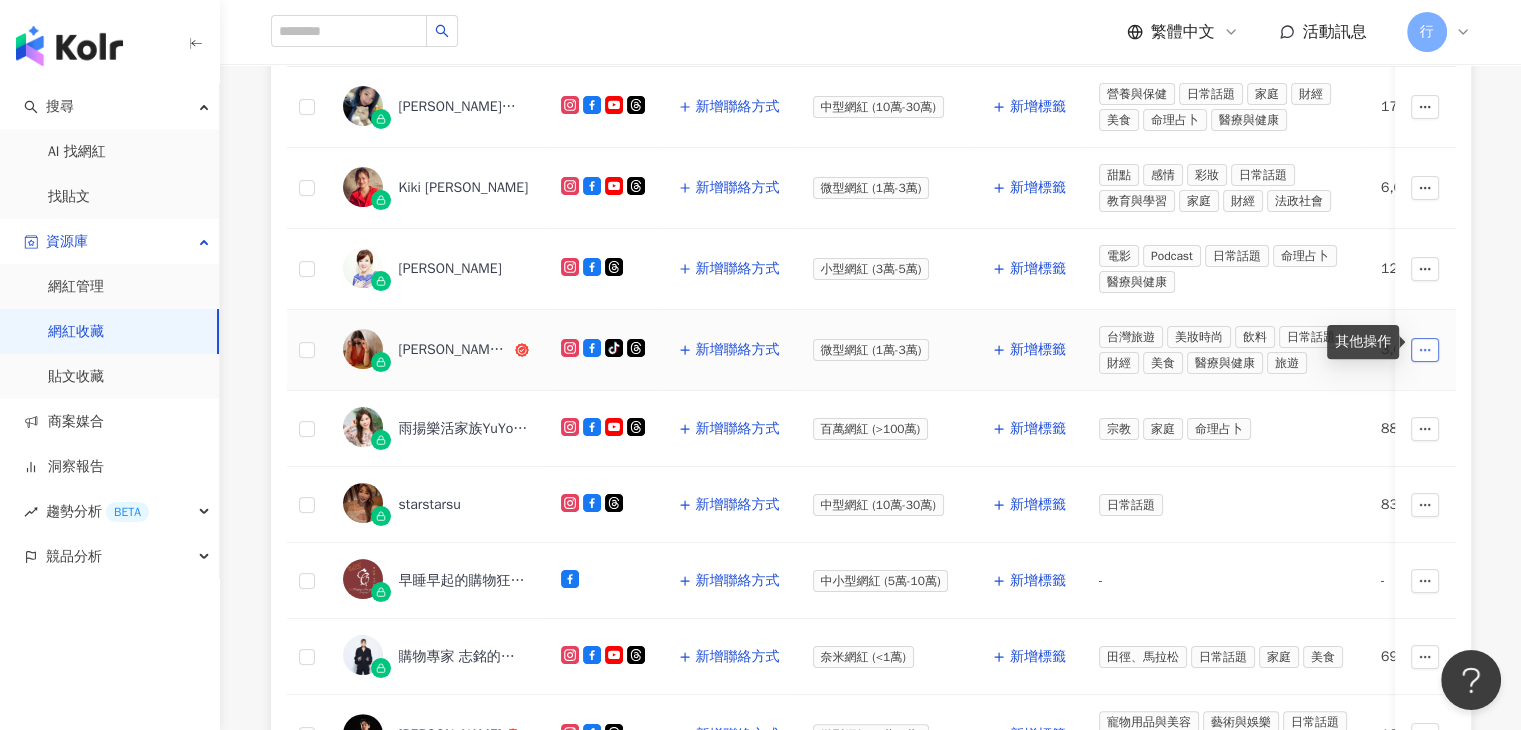 click 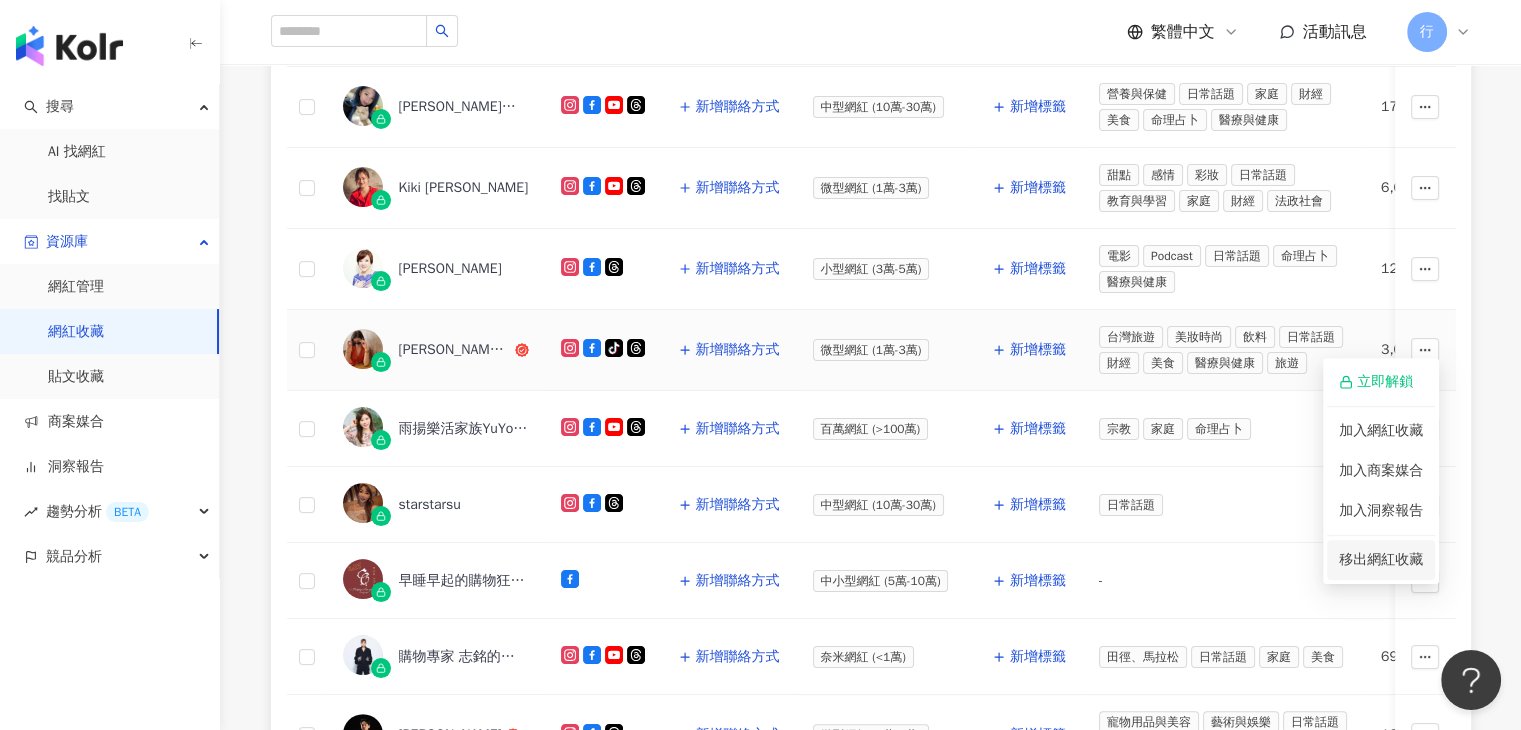 click on "移出網紅收藏" at bounding box center [1381, 559] 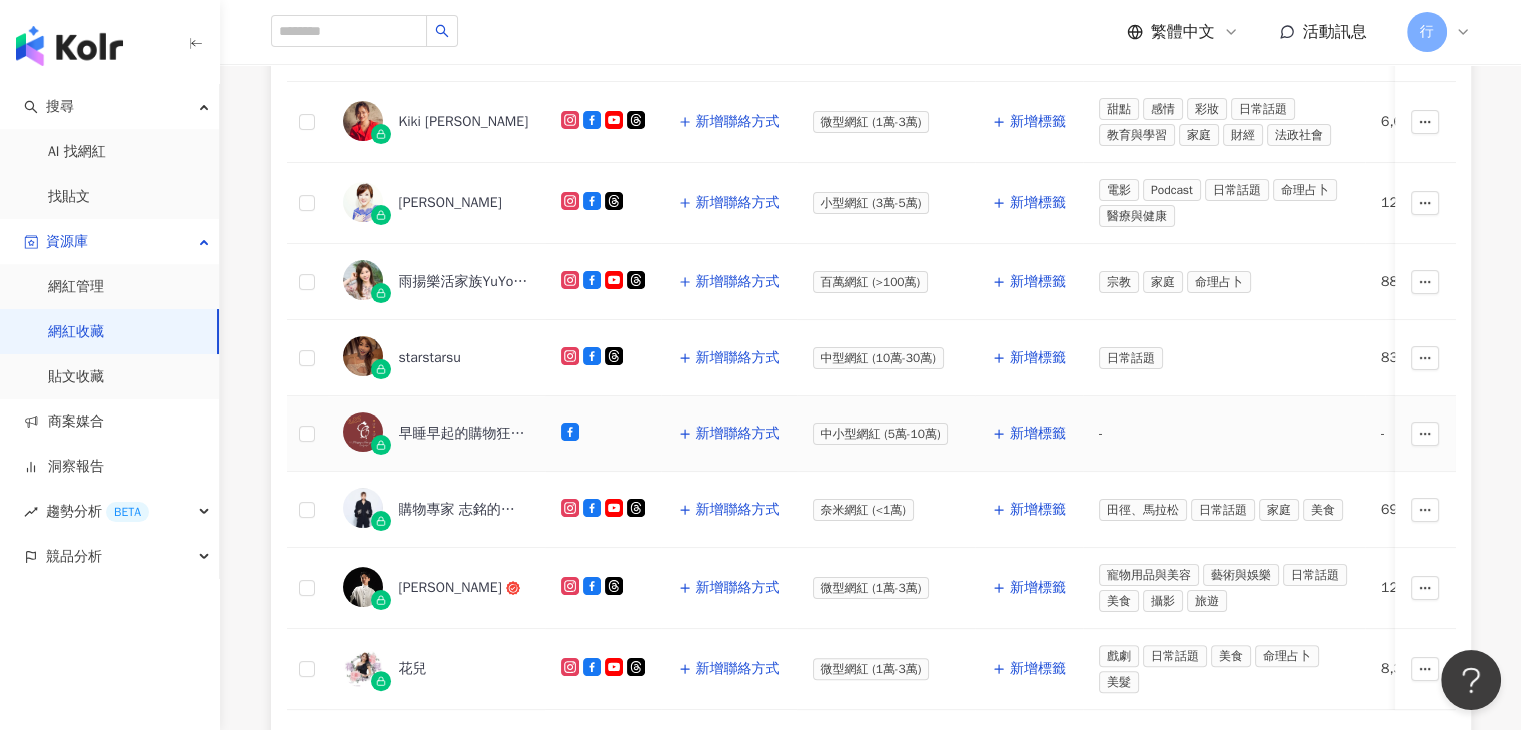 scroll, scrollTop: 700, scrollLeft: 0, axis: vertical 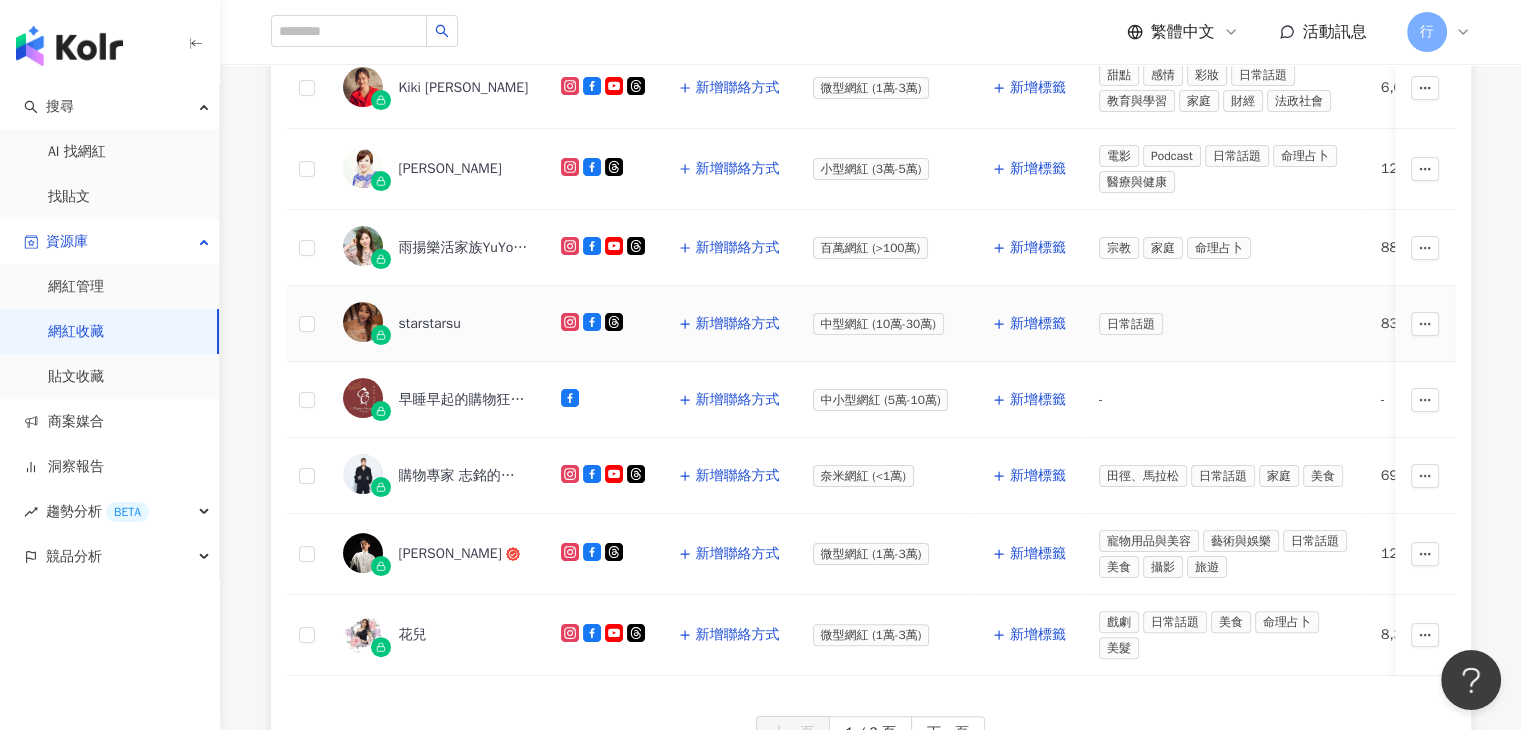 click on "starstarsu" at bounding box center (430, 324) 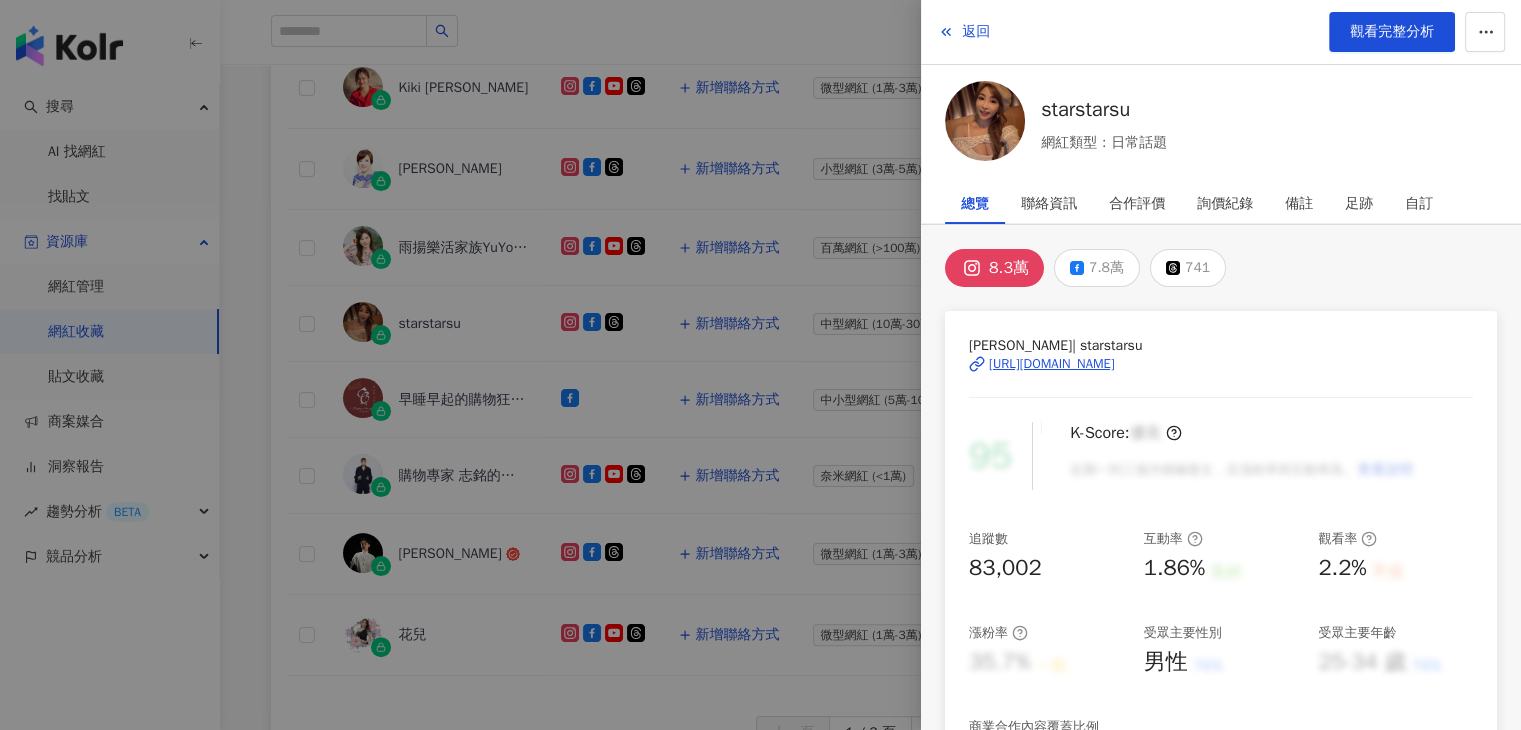 click on "https://www.instagram.com/starstarsu/" at bounding box center [1052, 364] 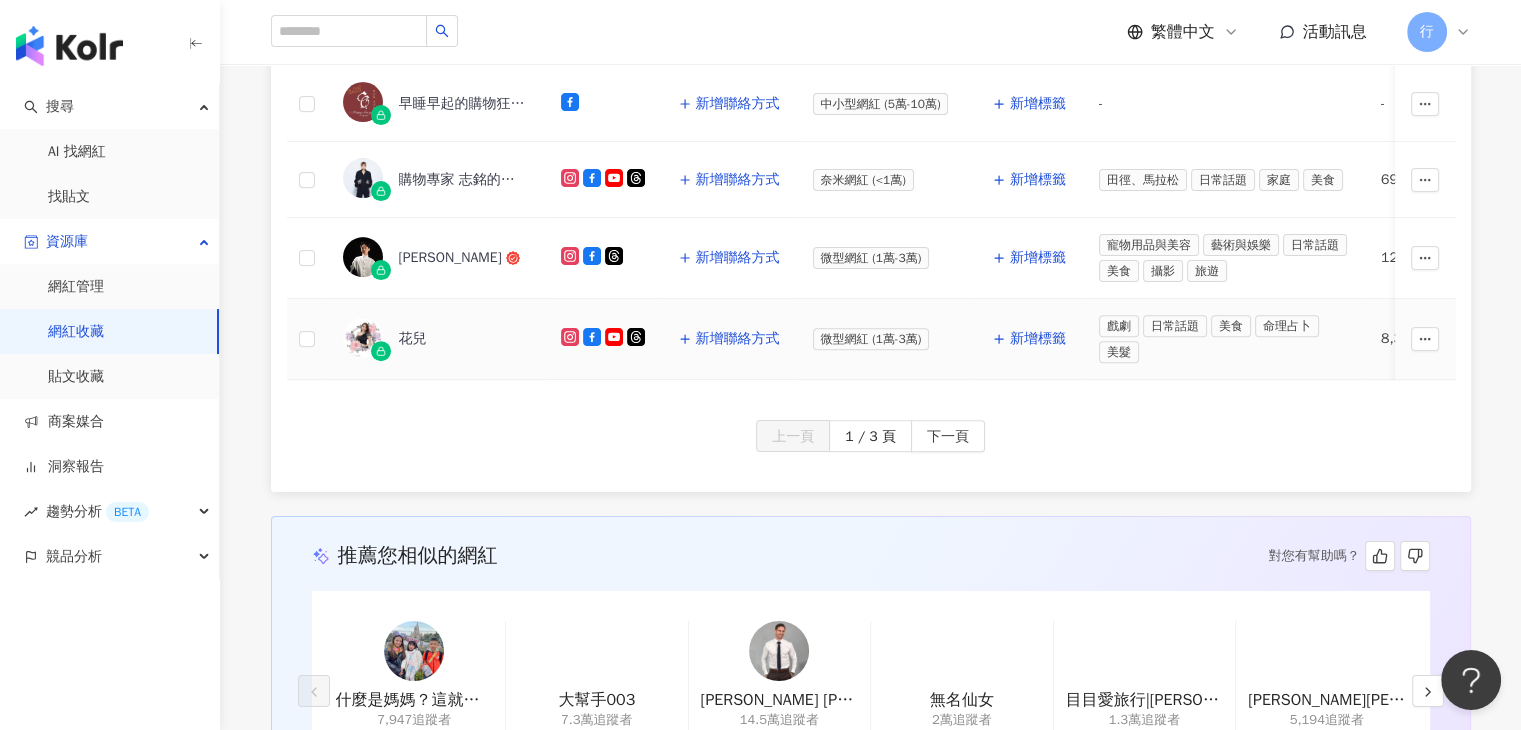 scroll, scrollTop: 1000, scrollLeft: 0, axis: vertical 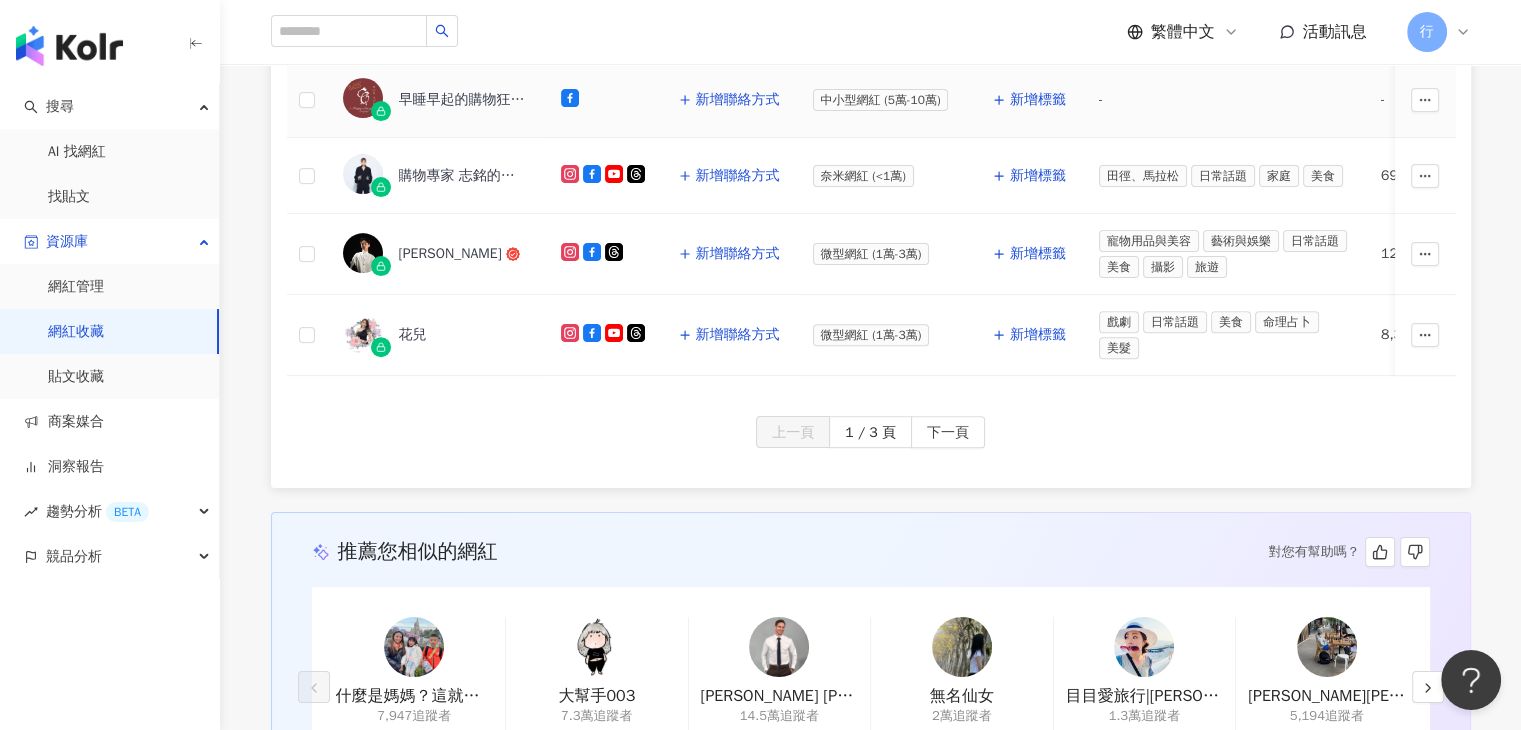 click on "早睡早起的購物狂 歐洲精品代購分享" at bounding box center [464, 100] 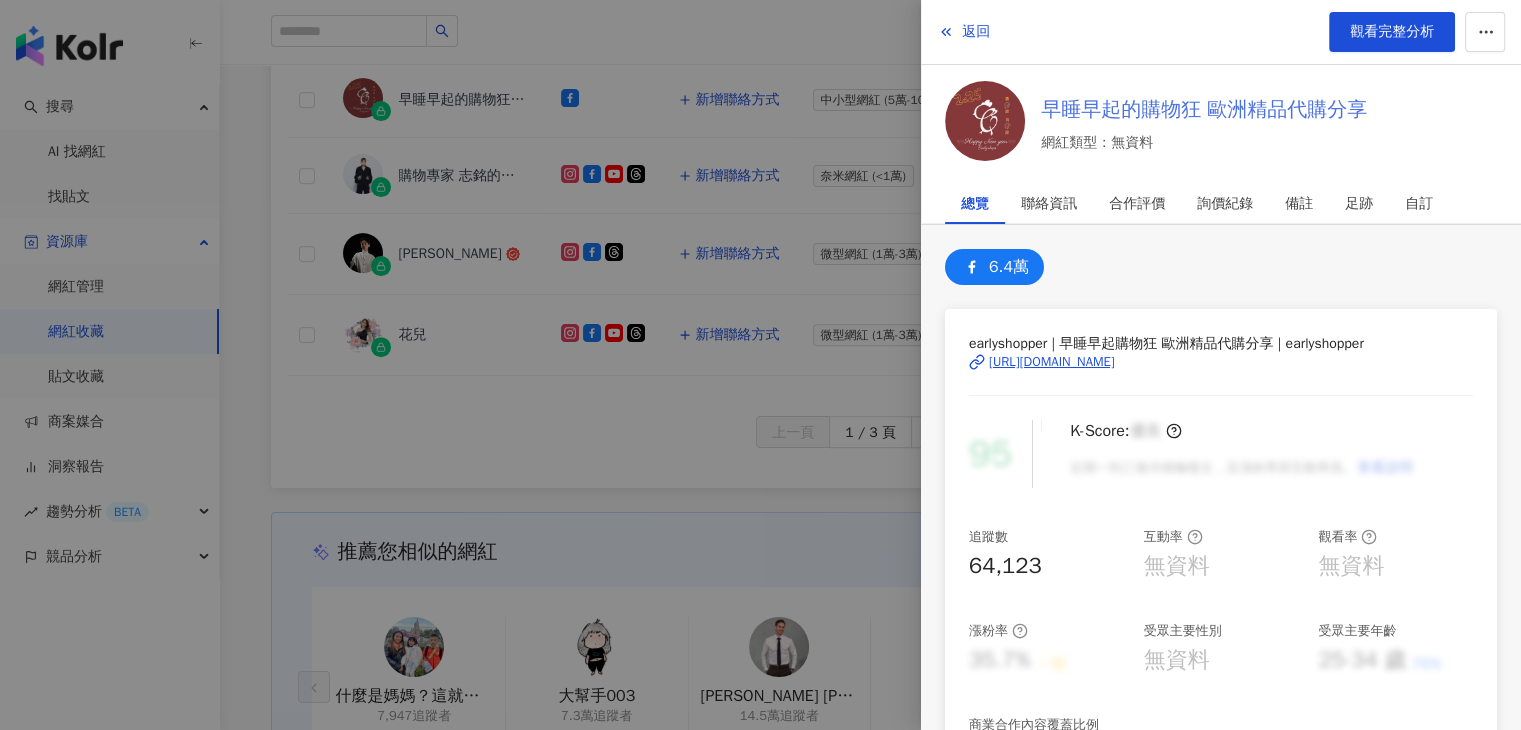 click on "早睡早起的購物狂 歐洲精品代購分享" at bounding box center [1204, 110] 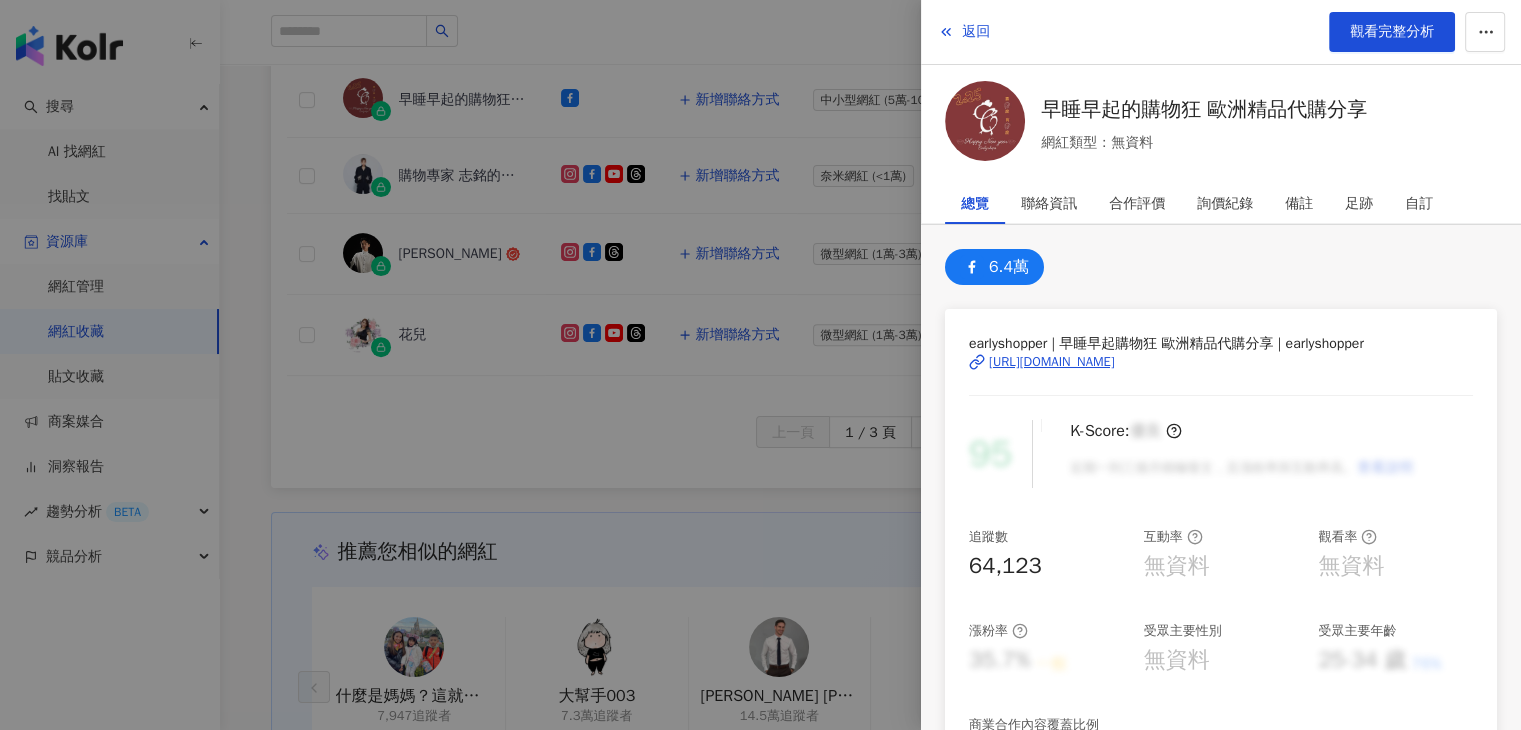 click at bounding box center [760, 365] 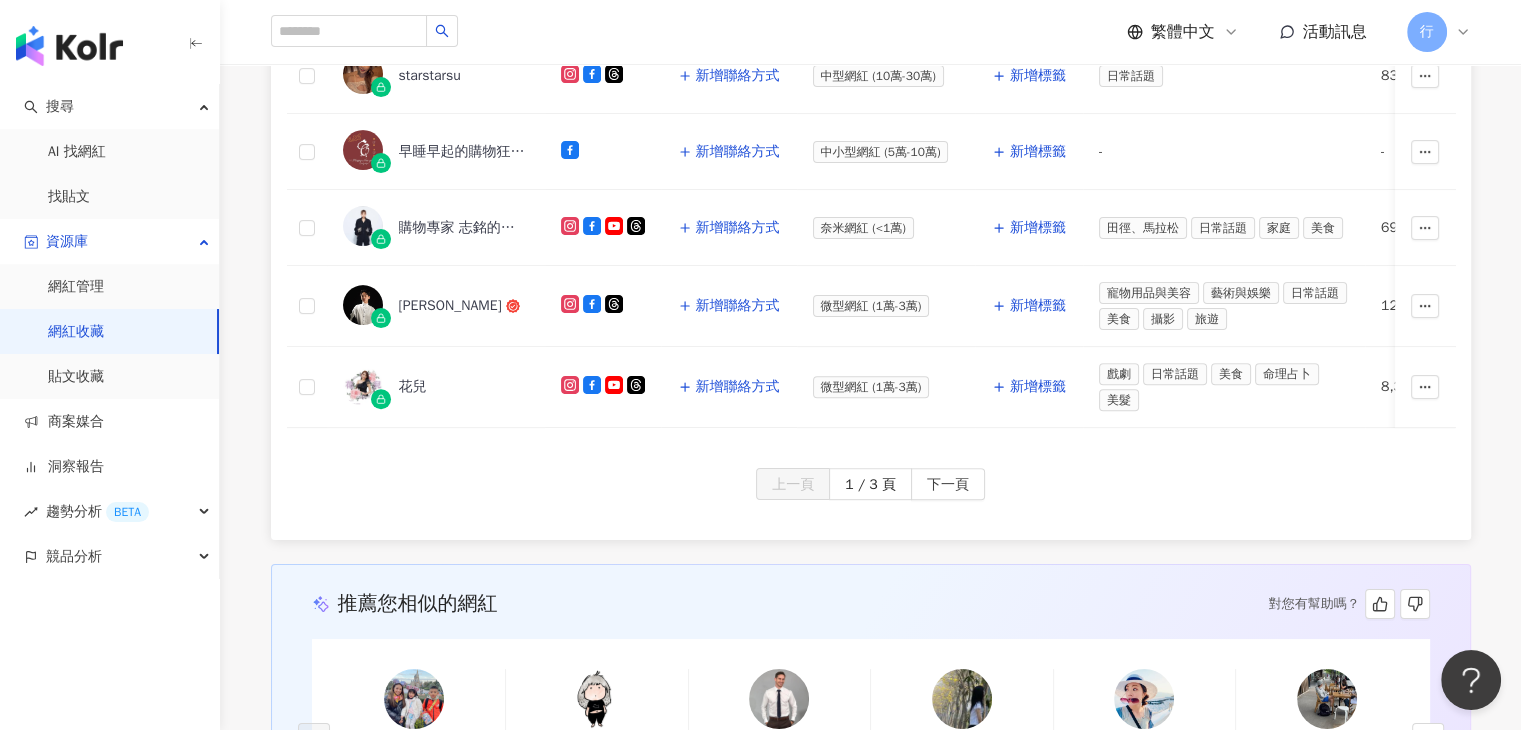 scroll, scrollTop: 900, scrollLeft: 0, axis: vertical 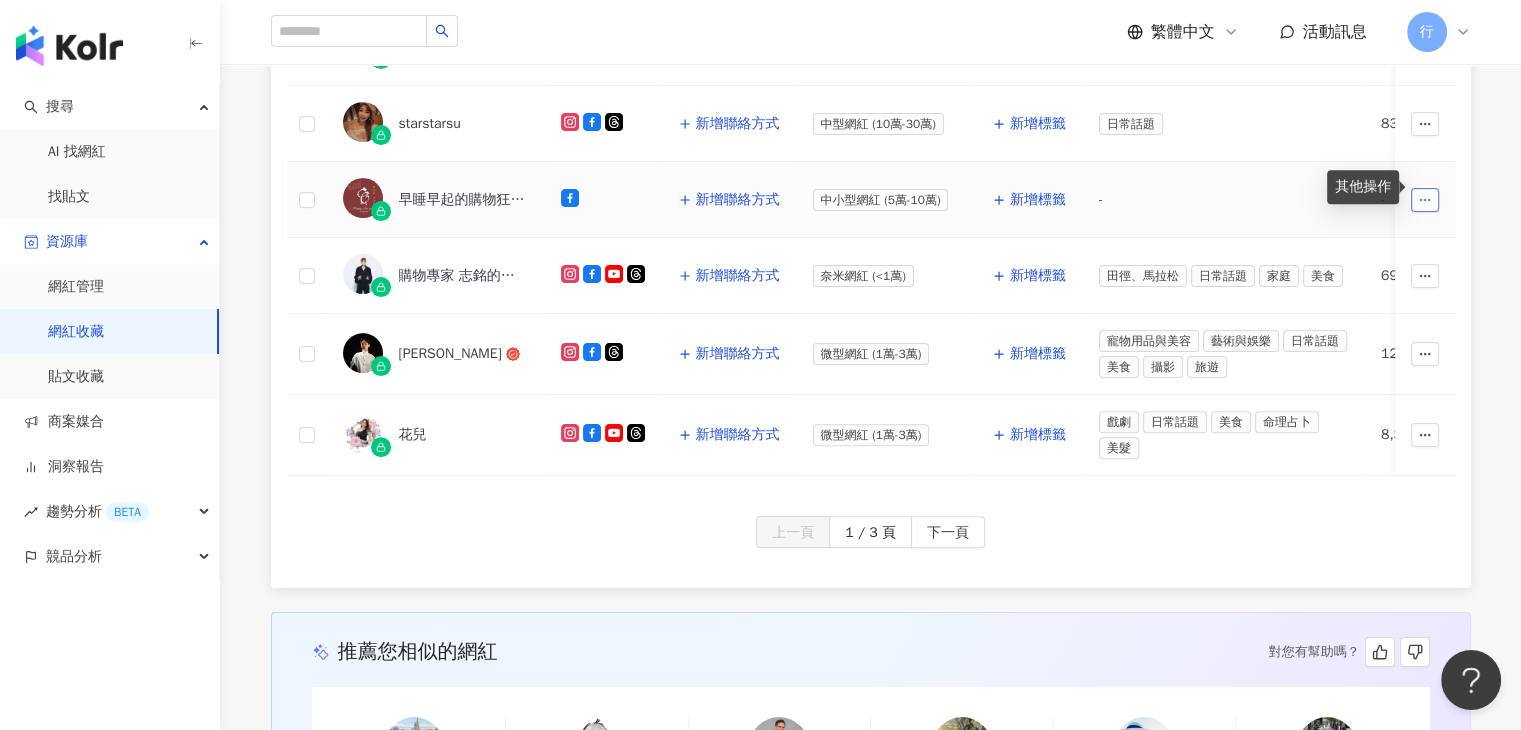 click at bounding box center (1425, 200) 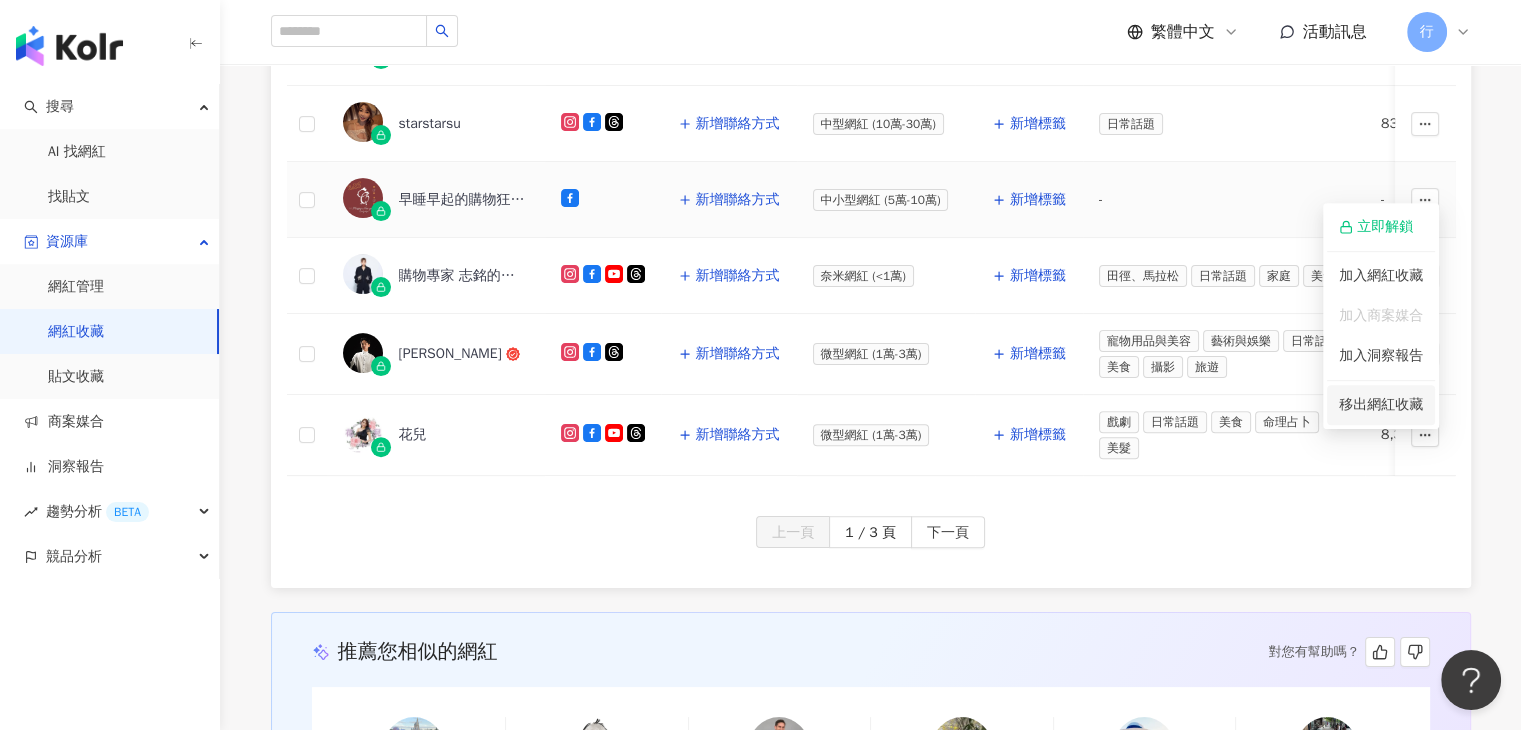 click on "移出網紅收藏" at bounding box center [1381, 404] 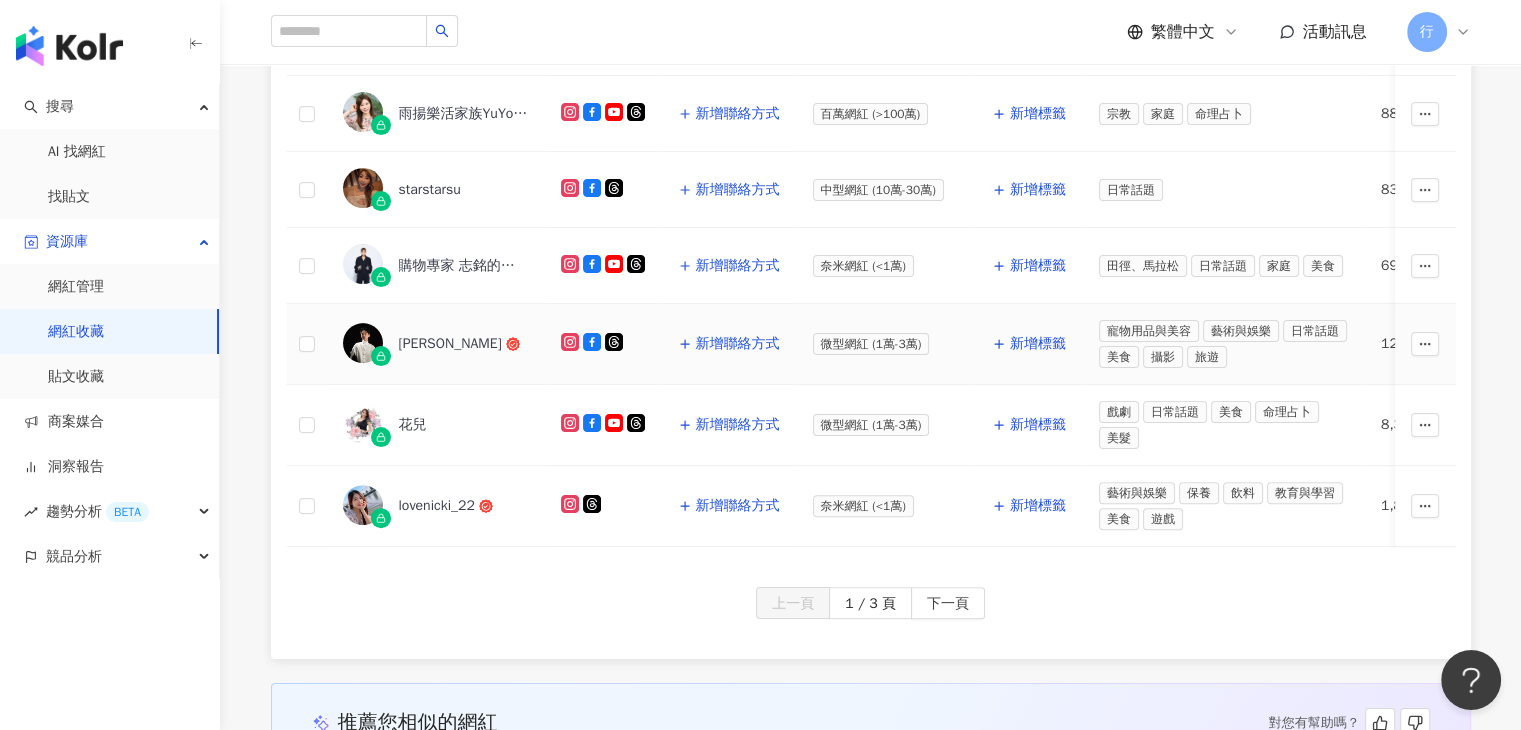 scroll, scrollTop: 800, scrollLeft: 0, axis: vertical 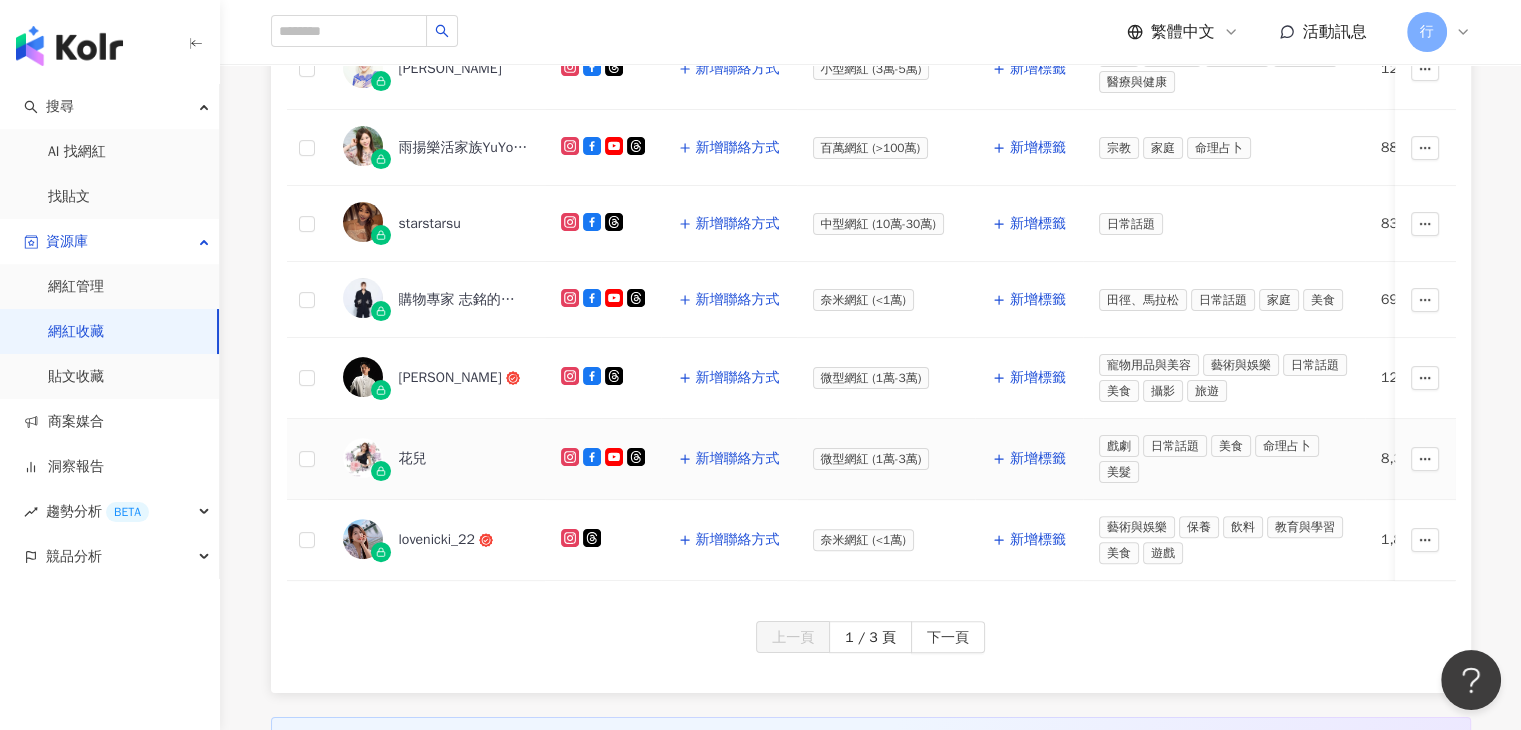 click on "花兒" at bounding box center [464, 459] 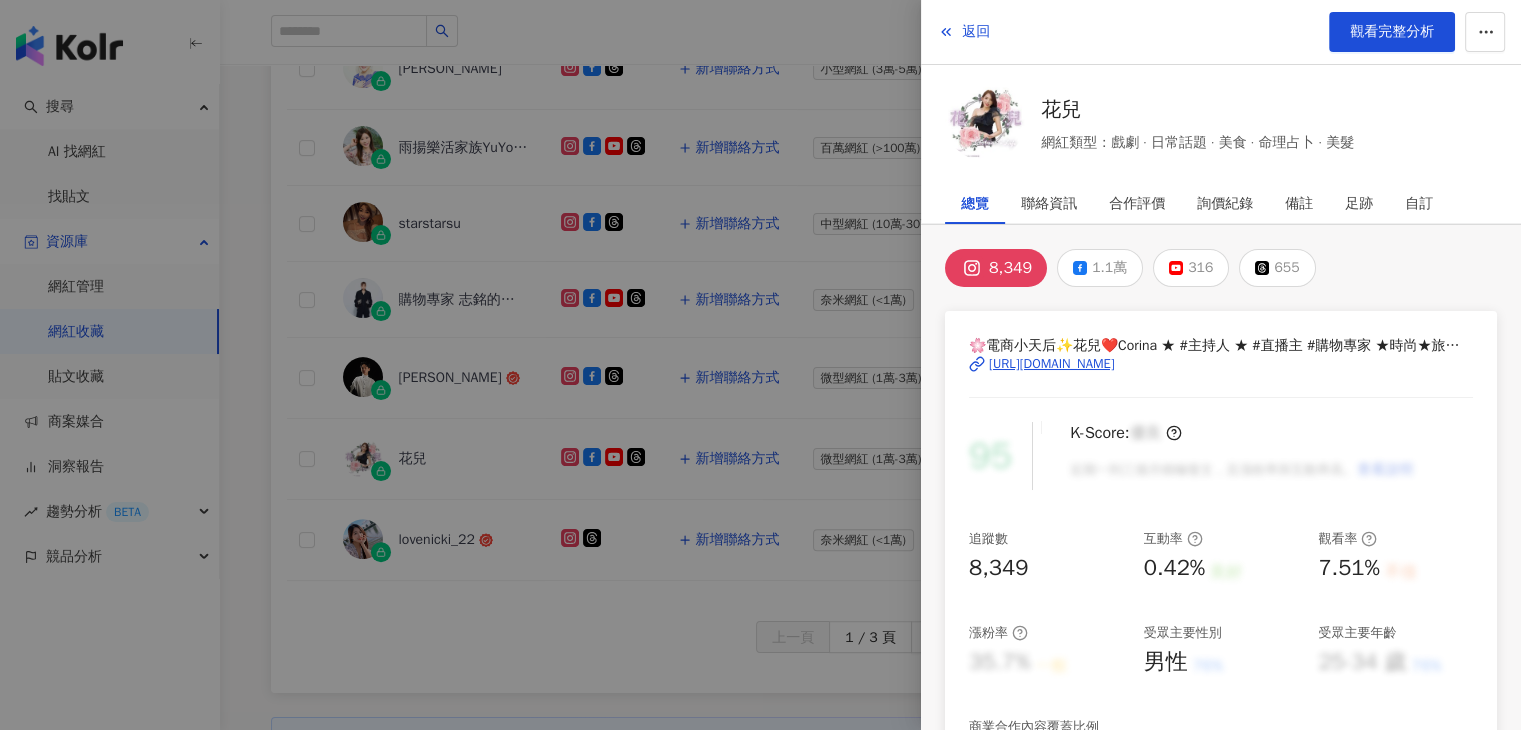click on "花兒" at bounding box center [1197, 110] 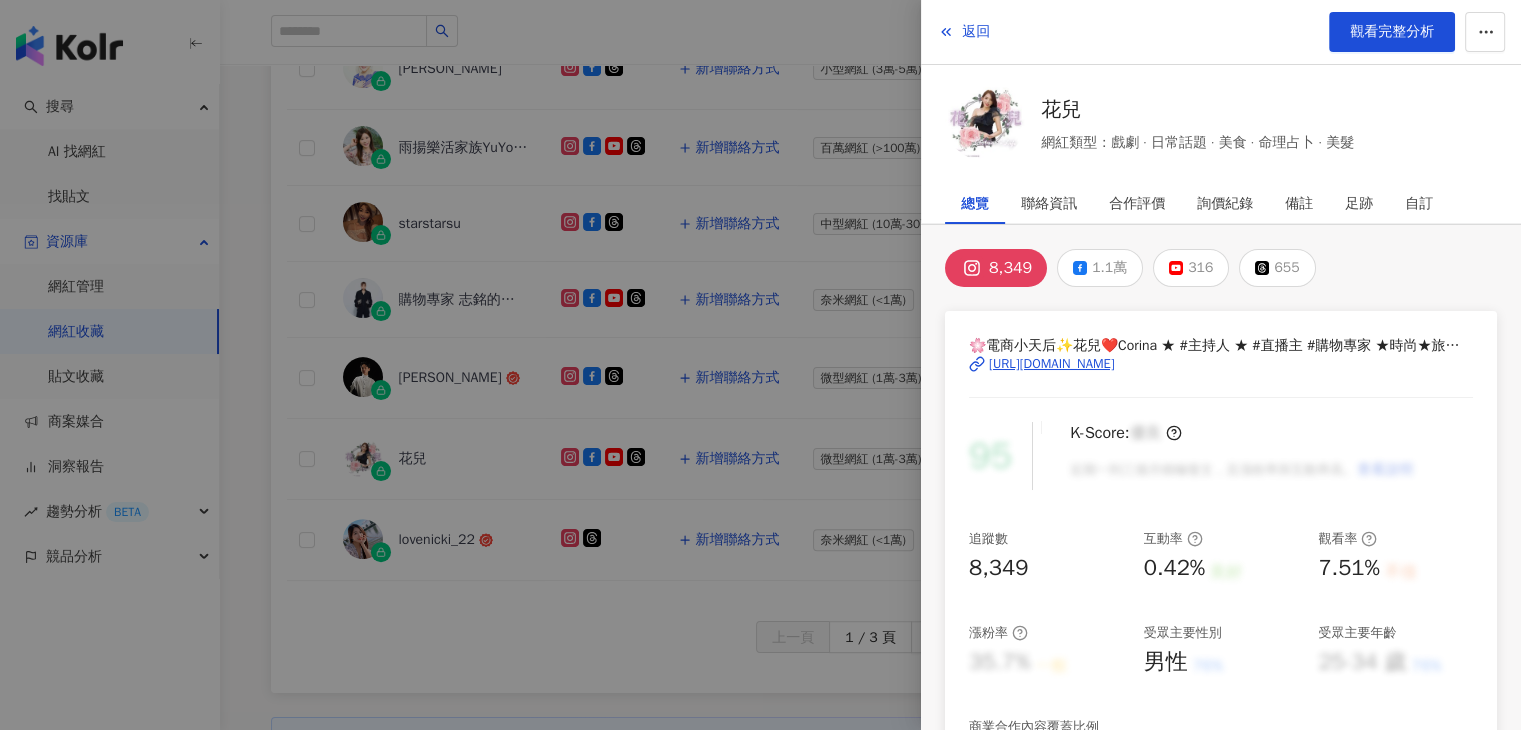 click at bounding box center (760, 365) 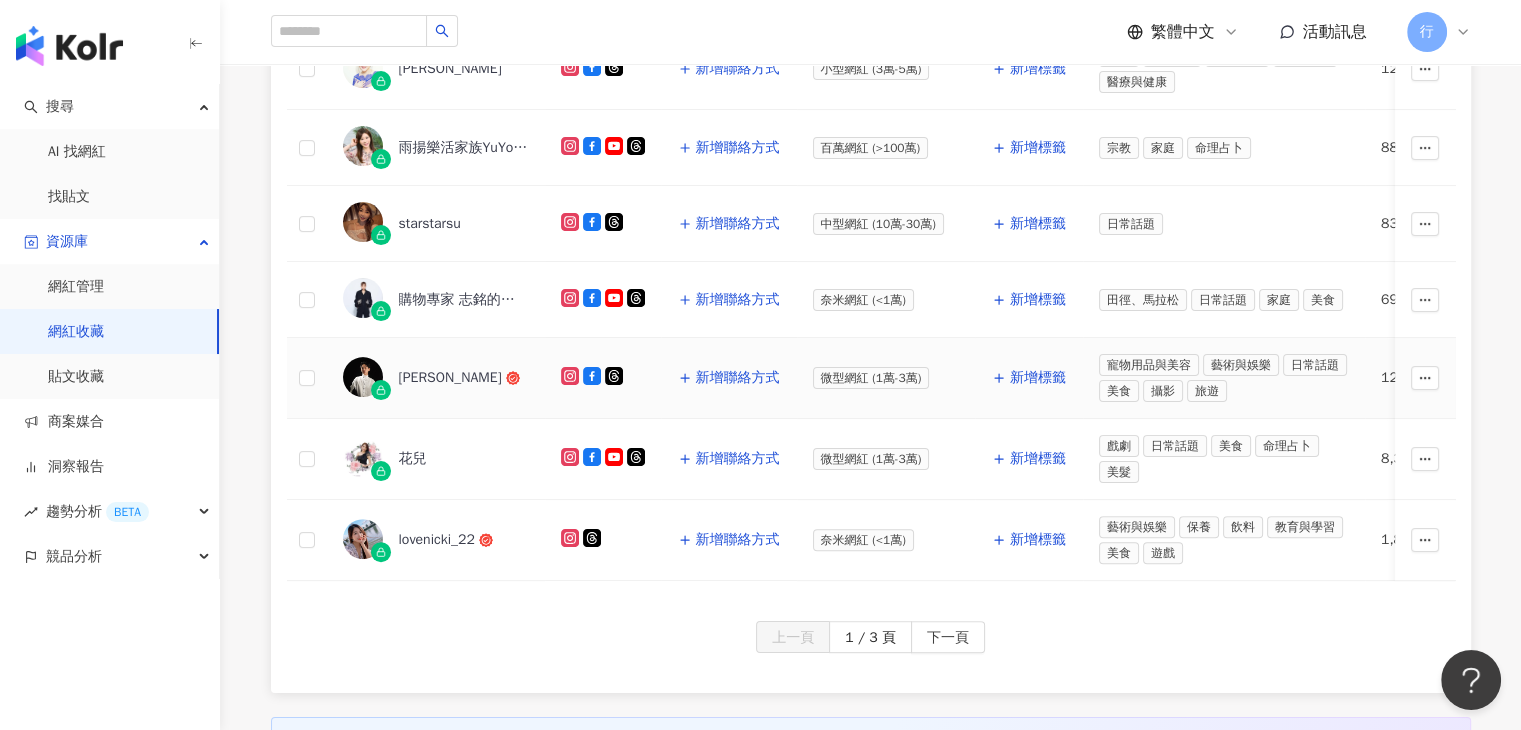 click on "莊傑評" at bounding box center [450, 378] 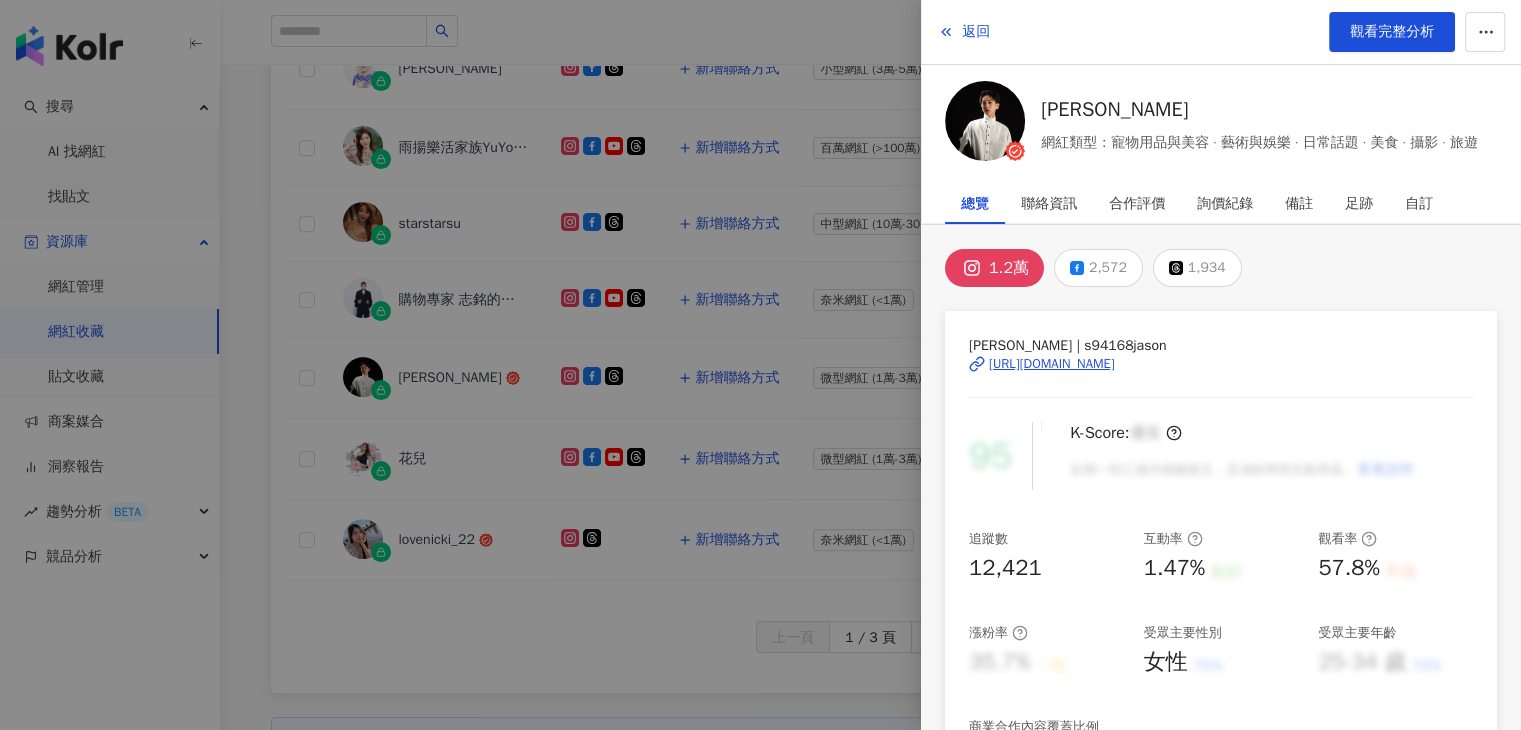click at bounding box center (760, 365) 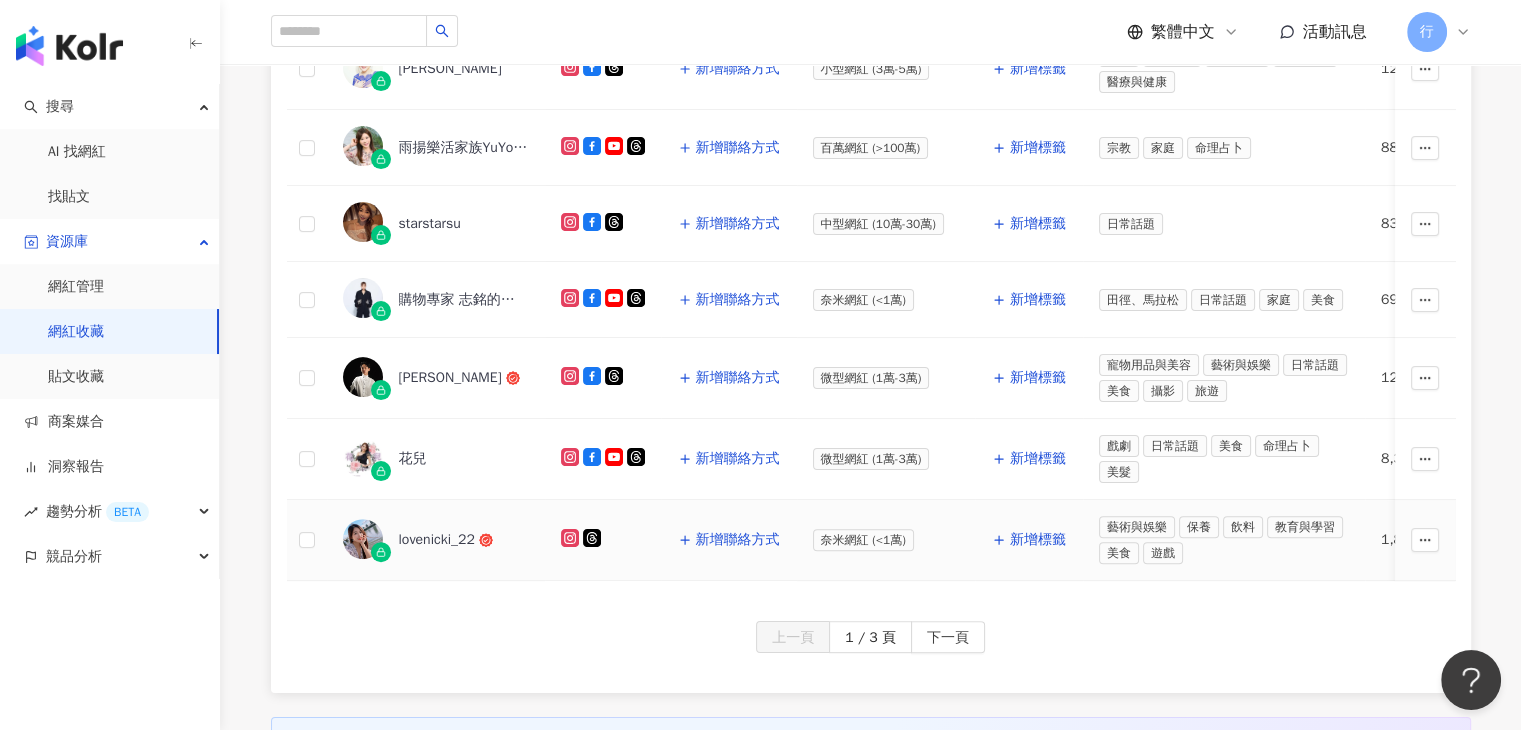drag, startPoint x: 454, startPoint y: 521, endPoint x: 430, endPoint y: 531, distance: 26 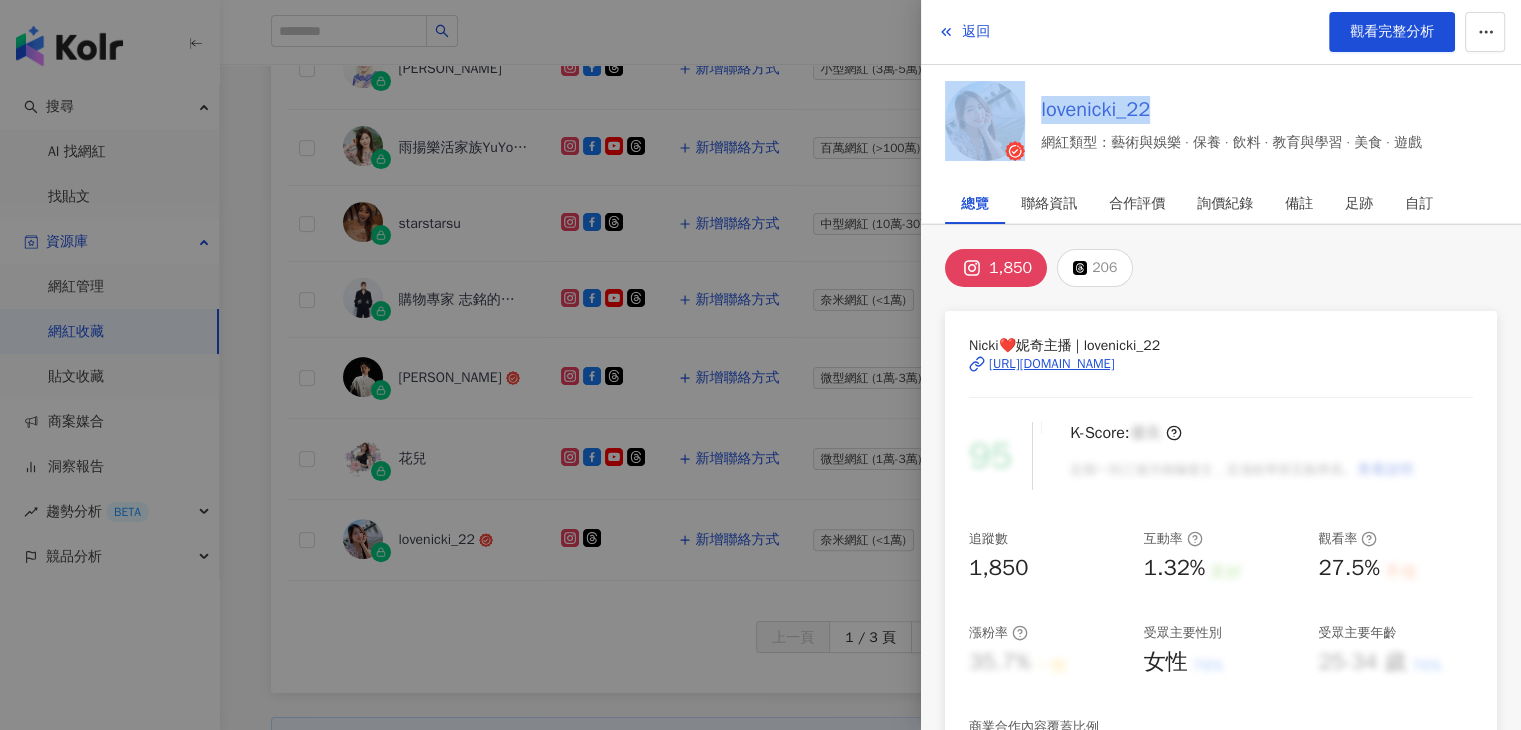 drag, startPoint x: 1029, startPoint y: 99, endPoint x: 1163, endPoint y: 101, distance: 134.01492 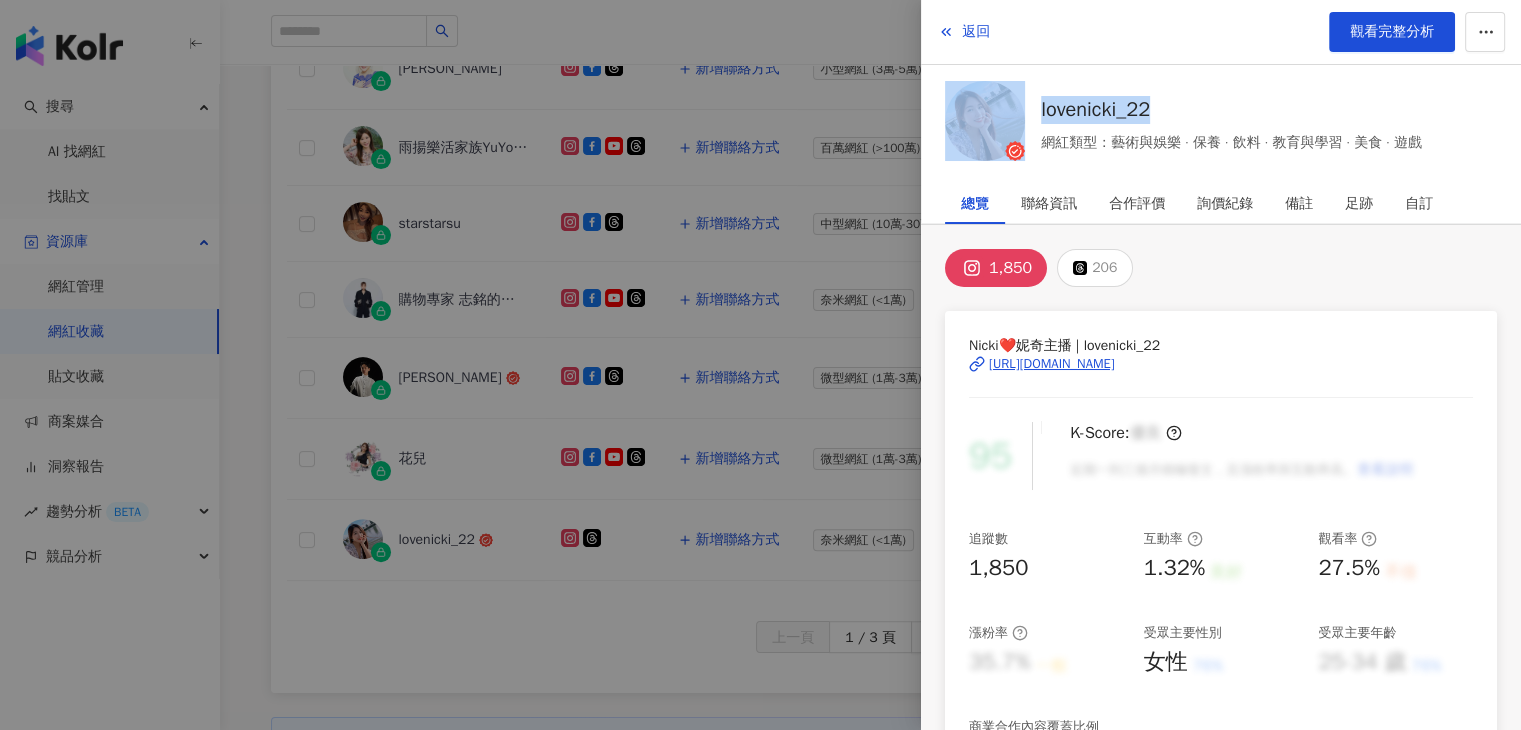 click on "返回 觀看完整分析 lovenicki_22 網紅類型：藝術與娛樂 · 保養 · 飲料 · 教育與學習 · 美食 · 遊戲" at bounding box center [1221, 84] 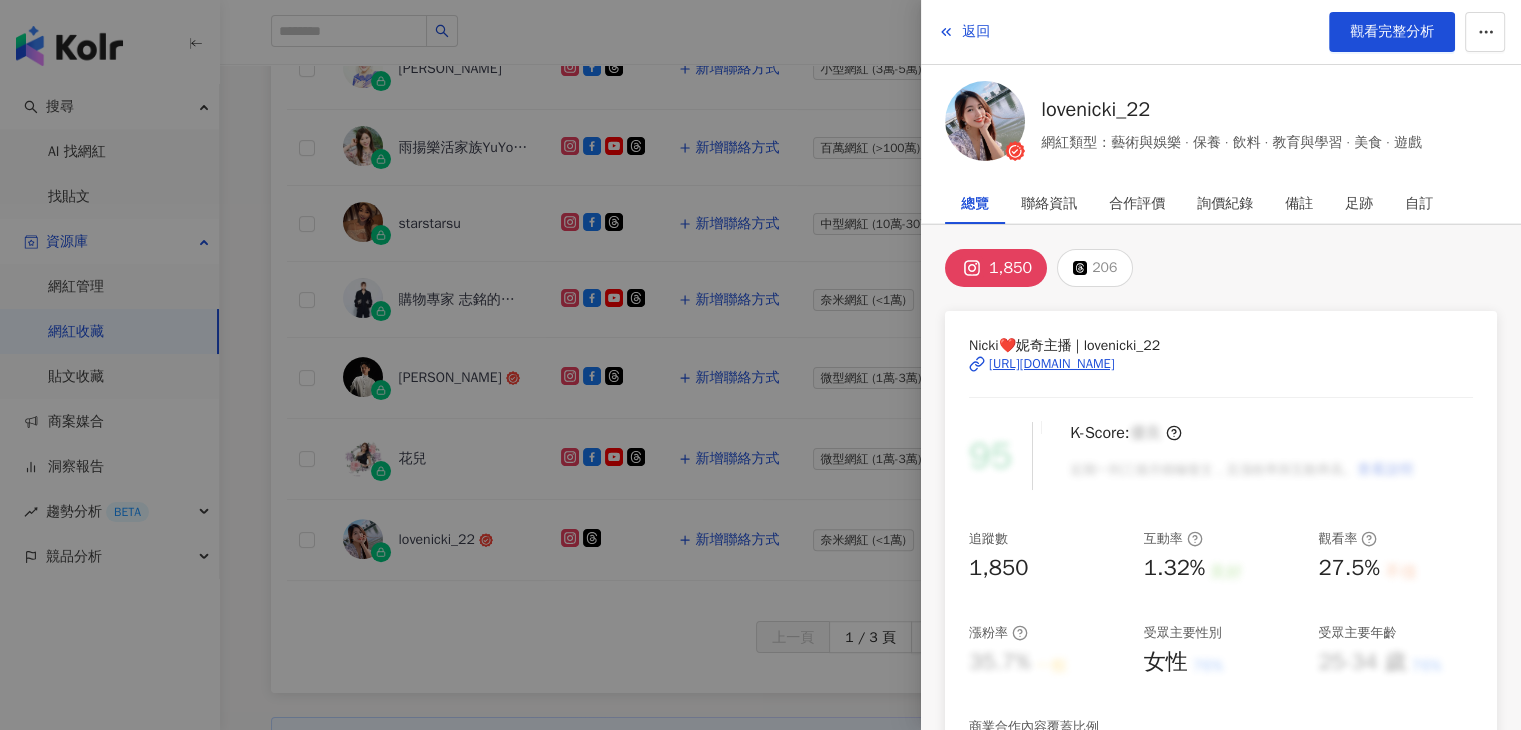 click at bounding box center (760, 365) 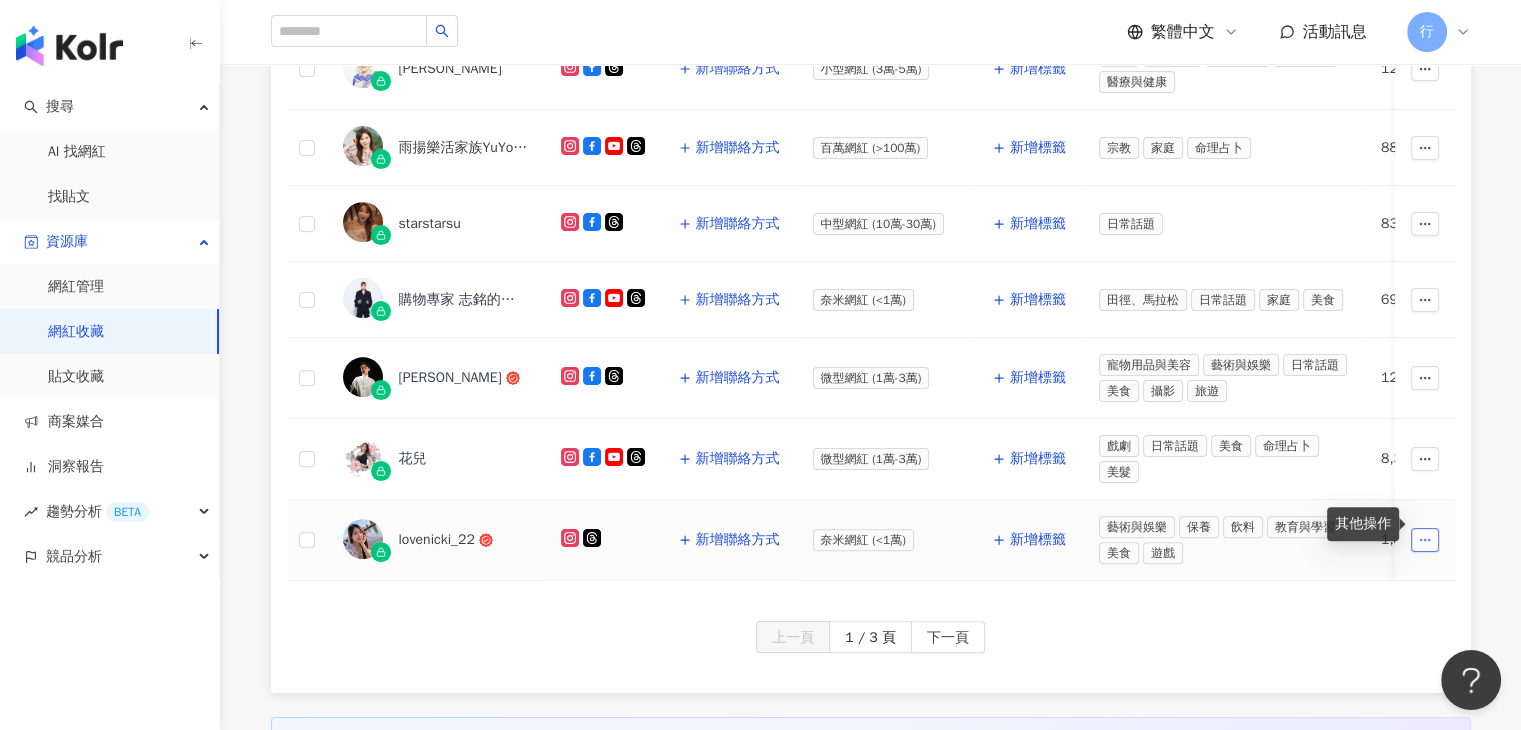 click 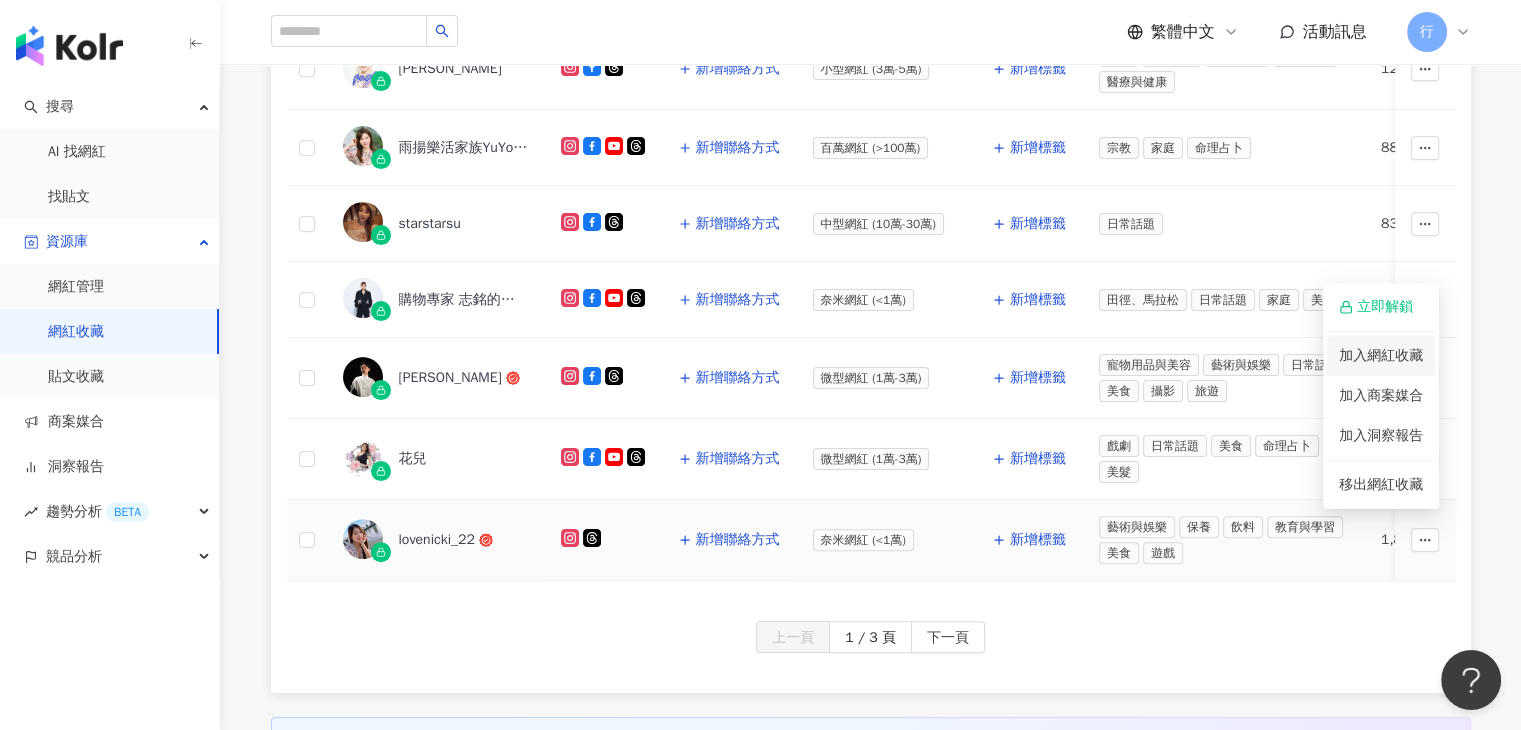 click on "加入網紅收藏" at bounding box center [1381, 356] 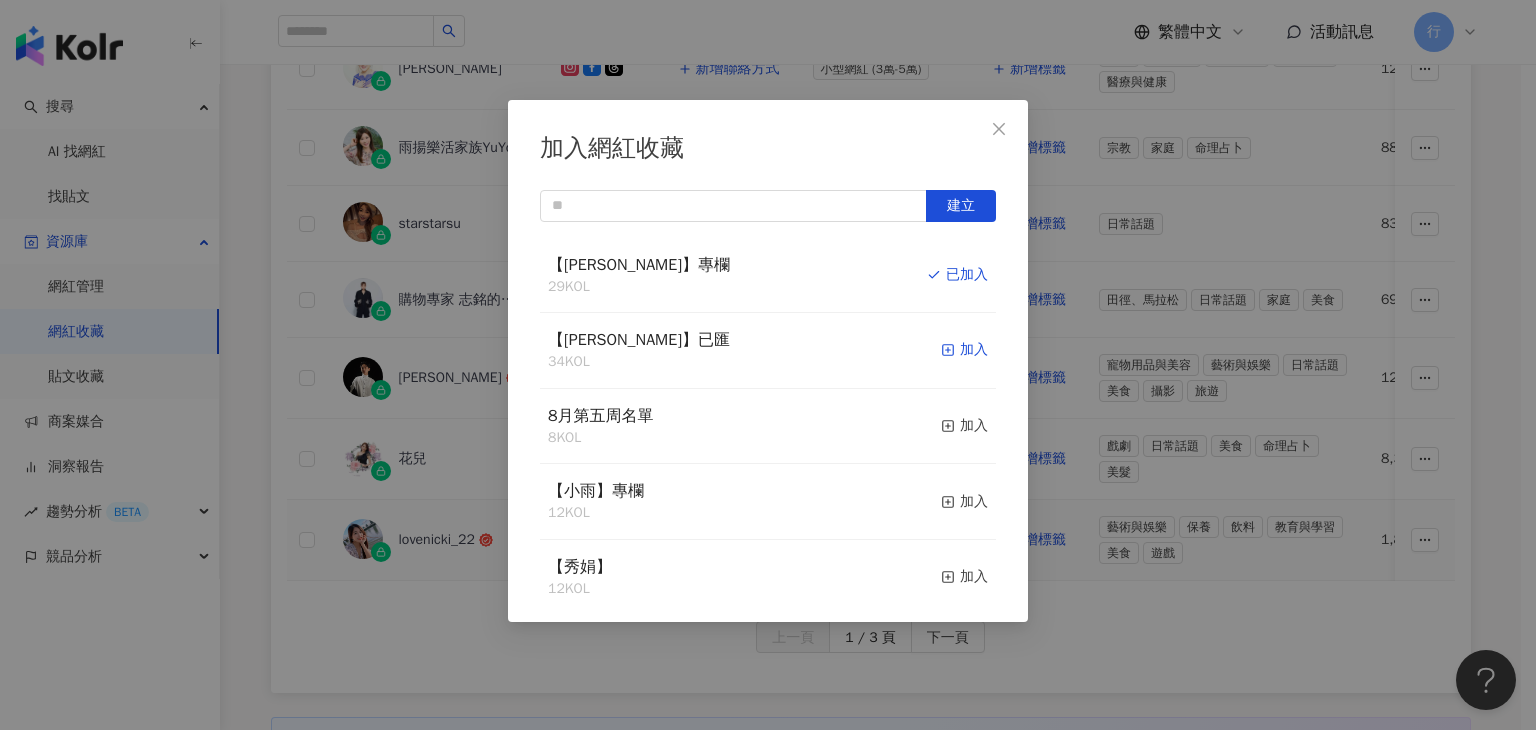 click on "加入" at bounding box center [964, 350] 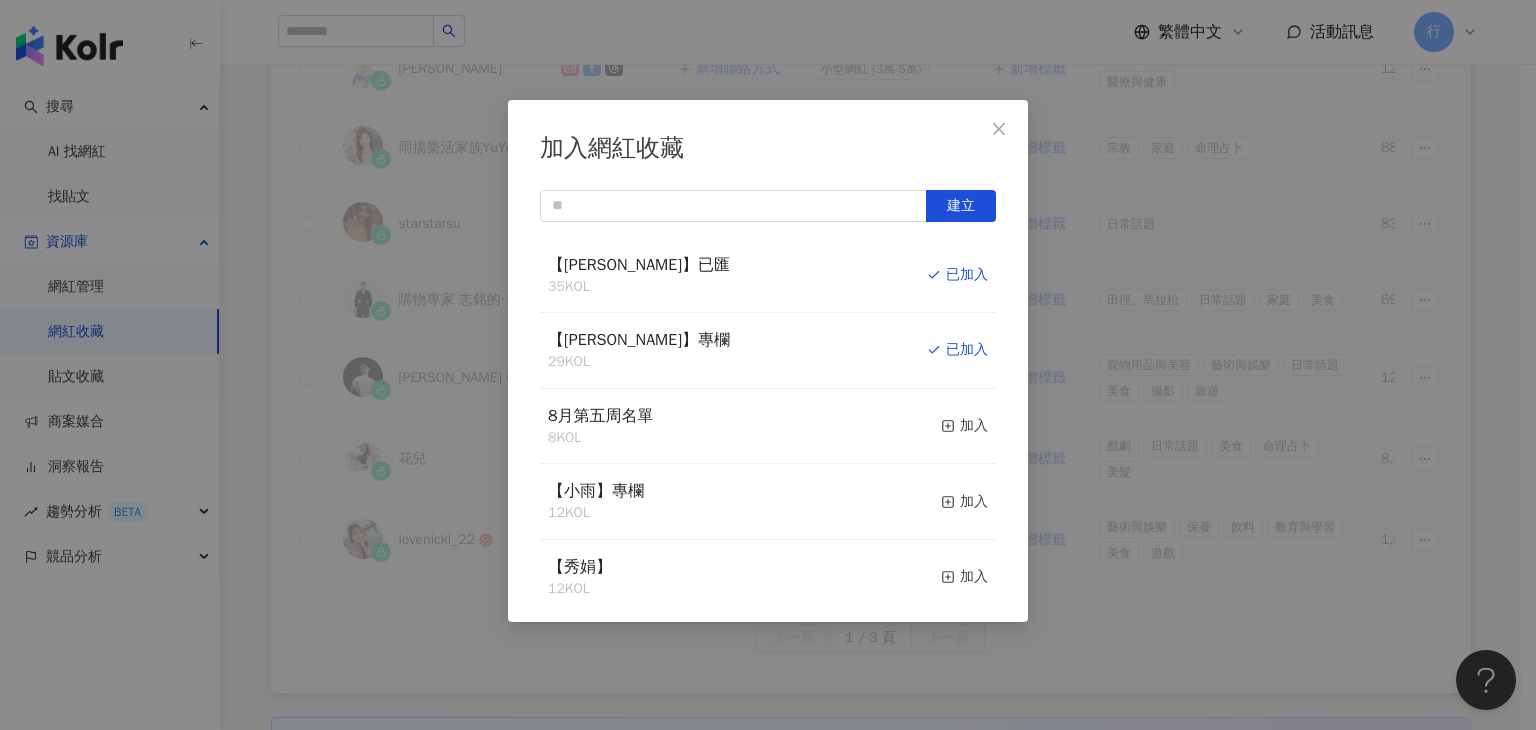 click on "加入網紅收藏 建立 【RAY】已匯 35  KOL 已加入 【RAY】專欄 29  KOL 已加入 8月第五周名單 8  KOL 加入 【小雨】專欄 12  KOL 加入 【秀娟】 12  KOL 加入 【Benson】20250725未匯 5  KOL 加入 【Vivi】企劃專欄 32  KOL 加入 【妙】欄位 62  KOL 加入 【Irene】專欄 32  KOL 加入 6月第五週名單 18  KOL 加入" at bounding box center [768, 365] 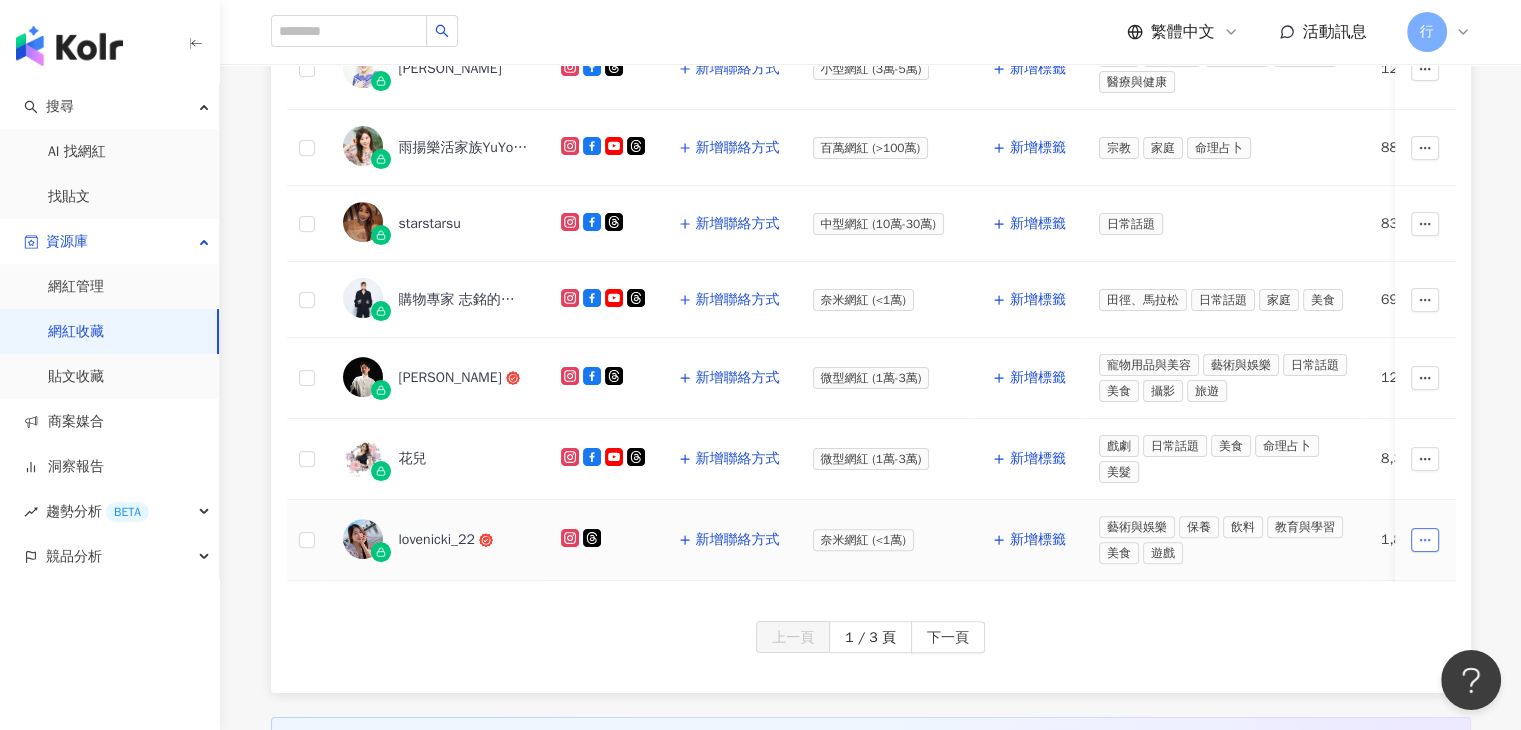 click 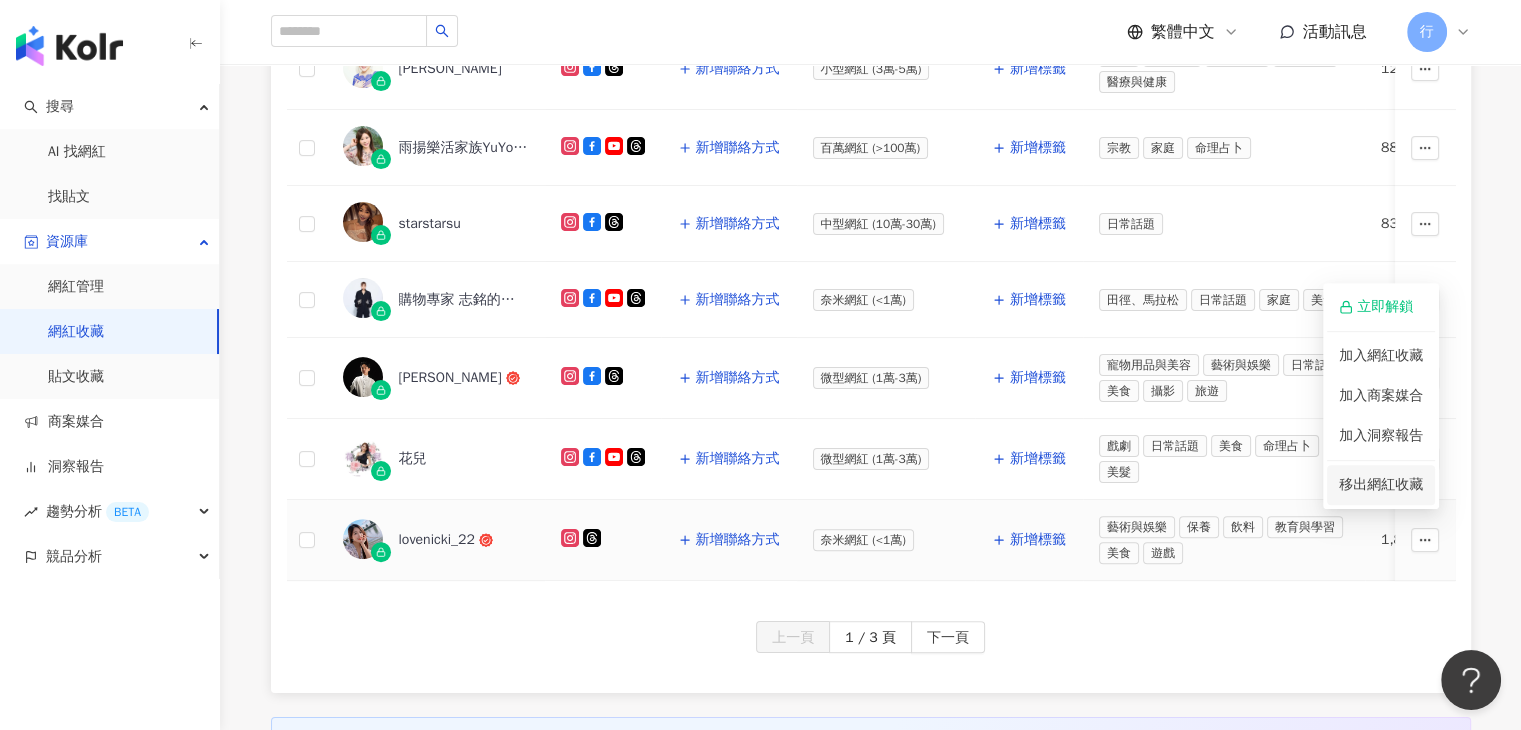 click on "移出網紅收藏" at bounding box center [1381, 484] 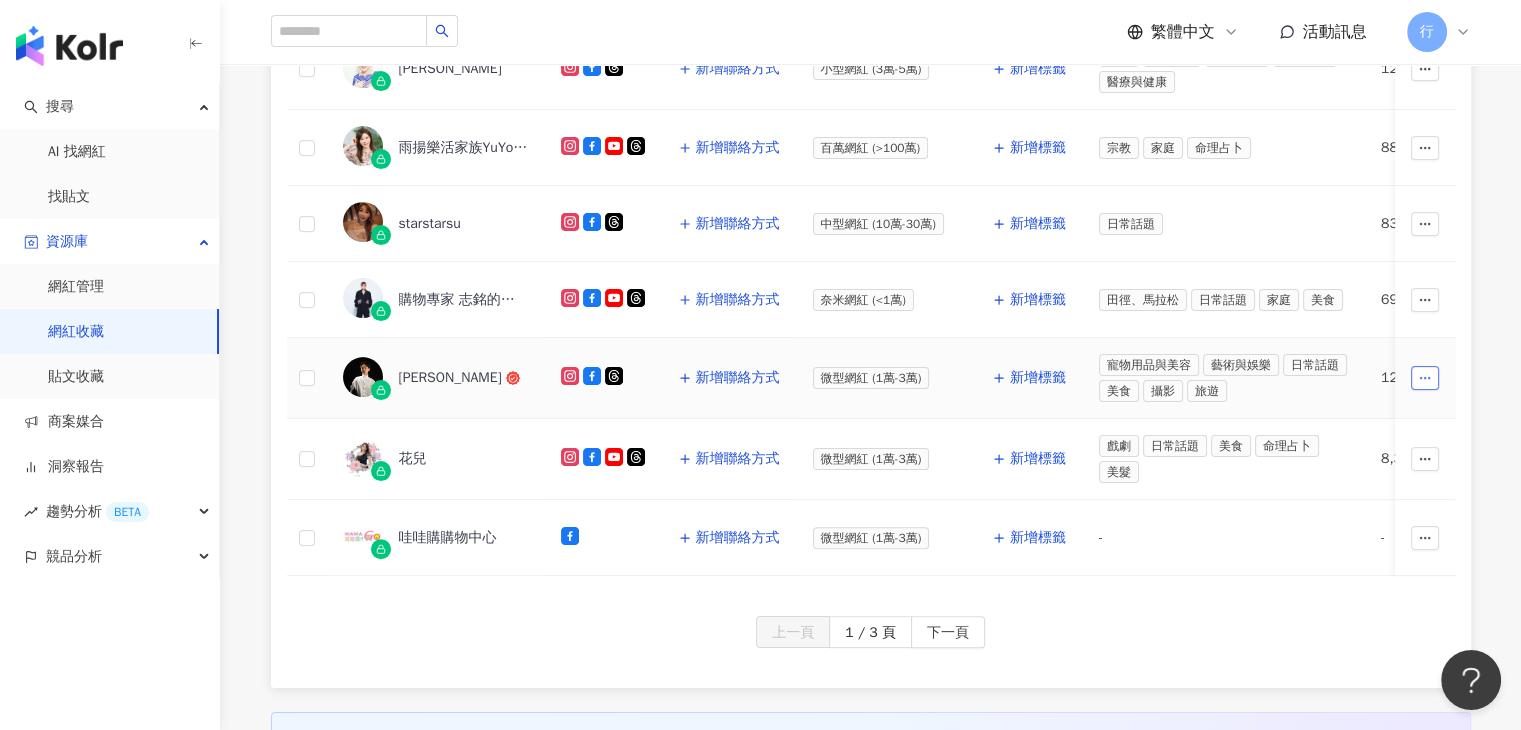 click 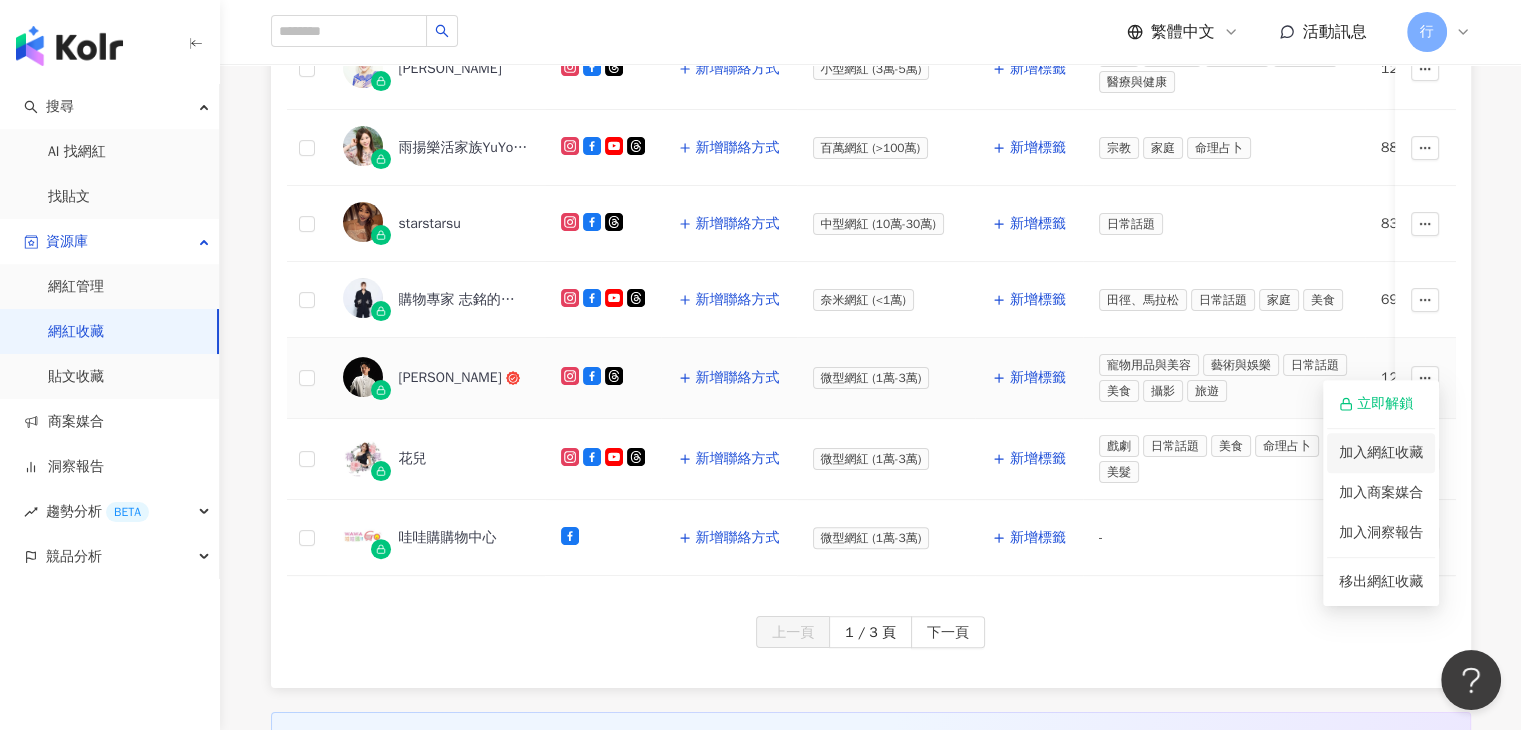 click on "加入網紅收藏" at bounding box center [1381, 453] 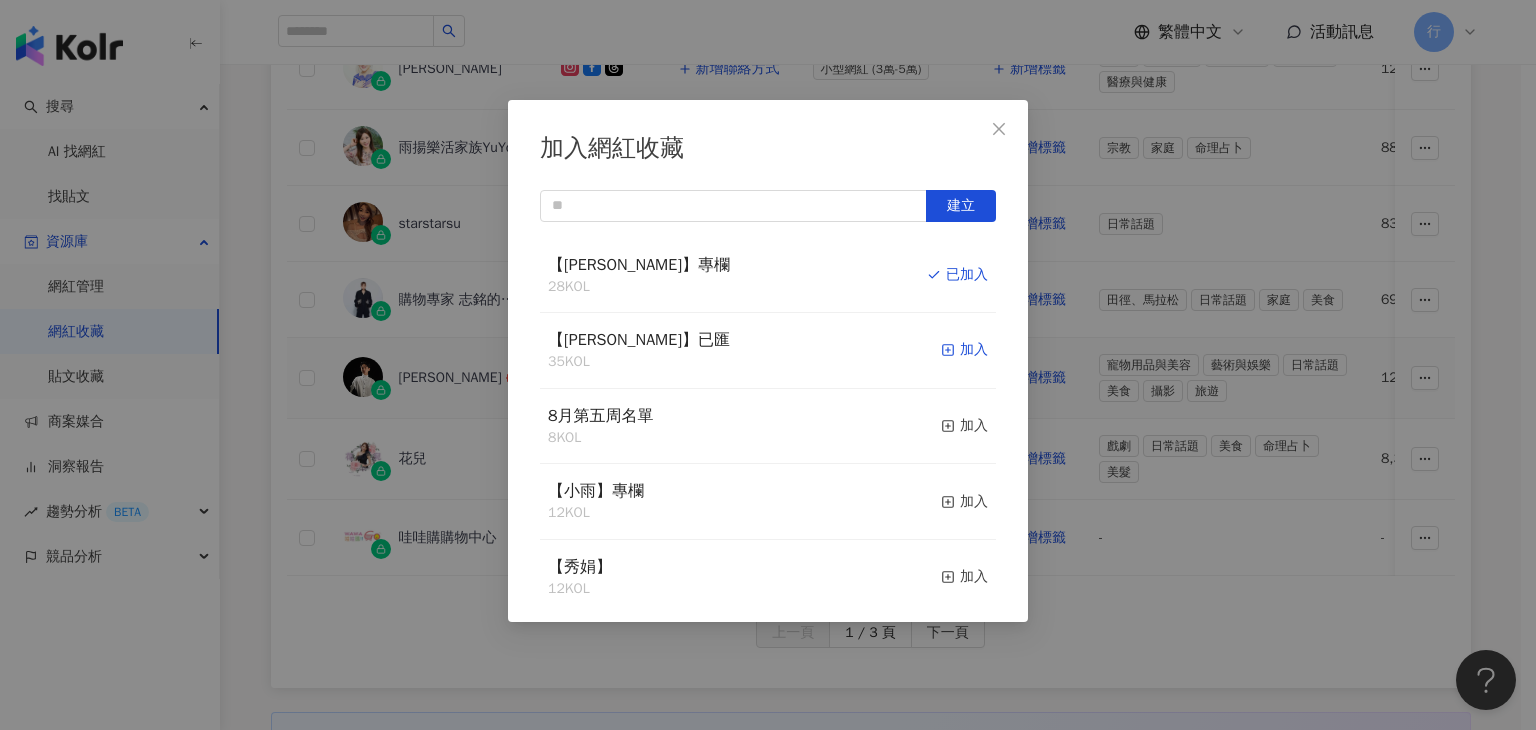 click on "加入" at bounding box center (964, 350) 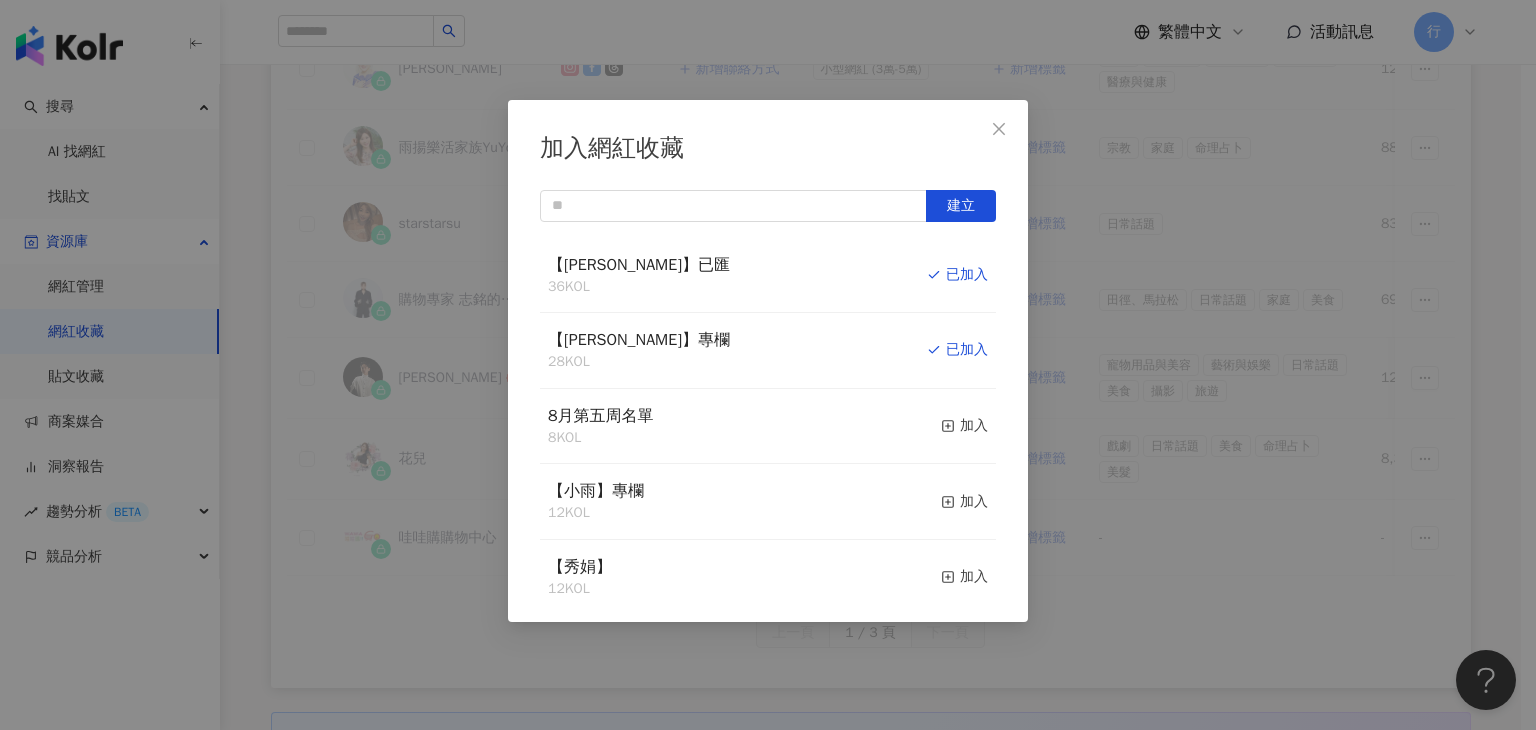 click on "加入網紅收藏 建立 【RAY】已匯 36  KOL 已加入 【RAY】專欄 28  KOL 已加入 8月第五周名單 8  KOL 加入 【小雨】專欄 12  KOL 加入 【秀娟】 12  KOL 加入 【Benson】20250725未匯 5  KOL 加入 【Vivi】企劃專欄 32  KOL 加入 【妙】欄位 62  KOL 加入 【Irene】專欄 32  KOL 加入 6月第五週名單 18  KOL 加入" at bounding box center (768, 365) 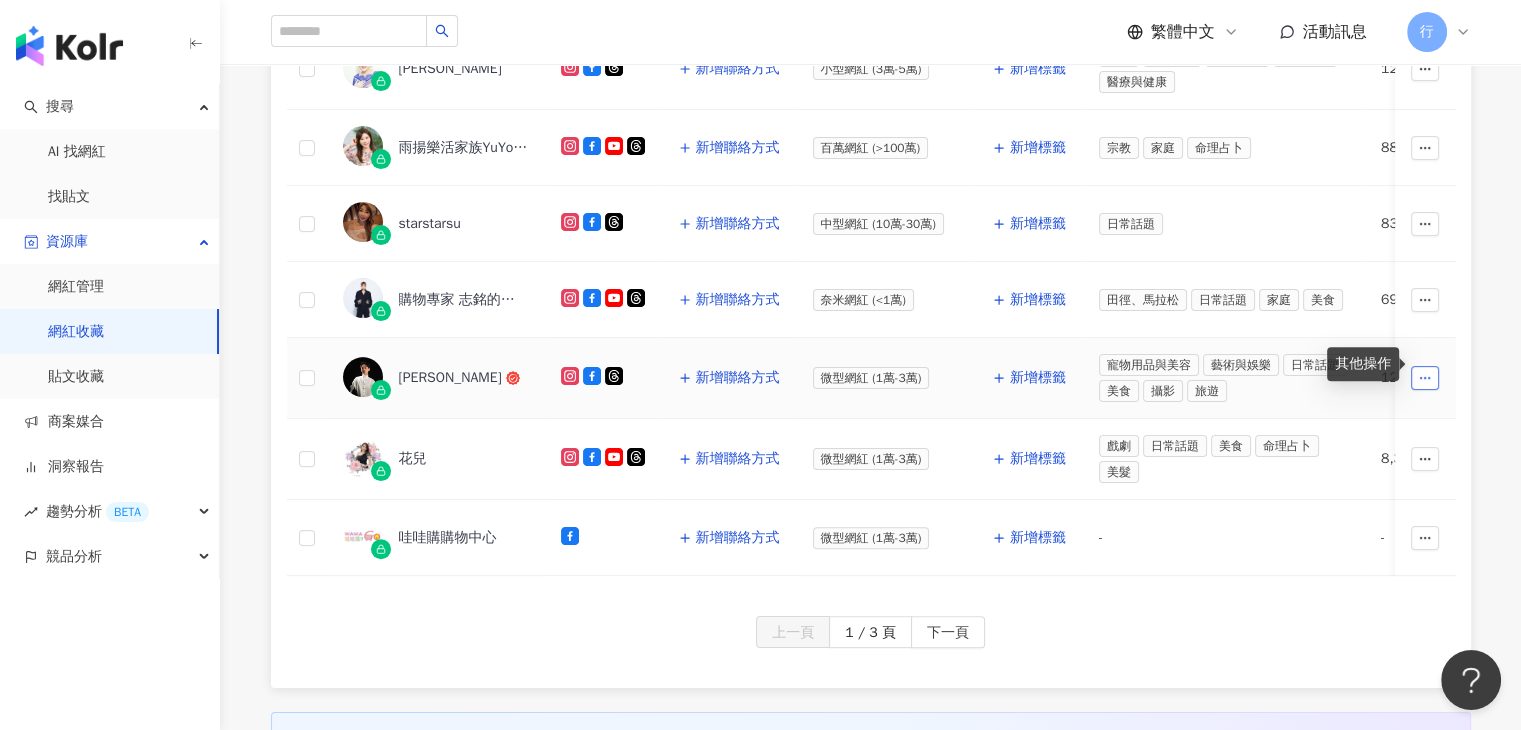 click at bounding box center [1425, 378] 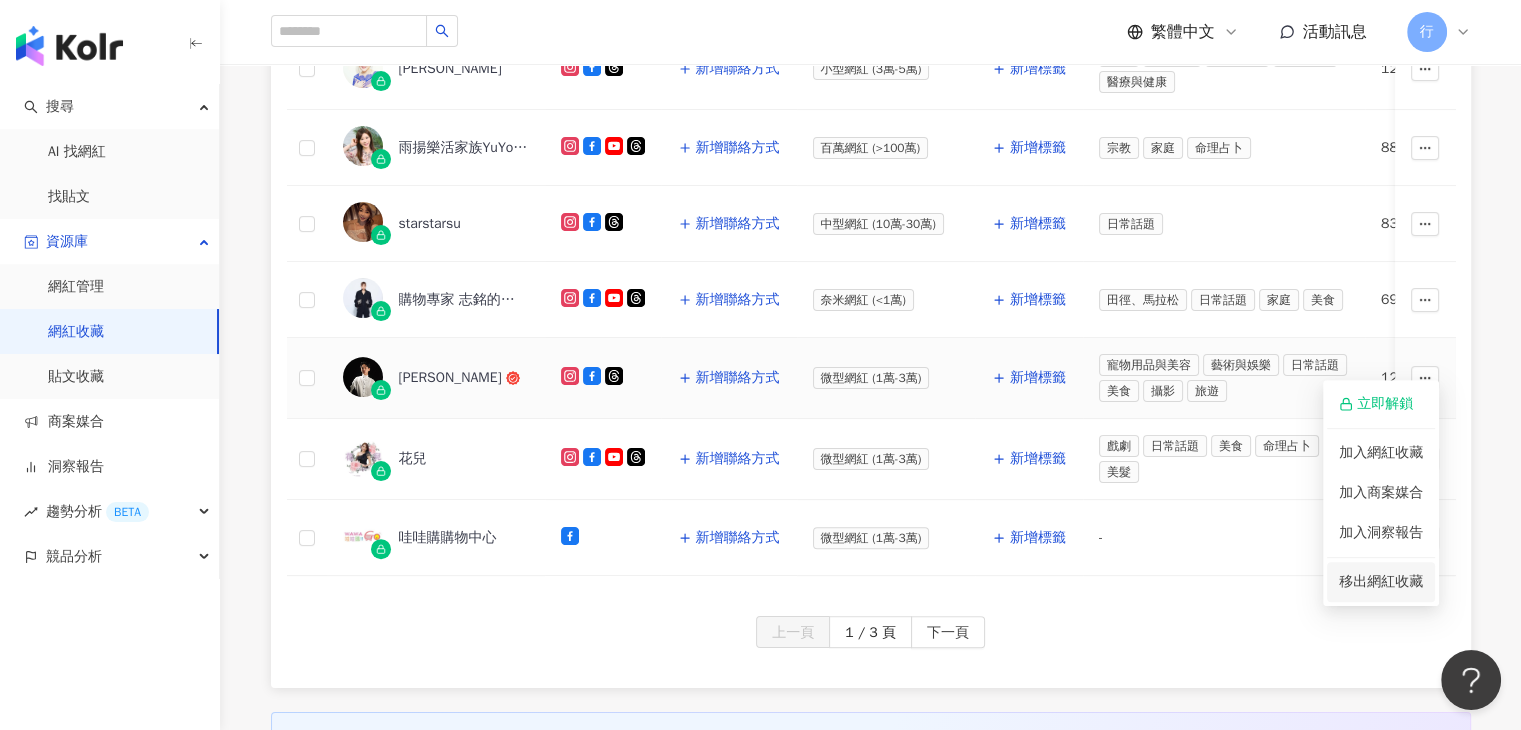 click on "移出網紅收藏" at bounding box center [1381, 581] 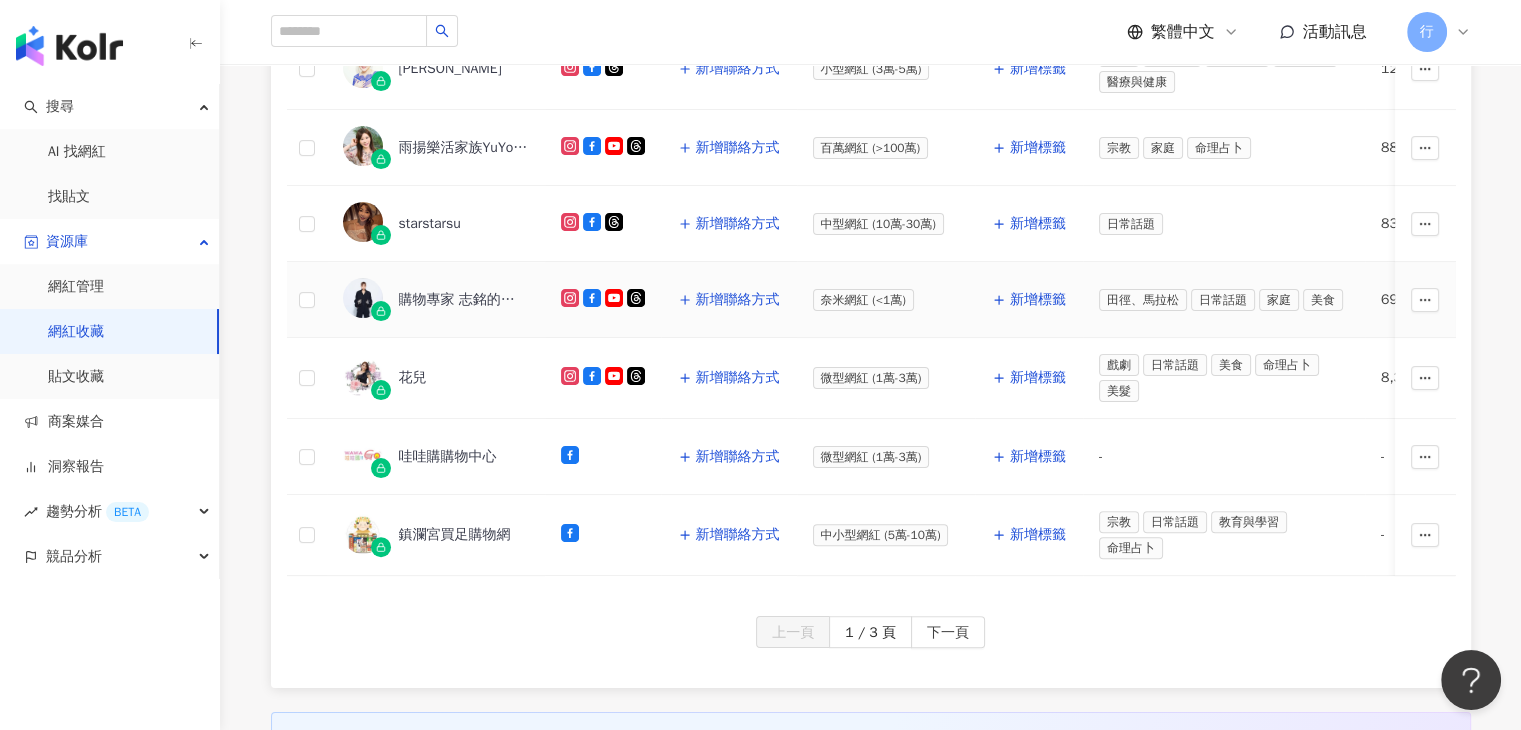 click on "購物專家 志銘的異想世界" at bounding box center (464, 300) 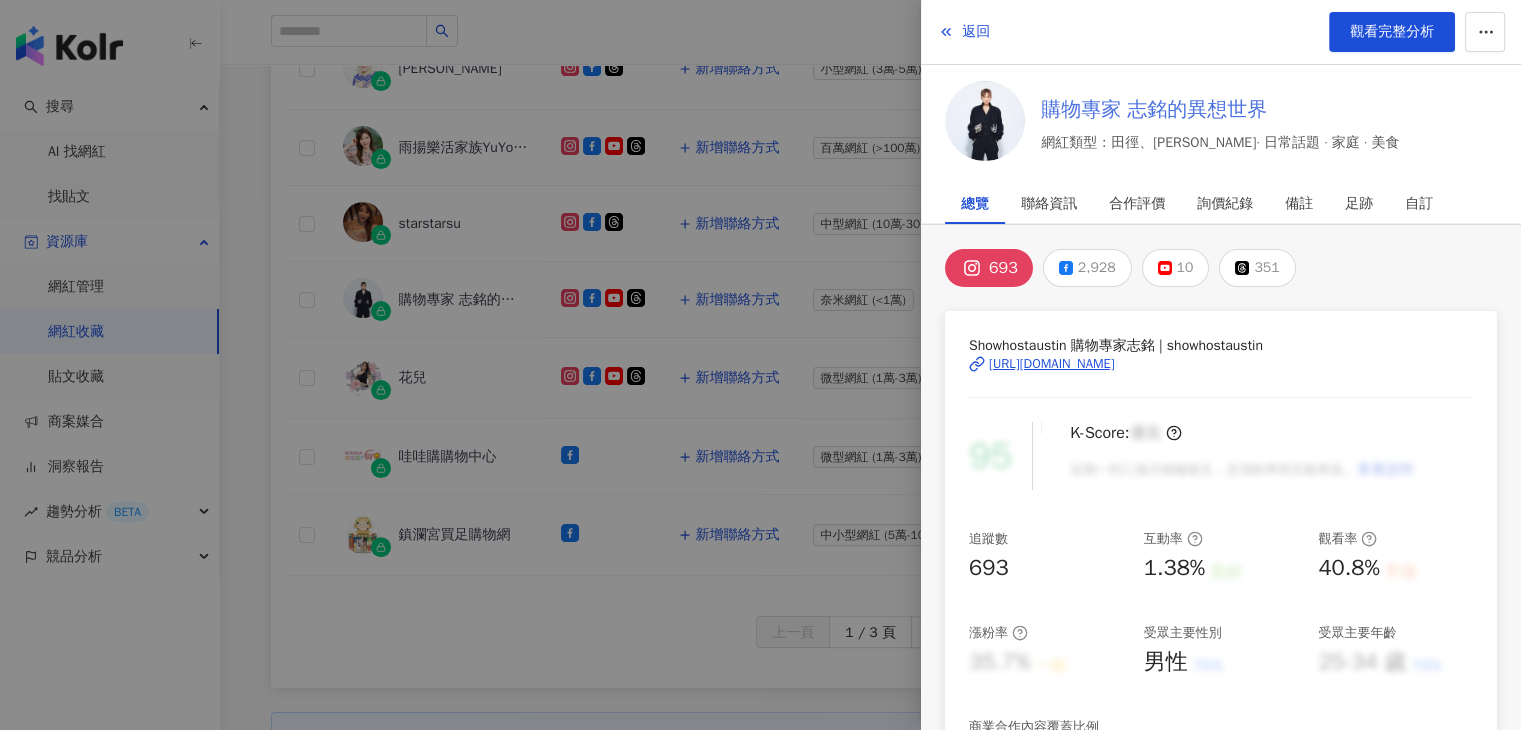 click on "購物專家 志銘的異想世界" at bounding box center (1220, 110) 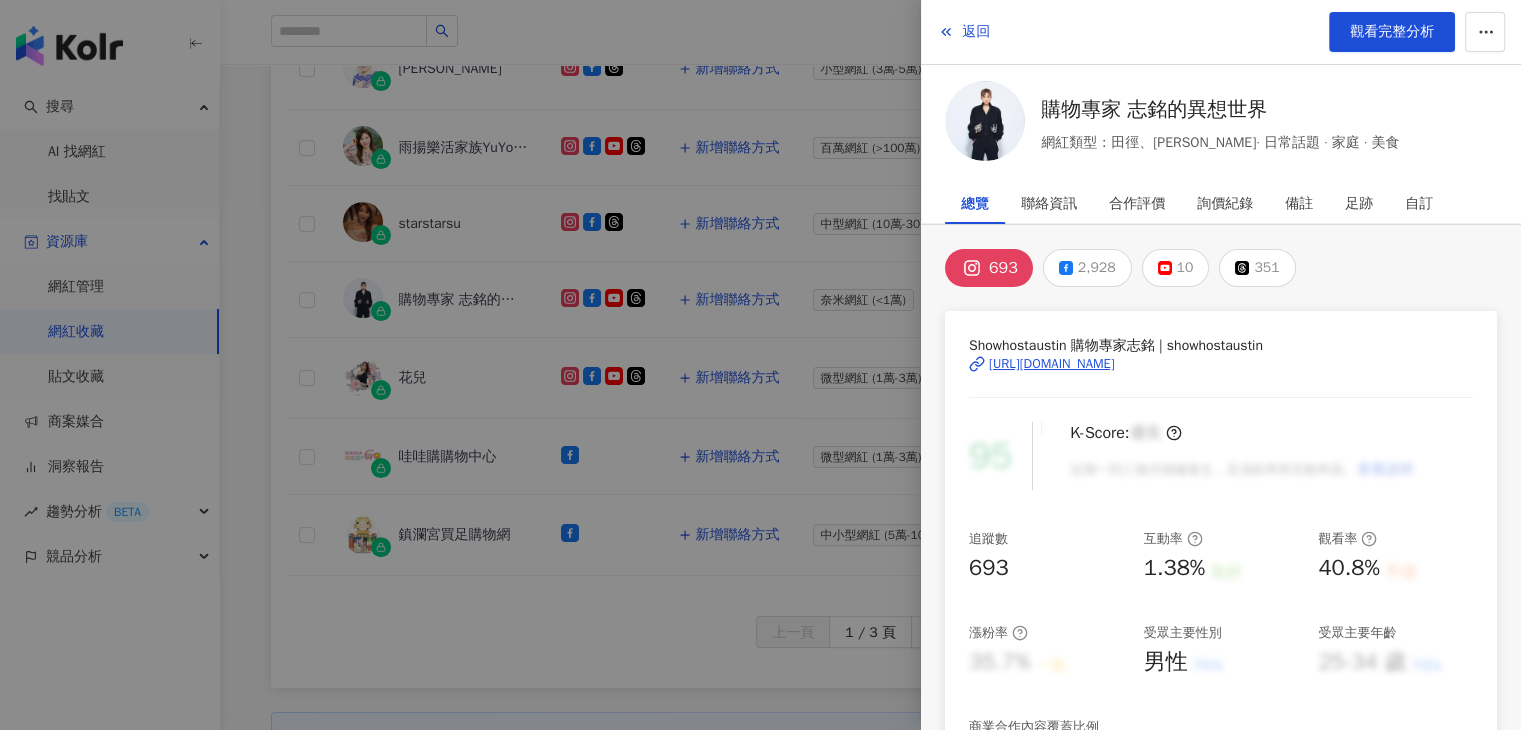 click at bounding box center (760, 365) 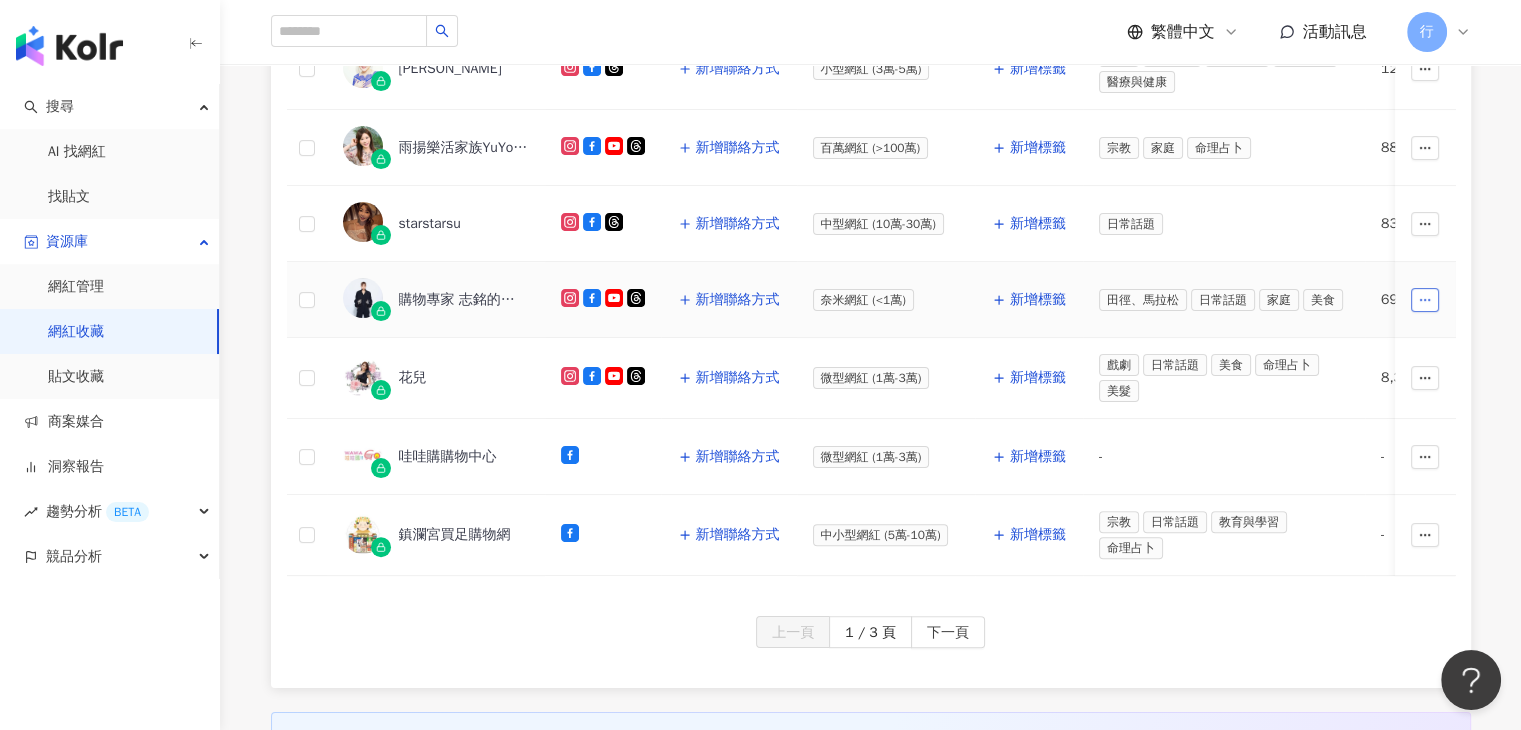 click 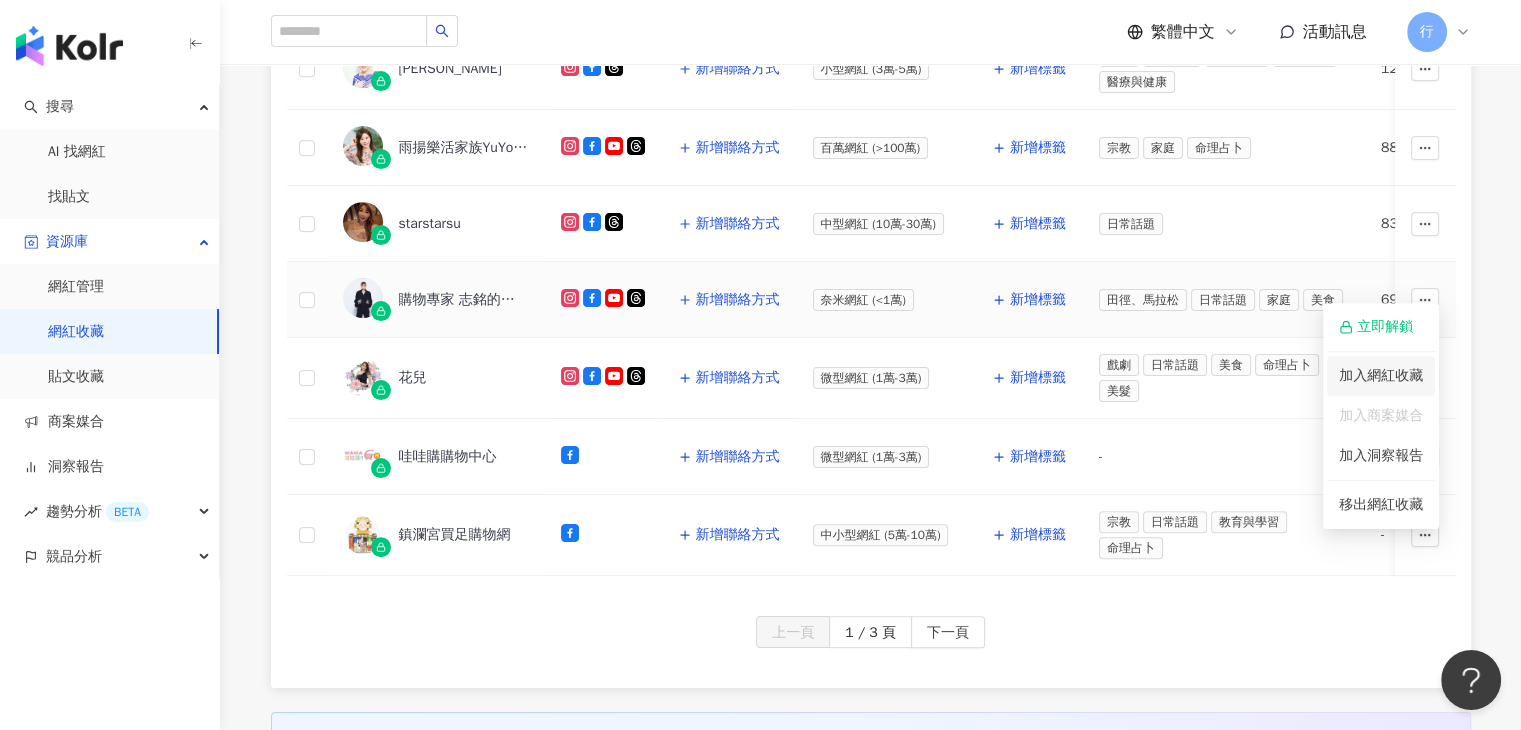 click on "加入網紅收藏" at bounding box center [1381, 376] 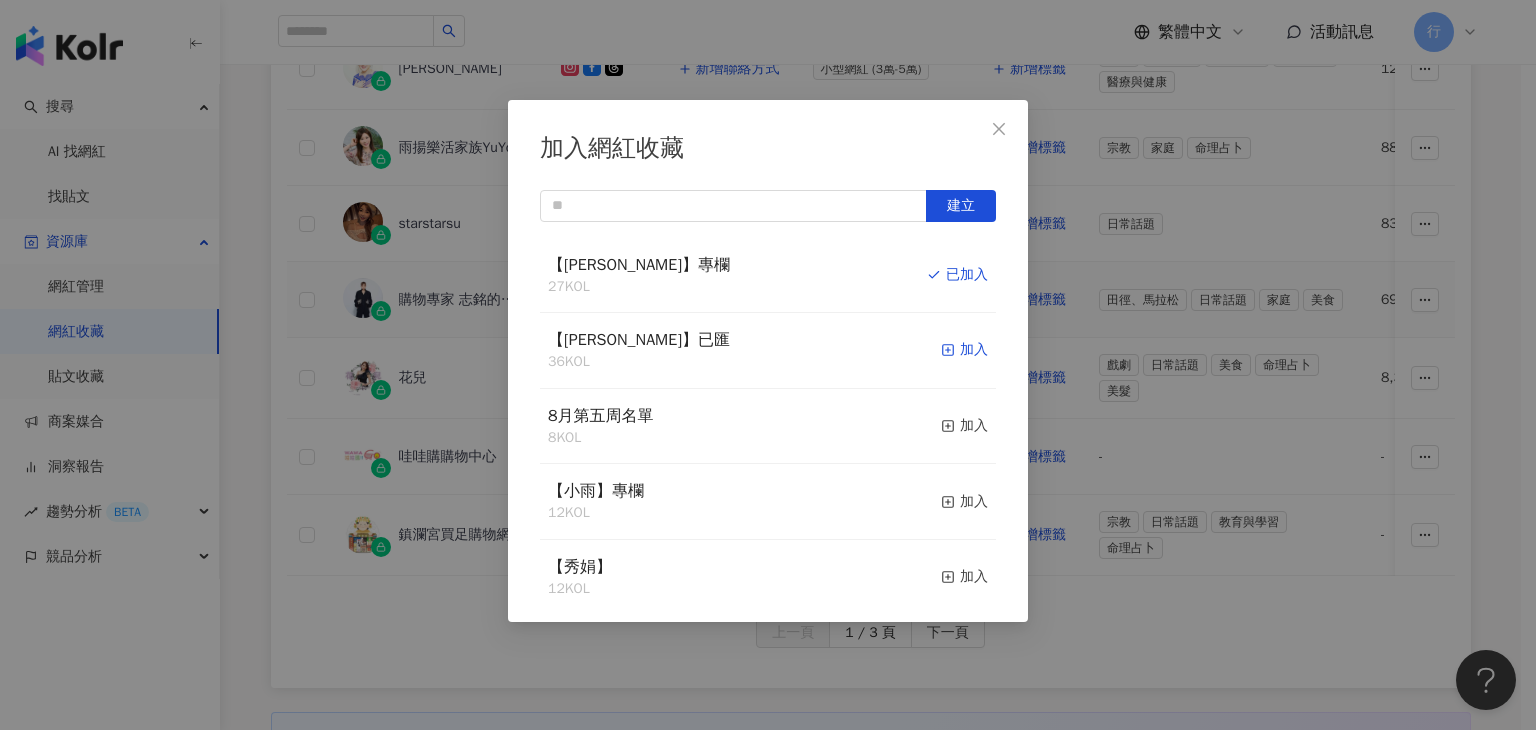 click on "加入" at bounding box center [964, 350] 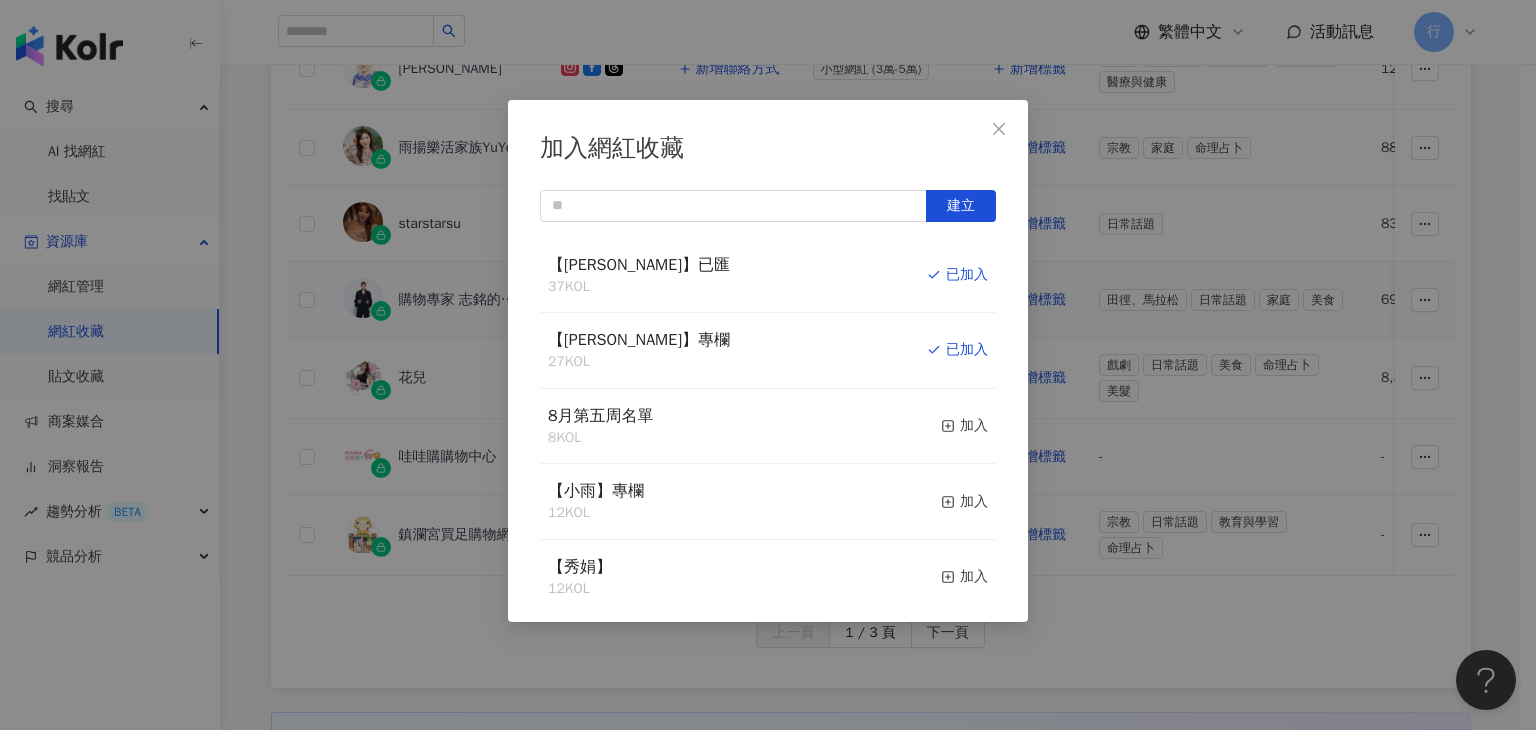 click on "加入網紅收藏 建立 【RAY】已匯 37  KOL 已加入 【RAY】專欄 27  KOL 已加入 8月第五周名單 8  KOL 加入 【小雨】專欄 12  KOL 加入 【秀娟】 12  KOL 加入 【Benson】20250725未匯 5  KOL 加入 【Vivi】企劃專欄 32  KOL 加入 【妙】欄位 62  KOL 加入 【Irene】專欄 32  KOL 加入 6月第五週名單 18  KOL 加入" at bounding box center (768, 365) 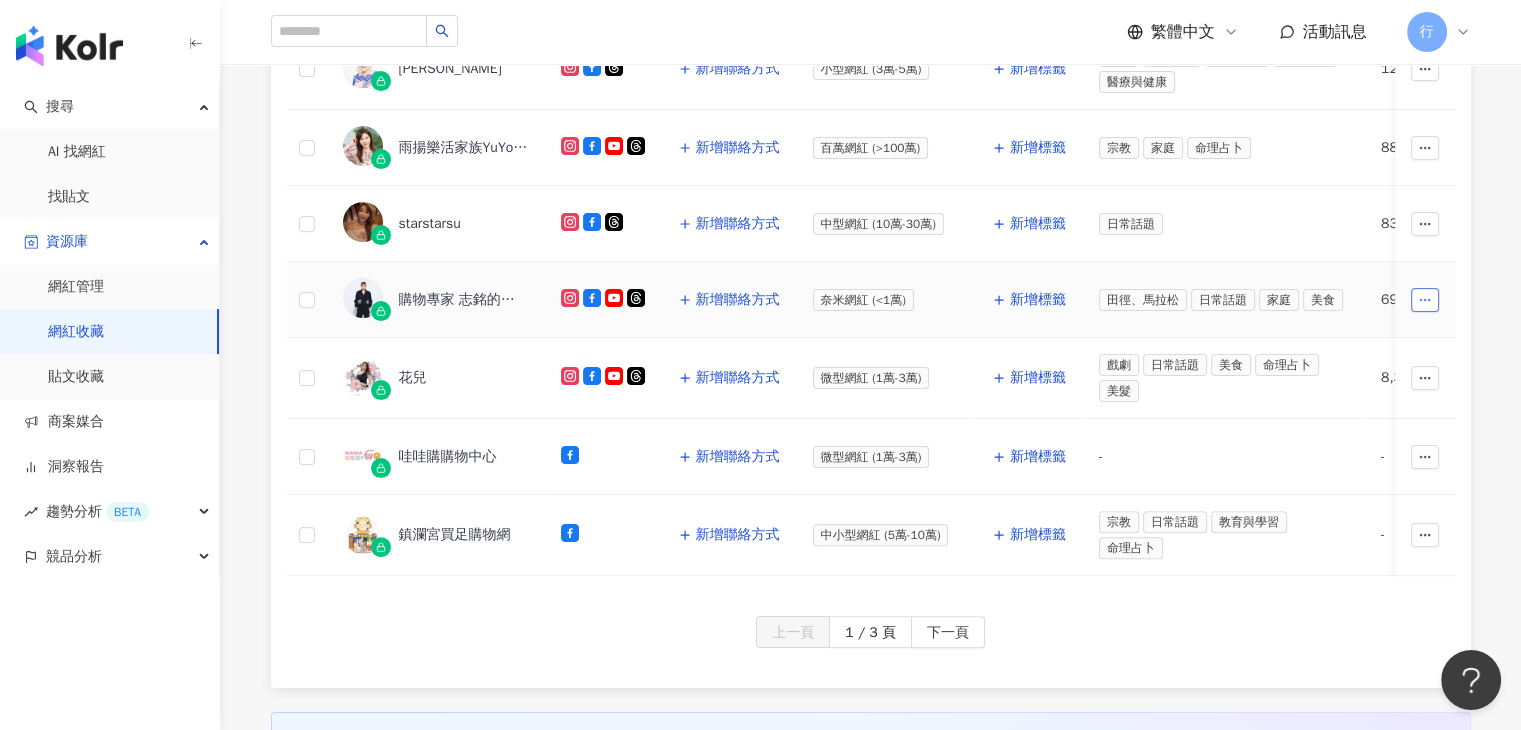click 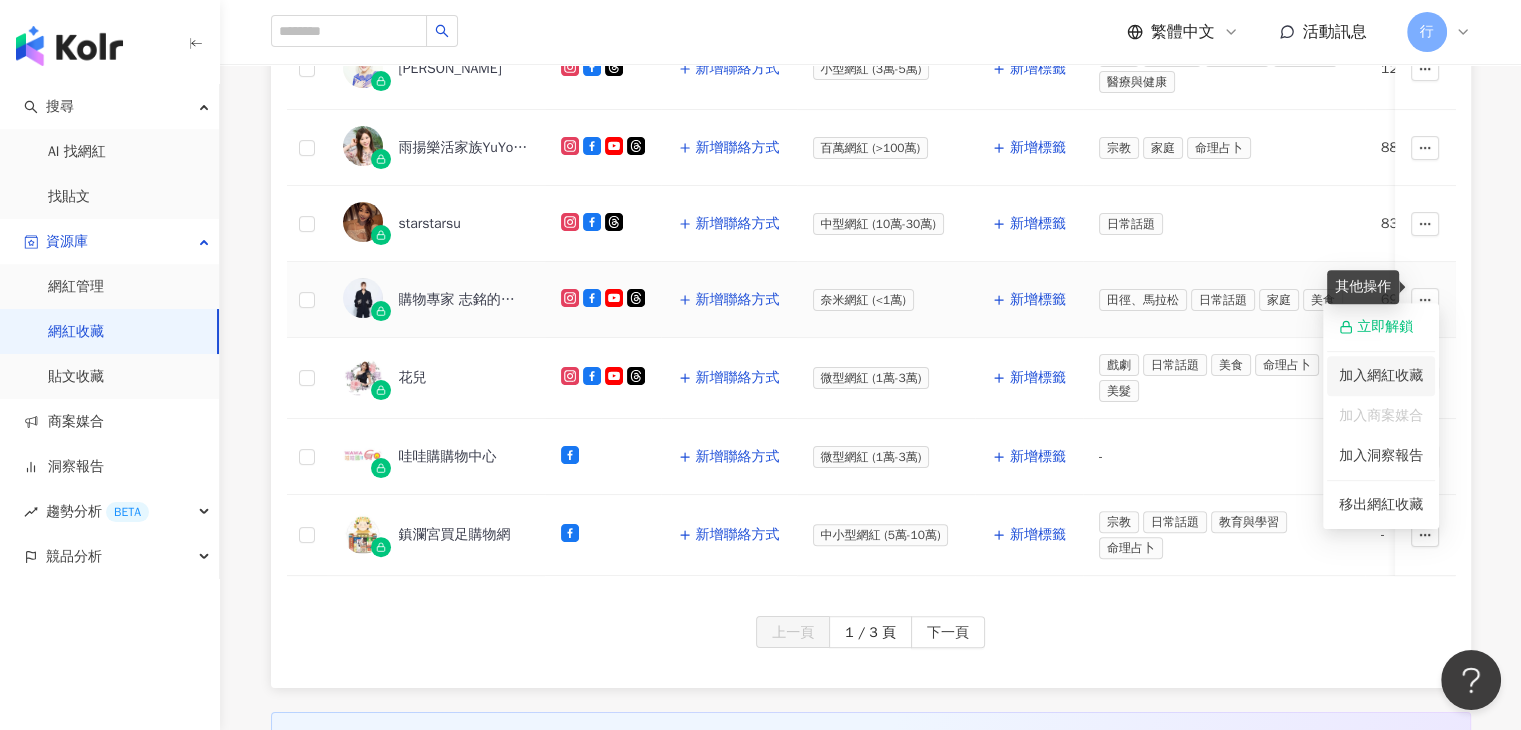 click at bounding box center (1425, 300) 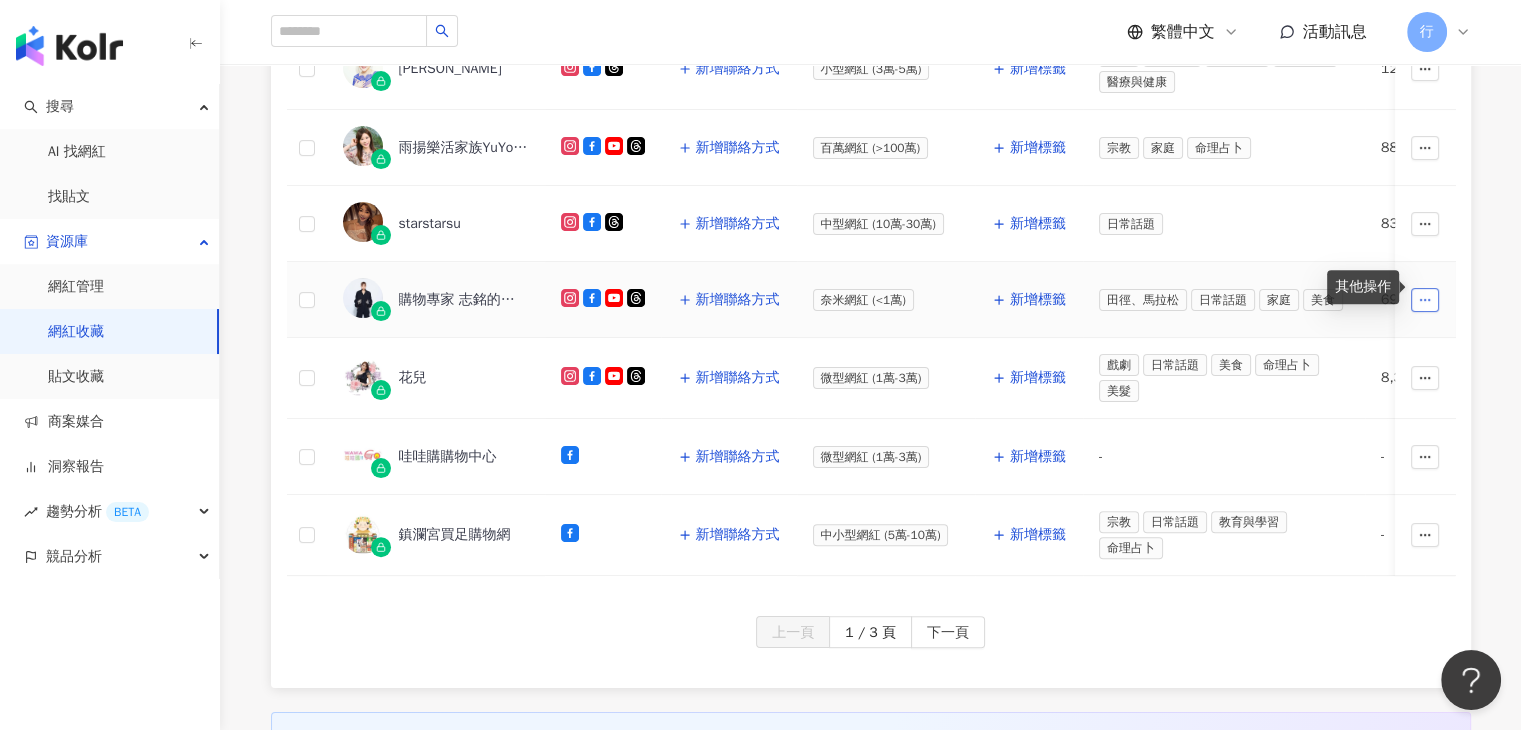 click 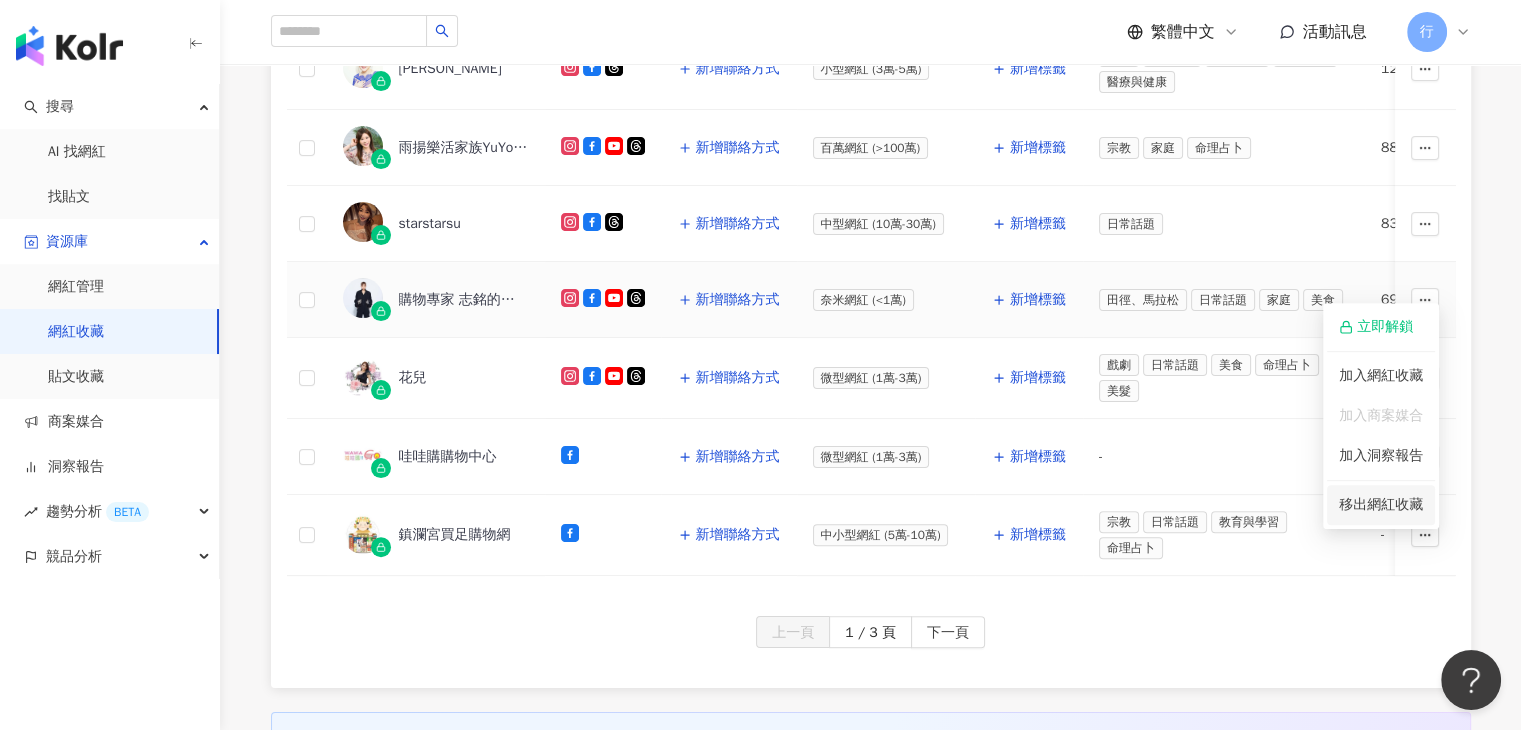 click on "移出網紅收藏" at bounding box center (1381, 504) 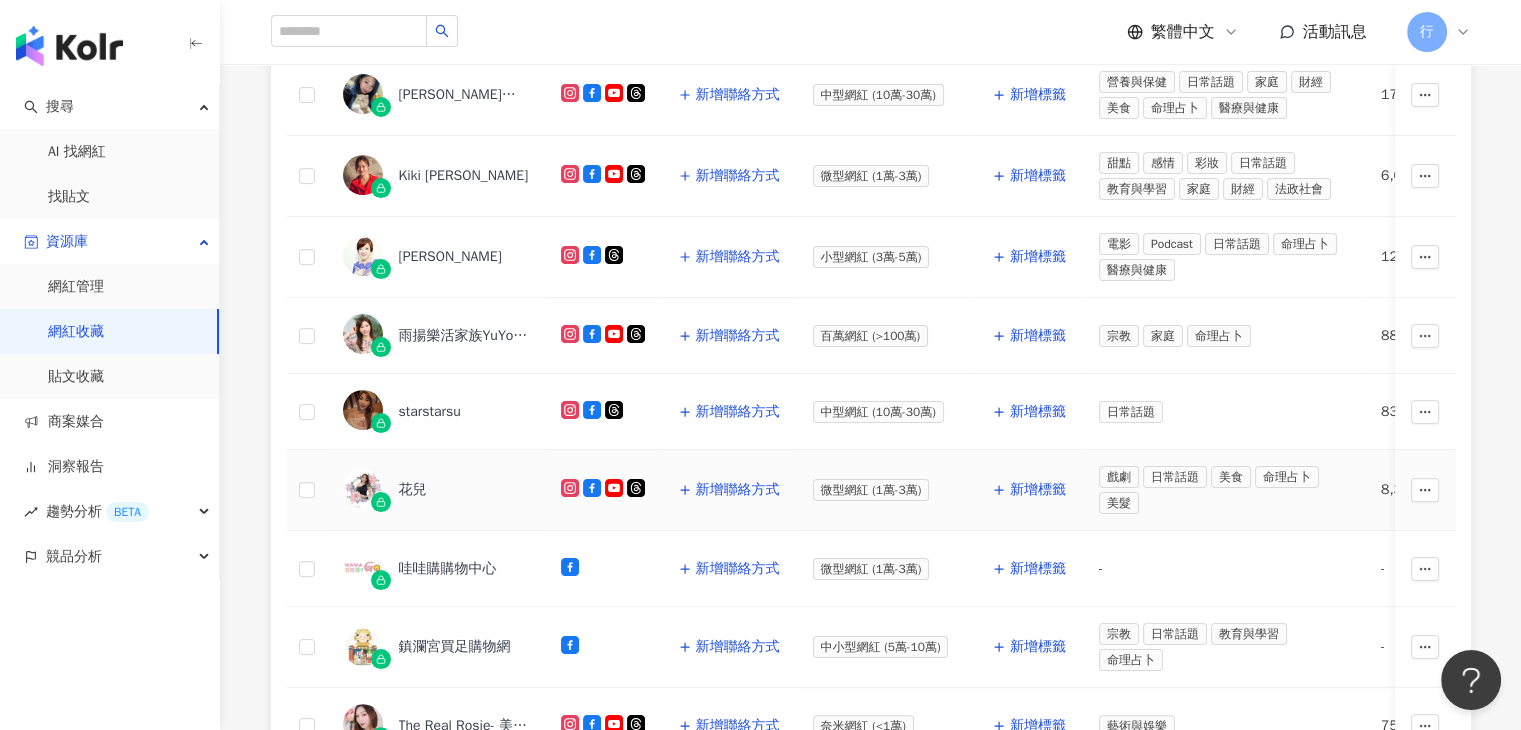 scroll, scrollTop: 600, scrollLeft: 0, axis: vertical 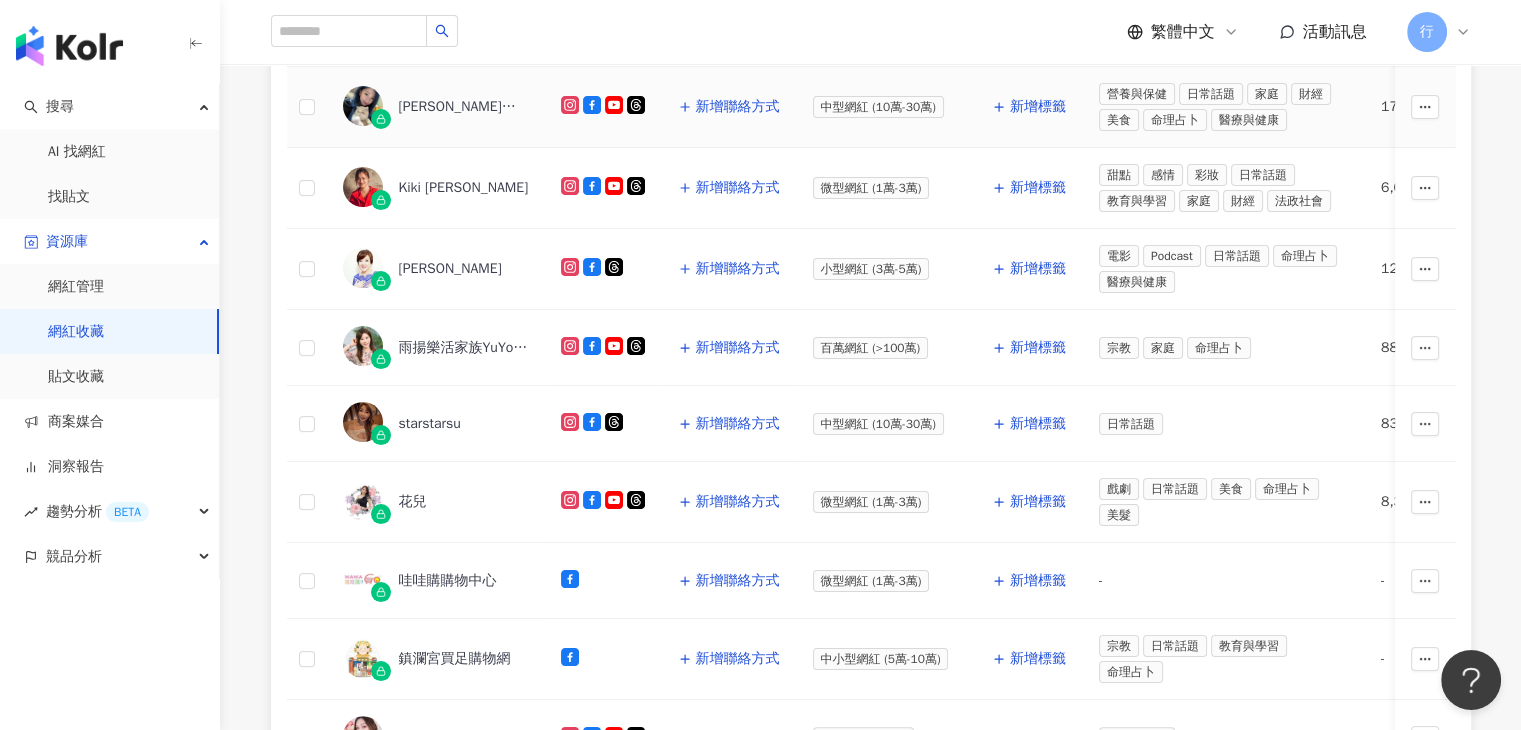 click on "杜小比愛購物" at bounding box center (464, 107) 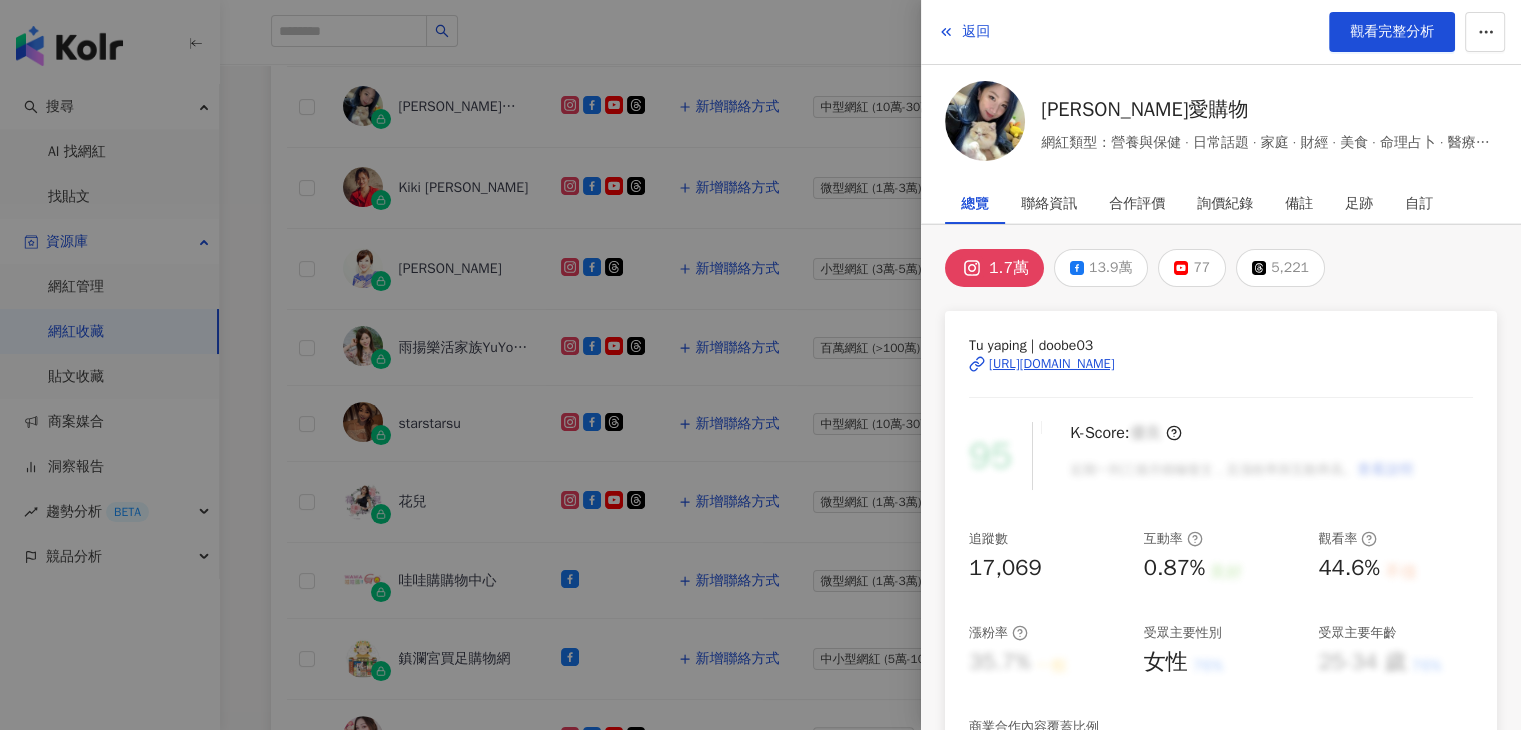 click at bounding box center (760, 365) 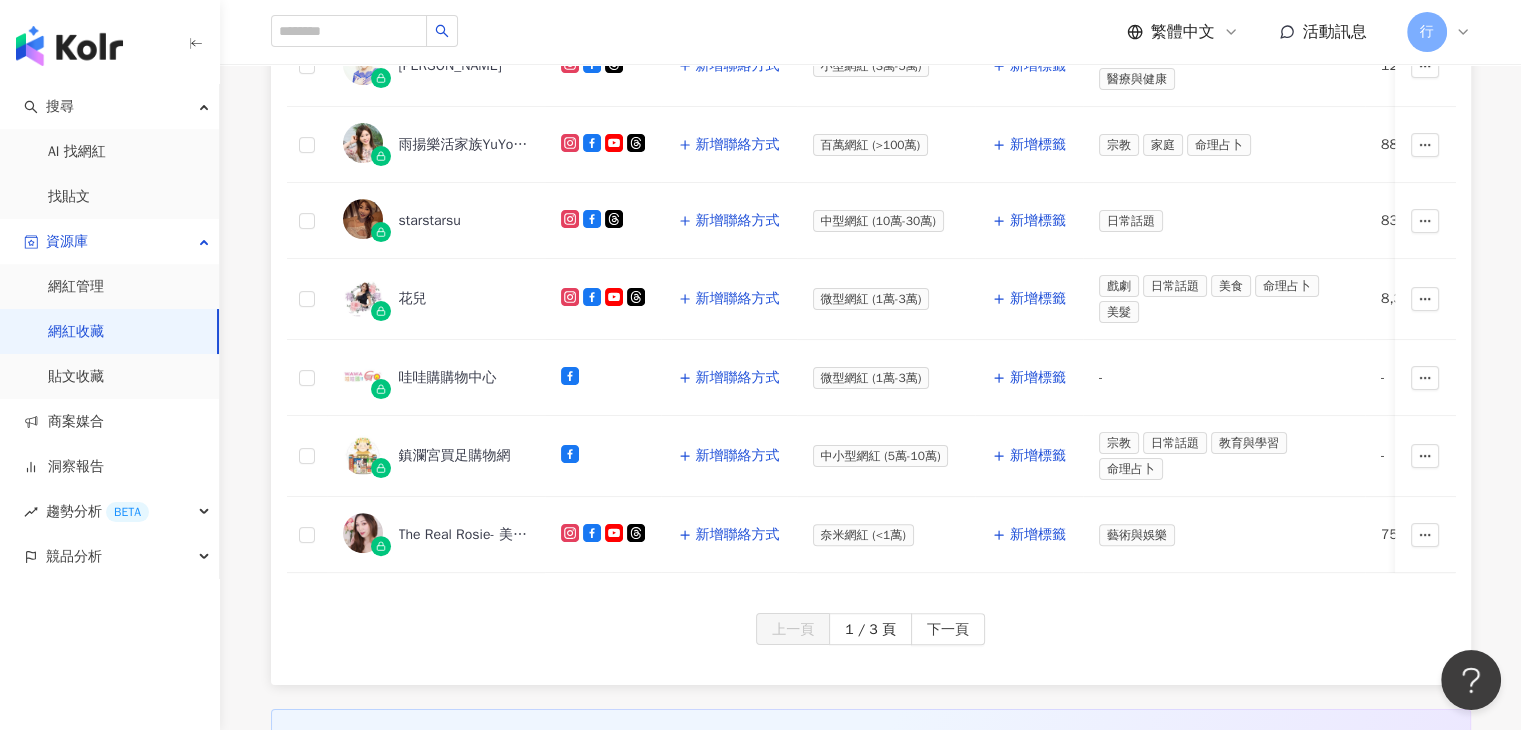 scroll, scrollTop: 800, scrollLeft: 0, axis: vertical 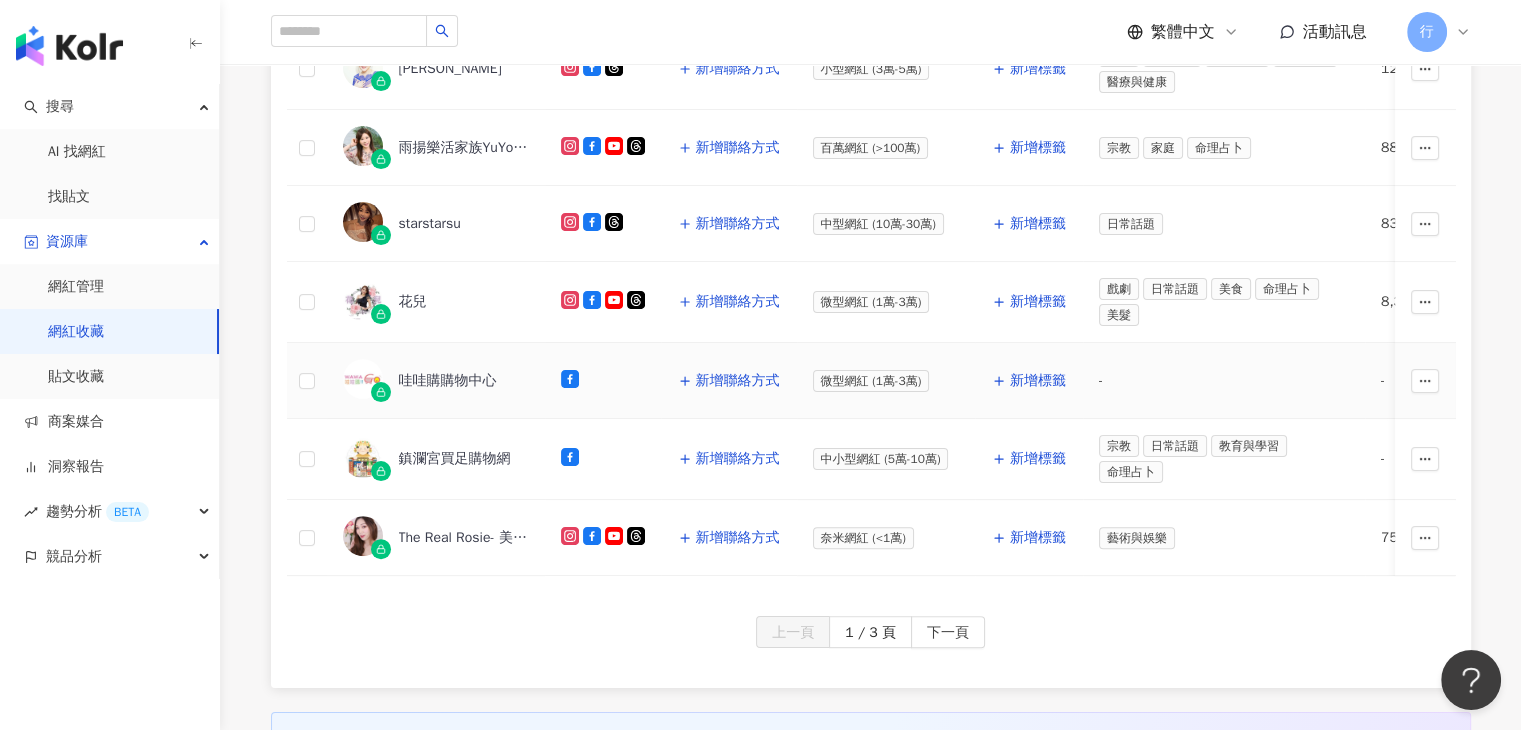 click on "哇哇購購物中心" at bounding box center (448, 381) 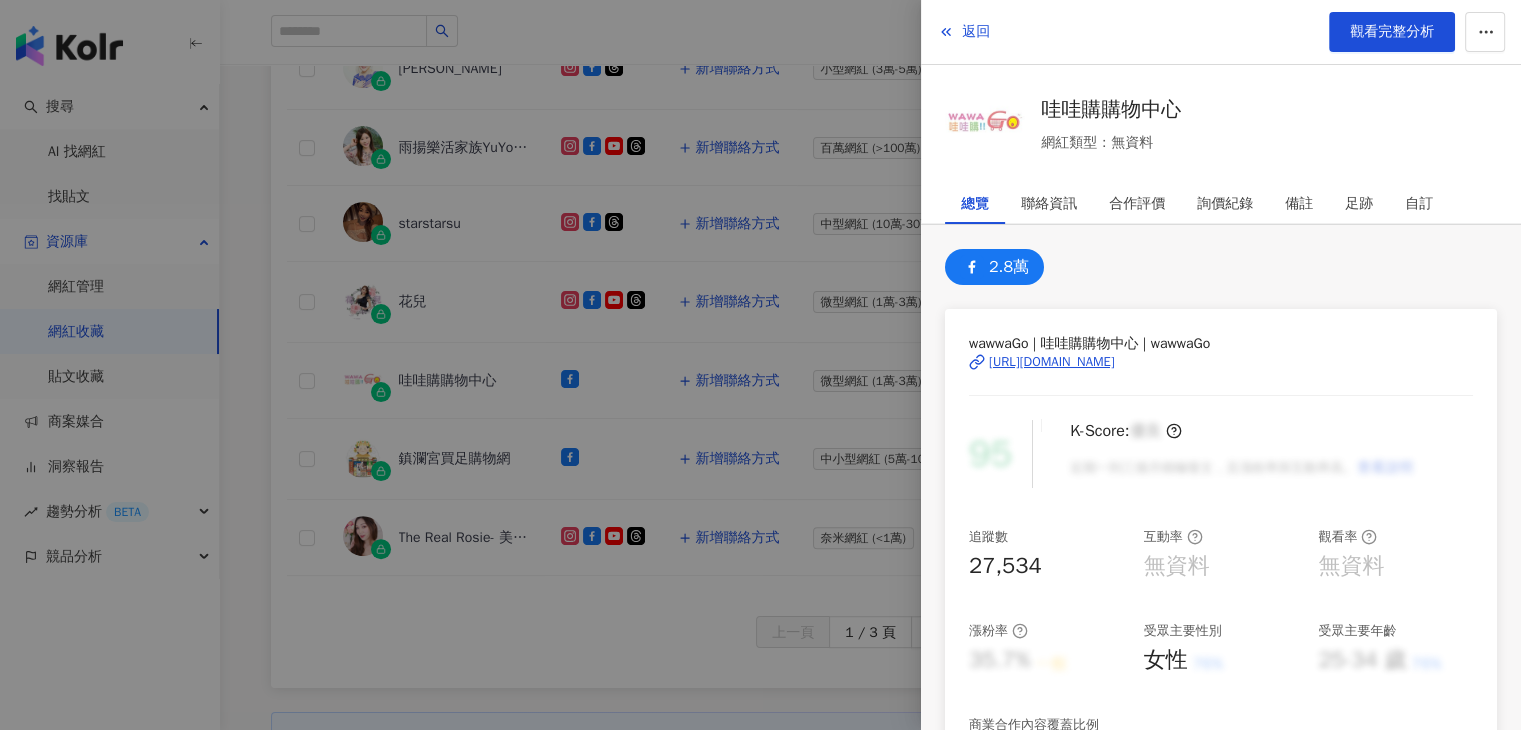 click at bounding box center [760, 365] 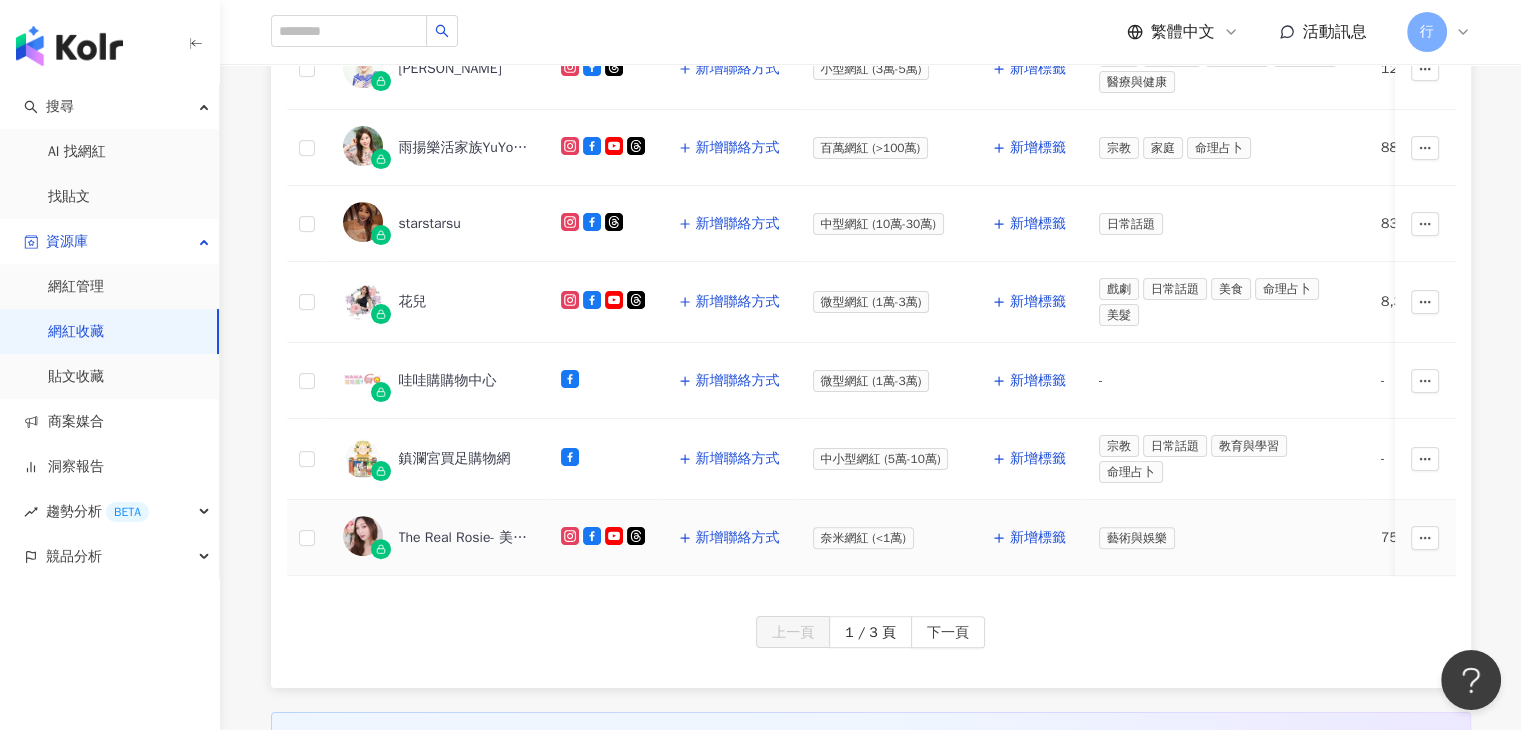click on "The Real Rosie- 美妝愛好者 輕度購物狂 全職二寶媽咪" at bounding box center (464, 538) 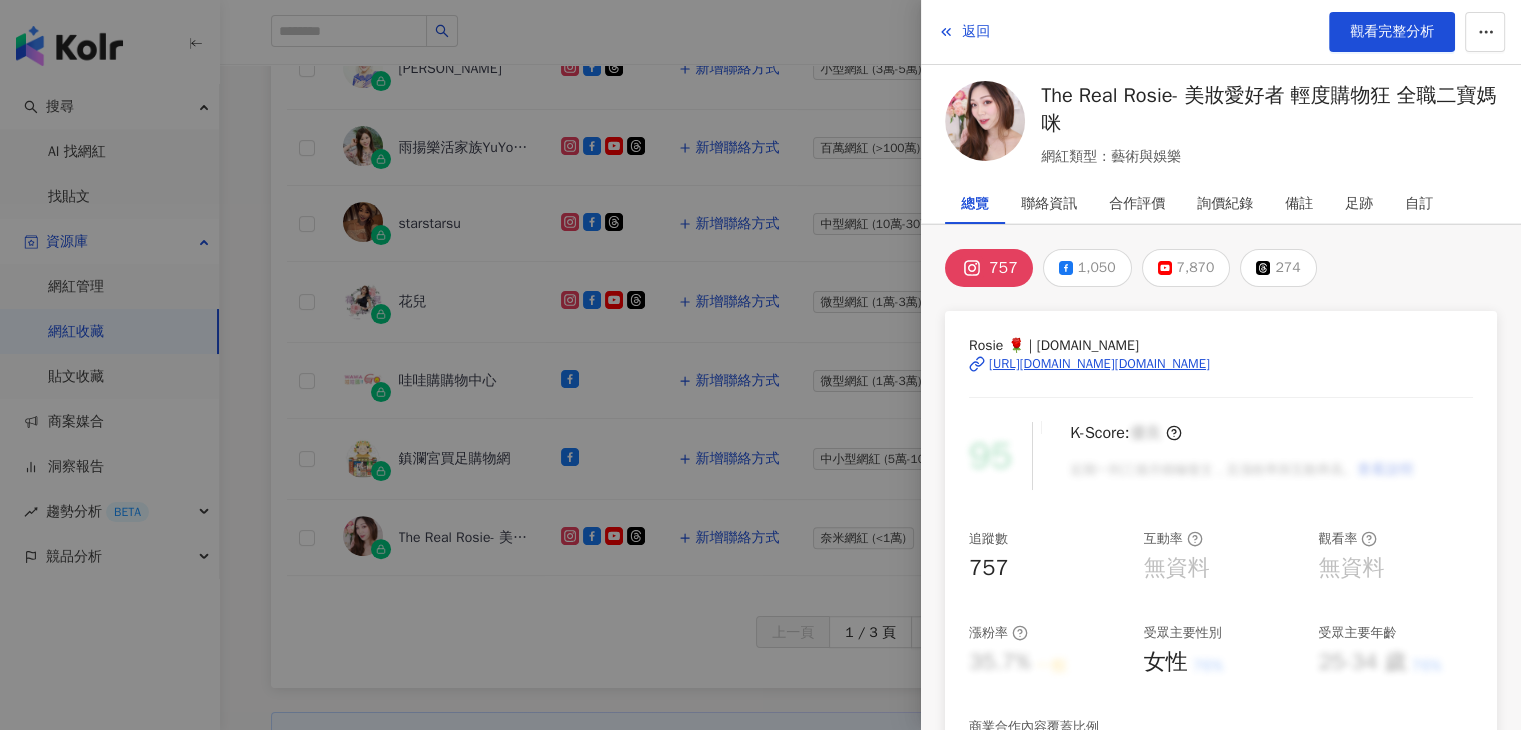 click at bounding box center [760, 365] 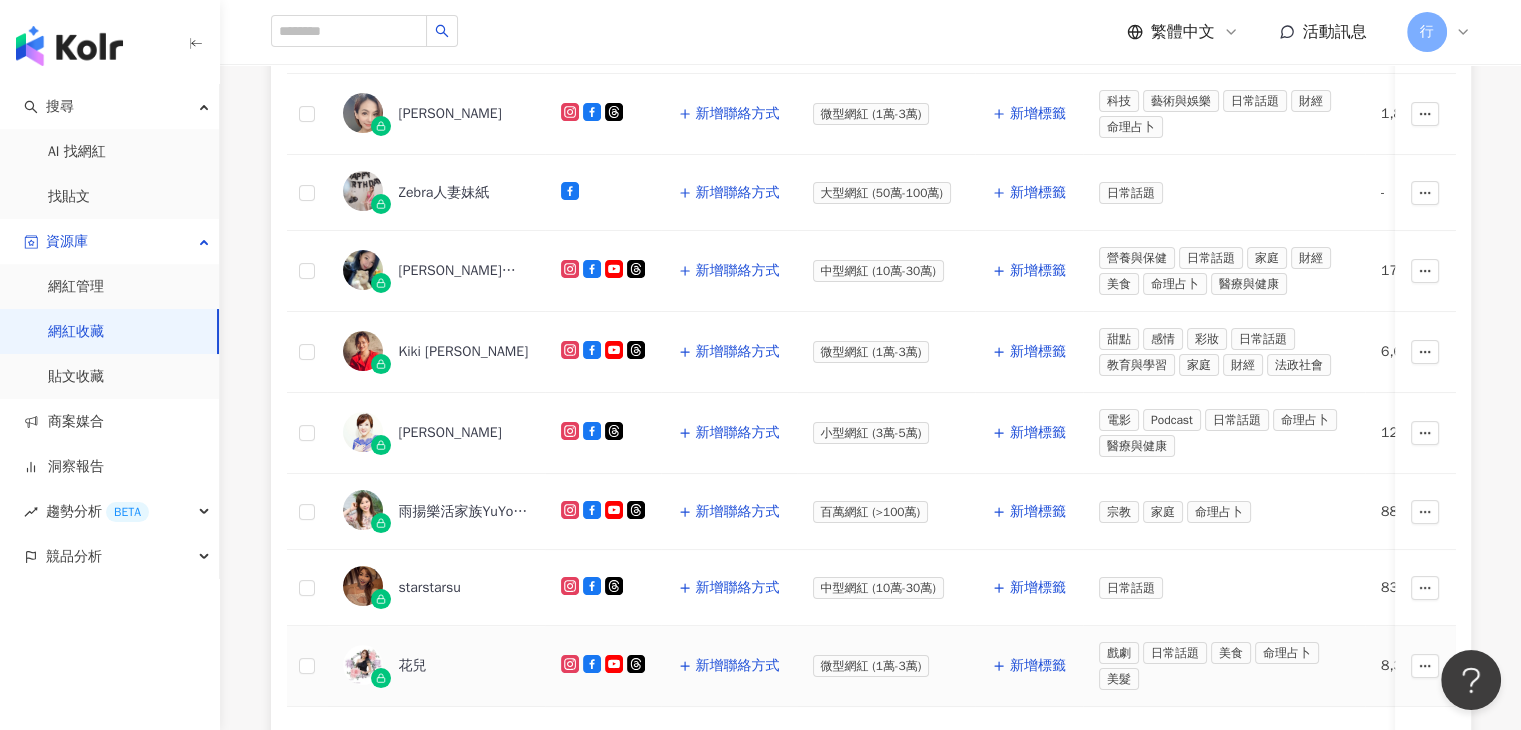 scroll, scrollTop: 400, scrollLeft: 0, axis: vertical 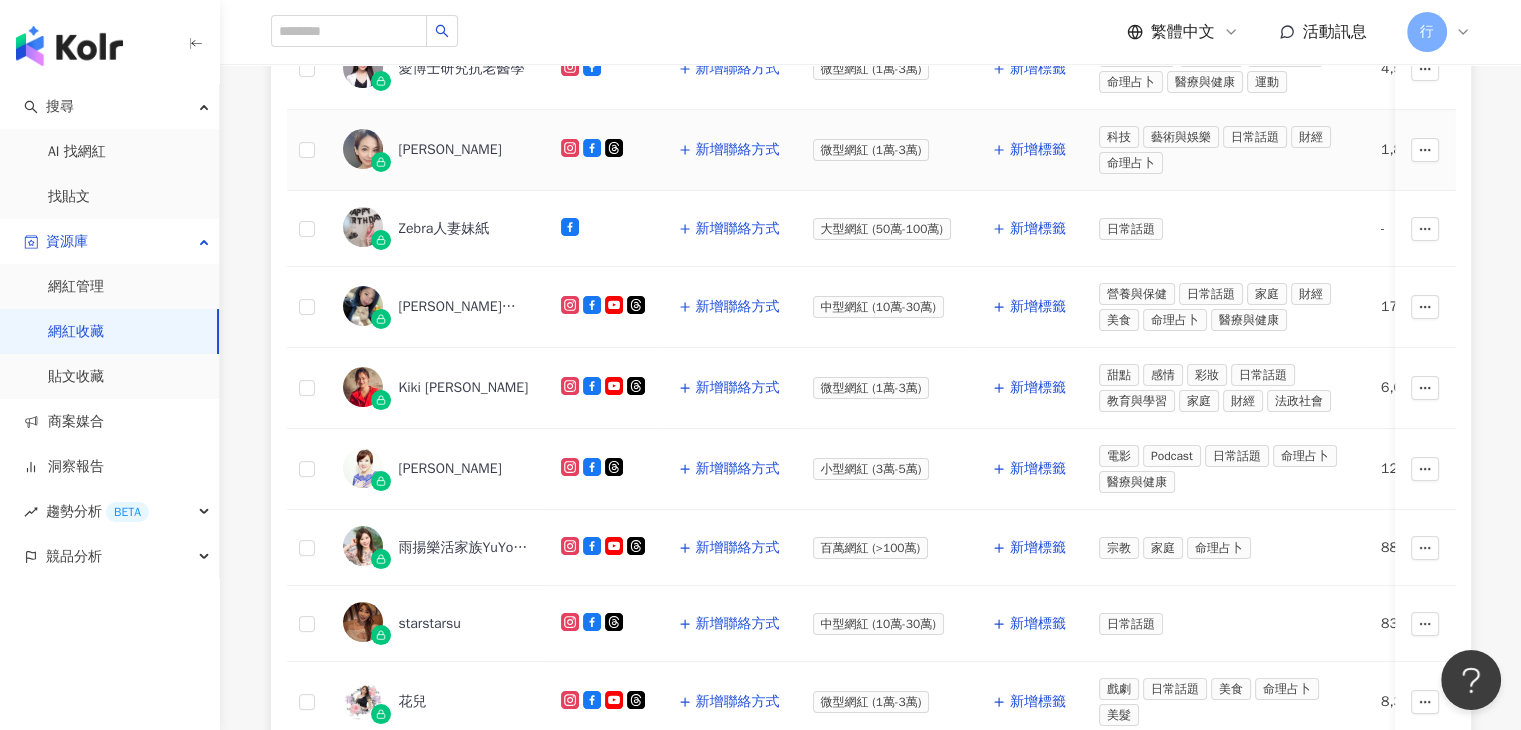 click on "林立青" at bounding box center (450, 150) 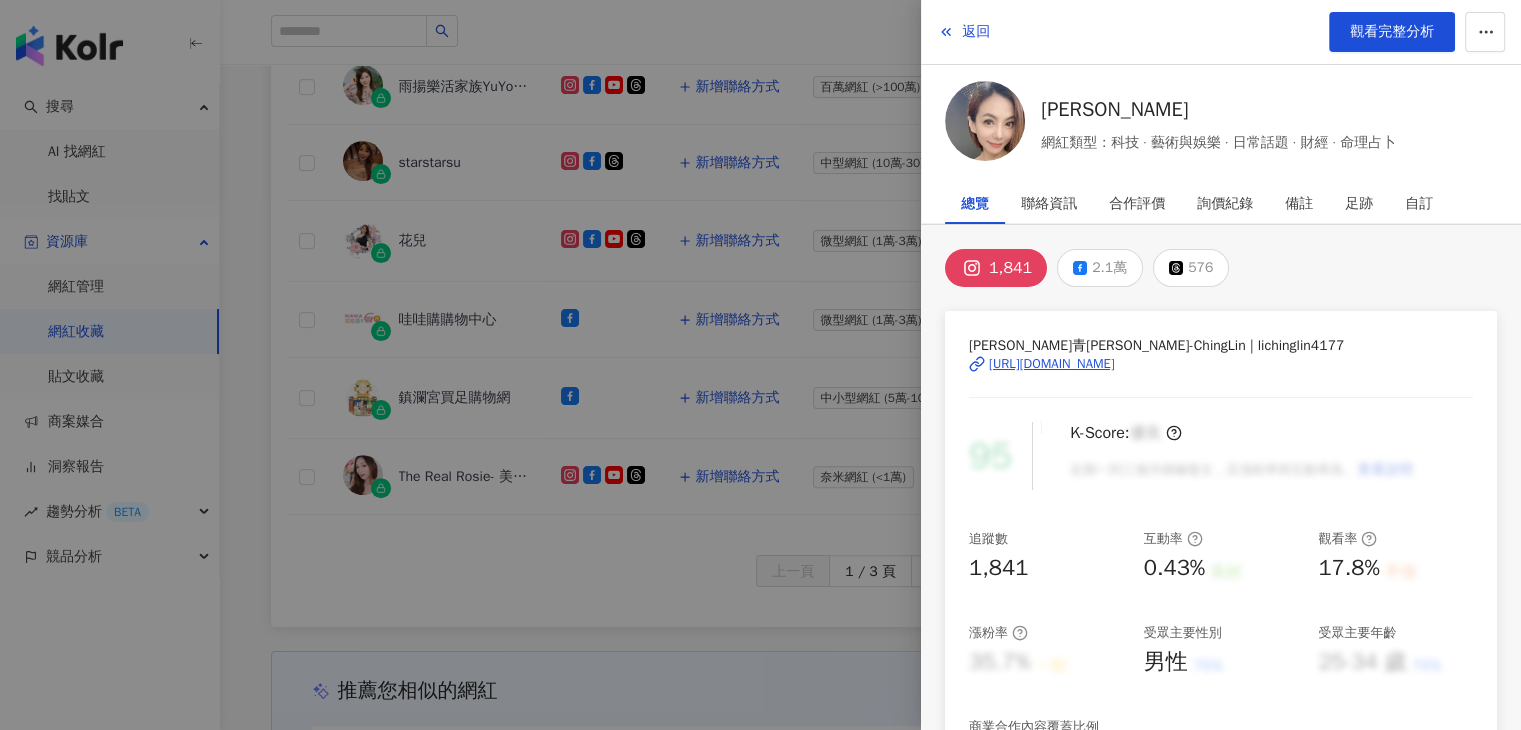 scroll, scrollTop: 1000, scrollLeft: 0, axis: vertical 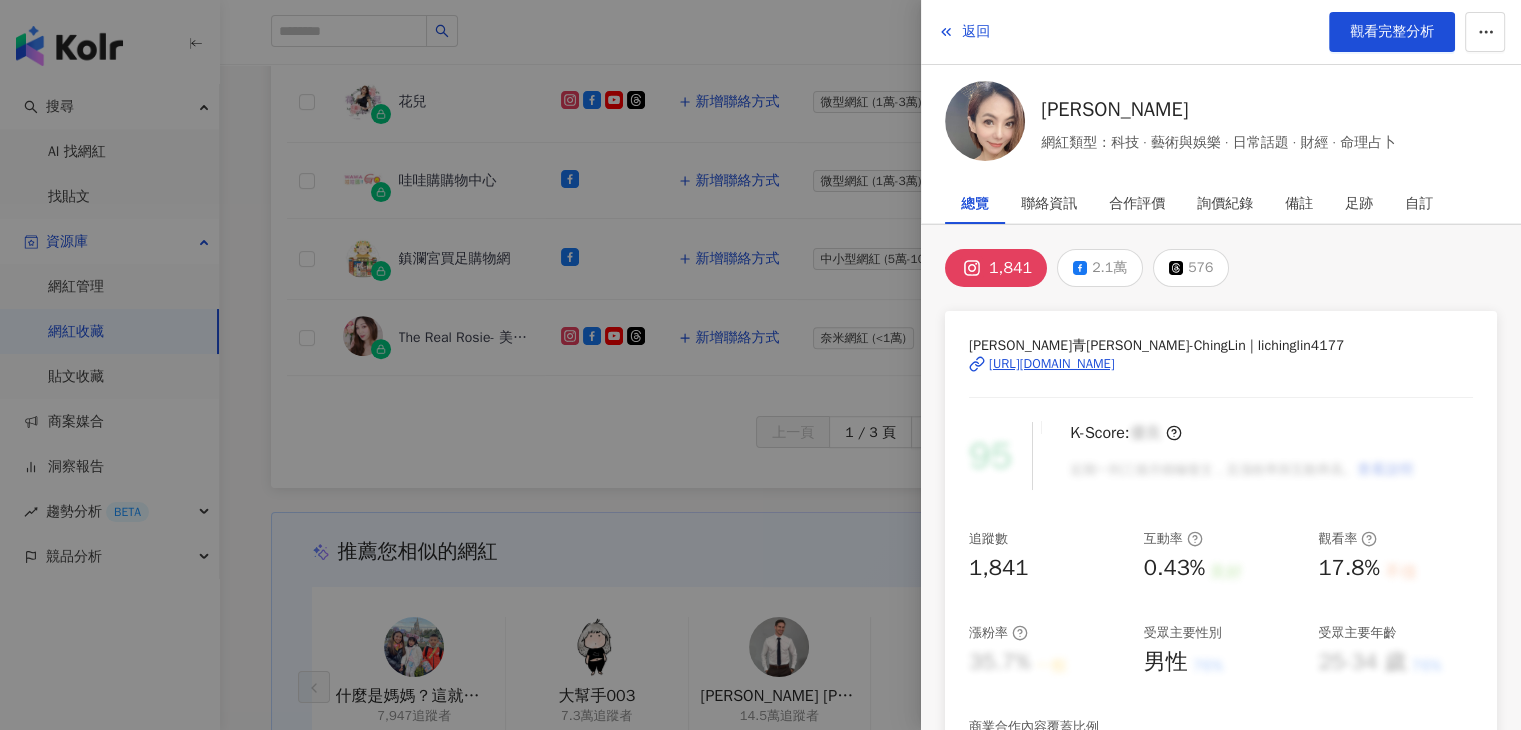 click at bounding box center [760, 365] 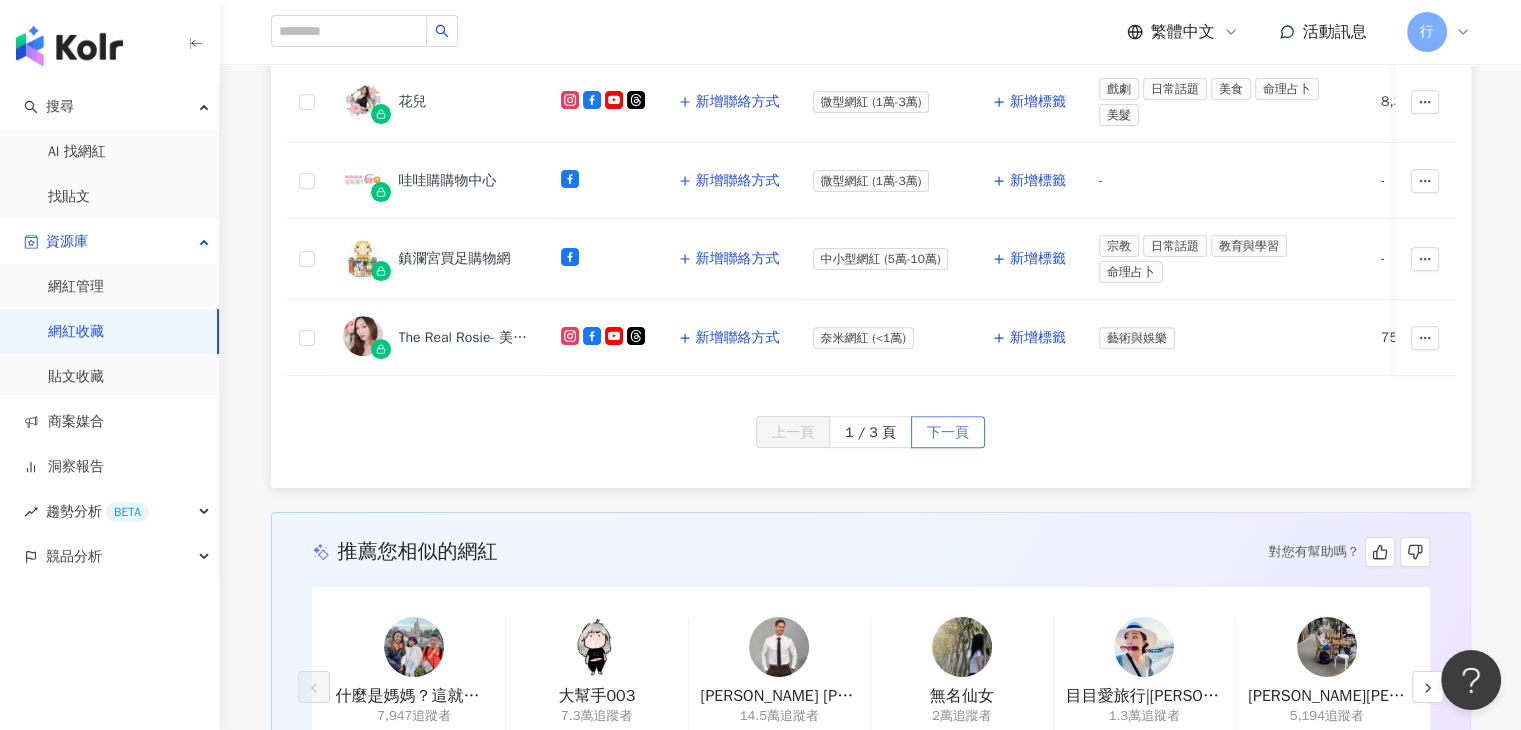 click on "下一頁" at bounding box center (948, 433) 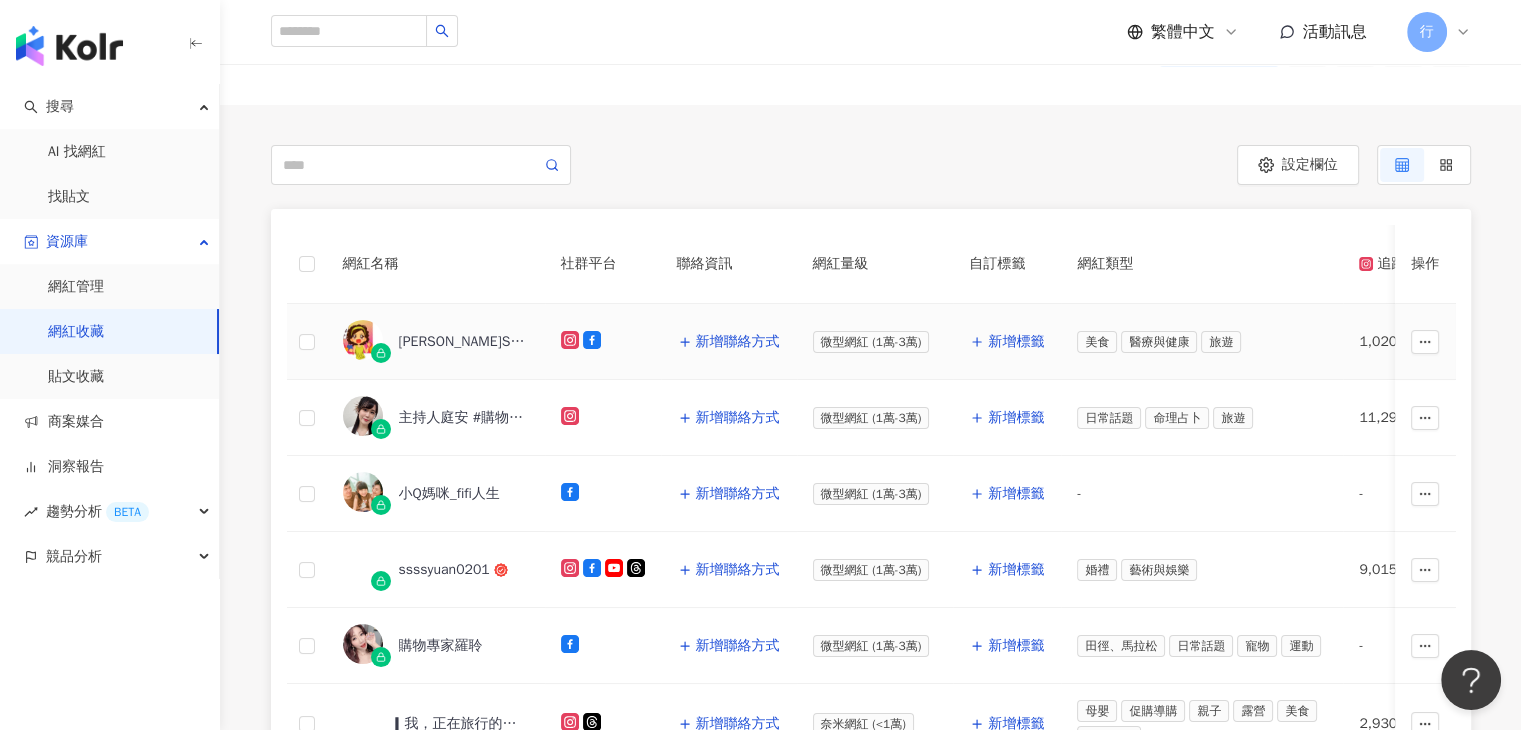 scroll, scrollTop: 400, scrollLeft: 0, axis: vertical 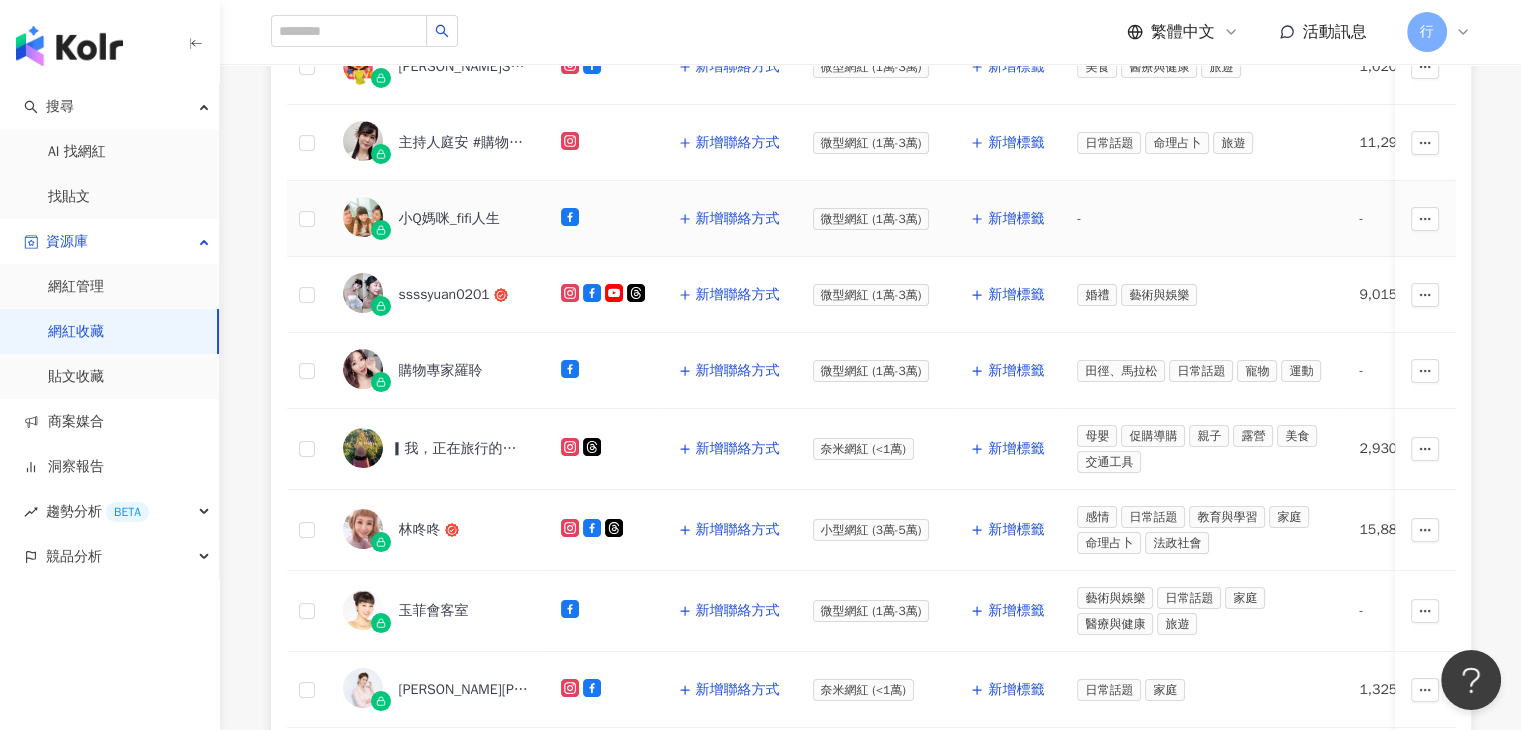 drag, startPoint x: 480, startPoint y: 214, endPoint x: 436, endPoint y: 213, distance: 44.011364 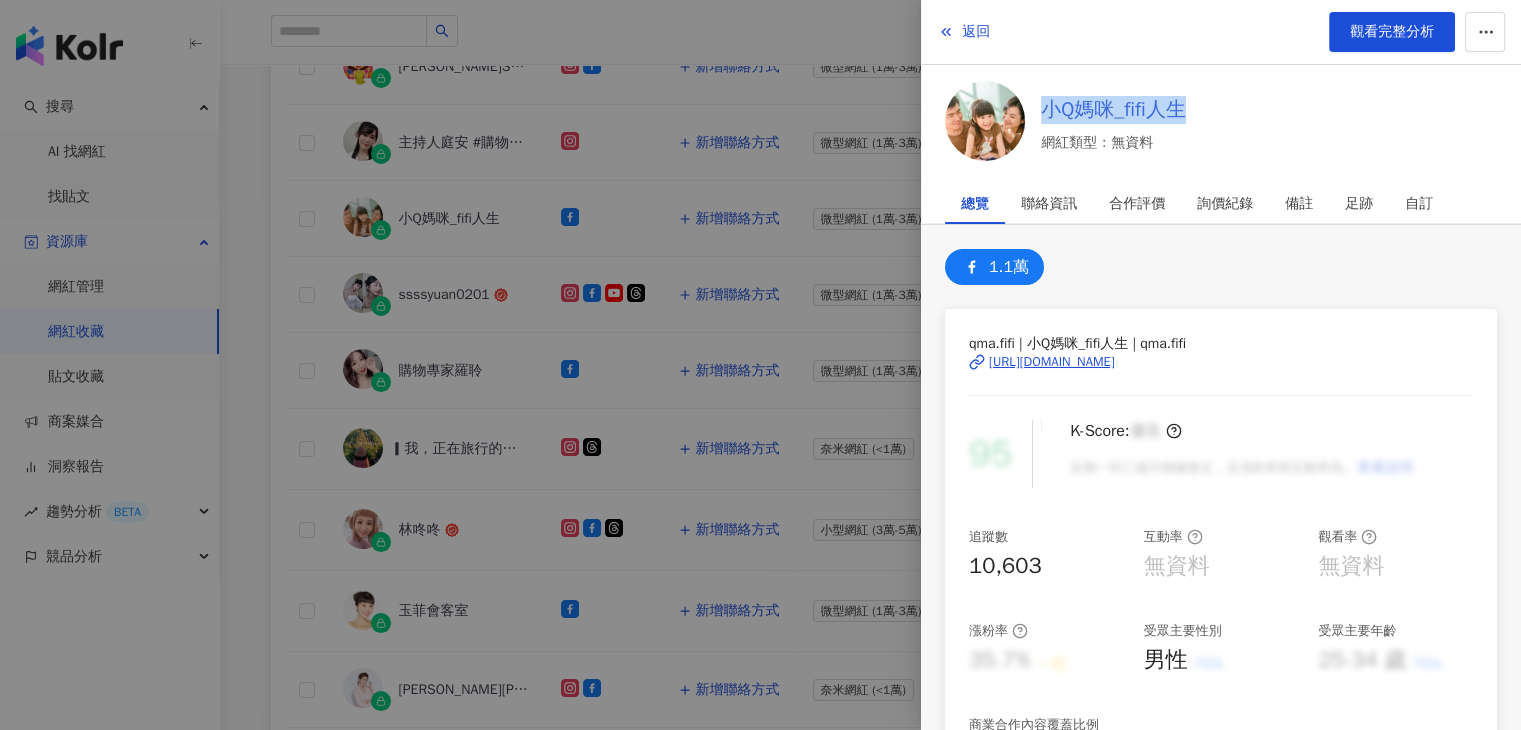 drag, startPoint x: 1235, startPoint y: 109, endPoint x: 1048, endPoint y: 117, distance: 187.17105 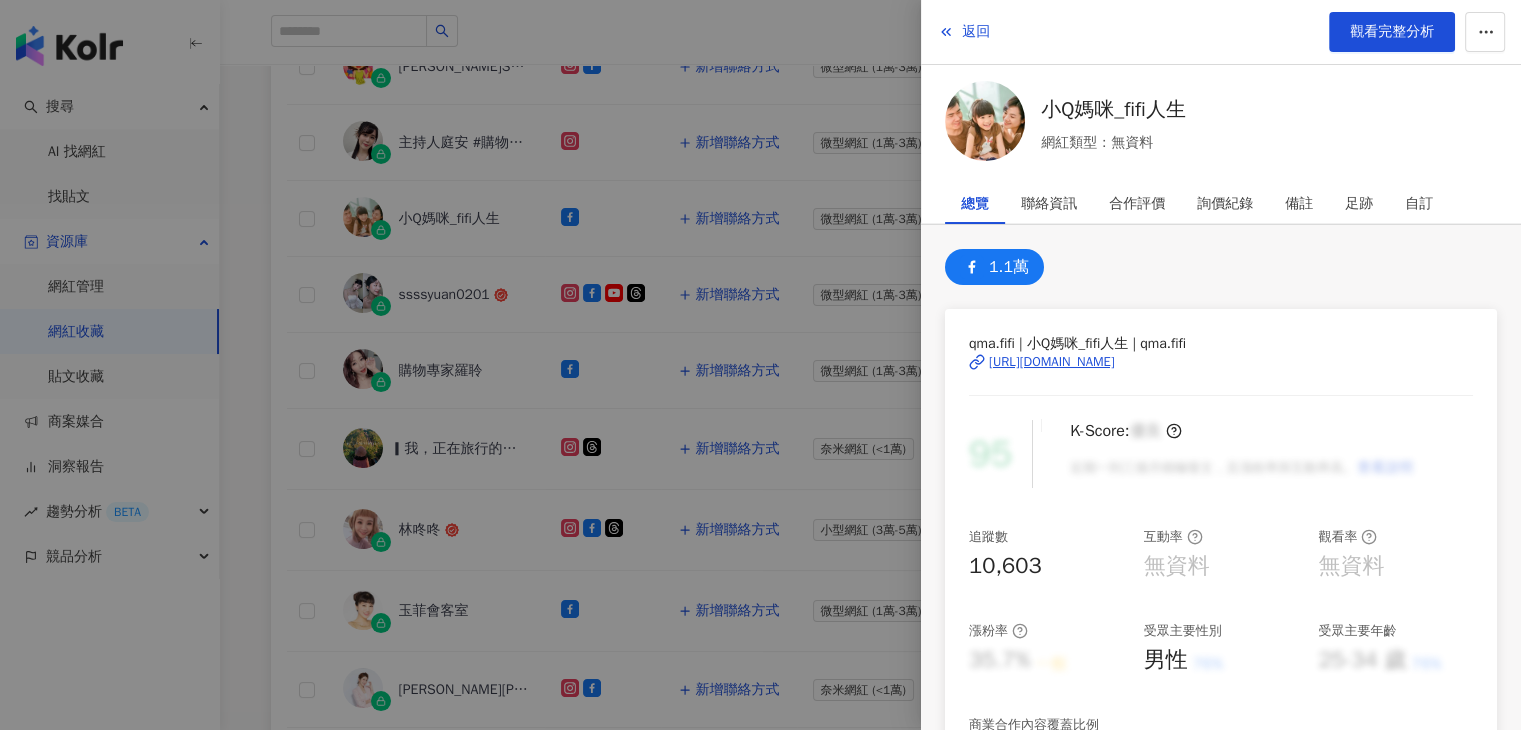 click at bounding box center [760, 365] 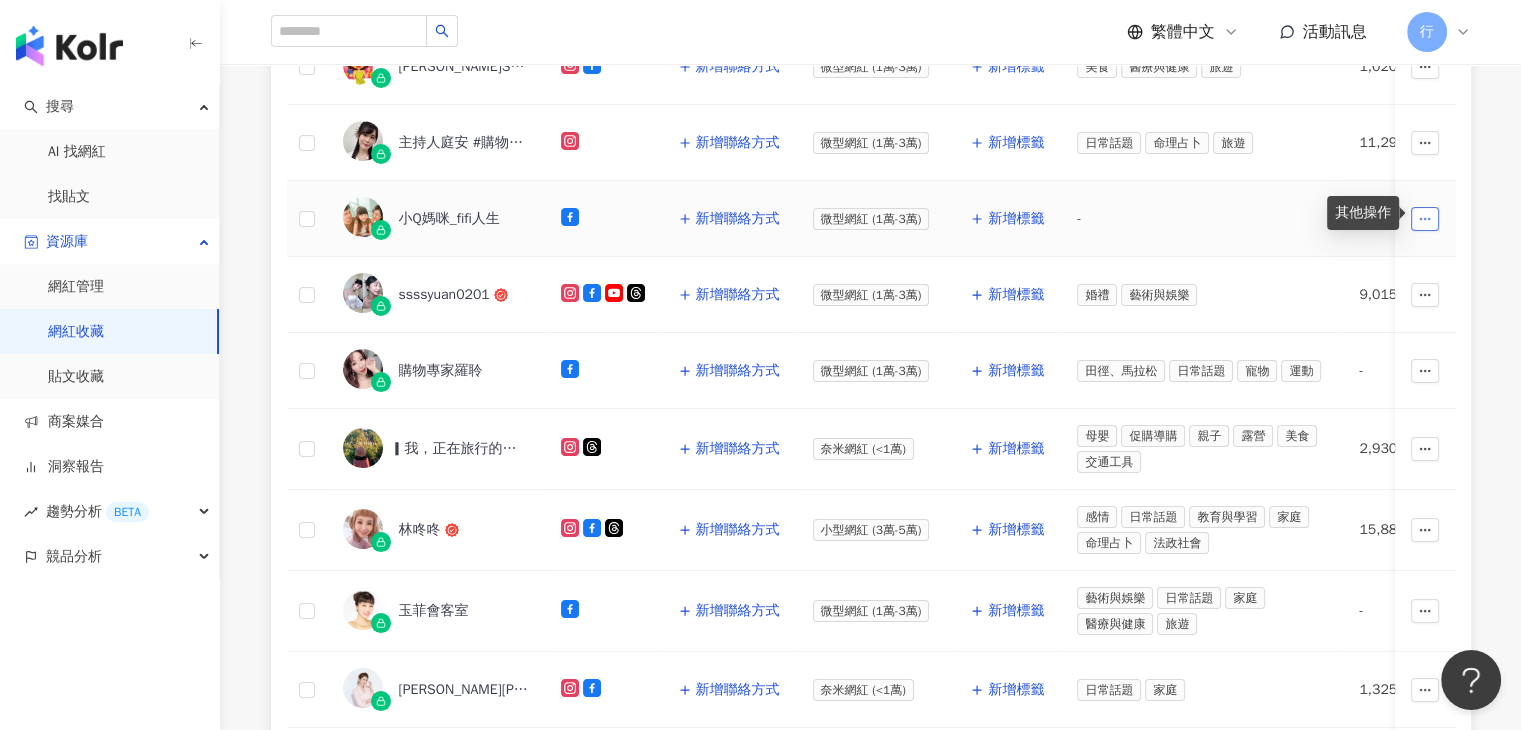 click 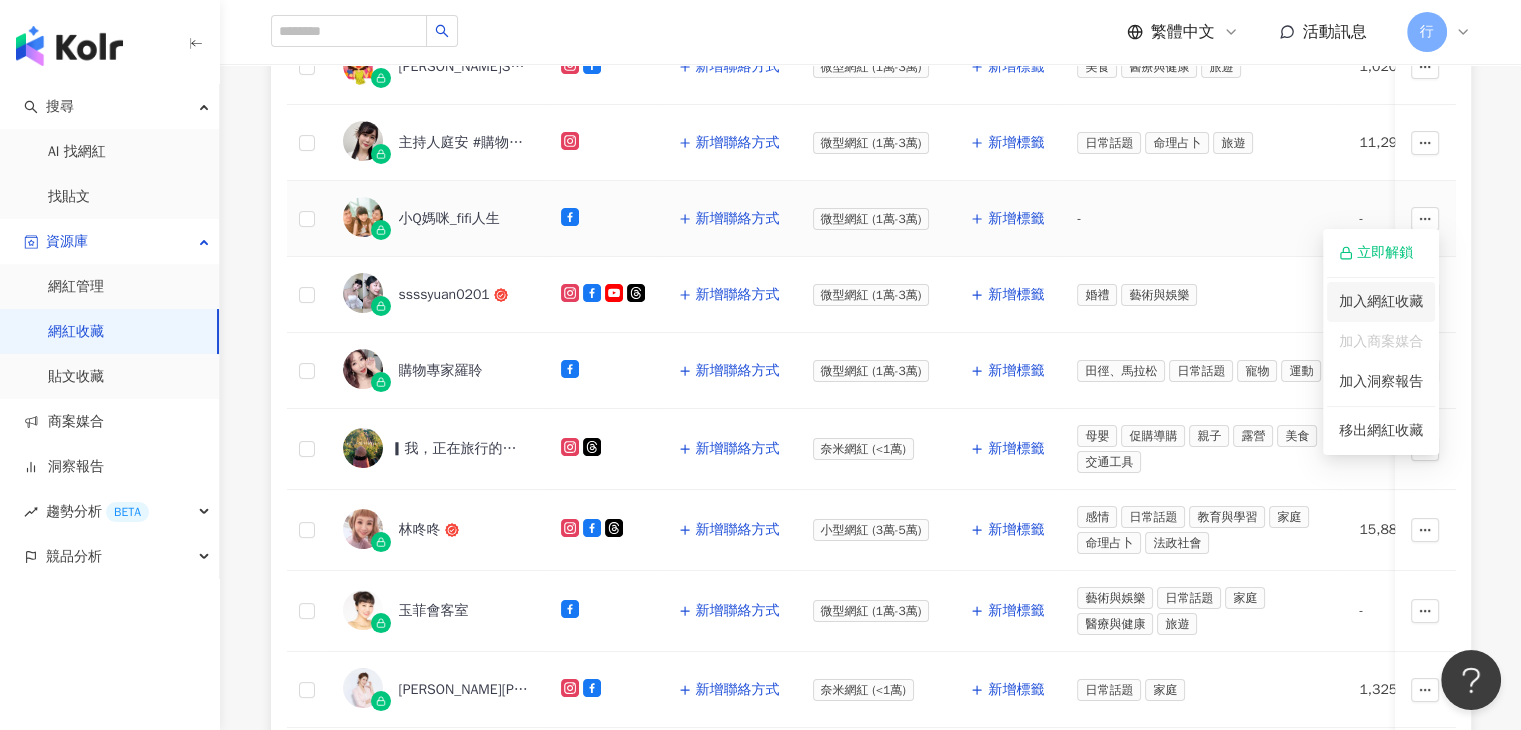 click on "加入網紅收藏" at bounding box center [1381, 302] 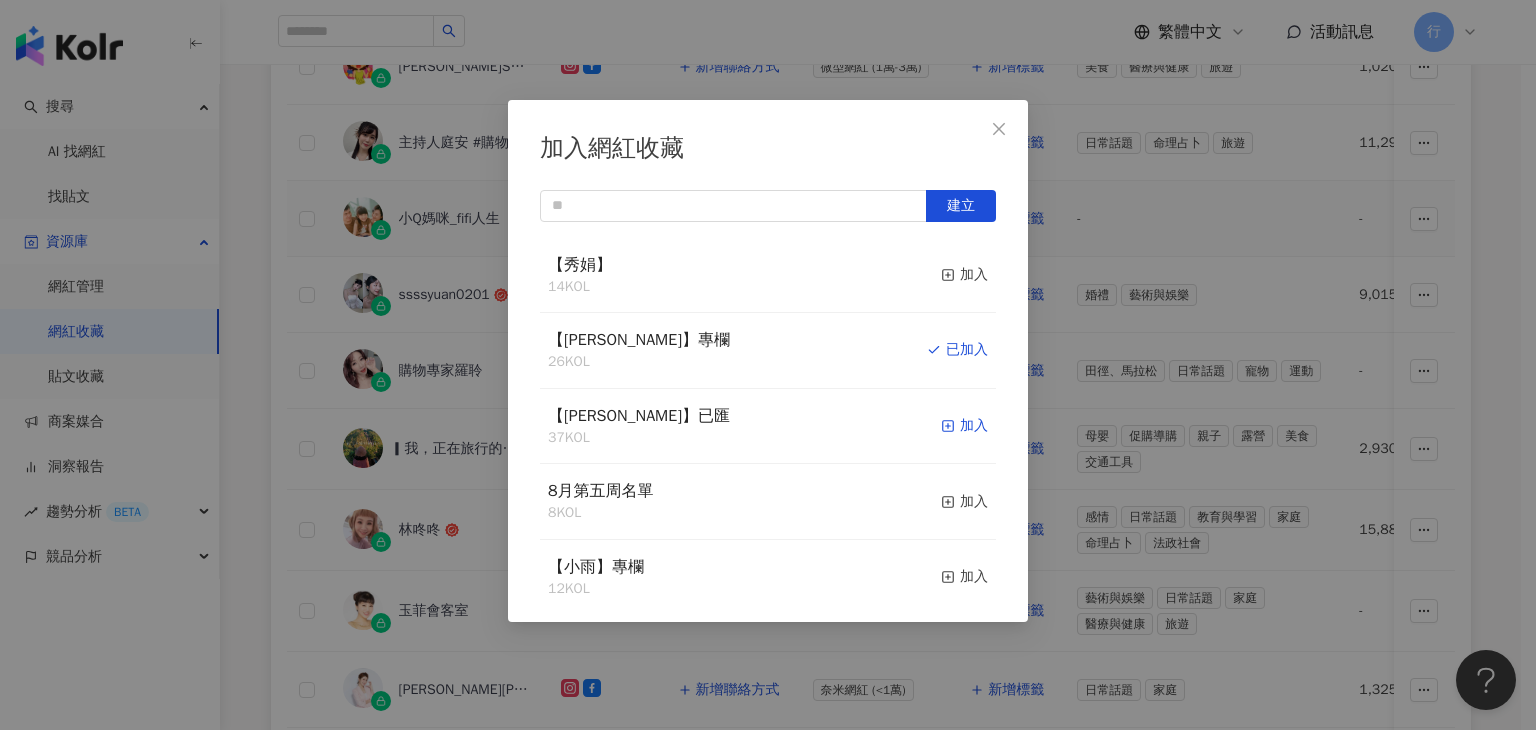 click on "加入" at bounding box center [964, 426] 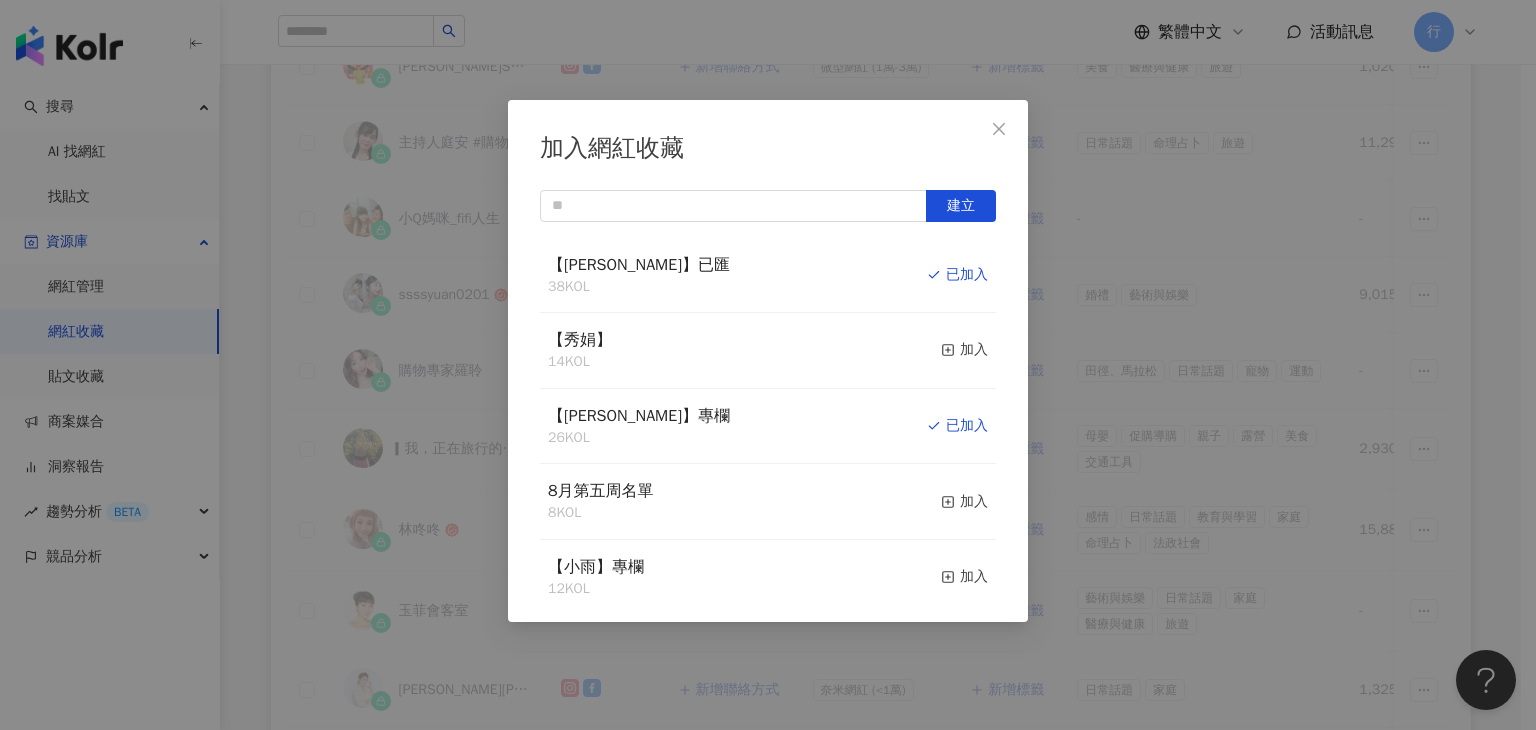 click on "加入網紅收藏 建立 【RAY】已匯 38  KOL 已加入 【秀娟】 14  KOL 加入 【RAY】專欄 26  KOL 已加入 8月第五周名單 8  KOL 加入 【小雨】專欄 12  KOL 加入 【Benson】20250725未匯 5  KOL 加入 【Vivi】企劃專欄 32  KOL 加入 【妙】欄位 62  KOL 加入 【Irene】專欄 32  KOL 加入 6月第五週名單 18  KOL 加入" at bounding box center [768, 365] 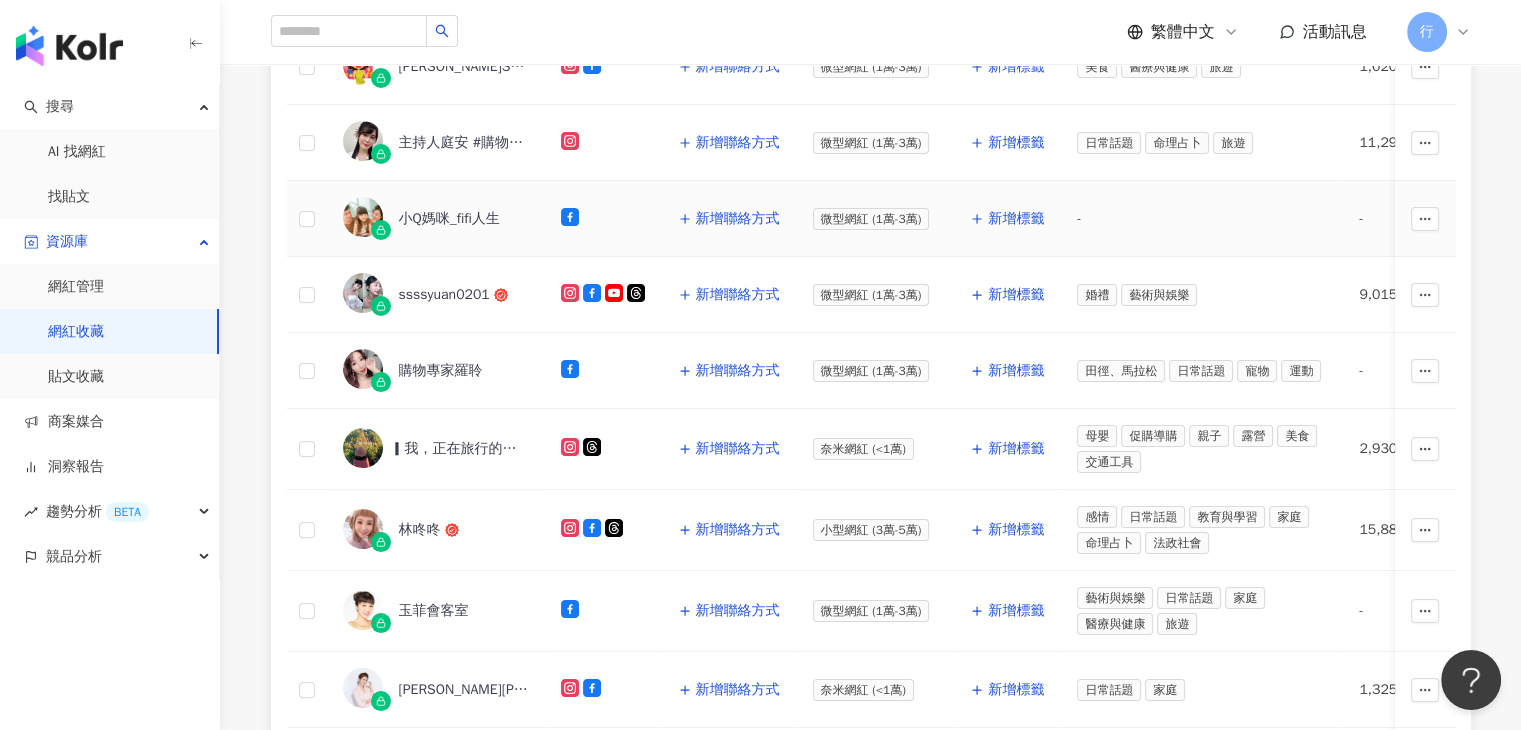 click at bounding box center [1425, 219] 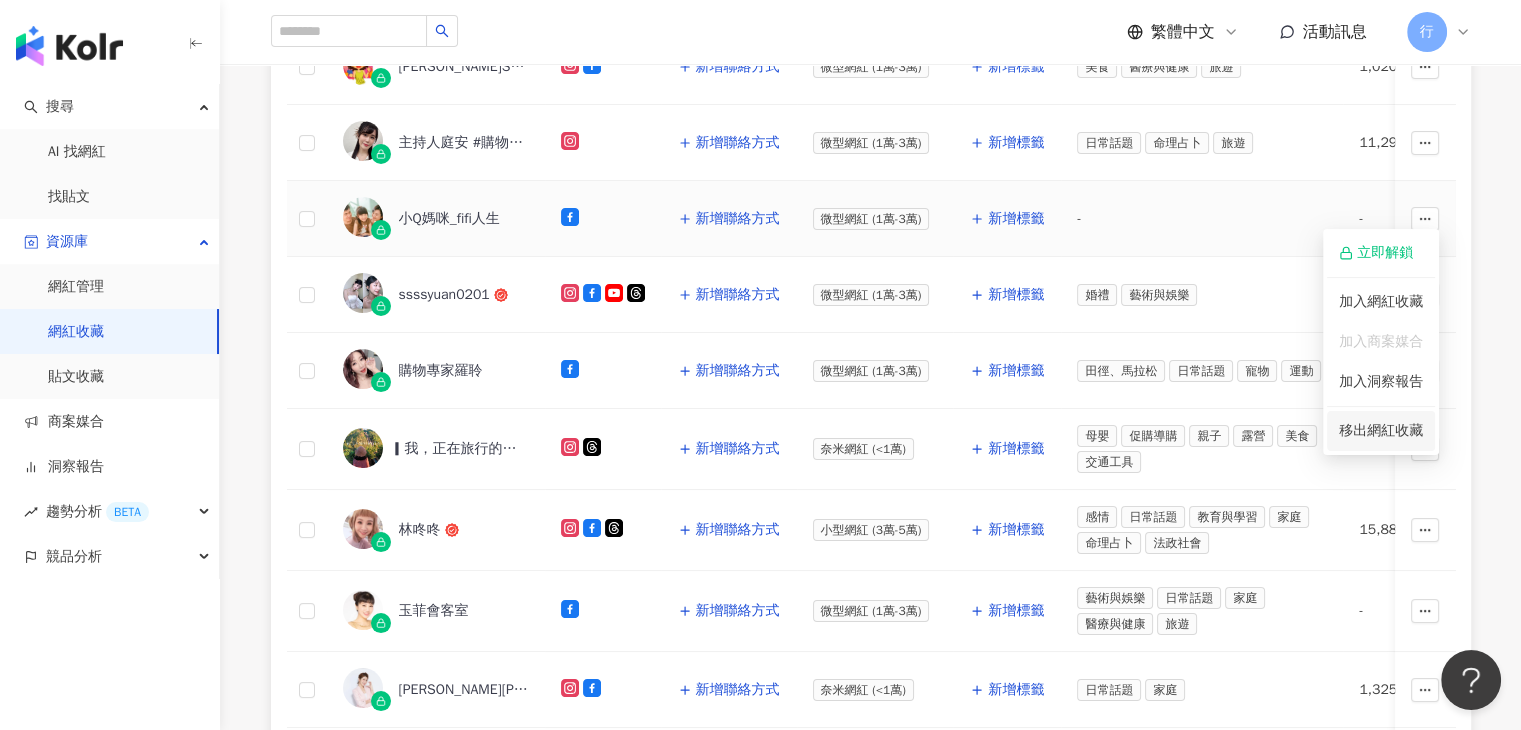 click on "移出網紅收藏" at bounding box center [1381, 430] 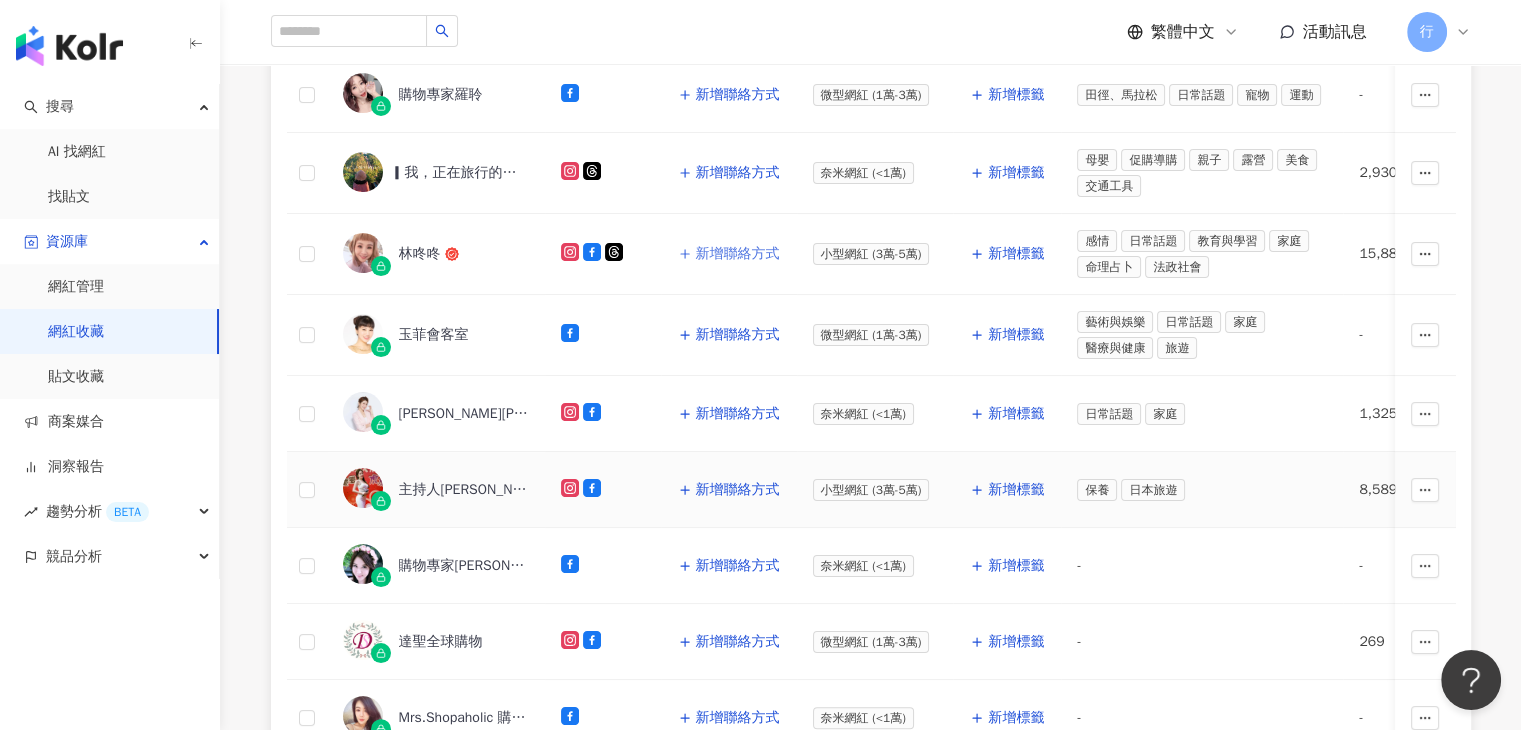 scroll, scrollTop: 800, scrollLeft: 0, axis: vertical 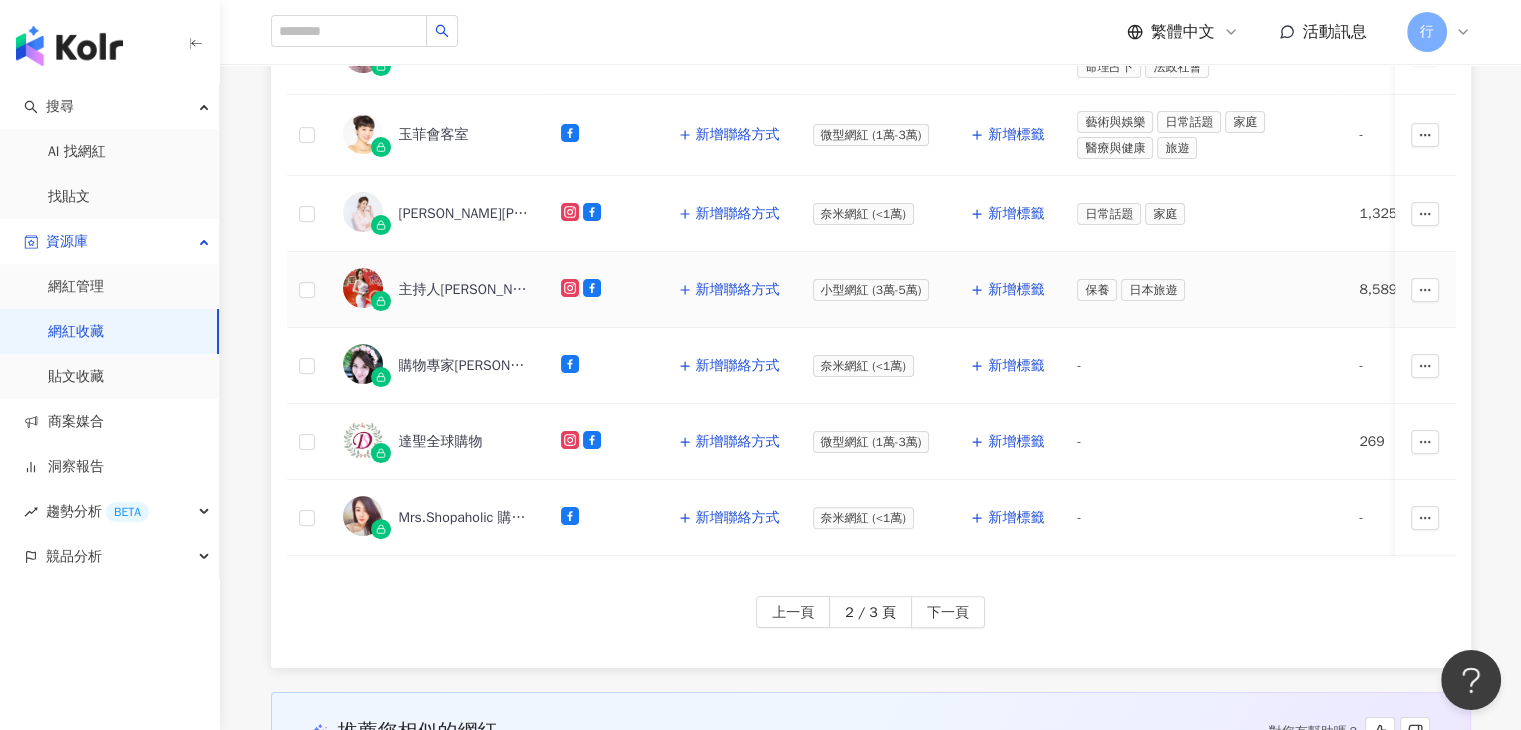 click on "主持人盧茶茶Debby" at bounding box center [464, 290] 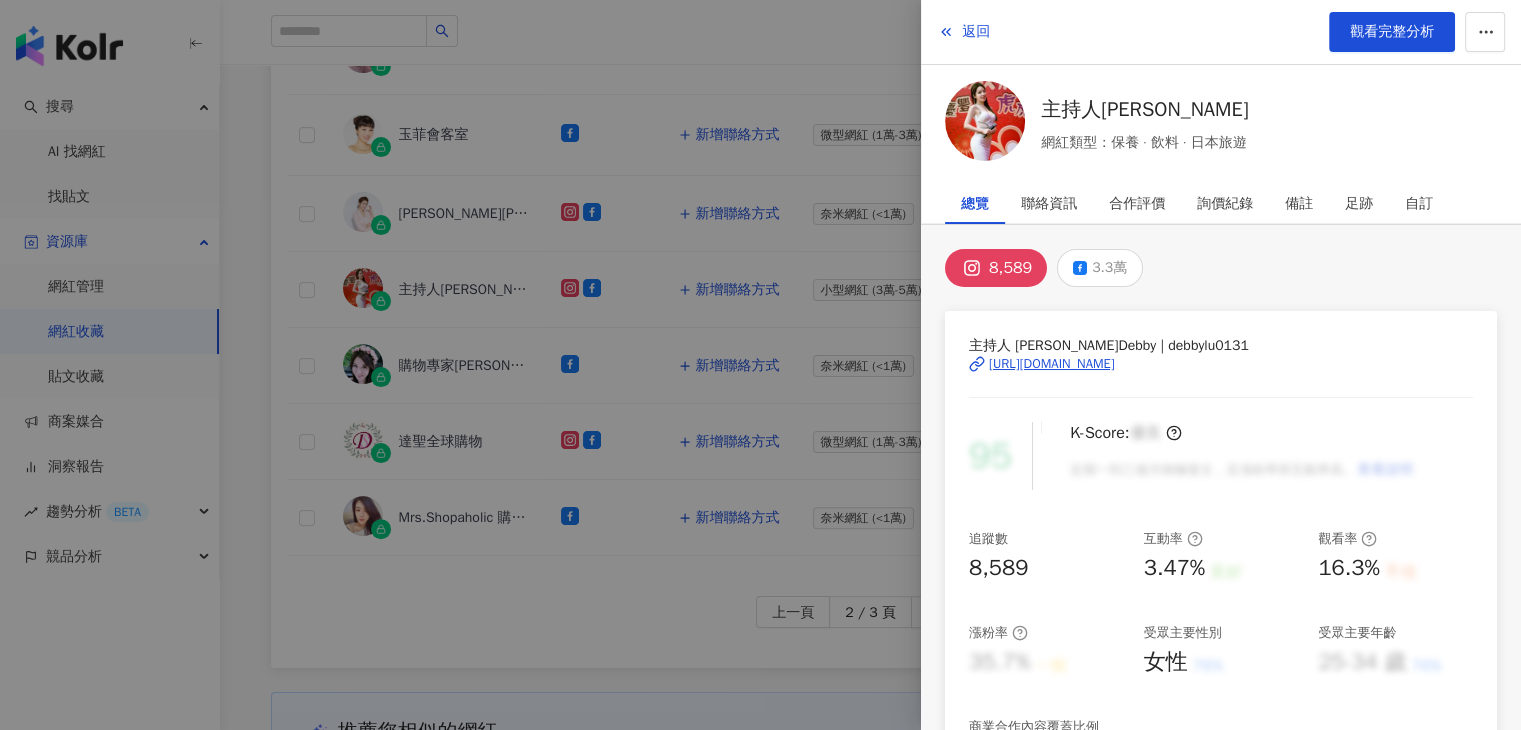 click on "主持人盧茶茶Debby 網紅類型：保養 · 飲料 · 日本旅遊" at bounding box center (1144, 125) 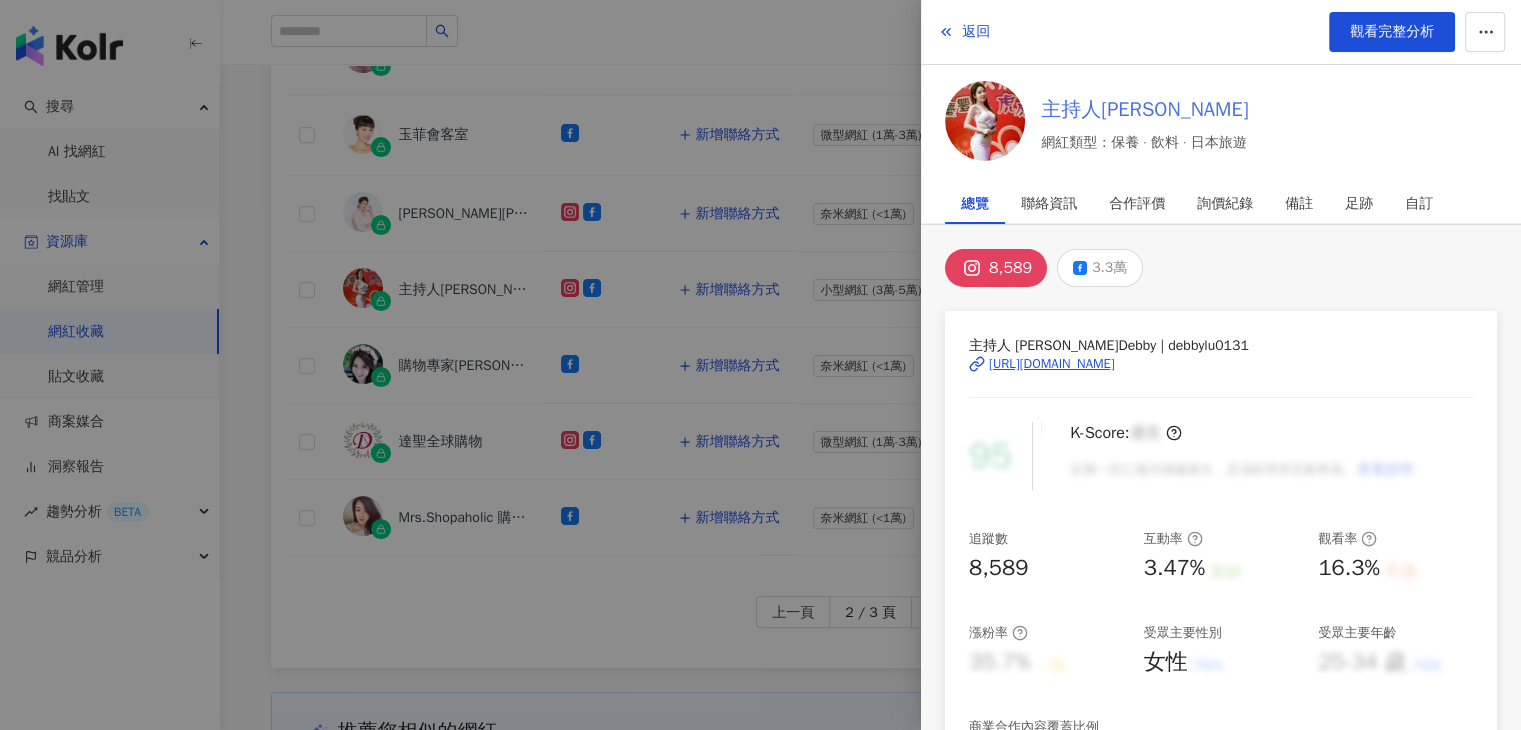 click on "主持人盧茶茶Debby" at bounding box center (1144, 110) 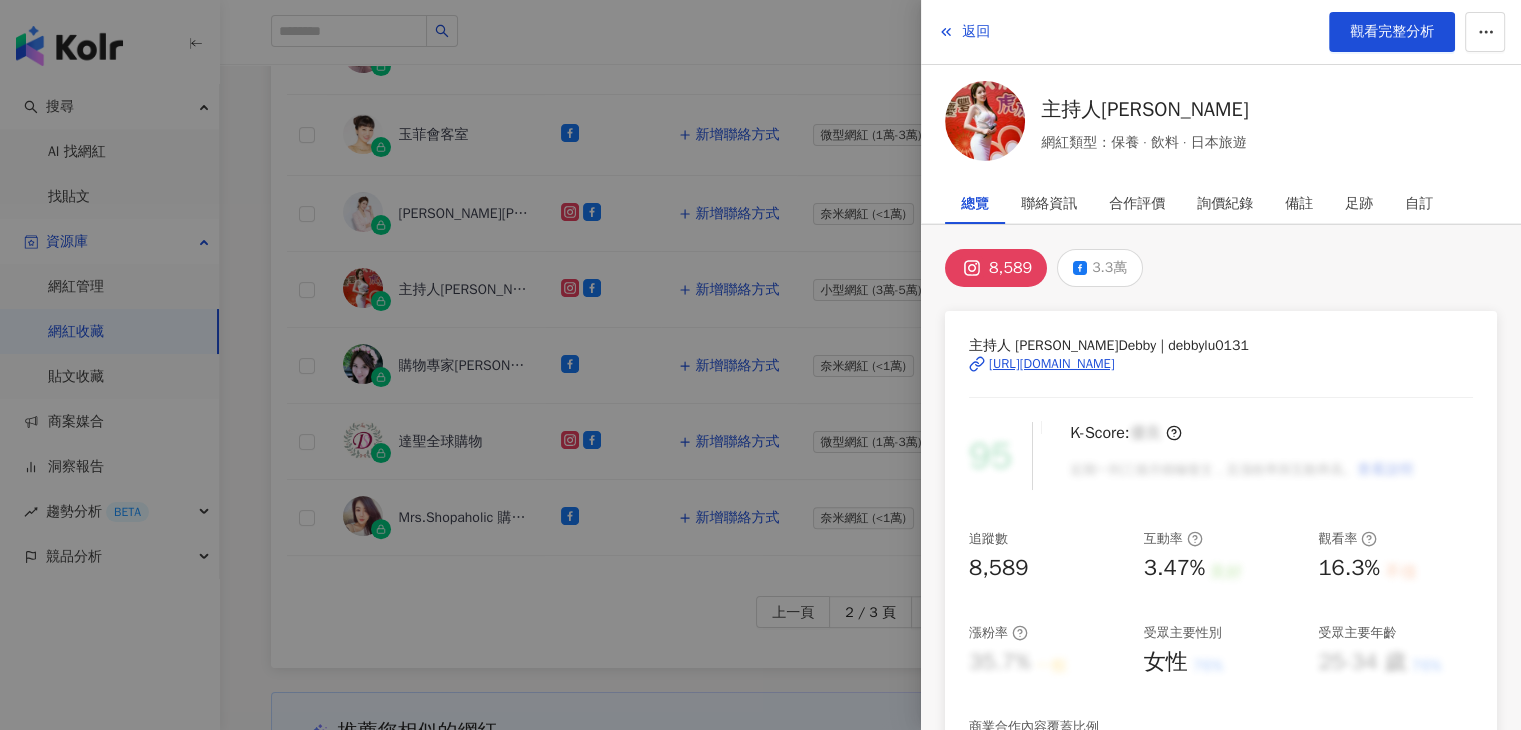 click at bounding box center [760, 365] 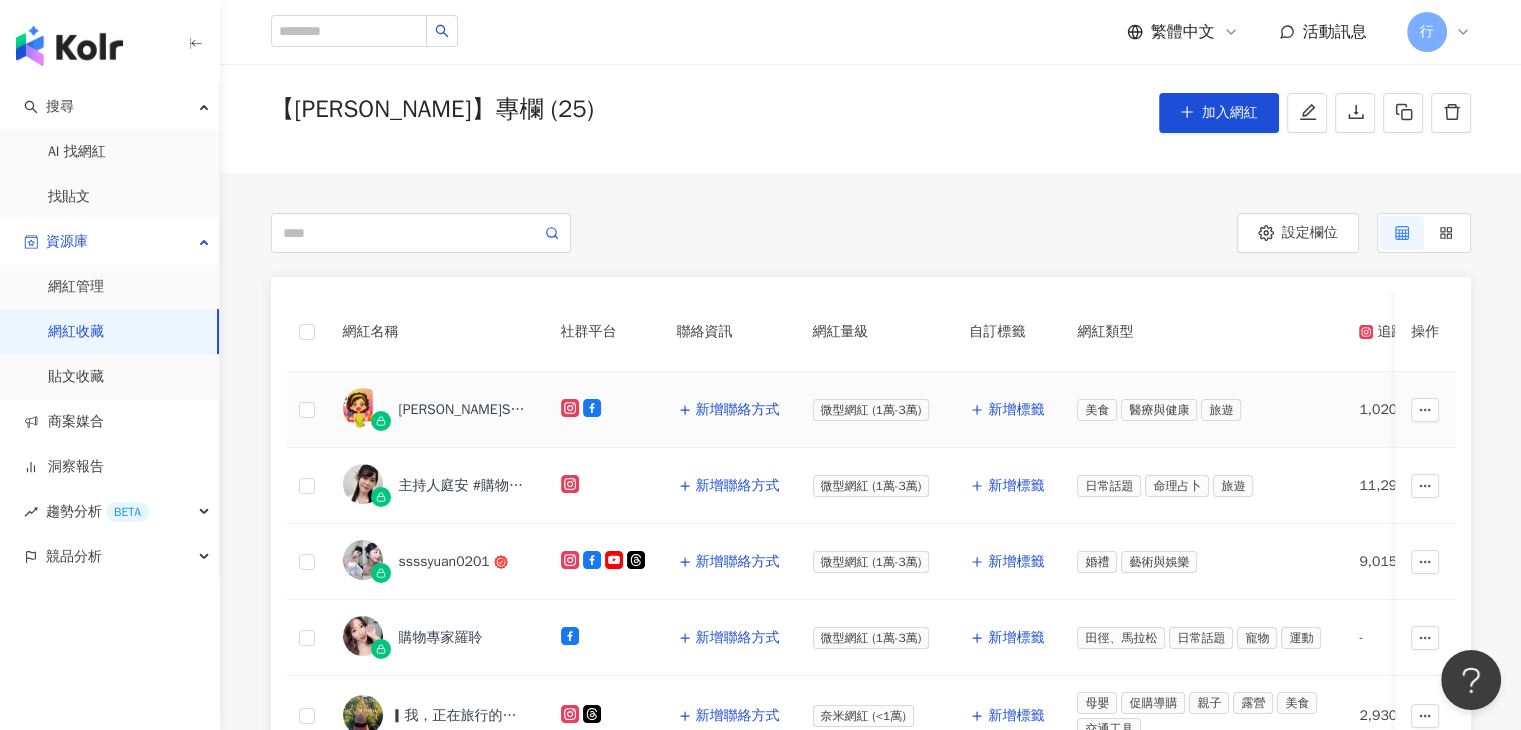 scroll, scrollTop: 0, scrollLeft: 0, axis: both 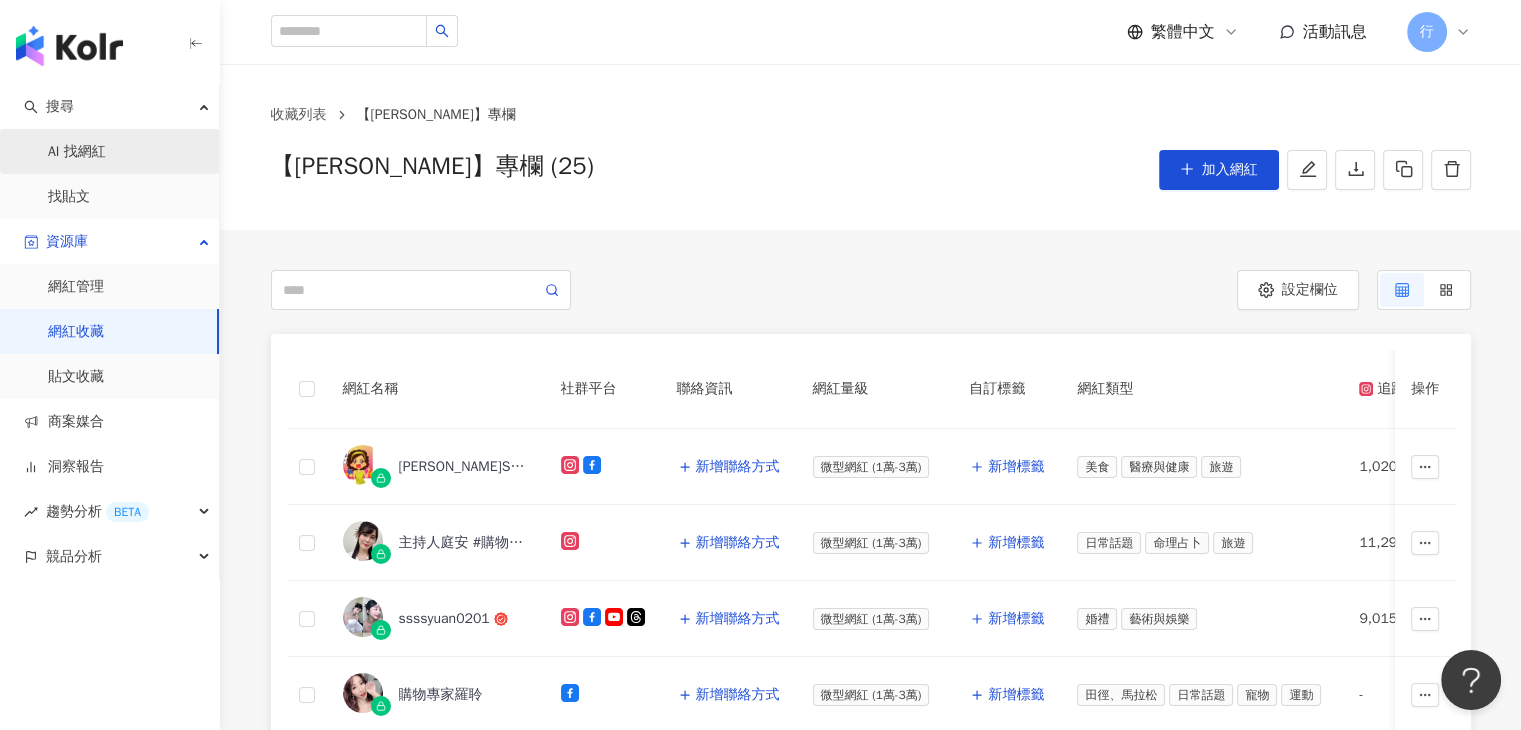 click on "AI 找網紅" at bounding box center (77, 152) 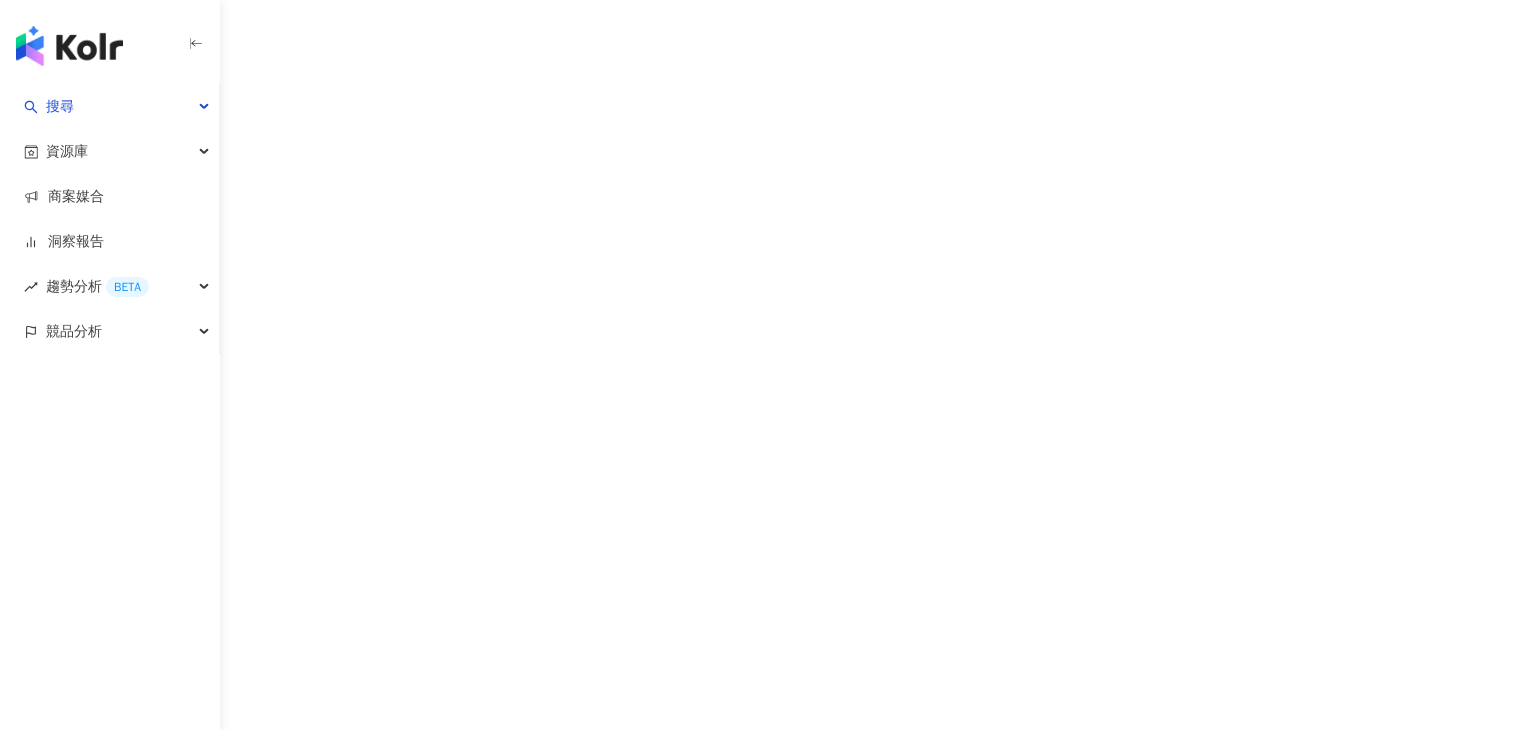 scroll, scrollTop: 0, scrollLeft: 0, axis: both 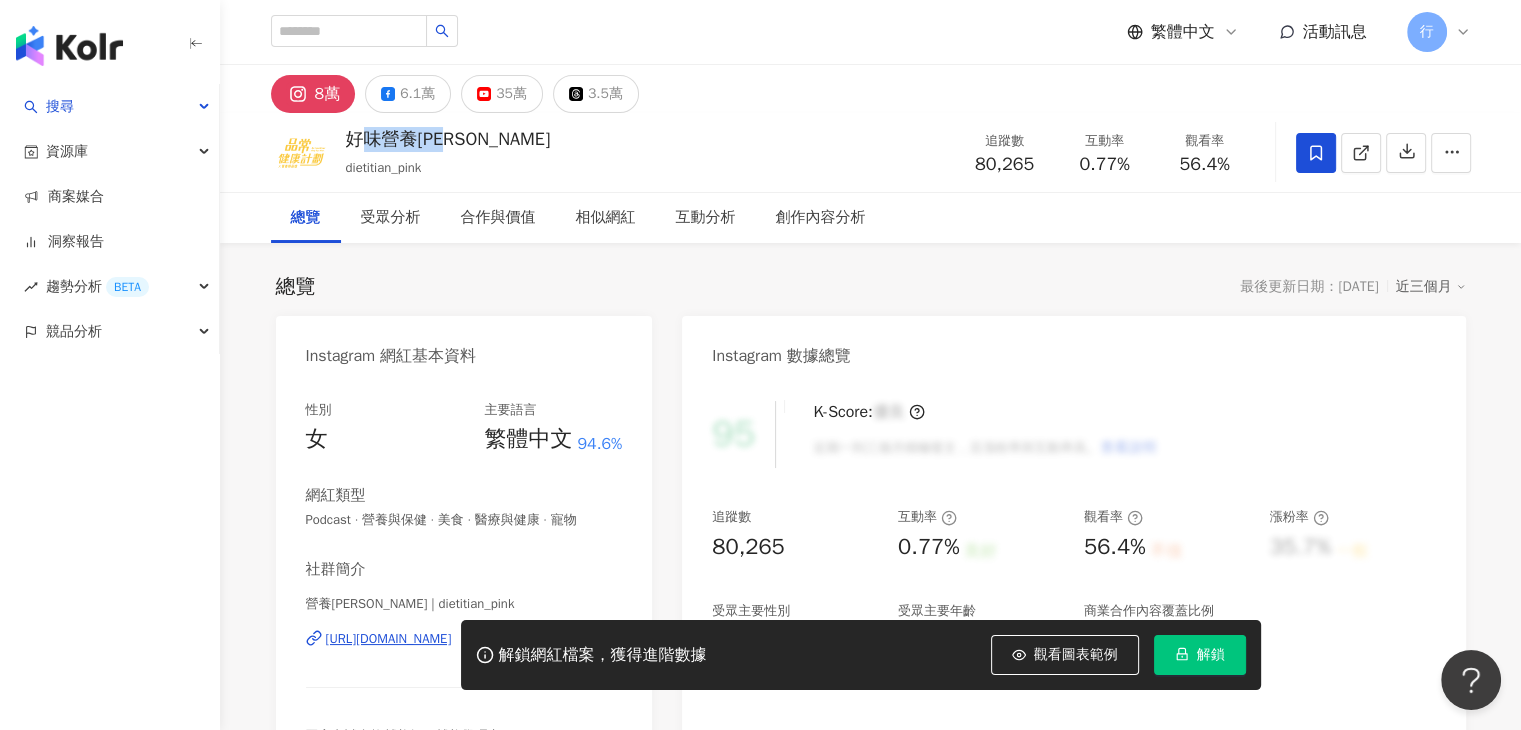 drag, startPoint x: 438, startPoint y: 142, endPoint x: 393, endPoint y: 144, distance: 45.044422 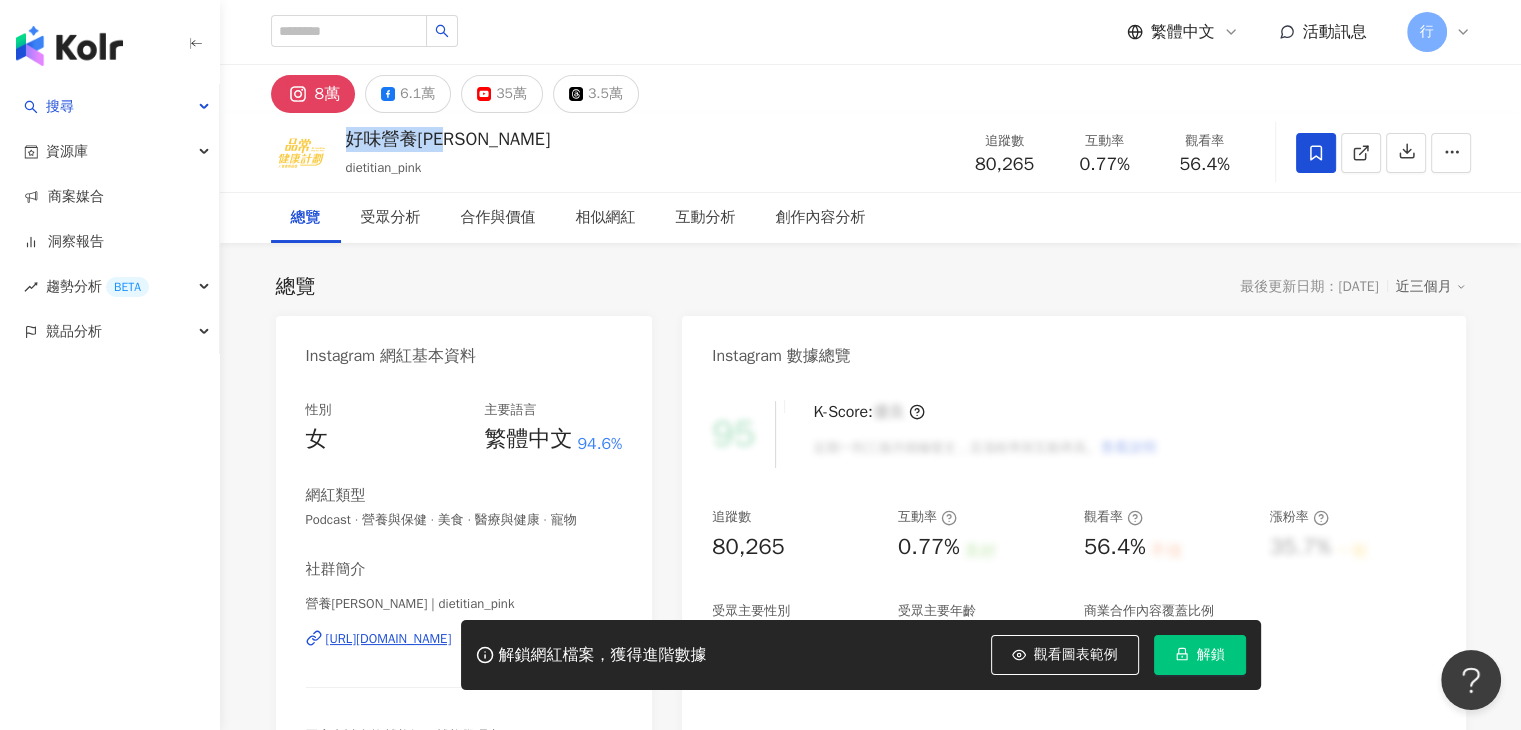 drag, startPoint x: 393, startPoint y: 144, endPoint x: 464, endPoint y: 145, distance: 71.00704 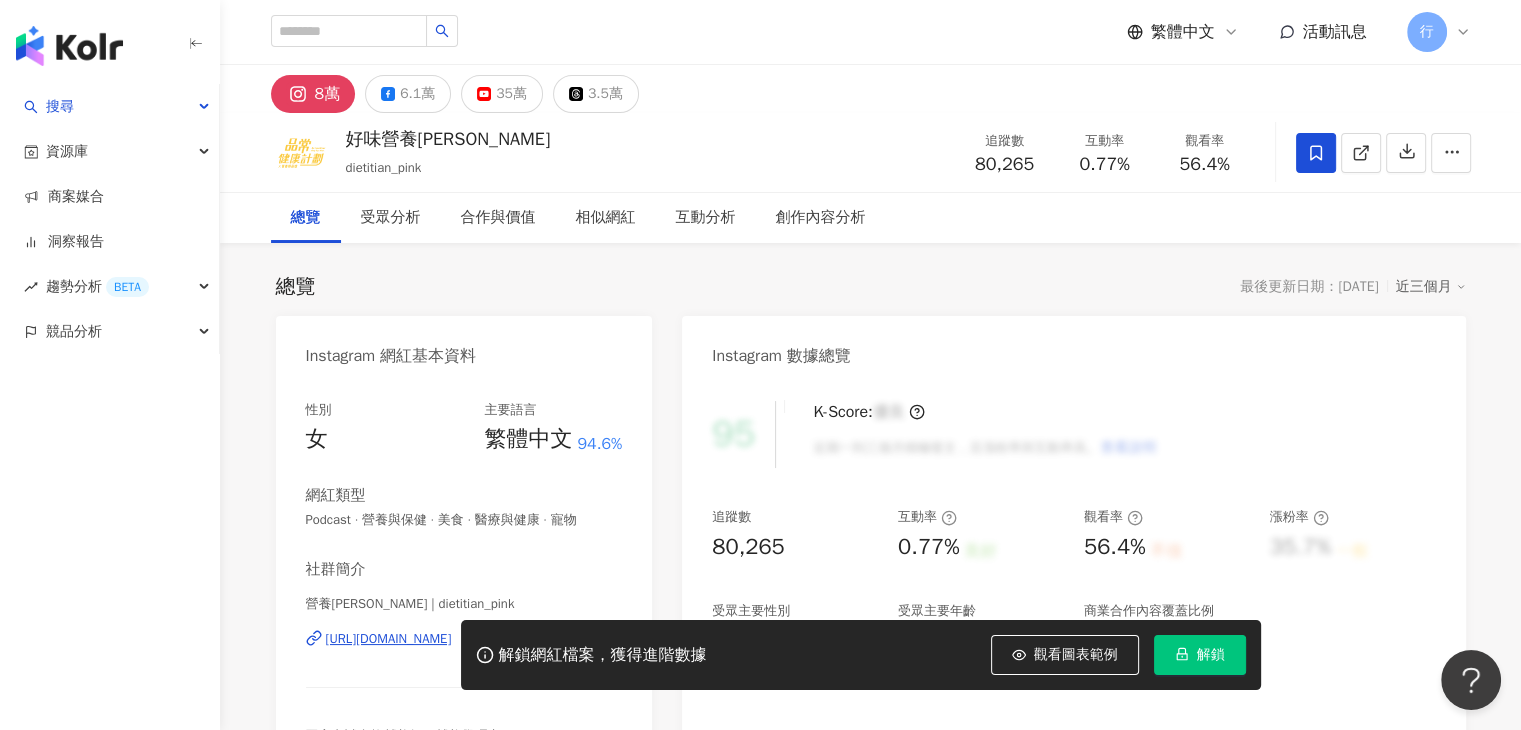 click on "8萬 6.1萬 35萬 3.5萬" at bounding box center (871, 89) 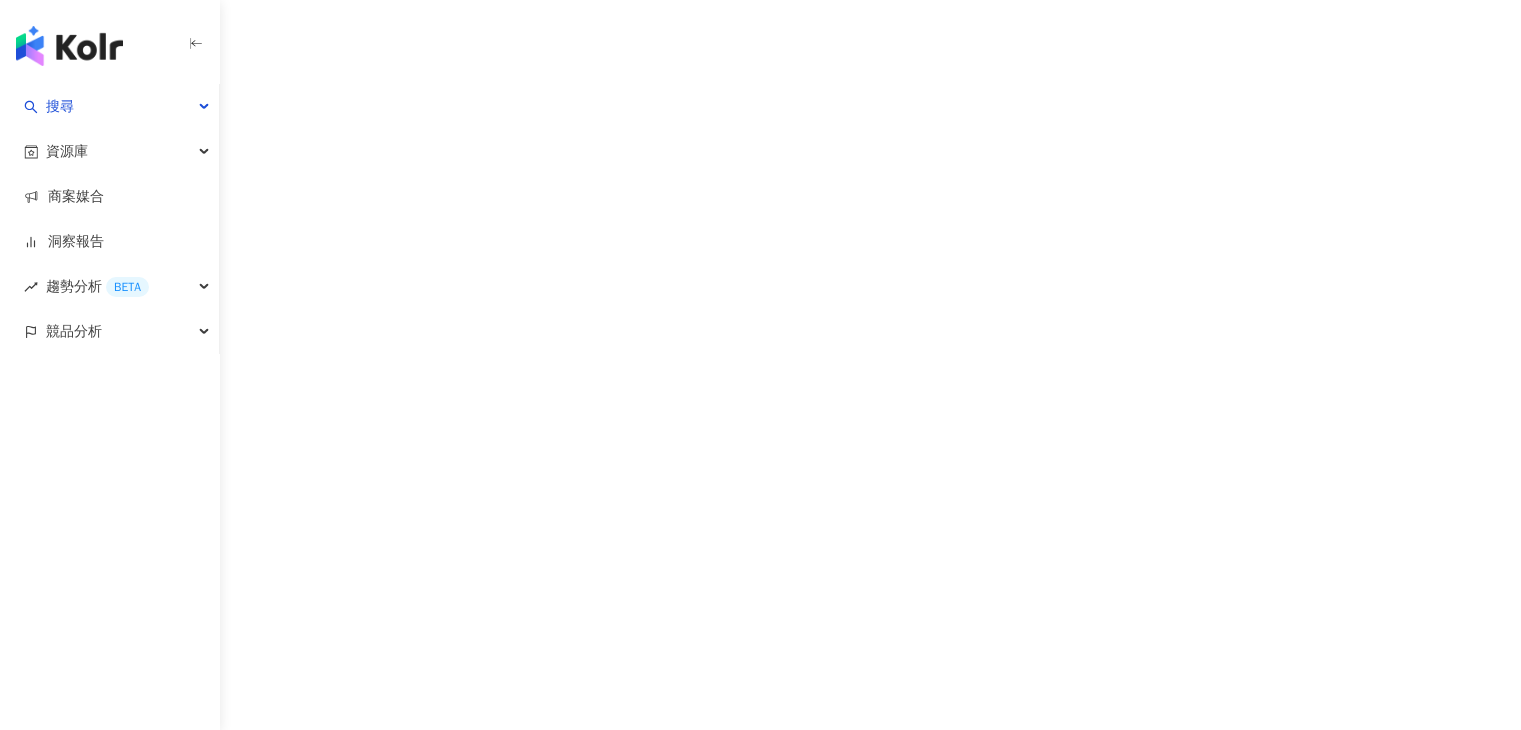 scroll, scrollTop: 0, scrollLeft: 0, axis: both 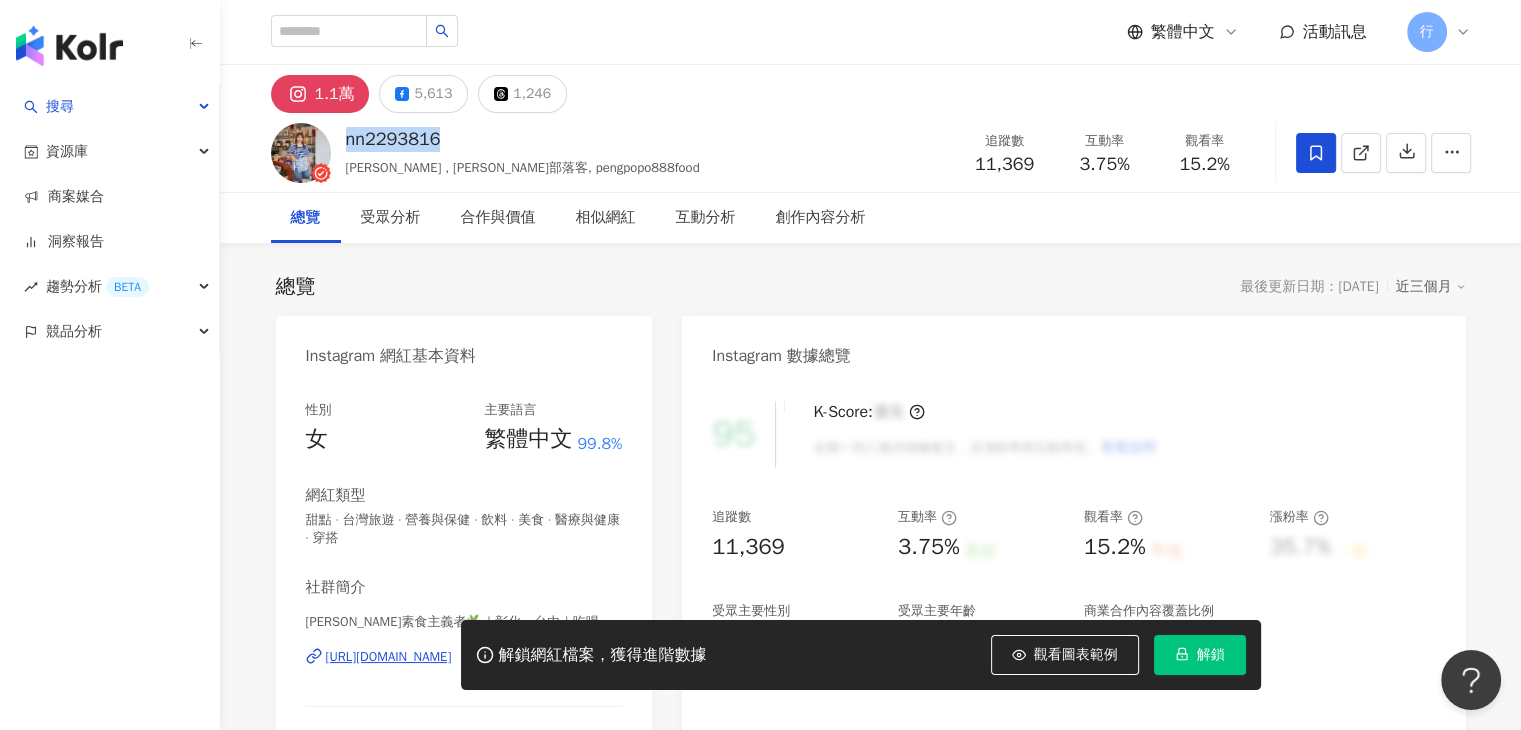 drag, startPoint x: 479, startPoint y: 141, endPoint x: 348, endPoint y: 143, distance: 131.01526 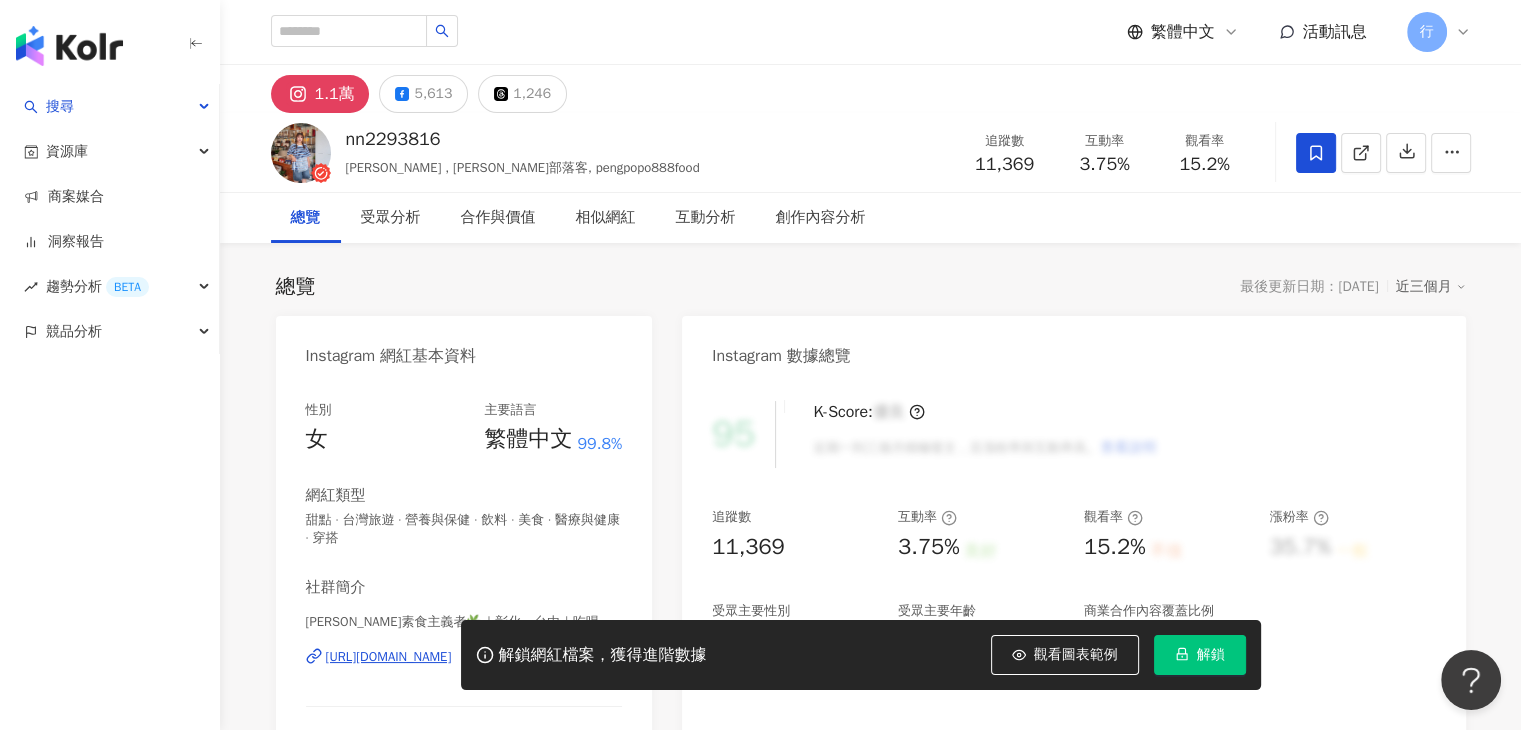 click on "Instagram 網紅基本資料" at bounding box center [391, 356] 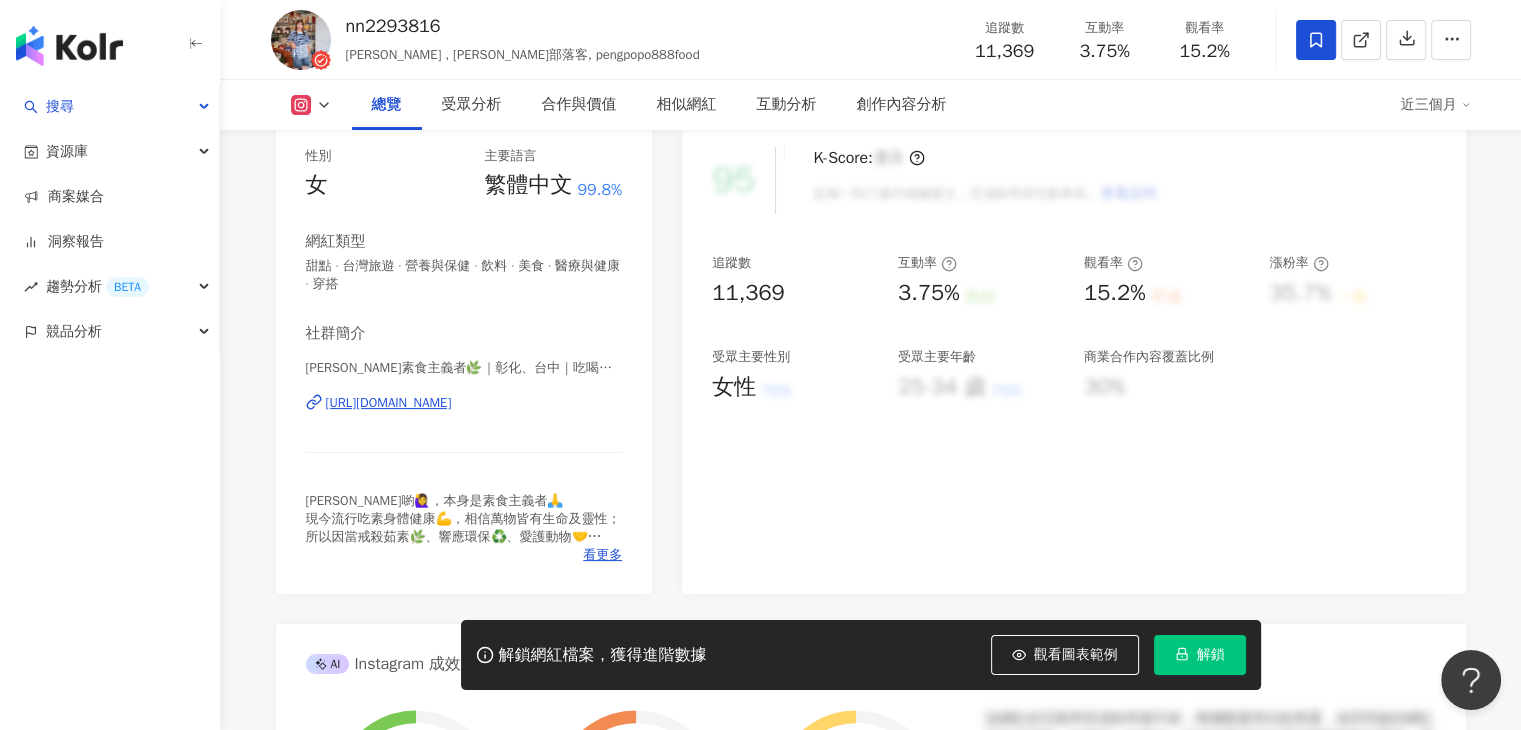 scroll, scrollTop: 300, scrollLeft: 0, axis: vertical 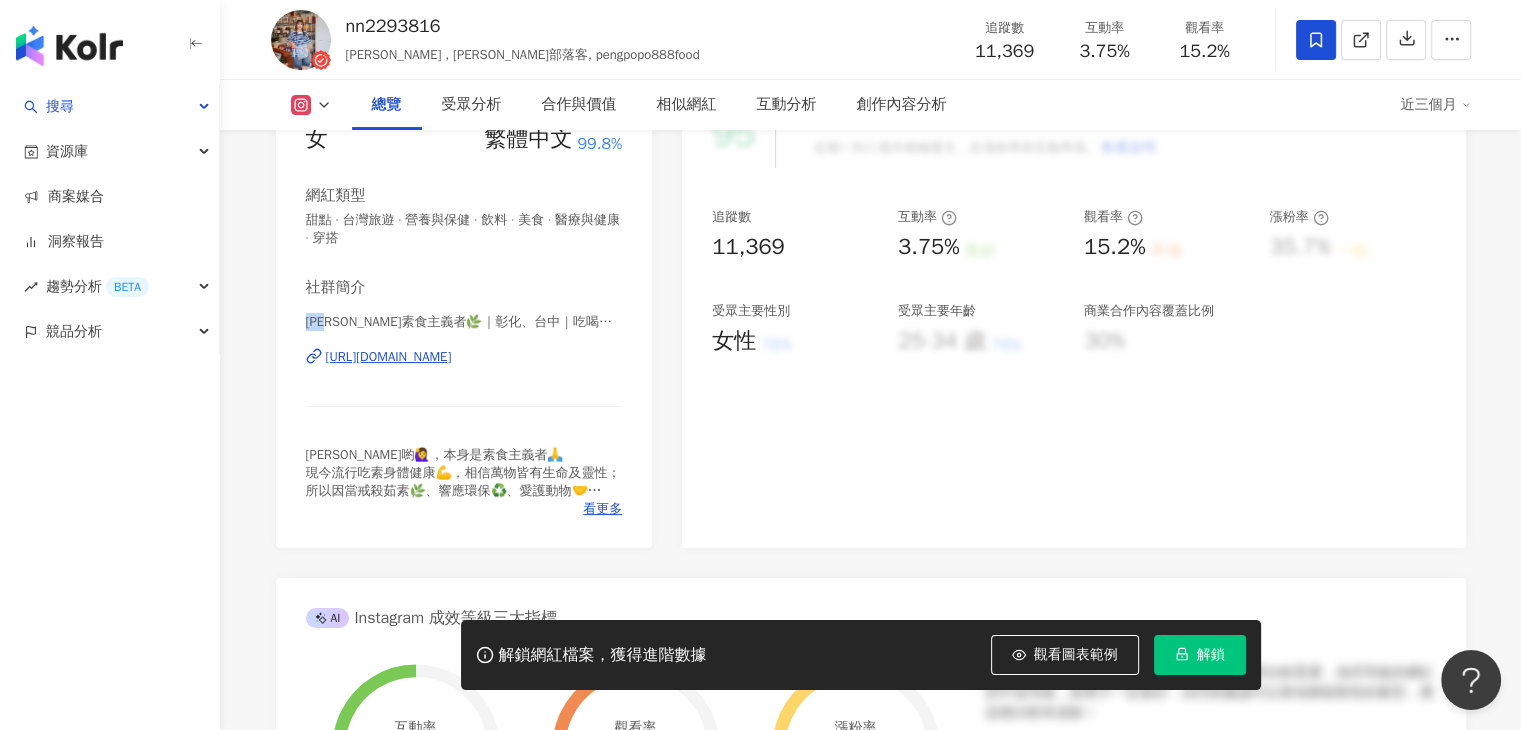 drag, startPoint x: 302, startPoint y: 323, endPoint x: 322, endPoint y: 321, distance: 20.09975 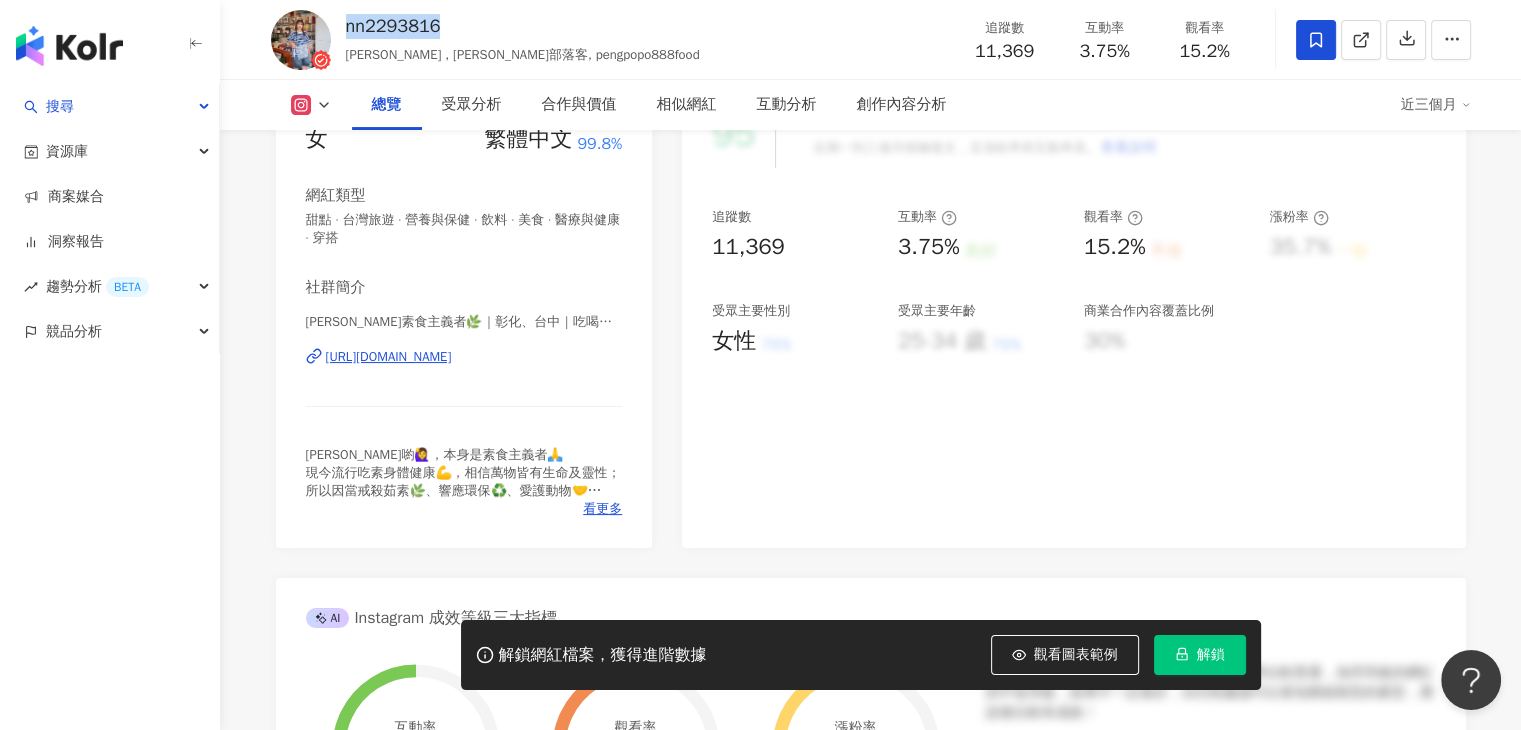 drag, startPoint x: 479, startPoint y: 23, endPoint x: 345, endPoint y: 22, distance: 134.00374 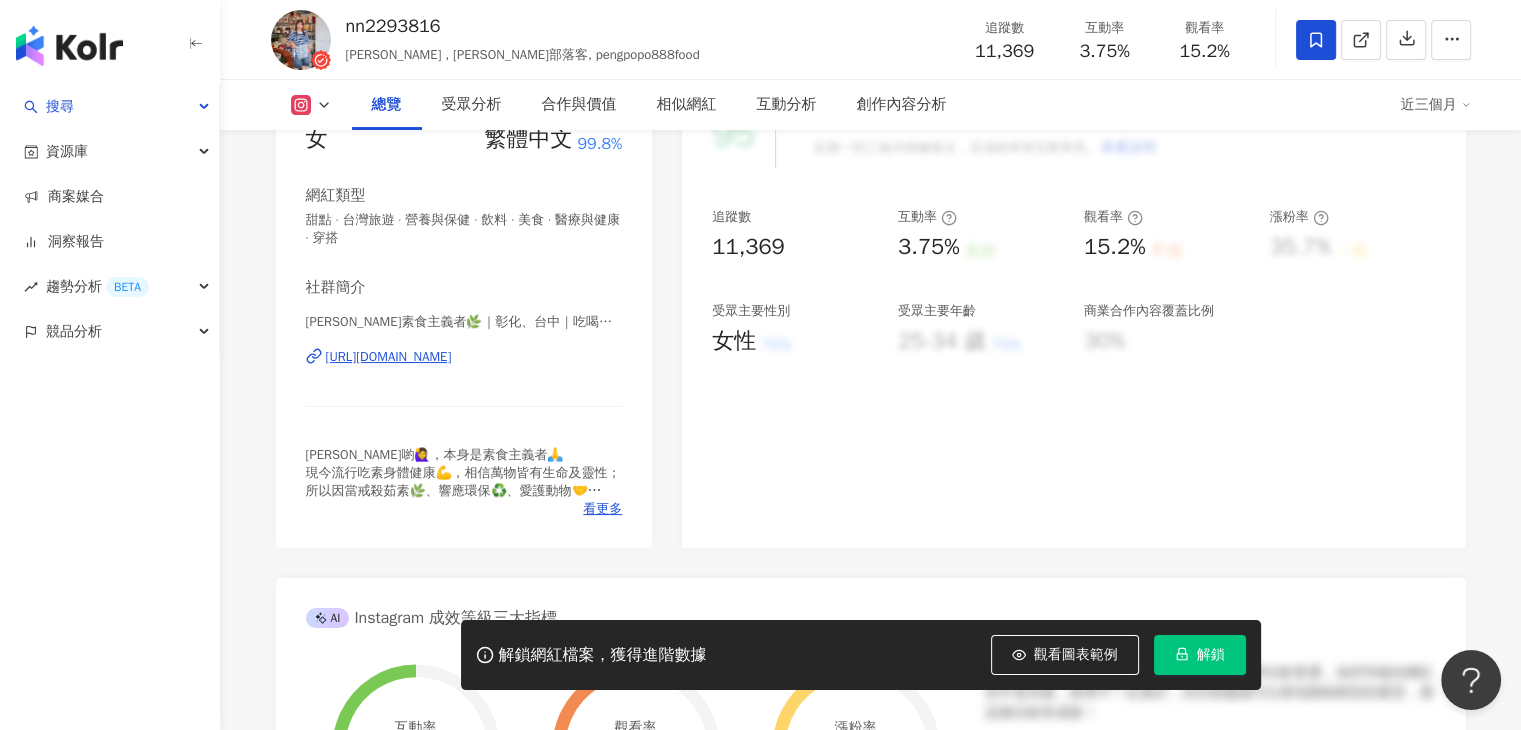 click on "95 K-Score :   優良 近期一到三個月積極發文，且漲粉率與互動率高。 查看說明 追蹤數   11,369 互動率   3.75% 良好 觀看率   15.2% 不佳 漲粉率   35.7% 一般 受眾主要性別   女性 76% 受眾主要年齡   25-34 歲 76% 商業合作內容覆蓋比例   30%" at bounding box center (1073, 314) 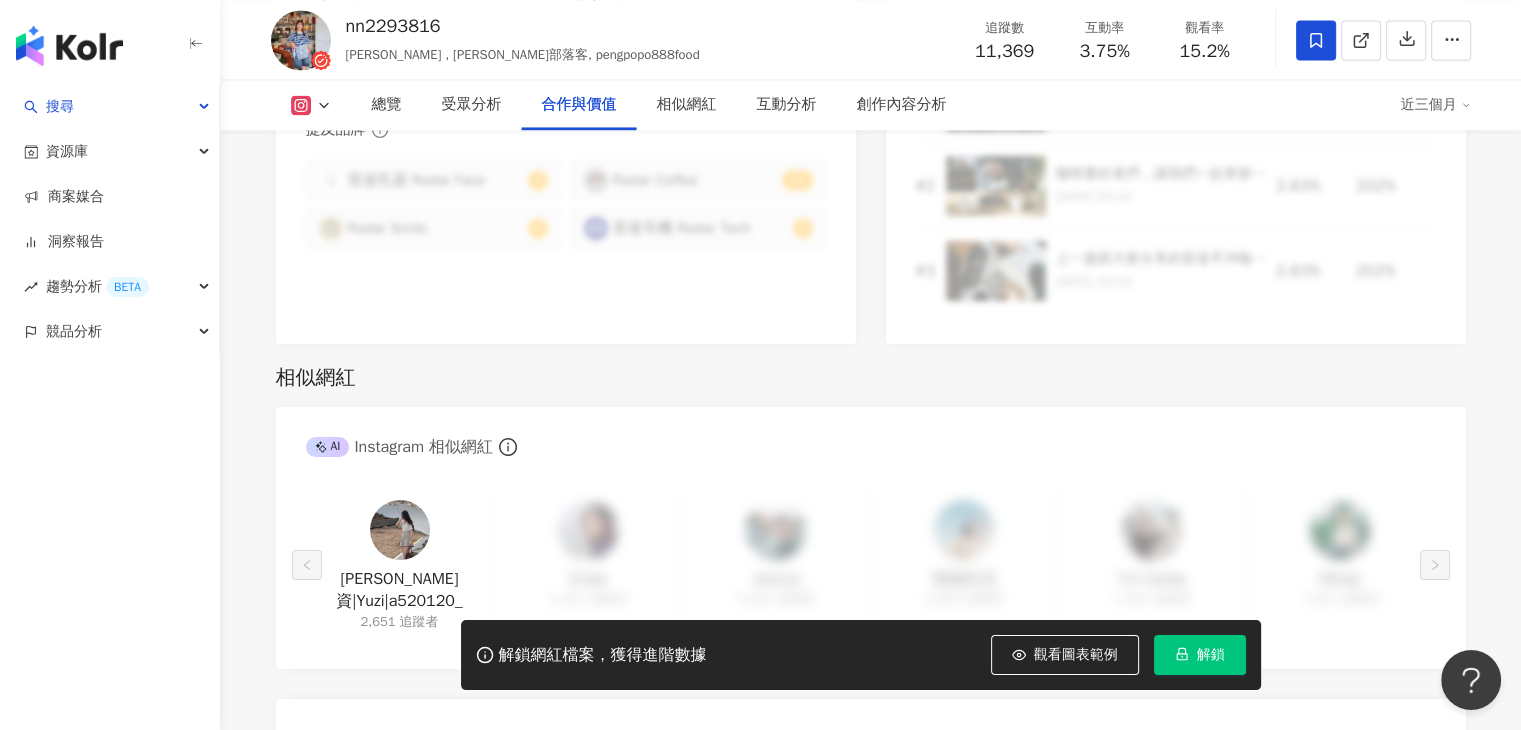 scroll, scrollTop: 3400, scrollLeft: 0, axis: vertical 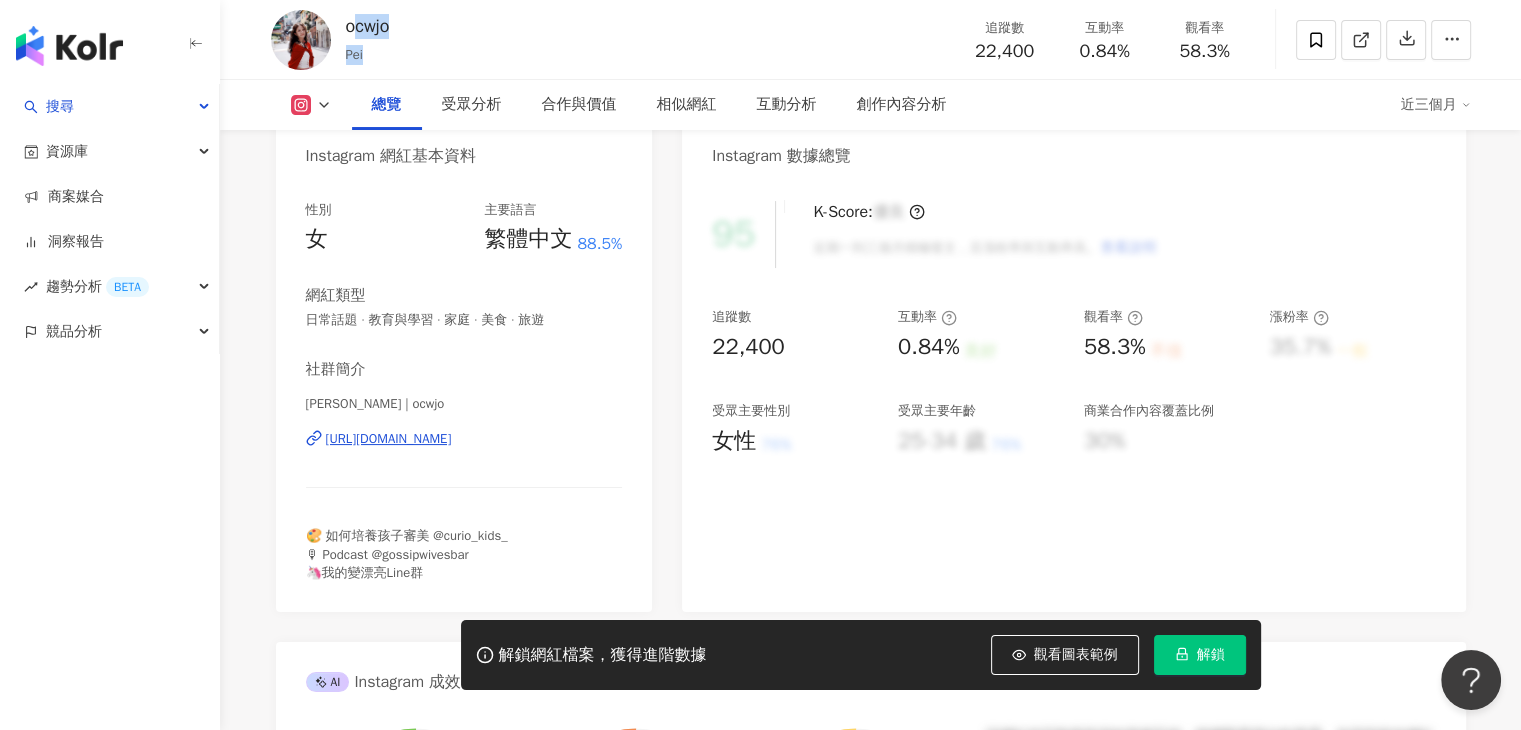 drag, startPoint x: 426, startPoint y: 49, endPoint x: 400, endPoint y: 51, distance: 26.076809 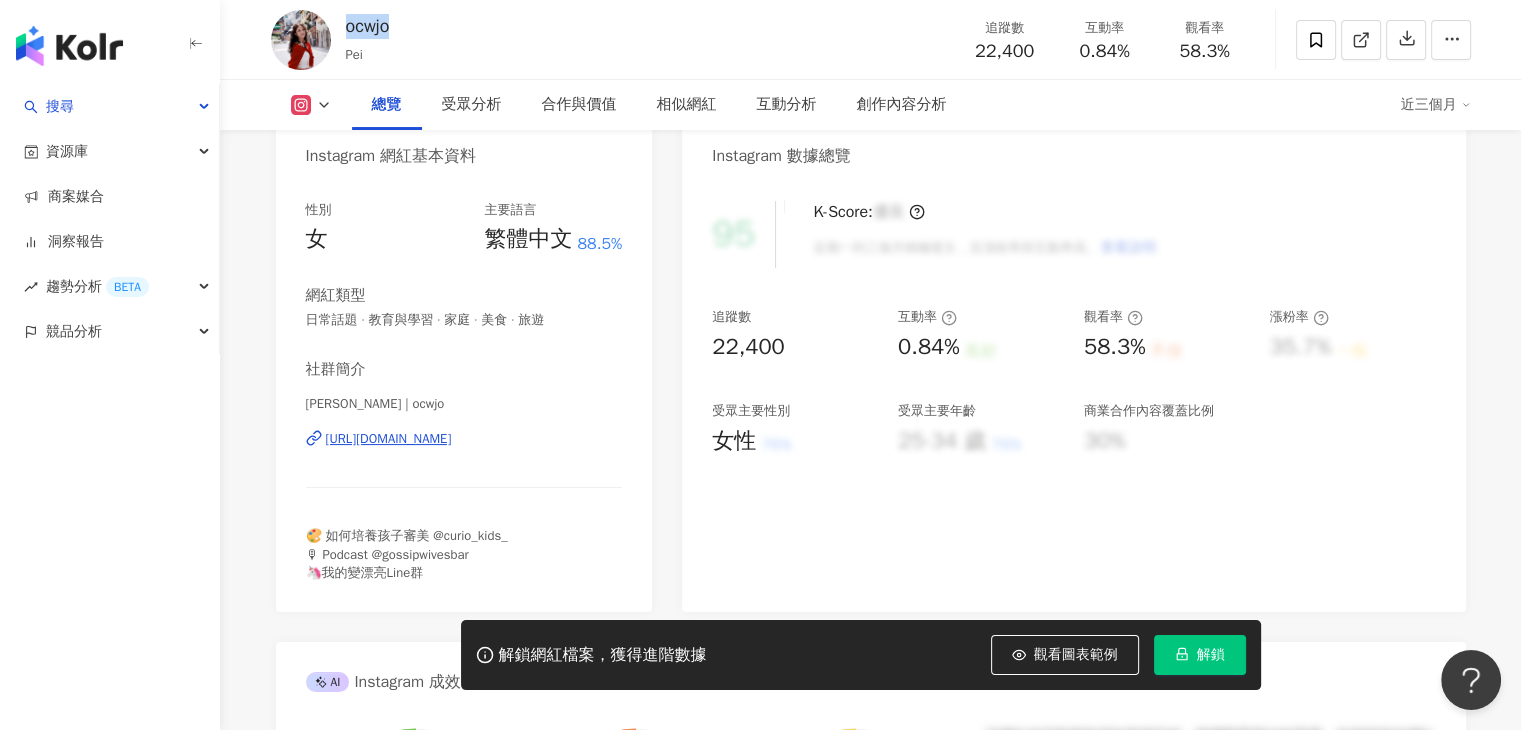 drag, startPoint x: 414, startPoint y: 37, endPoint x: 344, endPoint y: 34, distance: 70.064255 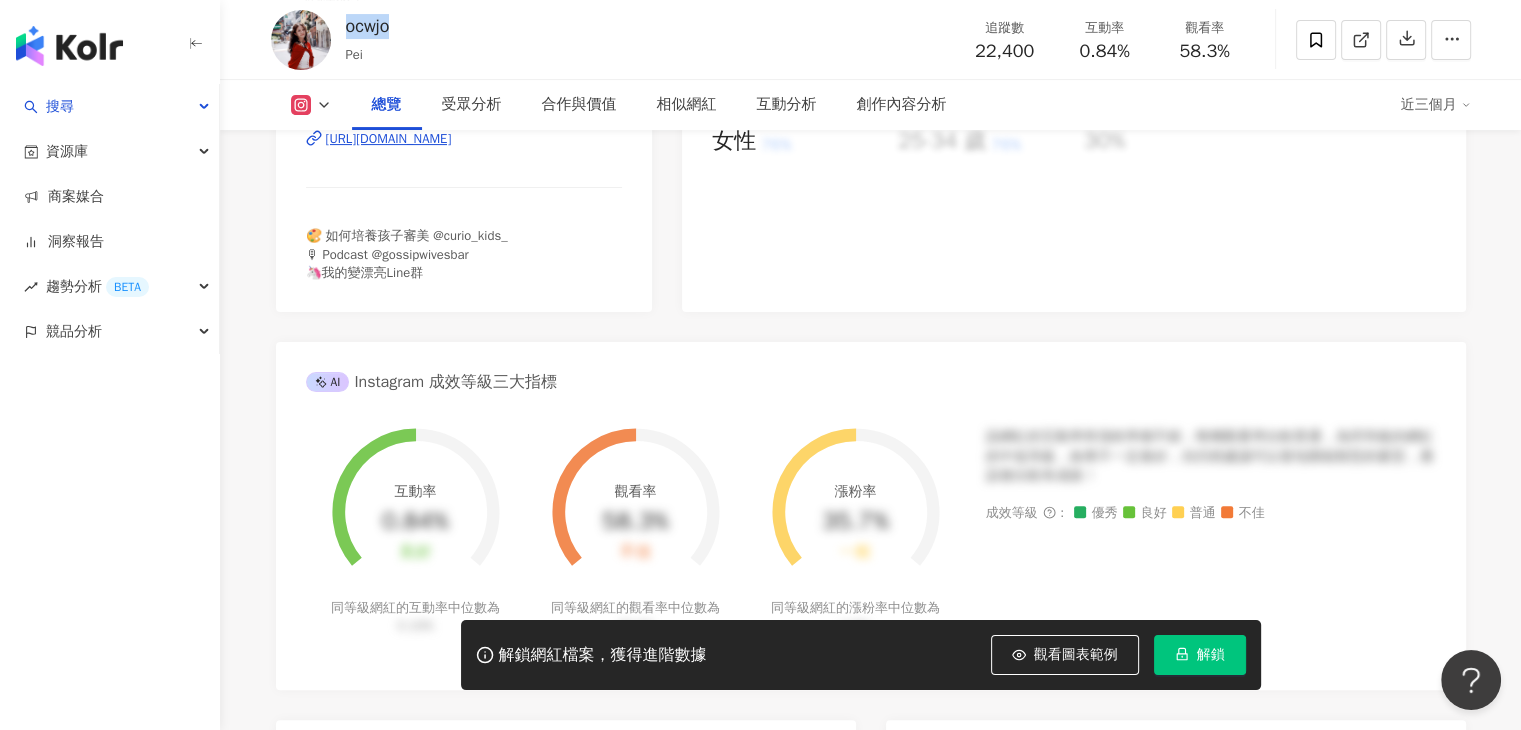 scroll, scrollTop: 100, scrollLeft: 0, axis: vertical 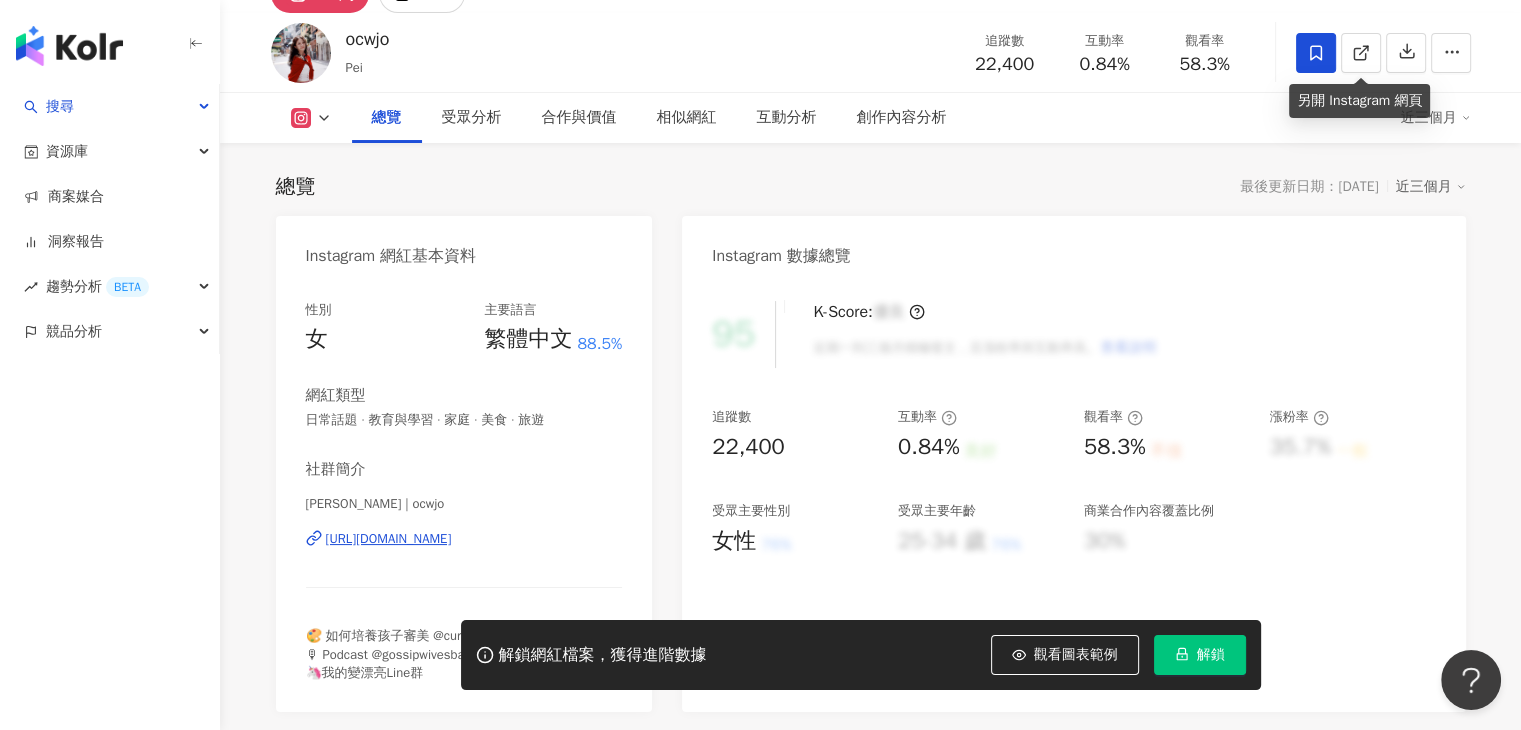 click at bounding box center (1316, 53) 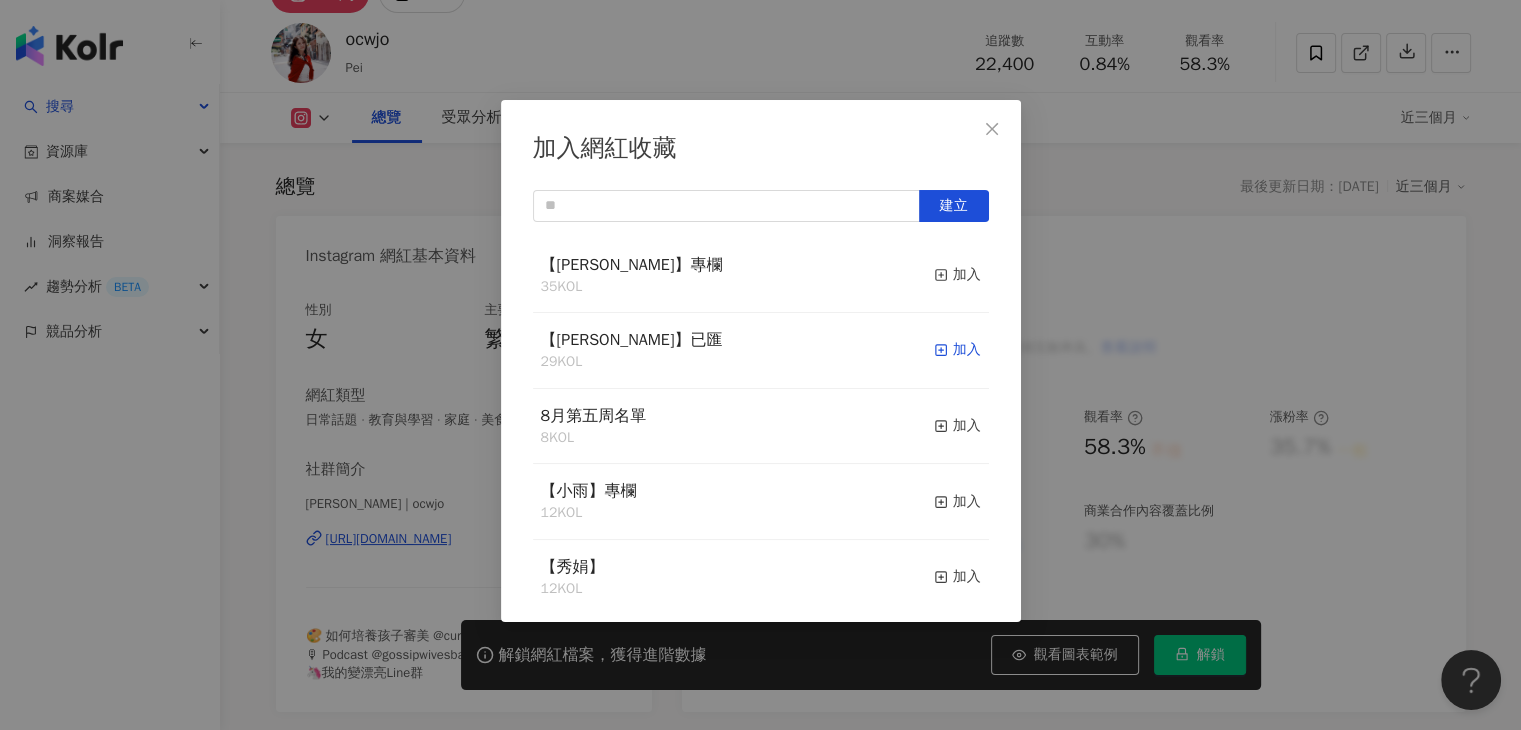 click on "加入" at bounding box center (957, 350) 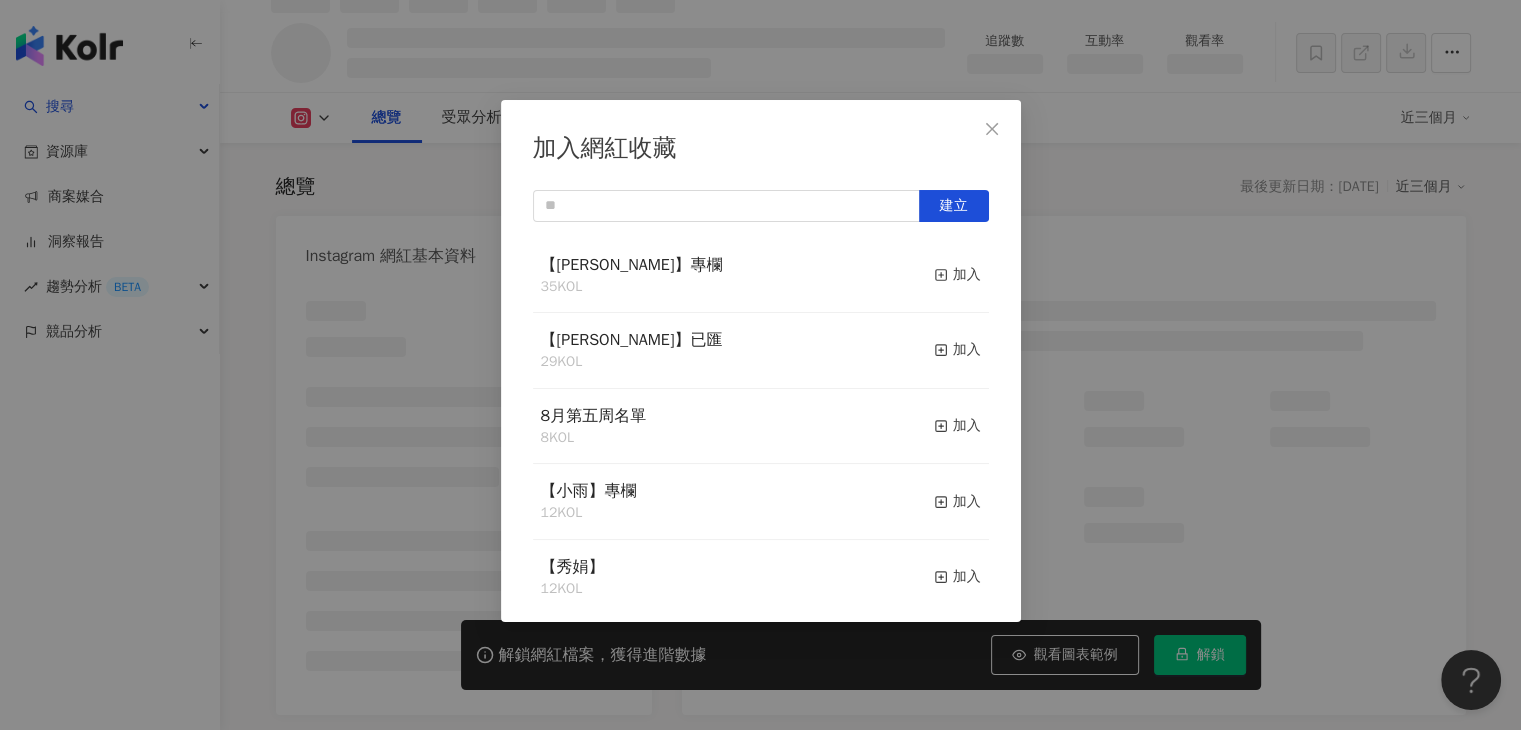 scroll, scrollTop: 121, scrollLeft: 0, axis: vertical 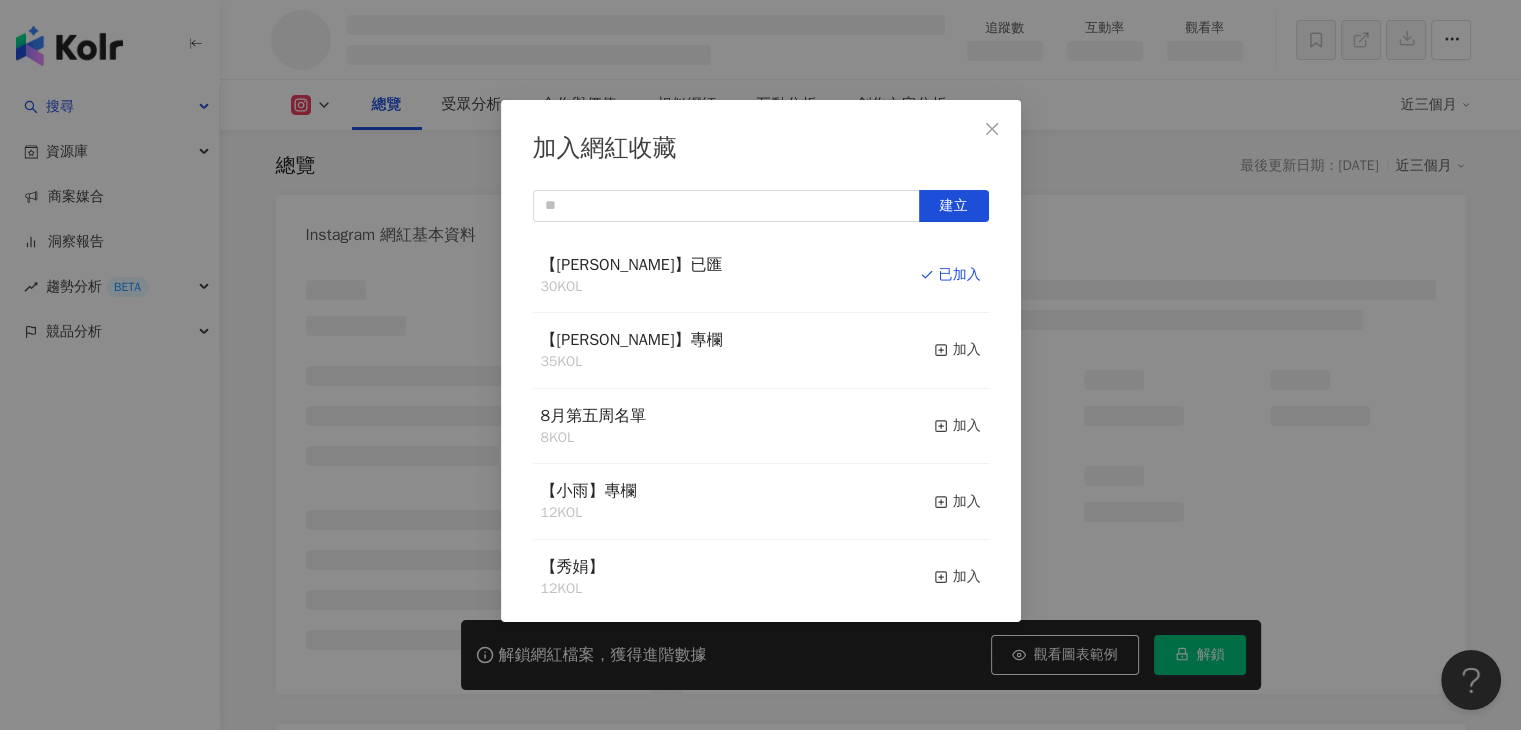 click on "加入網紅收藏 建立 【RAY】已匯 30  KOL 已加入 【RAY】專欄 35  KOL 加入 8月第五周名單 8  KOL 加入 【小雨】專欄 12  KOL 加入 【秀娟】 12  KOL 加入 【Benson】20250725未匯 5  KOL 加入 【Vivi】企劃專欄 32  KOL 加入 【妙】欄位 62  KOL 加入 【Irene】專欄 32  KOL 加入 6月第五週名單 18  KOL 加入" at bounding box center (760, 365) 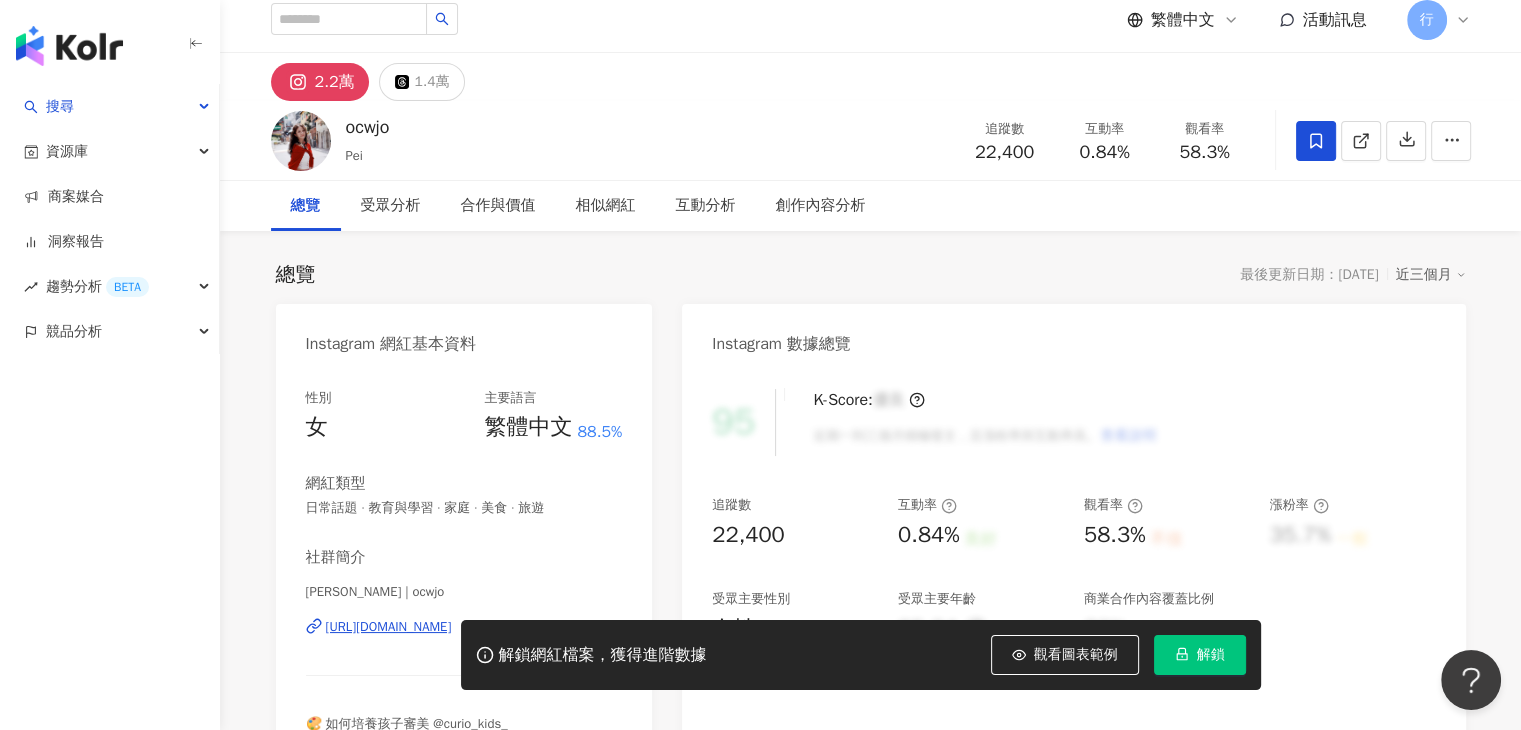 scroll, scrollTop: 0, scrollLeft: 0, axis: both 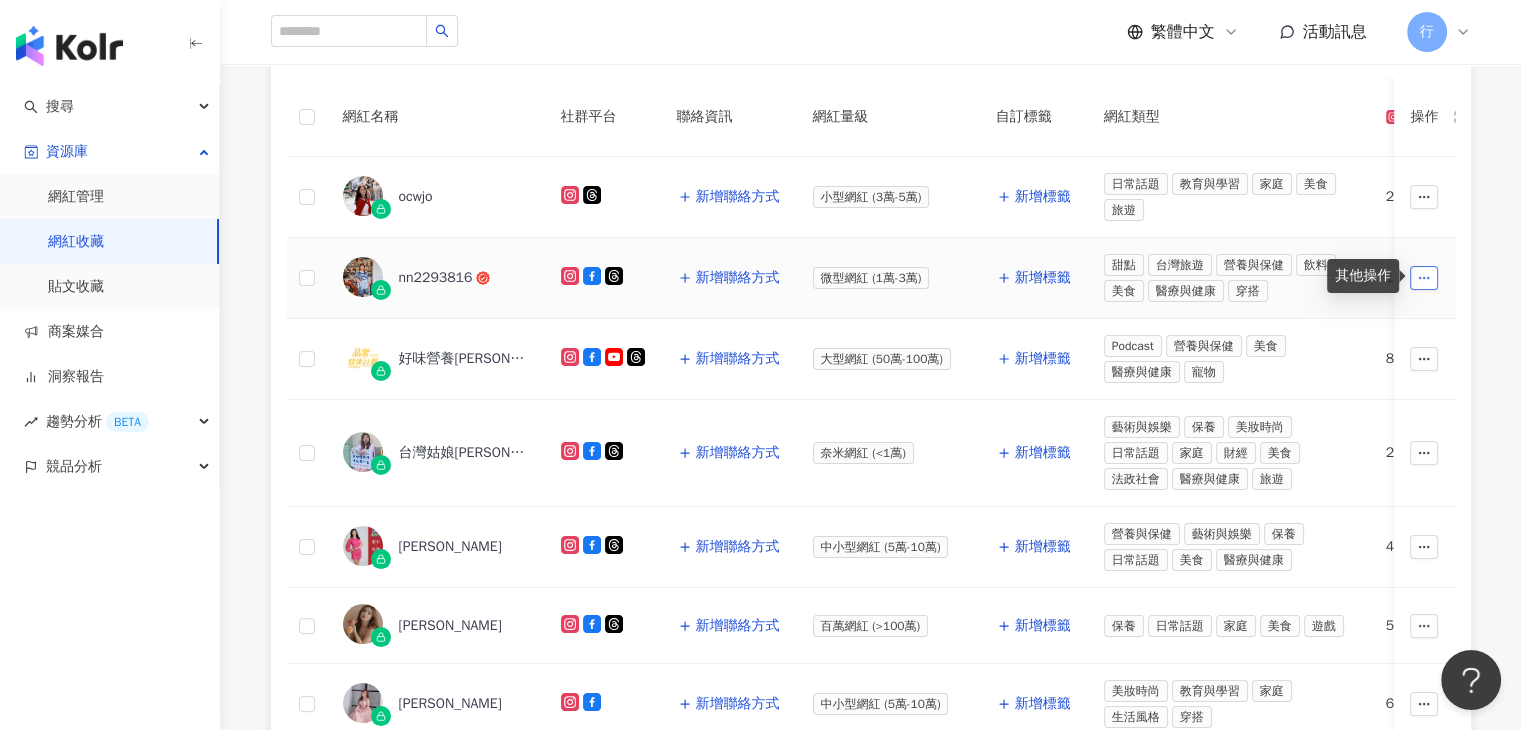 click 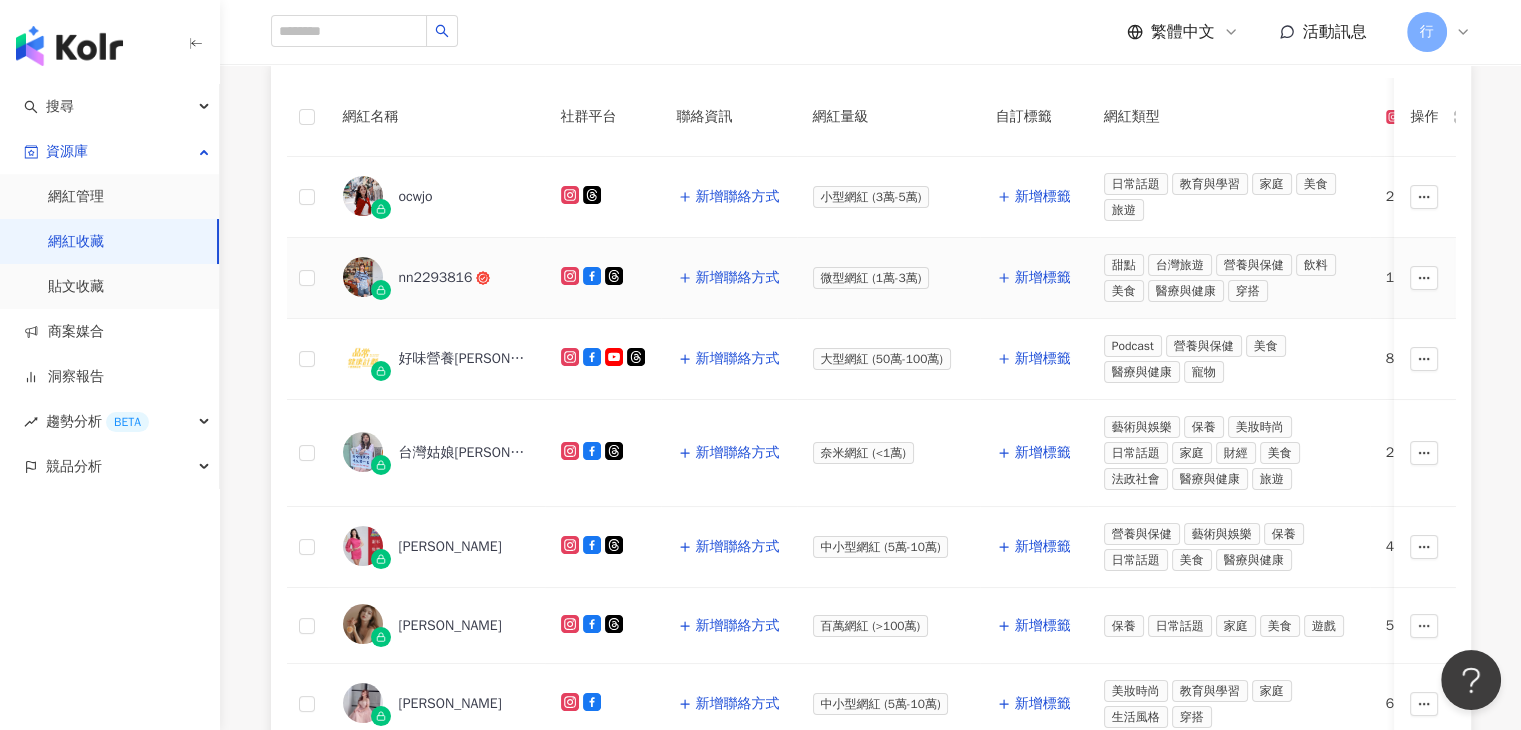 click on "nn2293816" at bounding box center [436, 278] 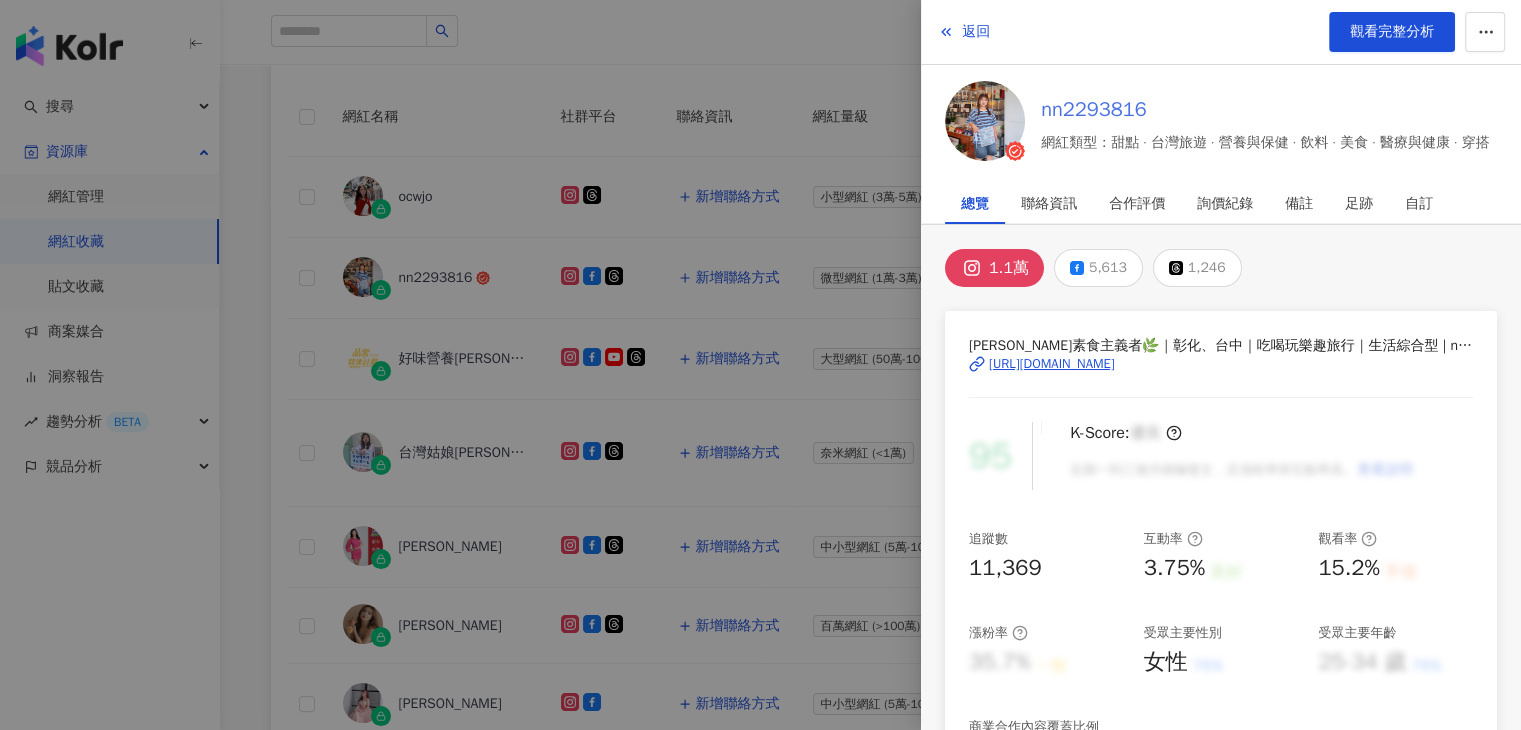 click on "nn2293816" at bounding box center (1265, 110) 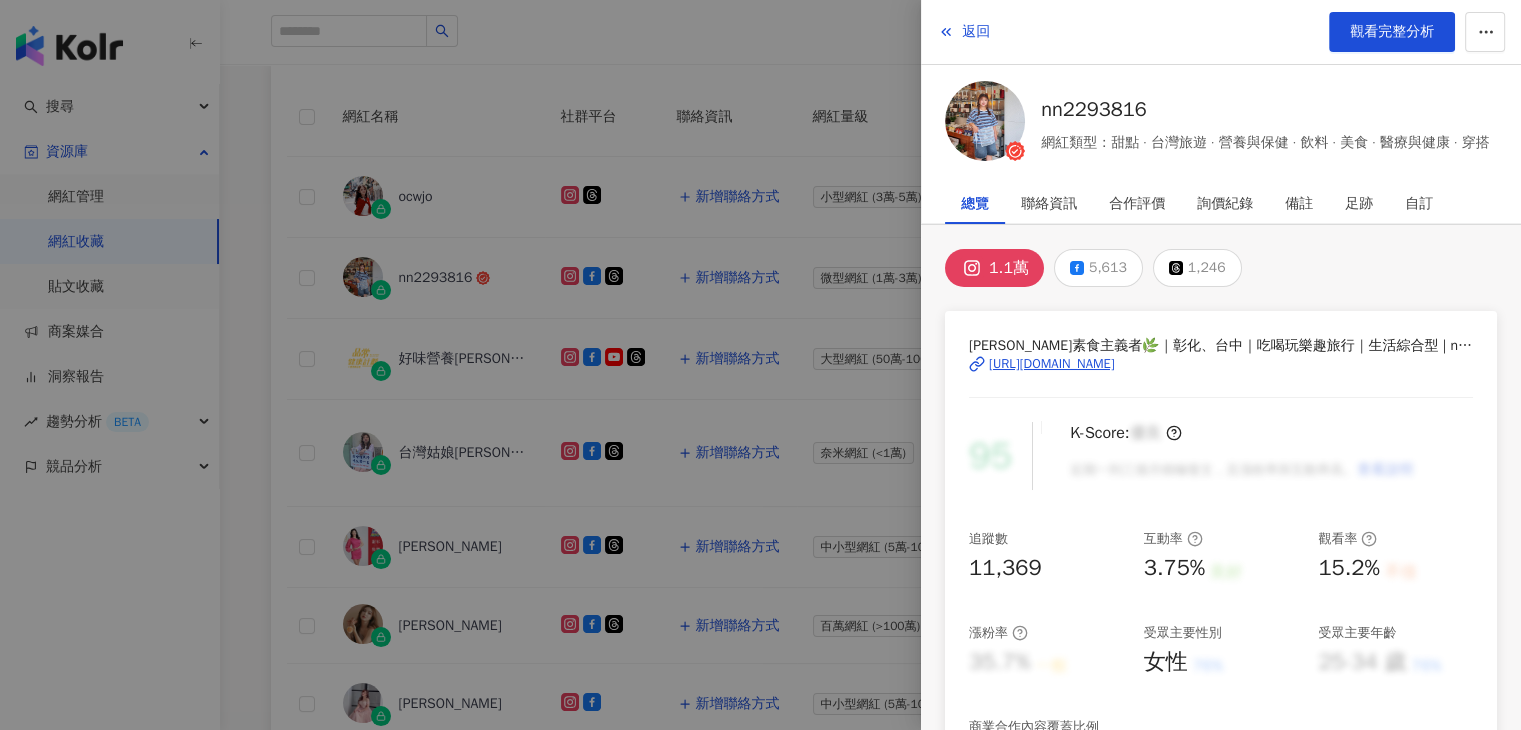 click at bounding box center [760, 365] 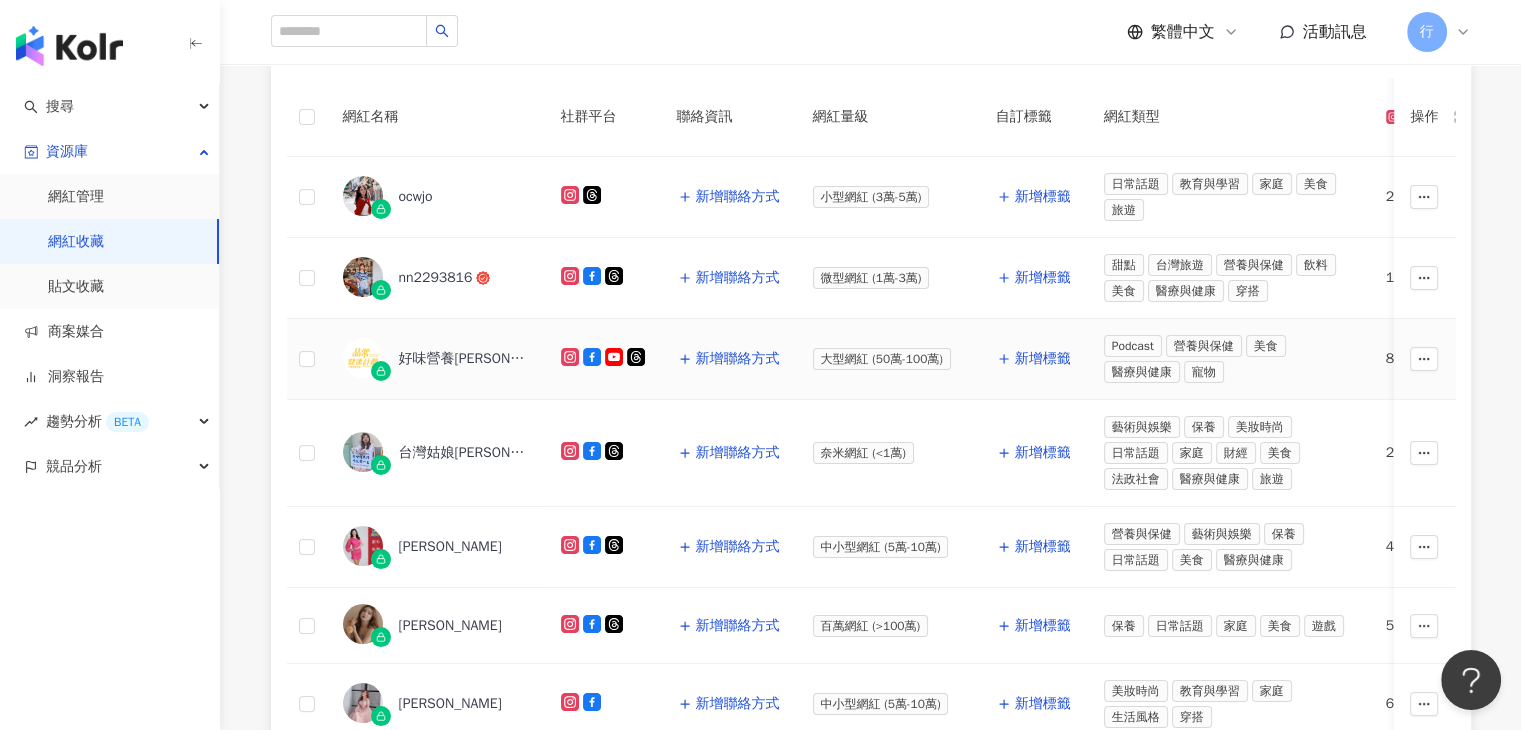 click on "好味營養[PERSON_NAME]" at bounding box center [464, 359] 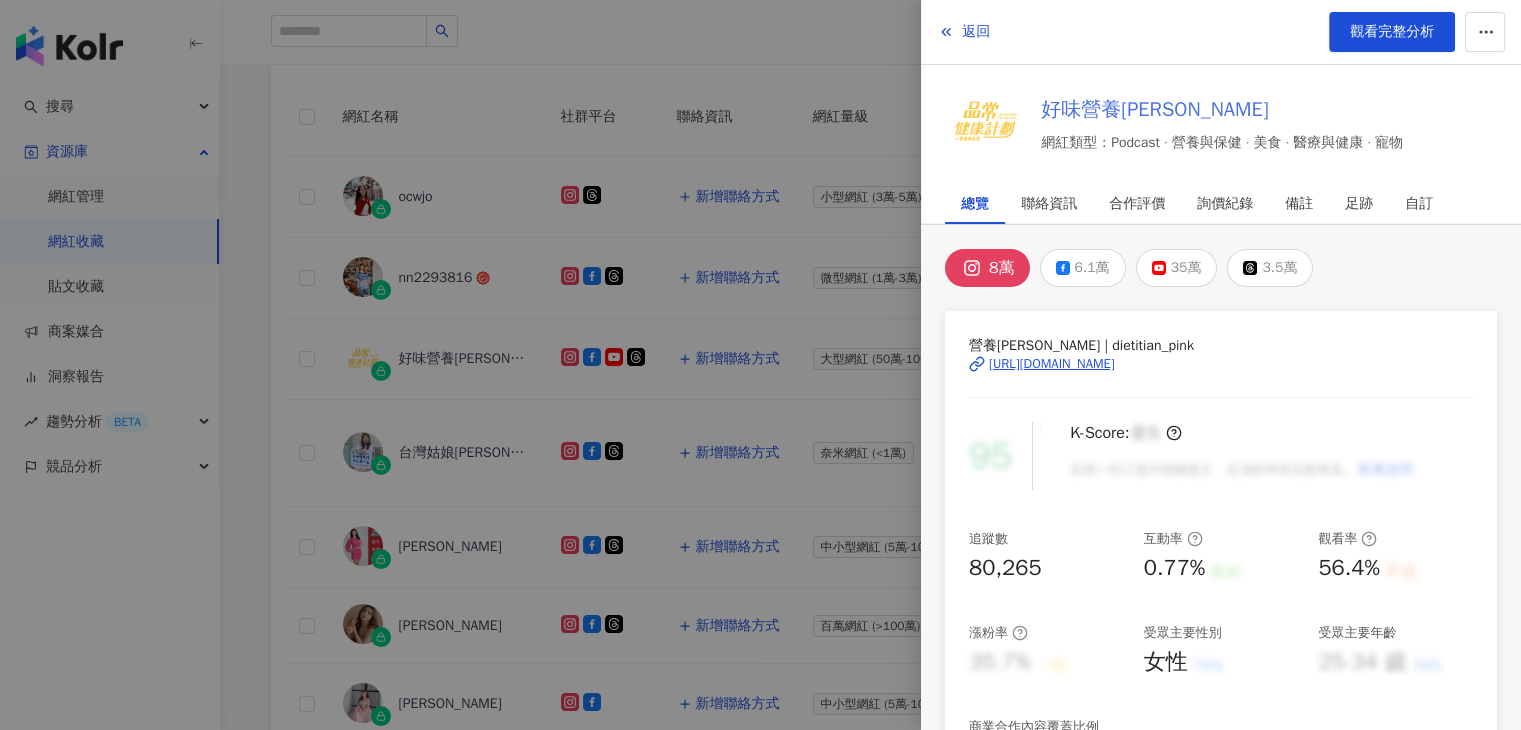 click on "好味營養[PERSON_NAME]" at bounding box center [1222, 110] 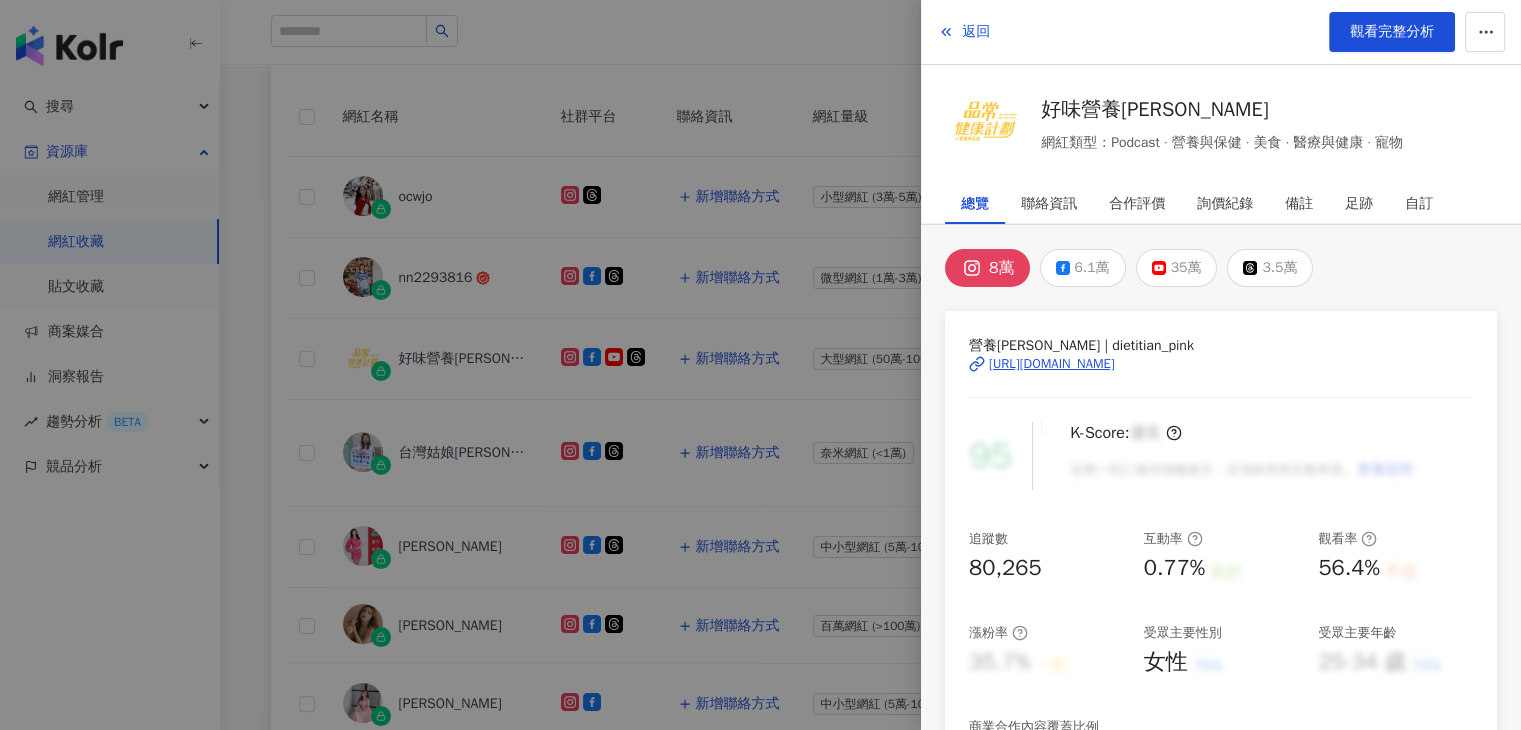 click at bounding box center [760, 365] 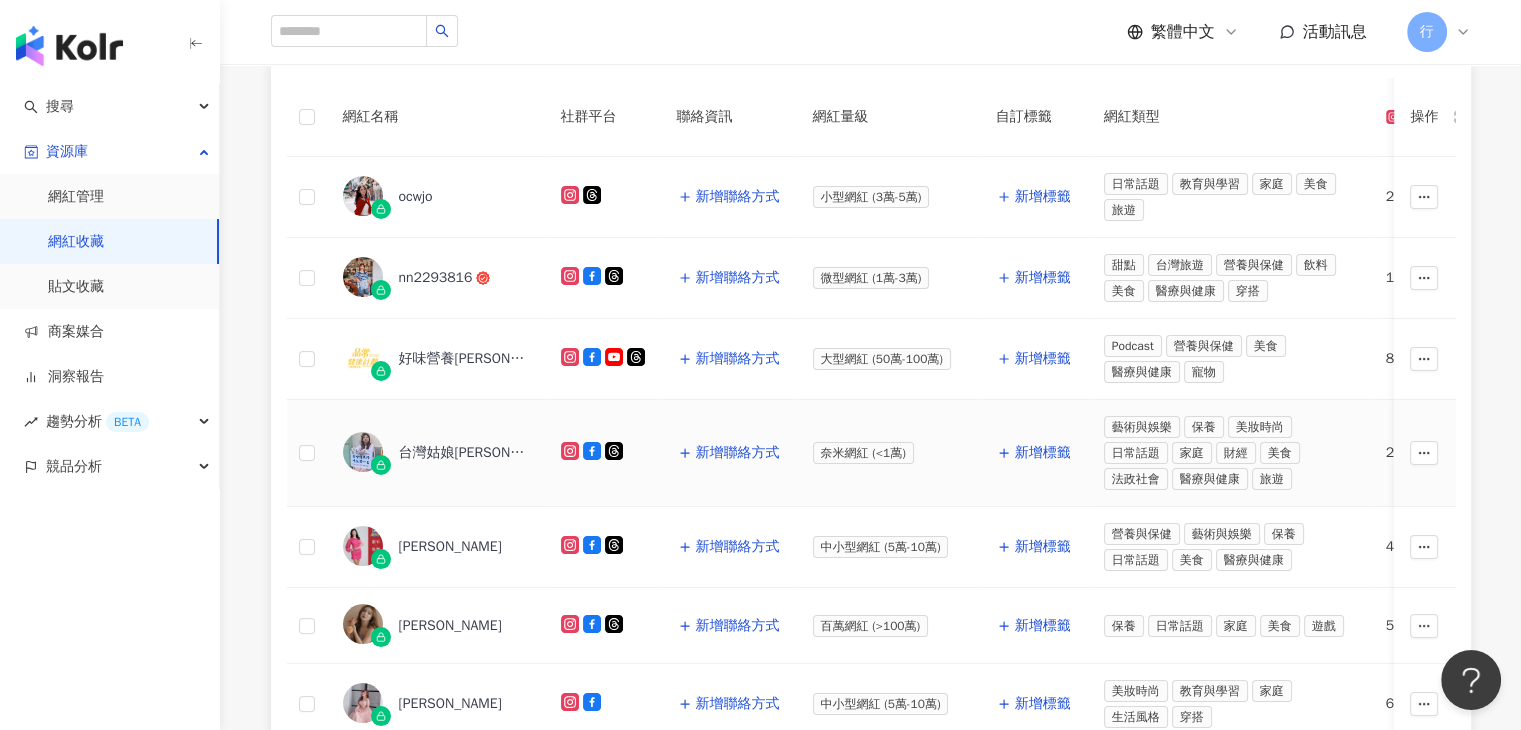click on "台灣姑娘[PERSON_NAME]" at bounding box center (464, 453) 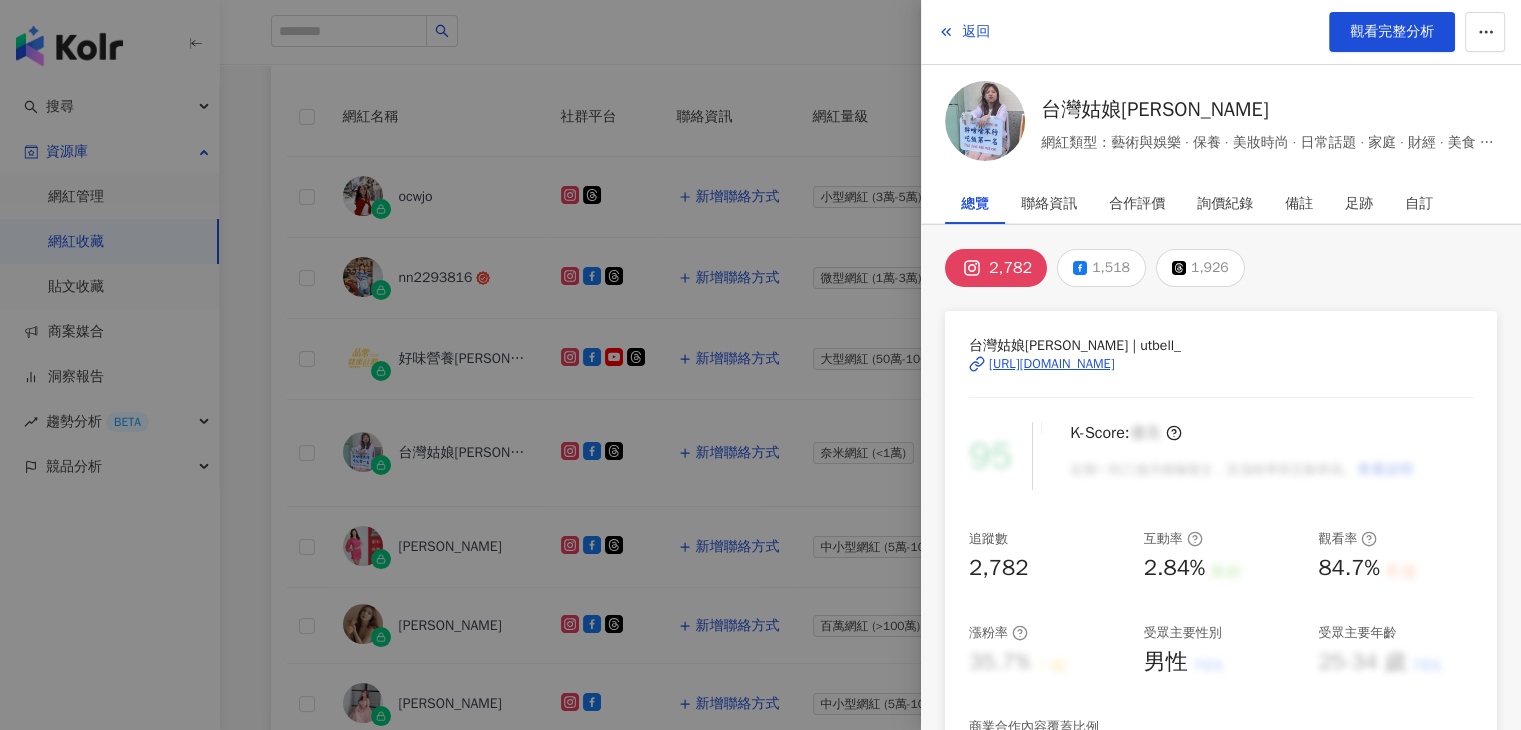 click at bounding box center [760, 365] 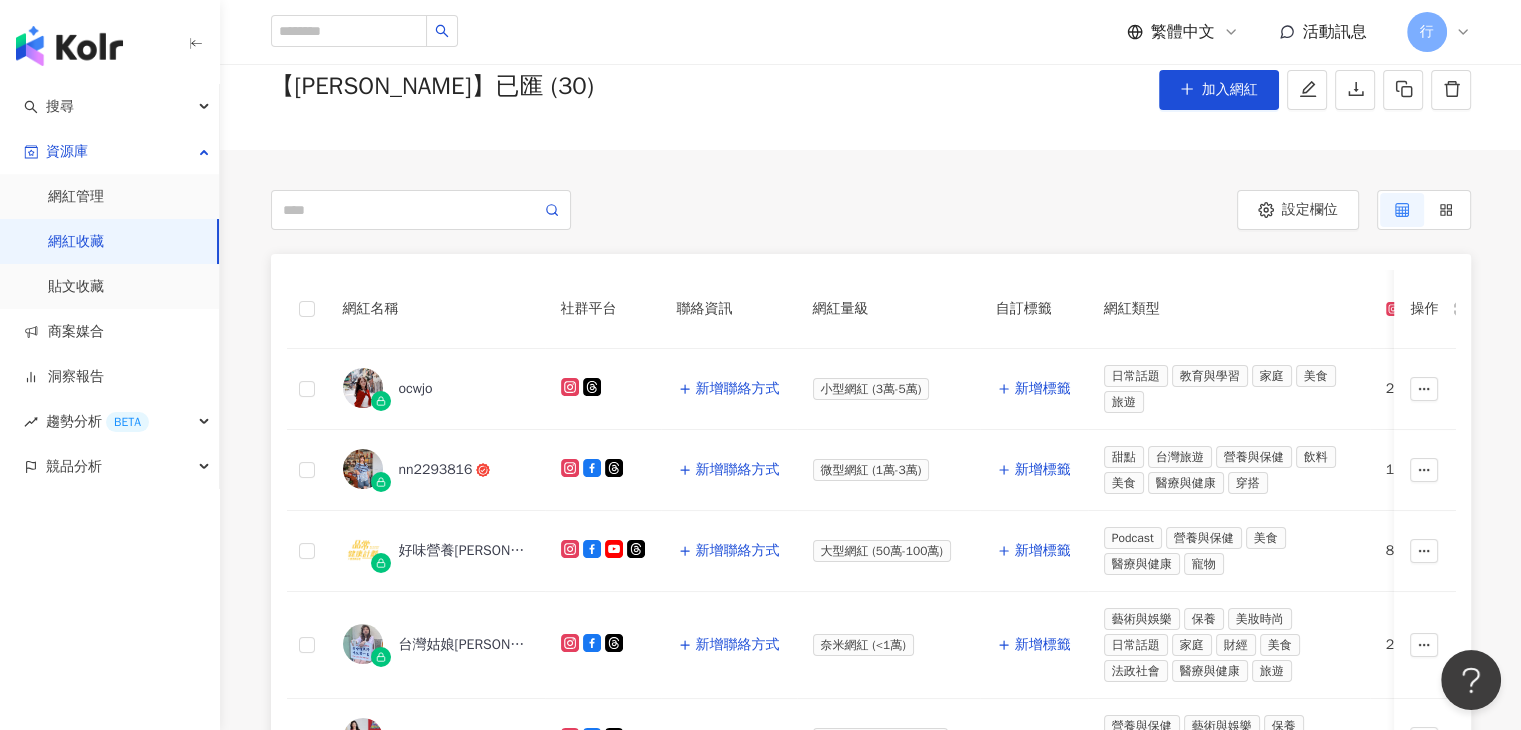 scroll, scrollTop: 200, scrollLeft: 0, axis: vertical 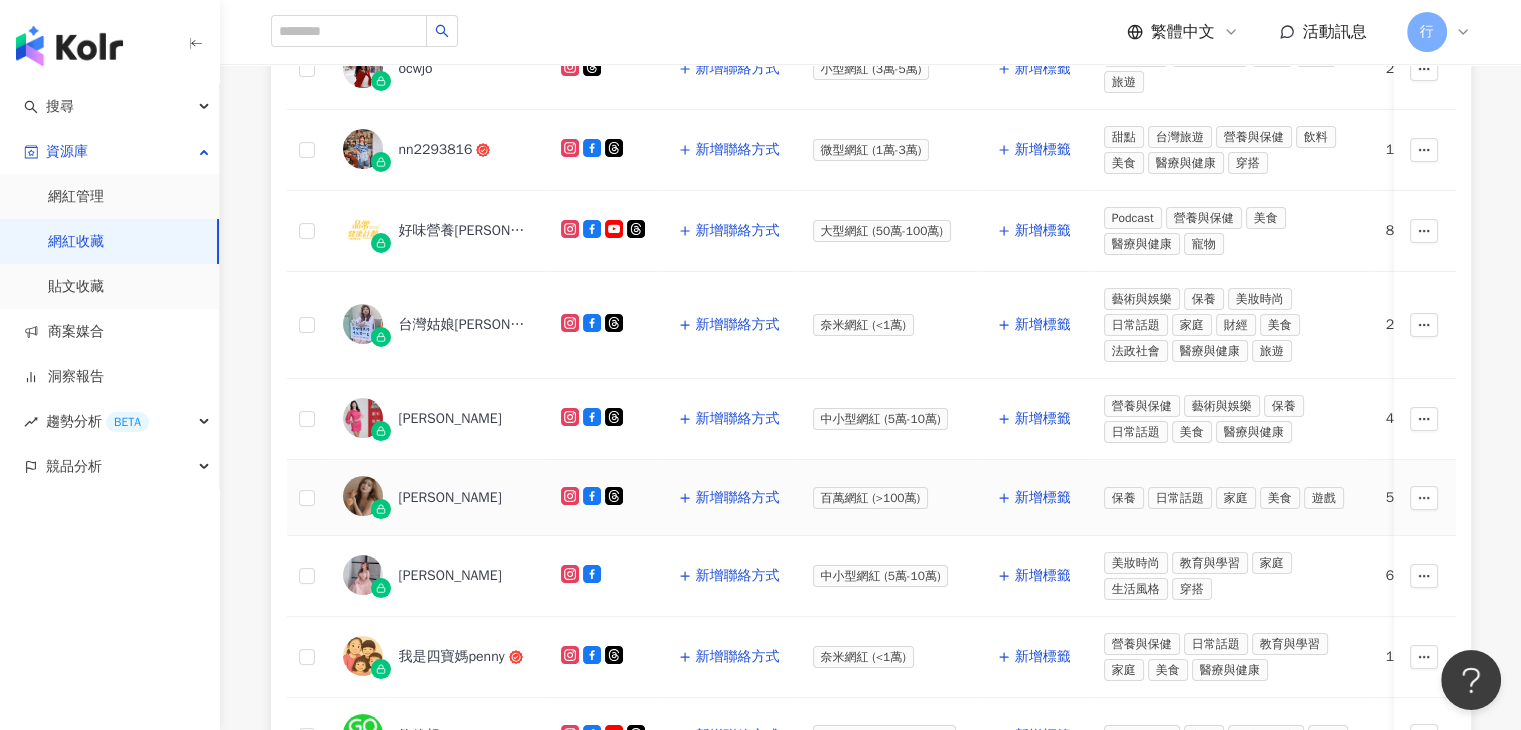 click on "陳泱瑾" at bounding box center [450, 498] 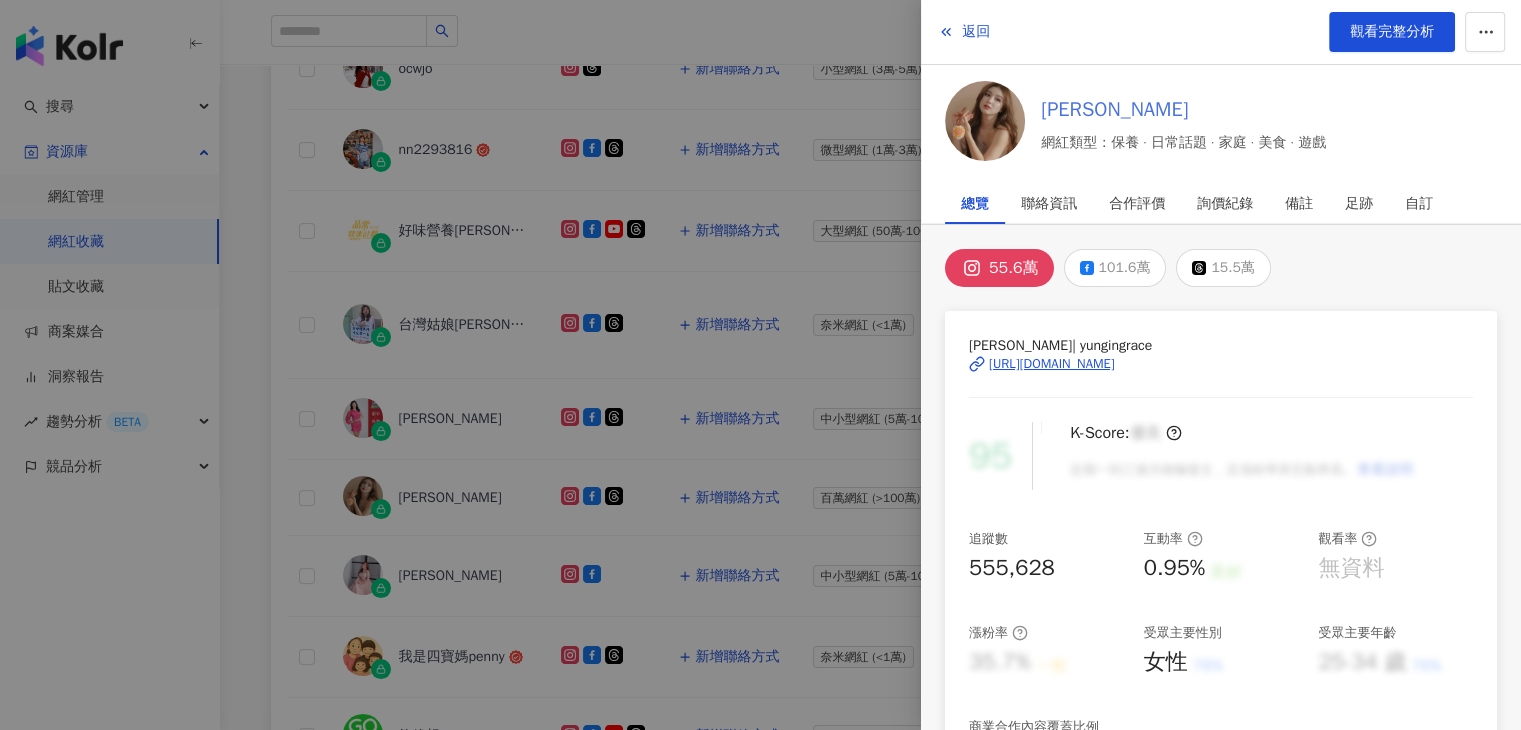 click on "陳泱瑾" at bounding box center (1183, 110) 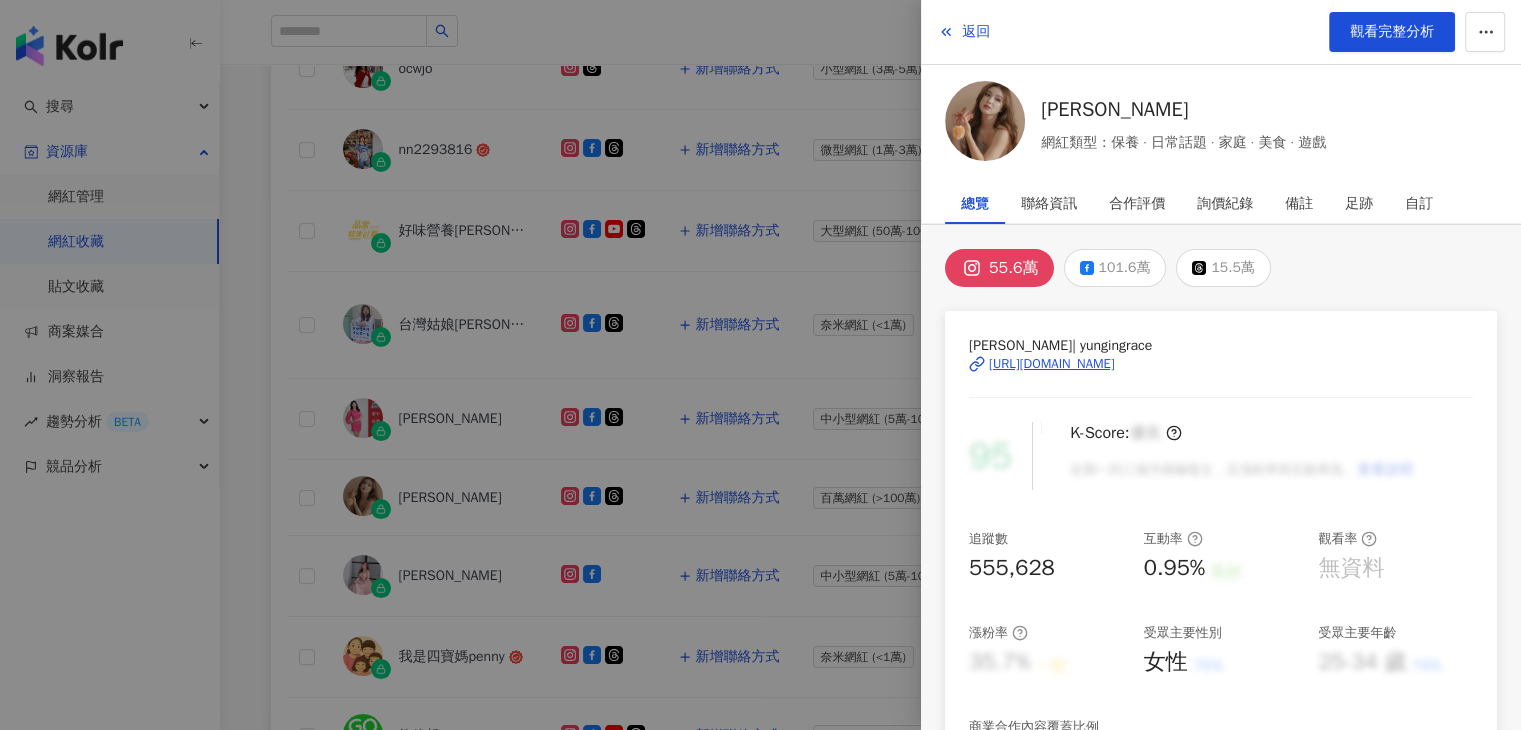click at bounding box center [760, 365] 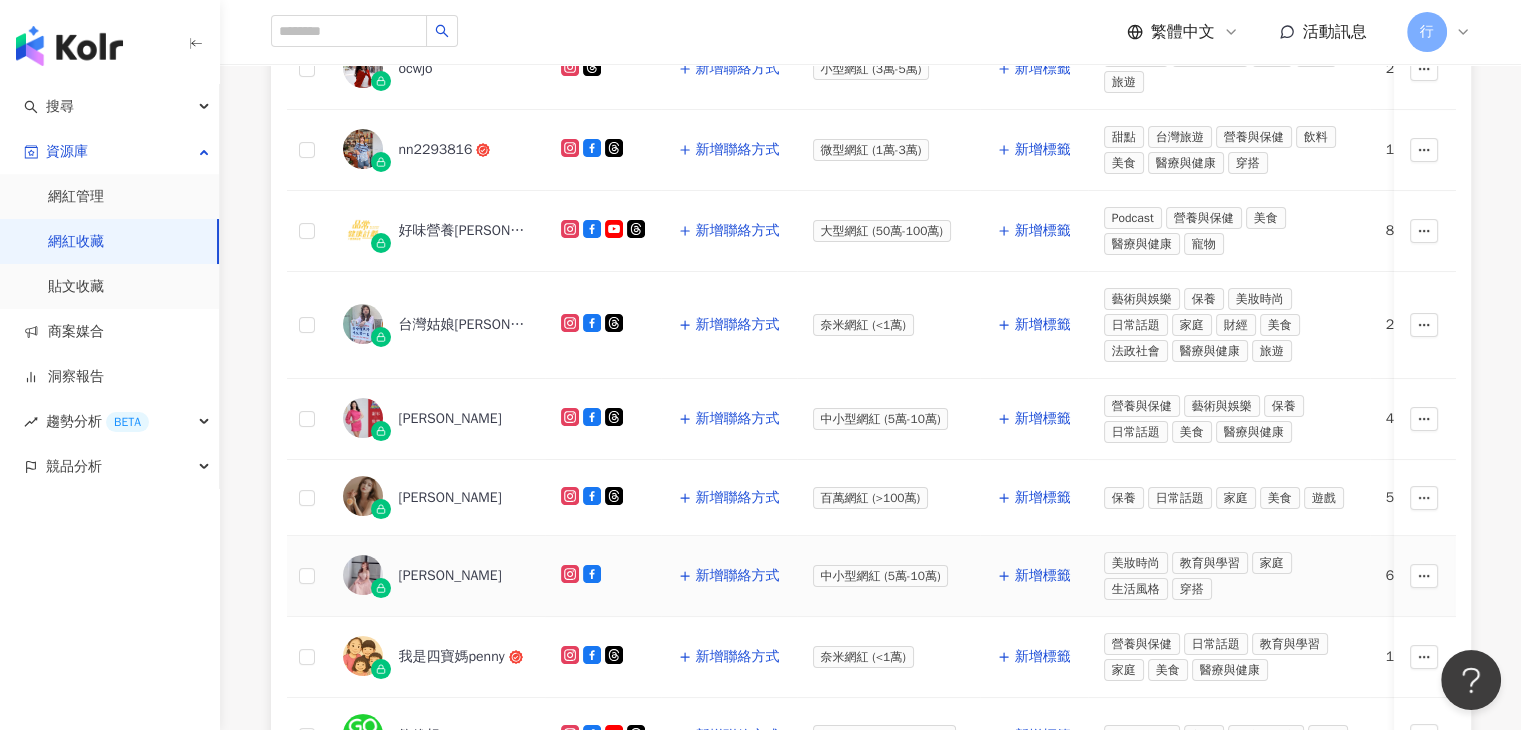 click on "顏千" at bounding box center [450, 576] 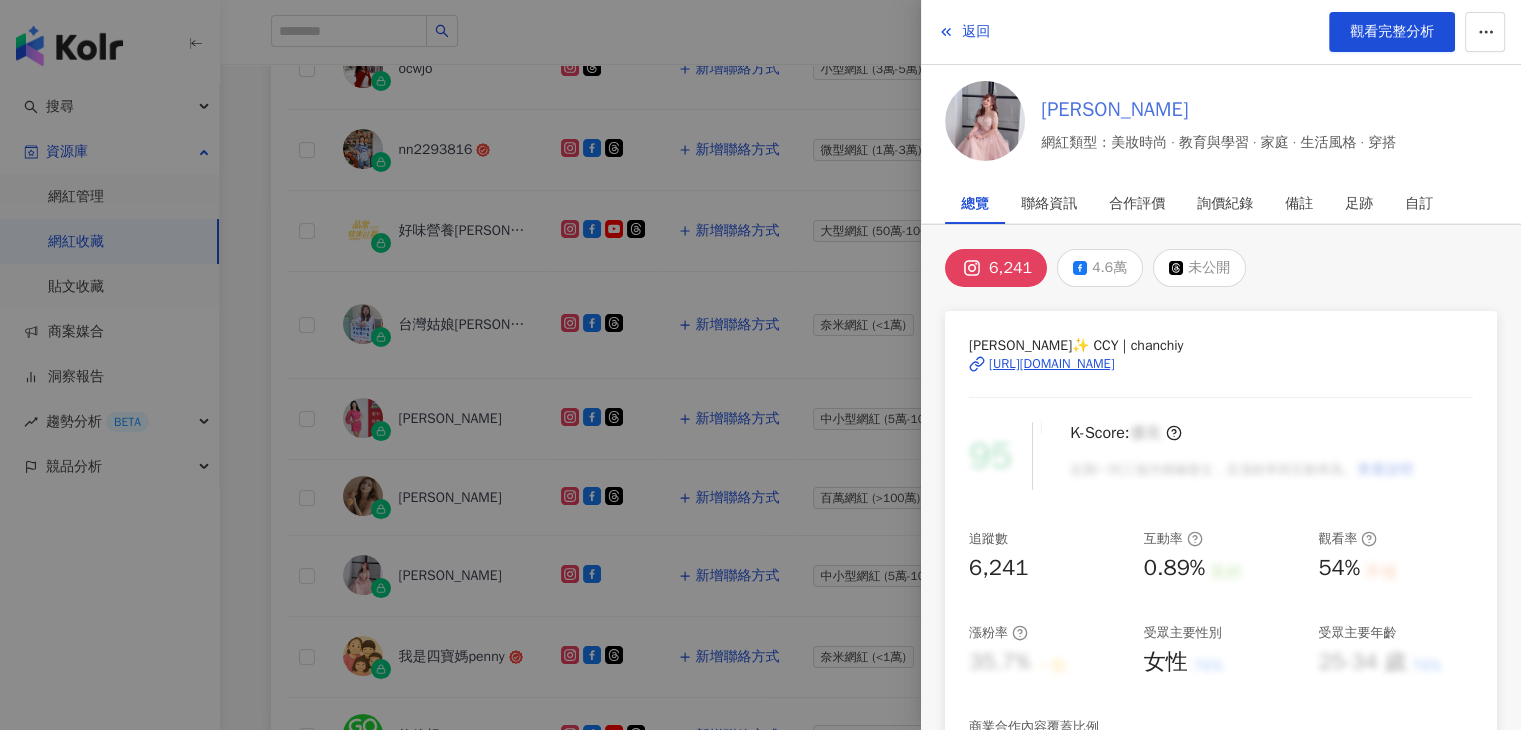 click on "顏千" at bounding box center (1218, 110) 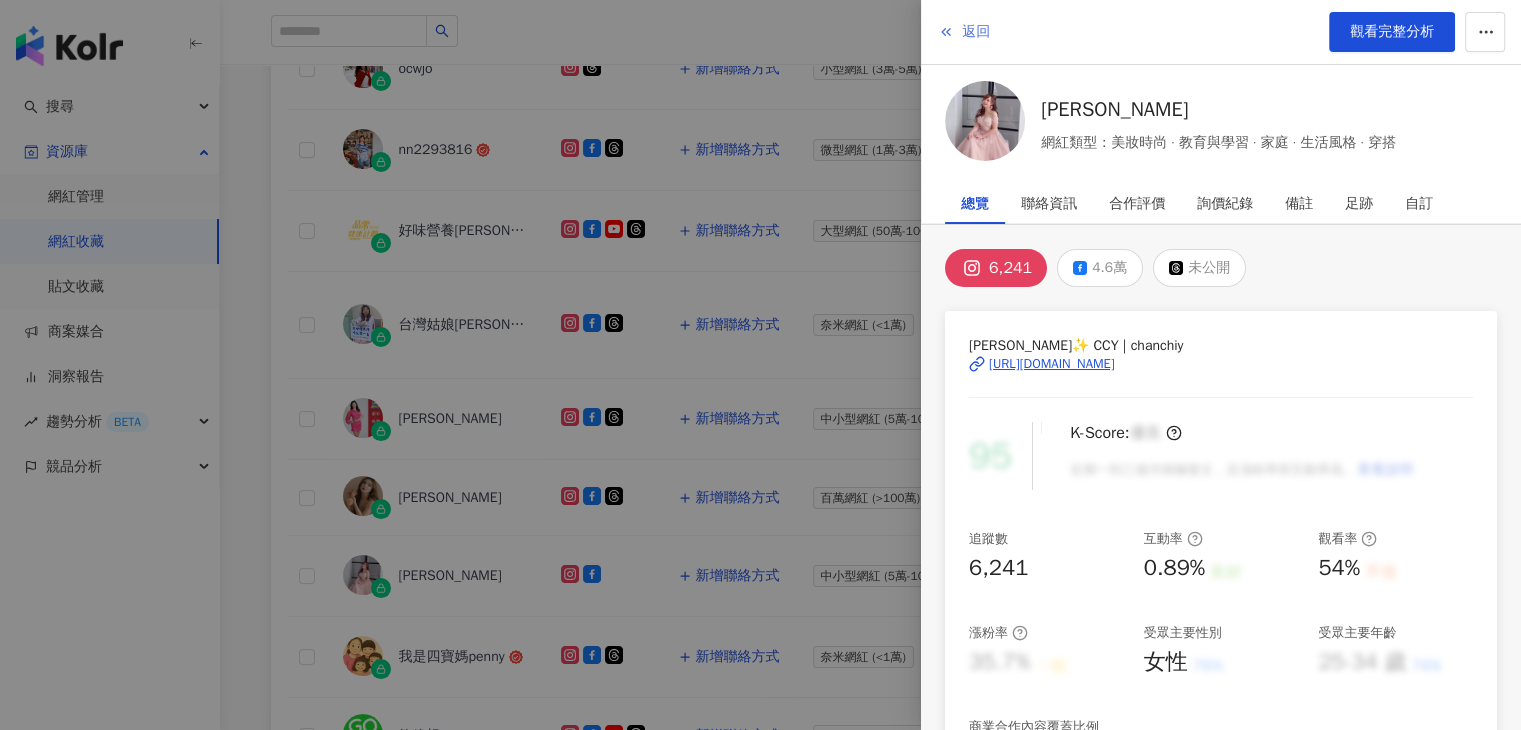 click on "返回" at bounding box center [976, 32] 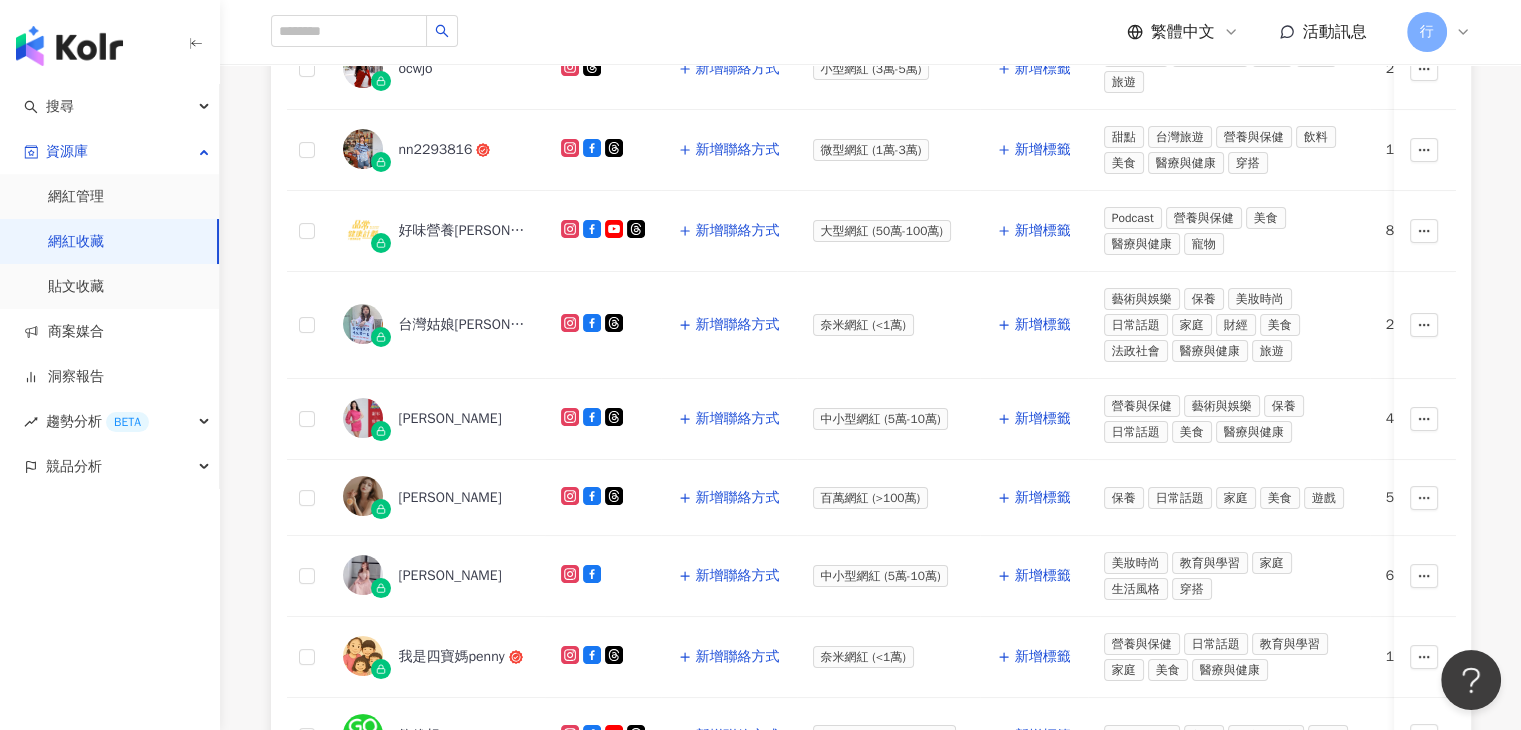 click on "網紅收藏" at bounding box center (76, 242) 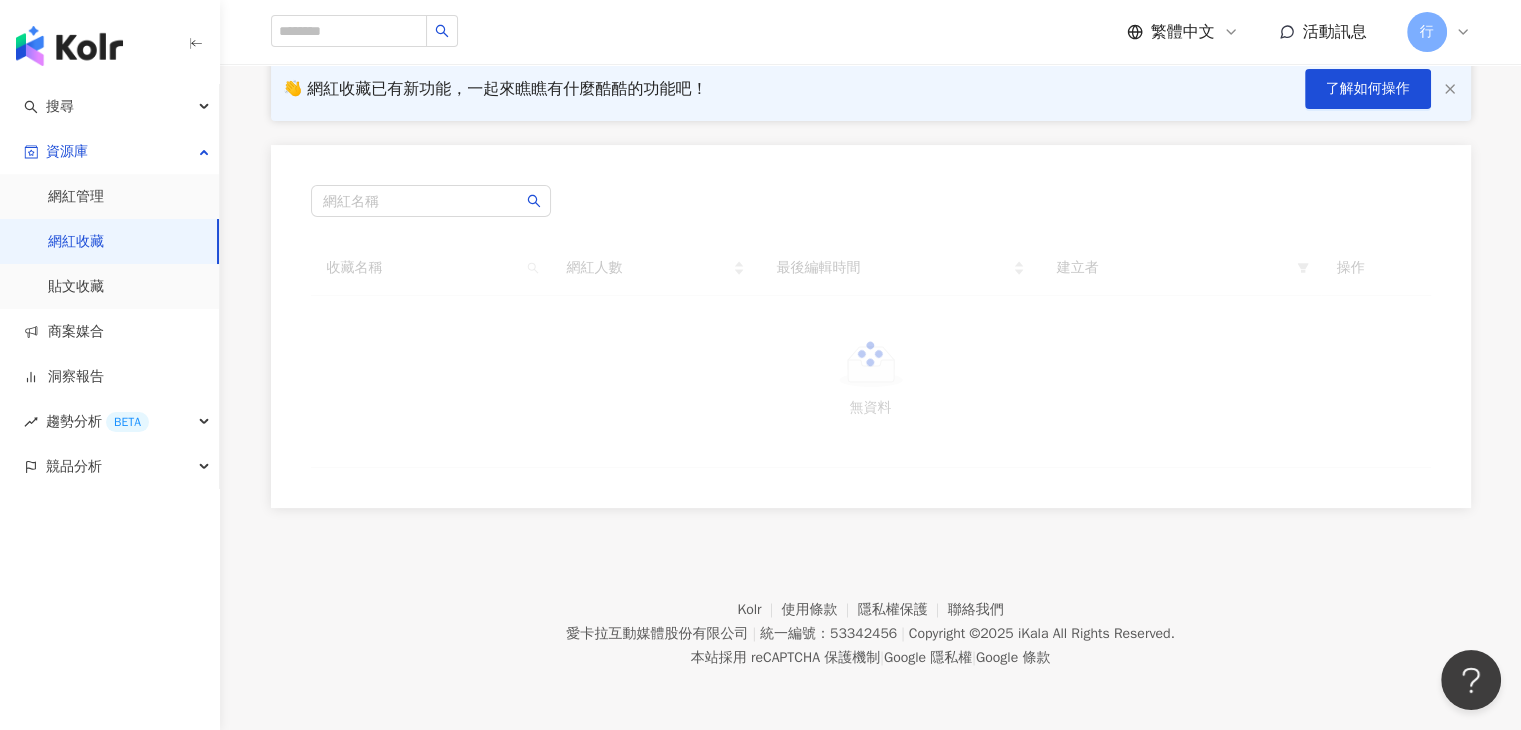 scroll, scrollTop: 0, scrollLeft: 0, axis: both 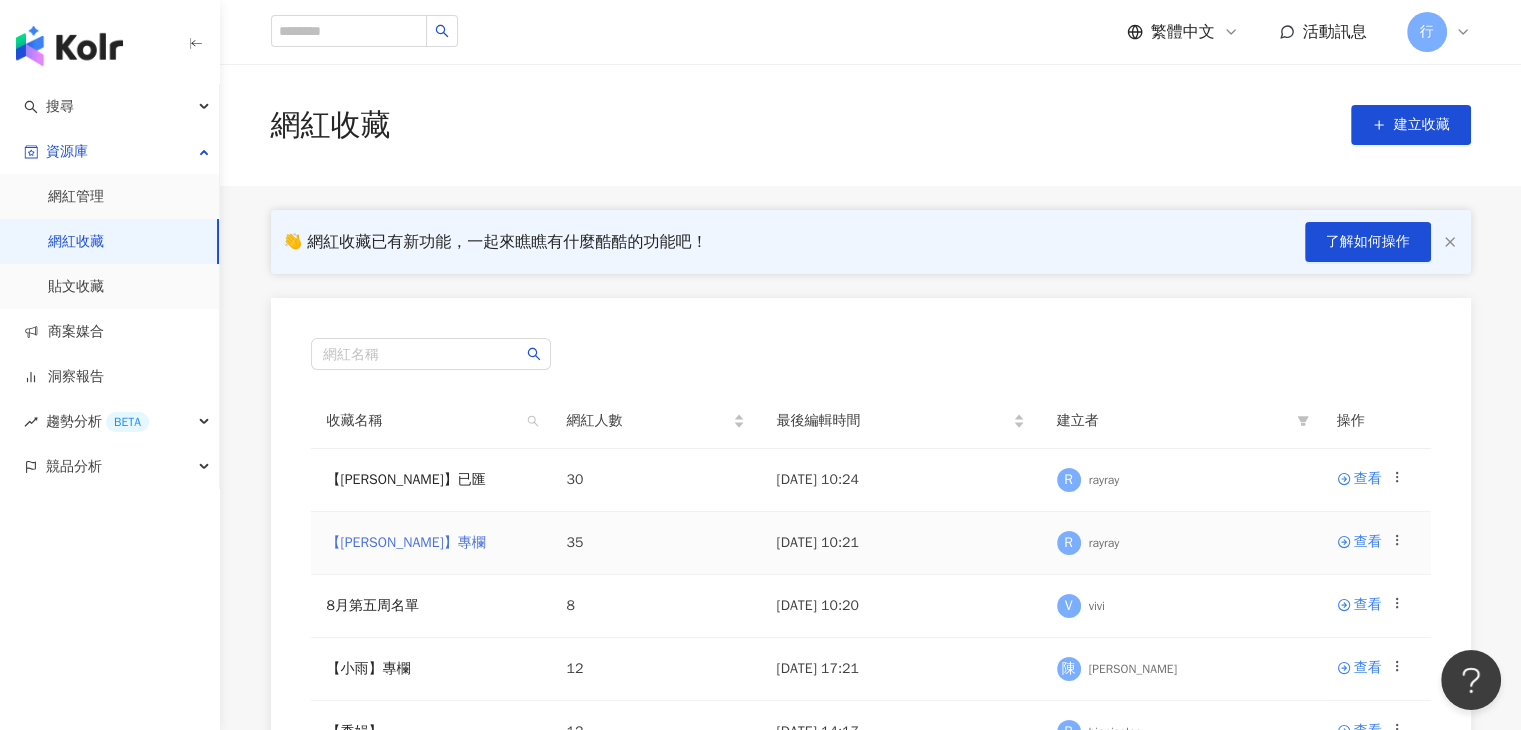 click on "【RAY】專欄" at bounding box center (406, 542) 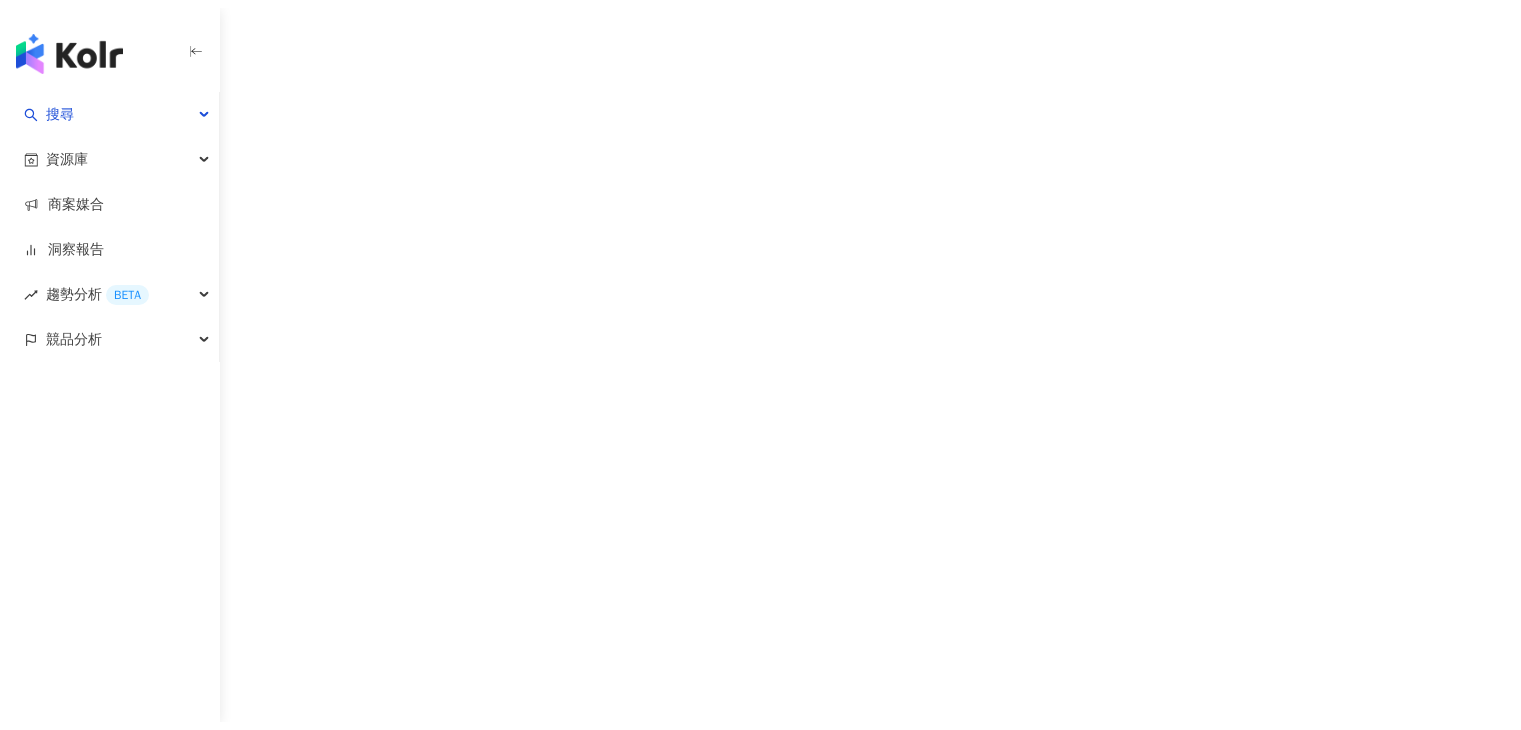scroll, scrollTop: 0, scrollLeft: 0, axis: both 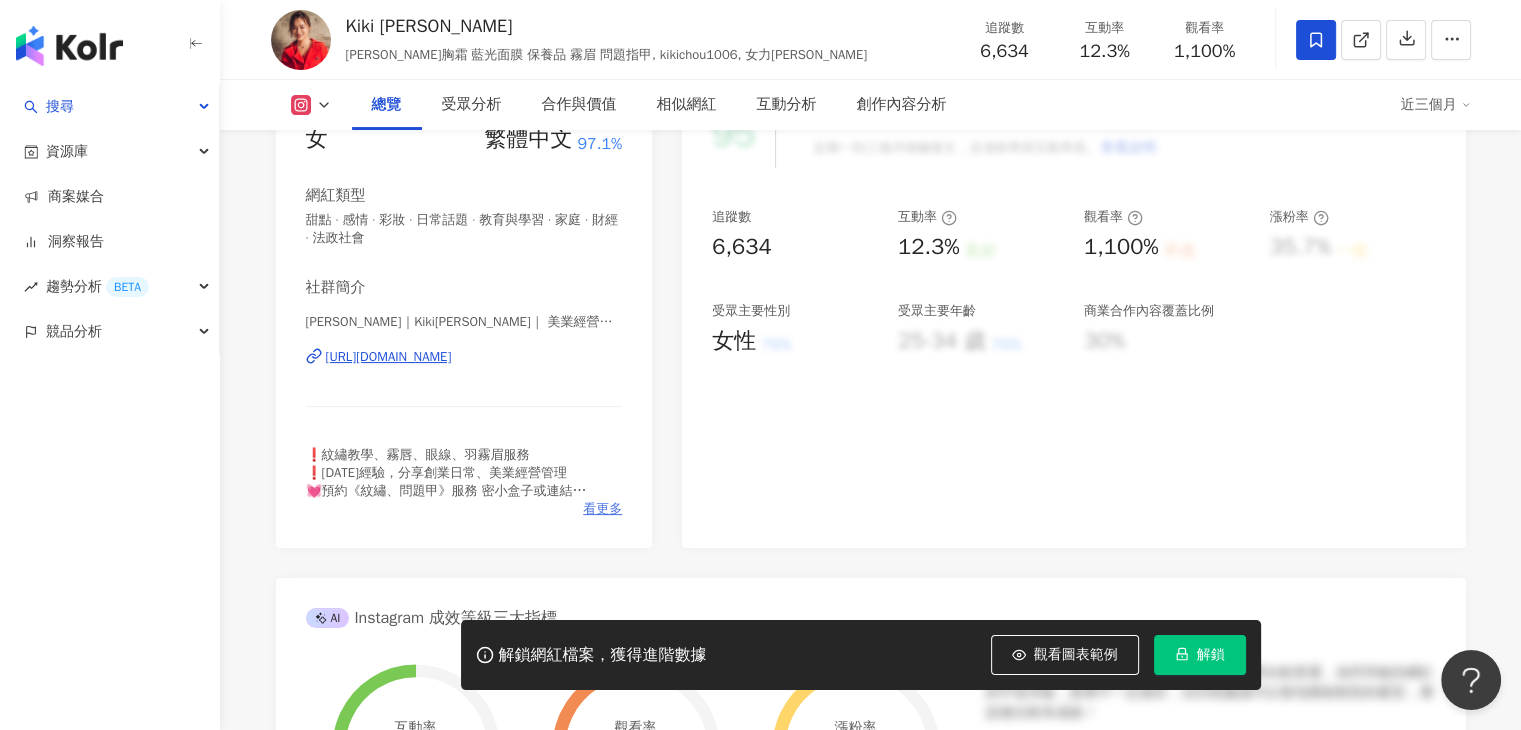click on "看更多" at bounding box center [602, 509] 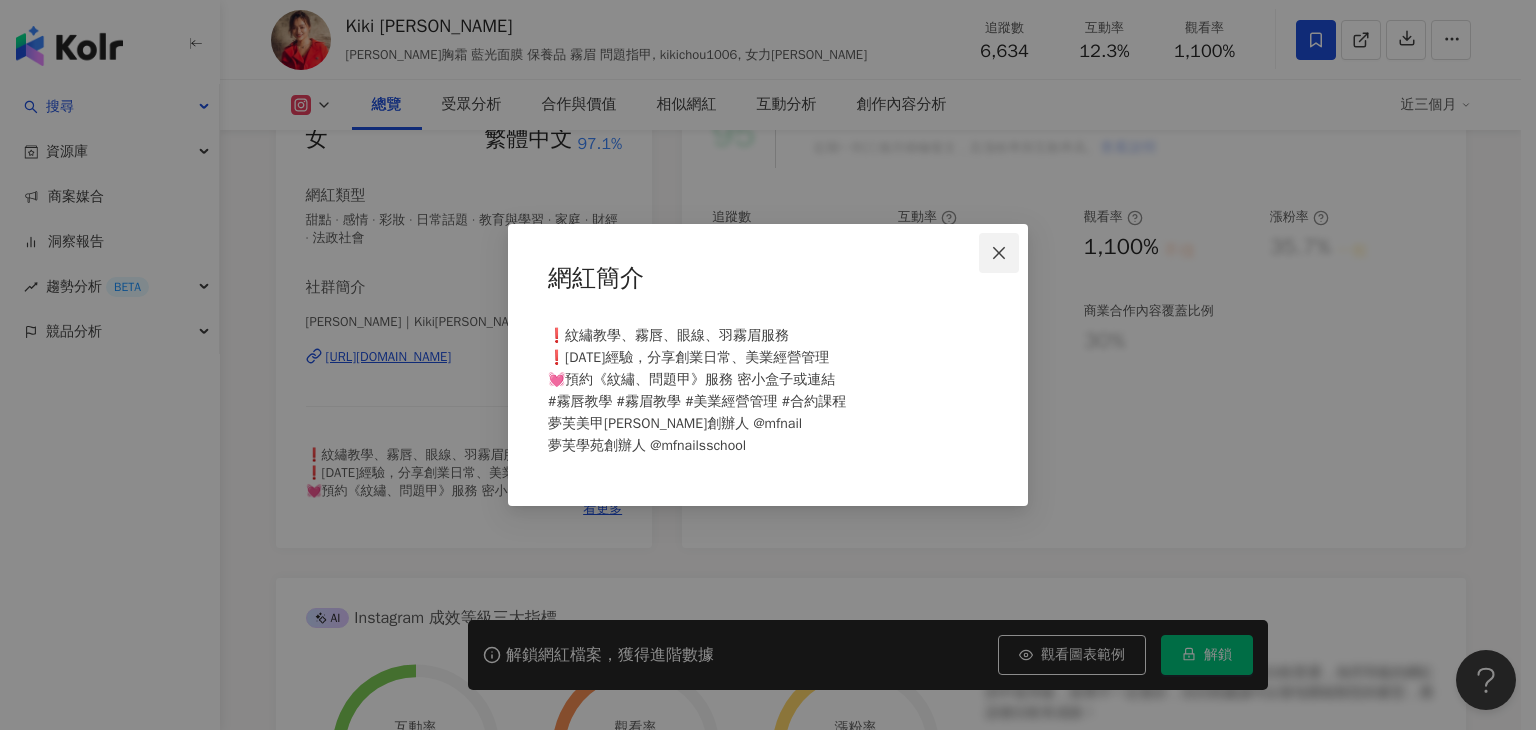 click 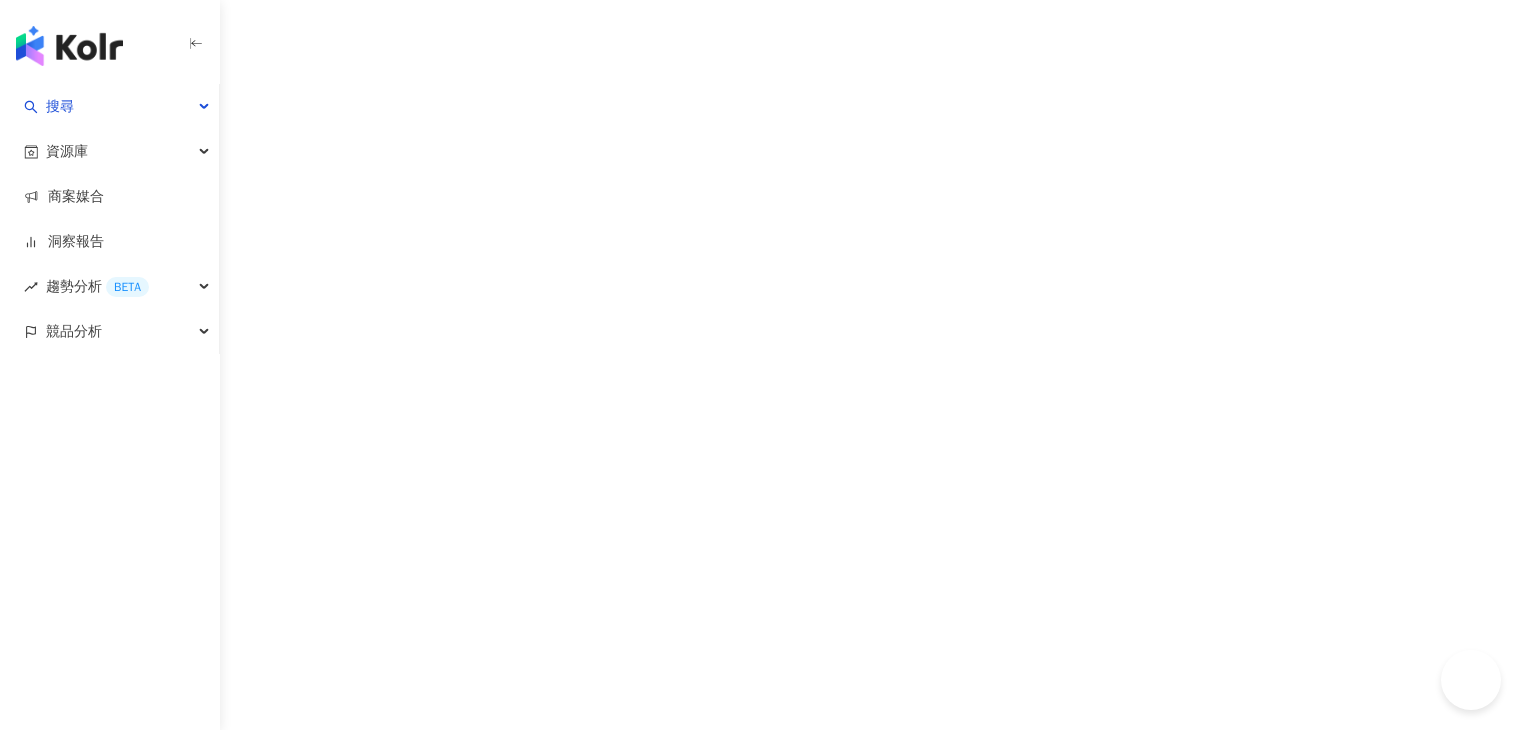 scroll, scrollTop: 0, scrollLeft: 0, axis: both 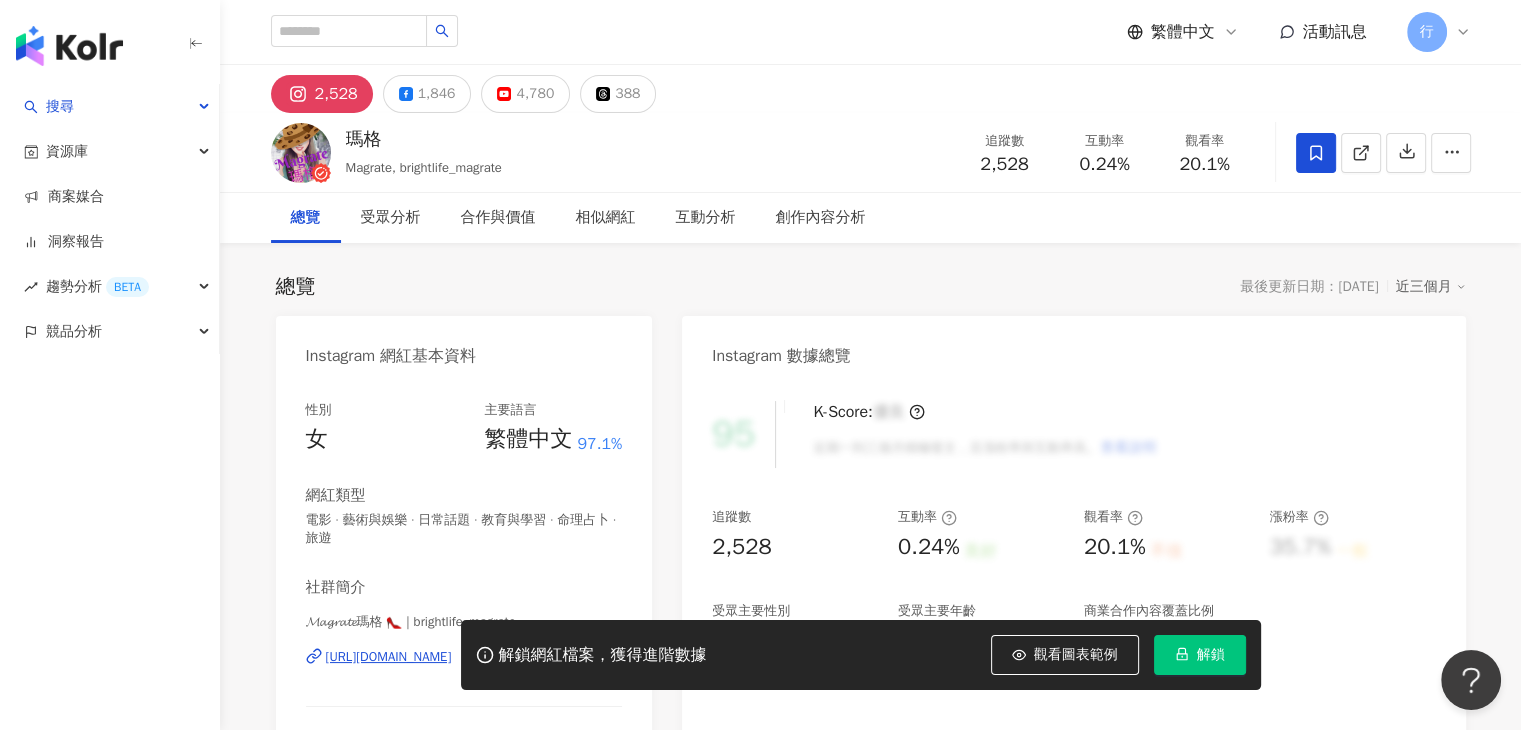 click on "95 K-Score :   優良 近期一到三個月積極發文，且漲粉率與互動率高。 查看說明 追蹤數   2,528 互動率   0.24% 良好 觀看率   20.1% 不佳 漲粉率   35.7% 一般 受眾主要性別   男性 76% 受眾主要年齡   25-34 歲 76% 商業合作內容覆蓋比例   30%" at bounding box center [1073, 605] 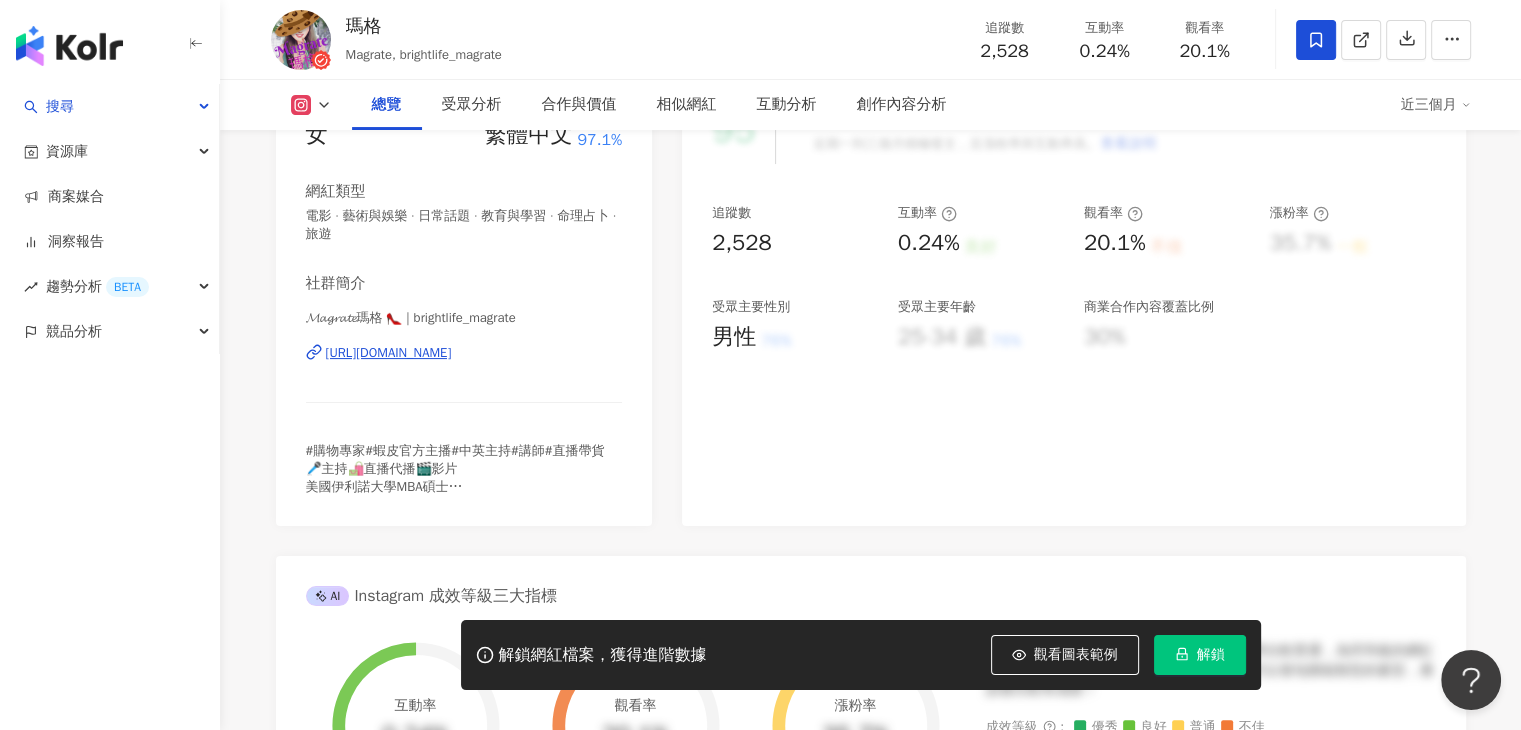 scroll, scrollTop: 300, scrollLeft: 0, axis: vertical 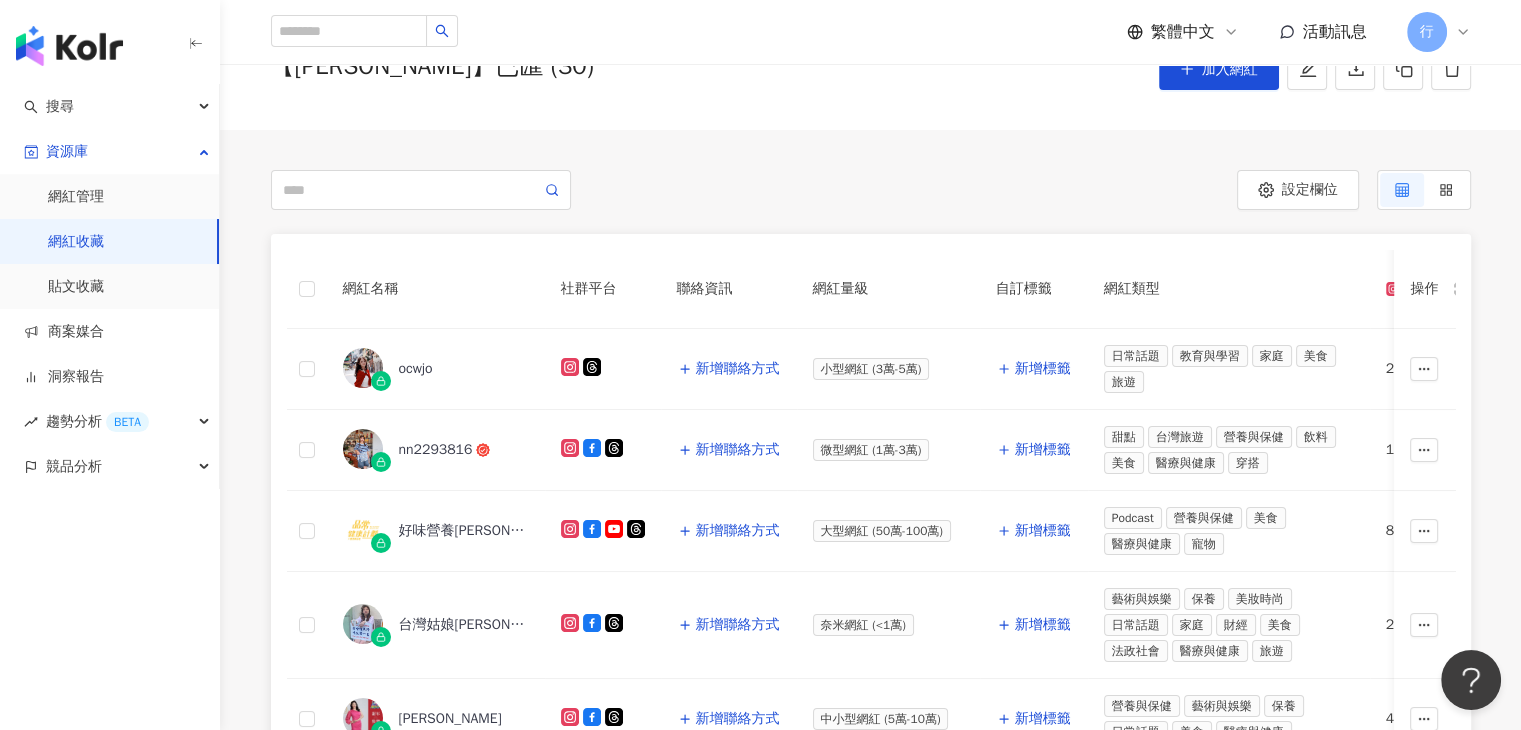 click on "網紅收藏" at bounding box center (76, 242) 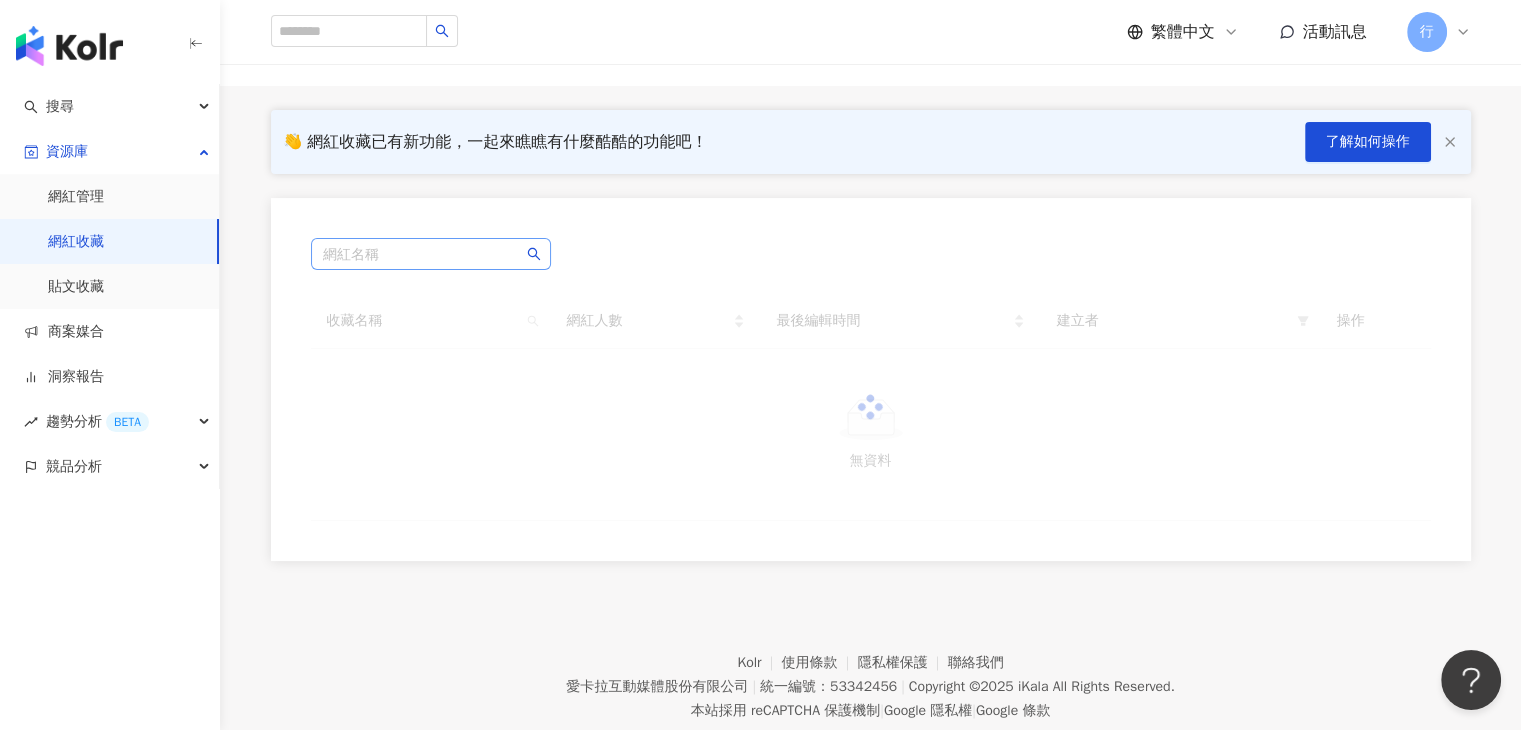 scroll, scrollTop: 0, scrollLeft: 0, axis: both 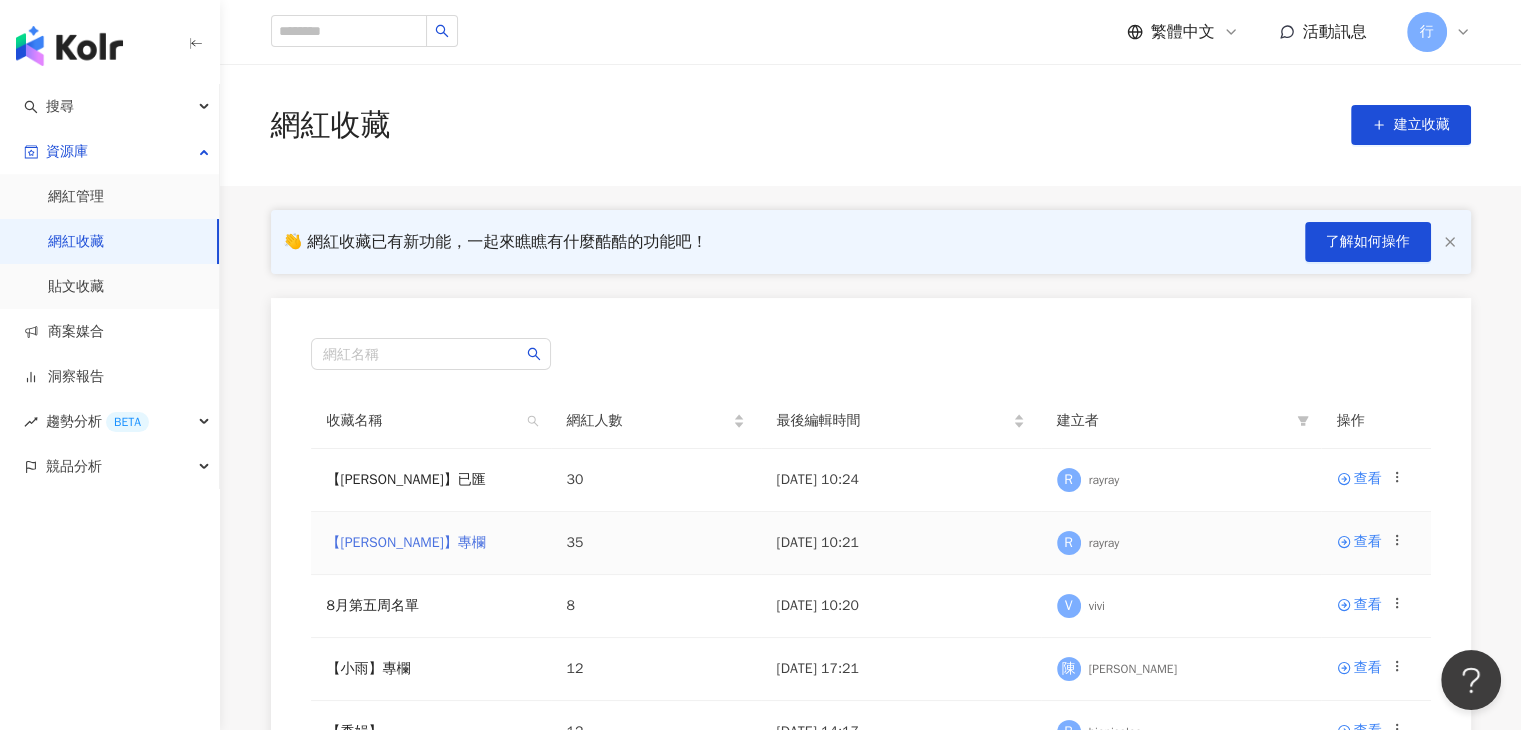 click on "【RAY】專欄" at bounding box center (406, 542) 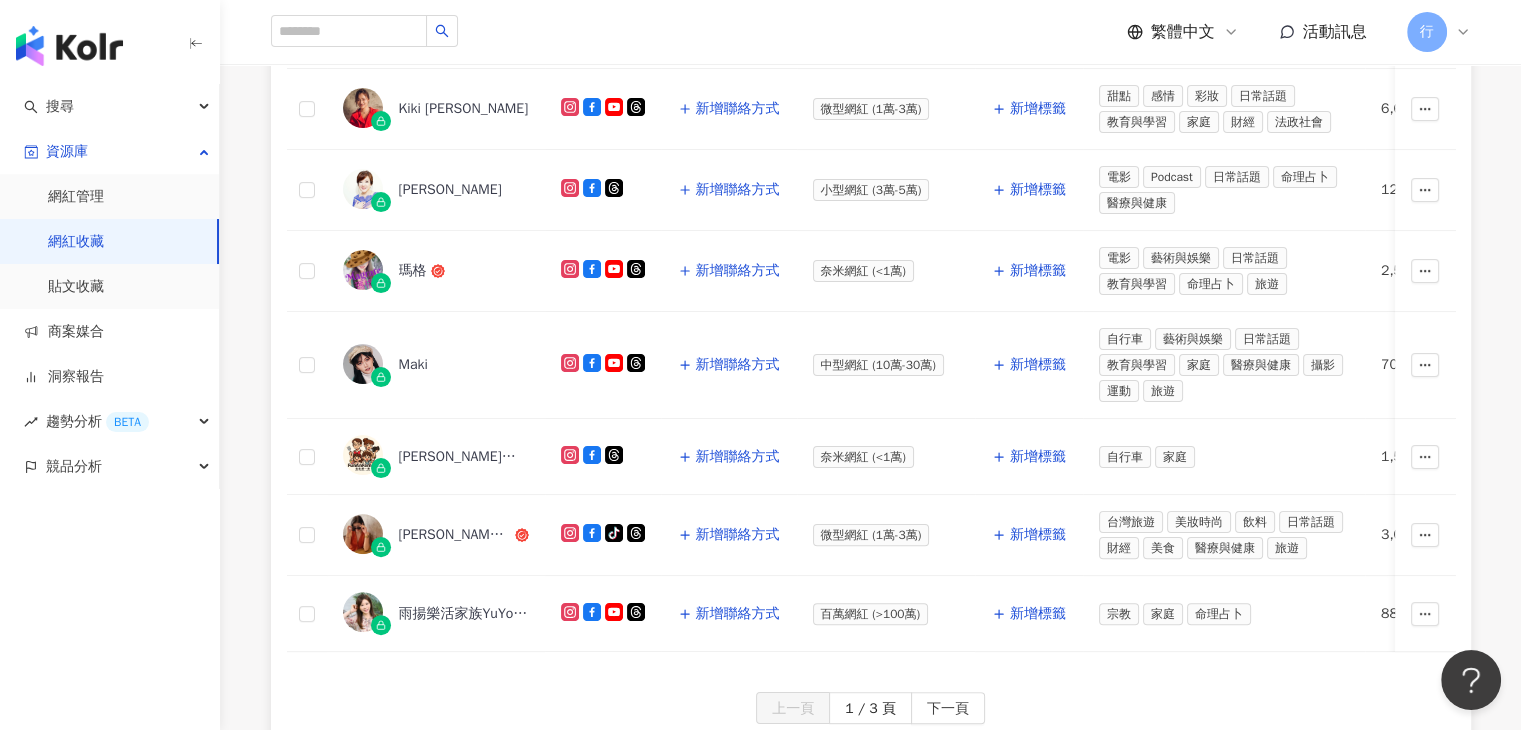 scroll, scrollTop: 753, scrollLeft: 0, axis: vertical 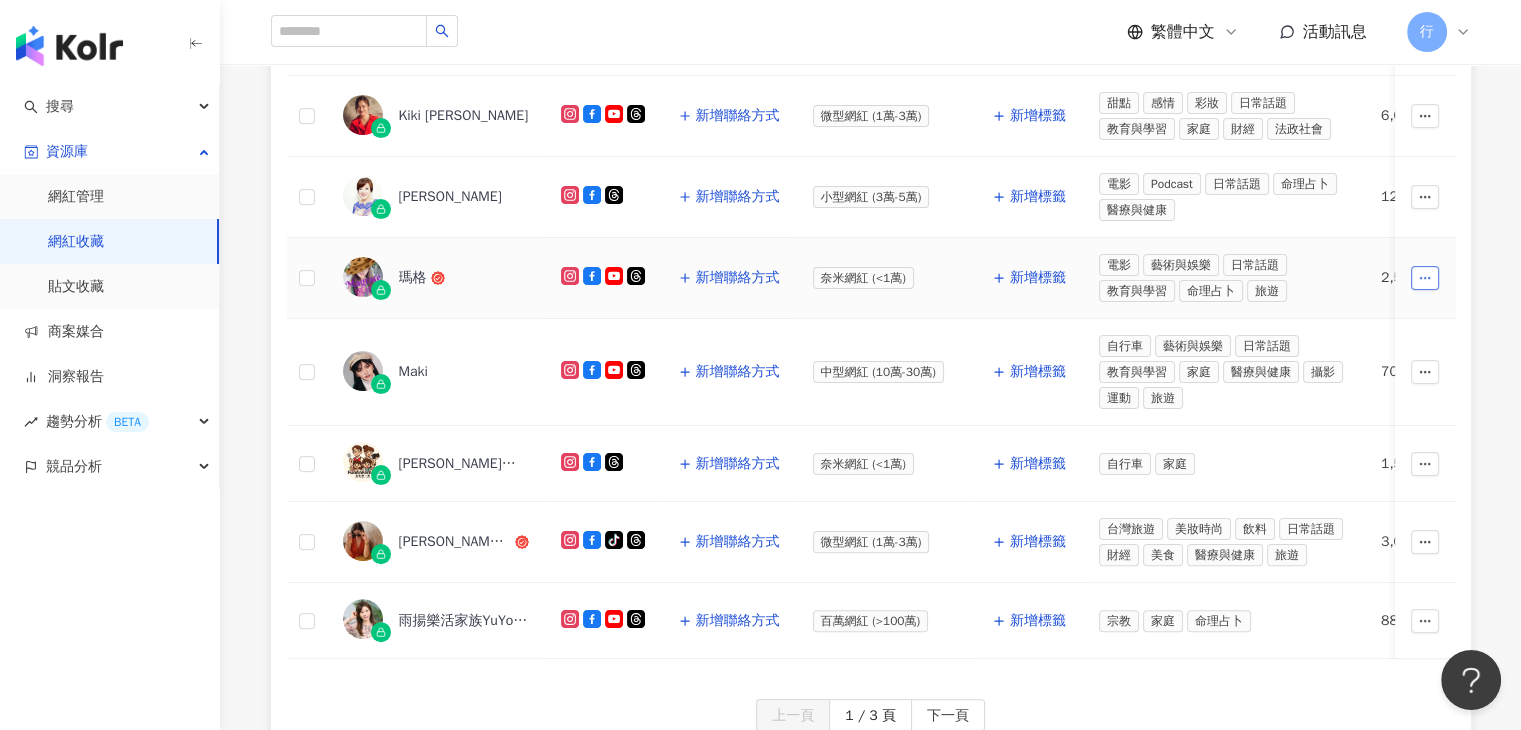 click at bounding box center (1425, 278) 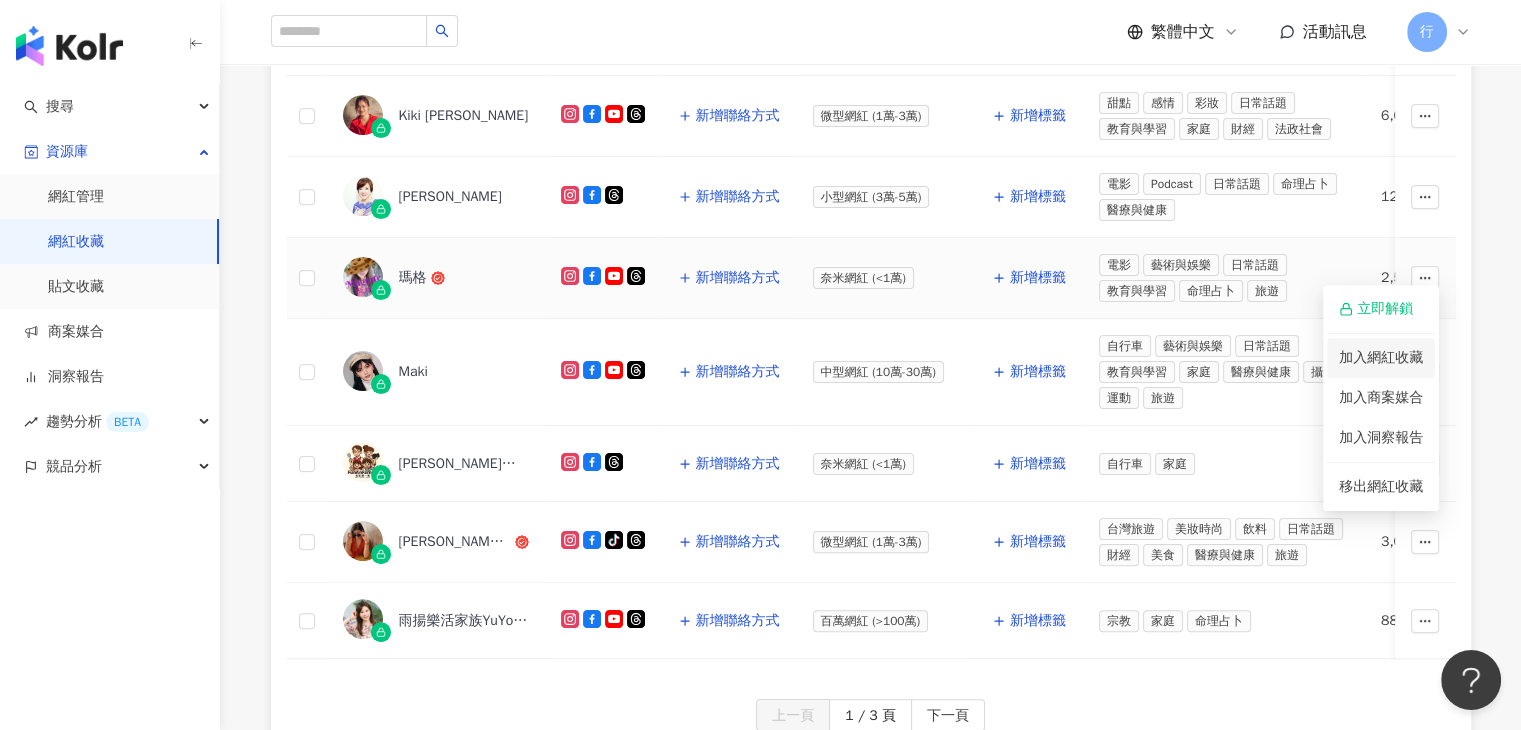 click on "加入網紅收藏" at bounding box center (1381, 358) 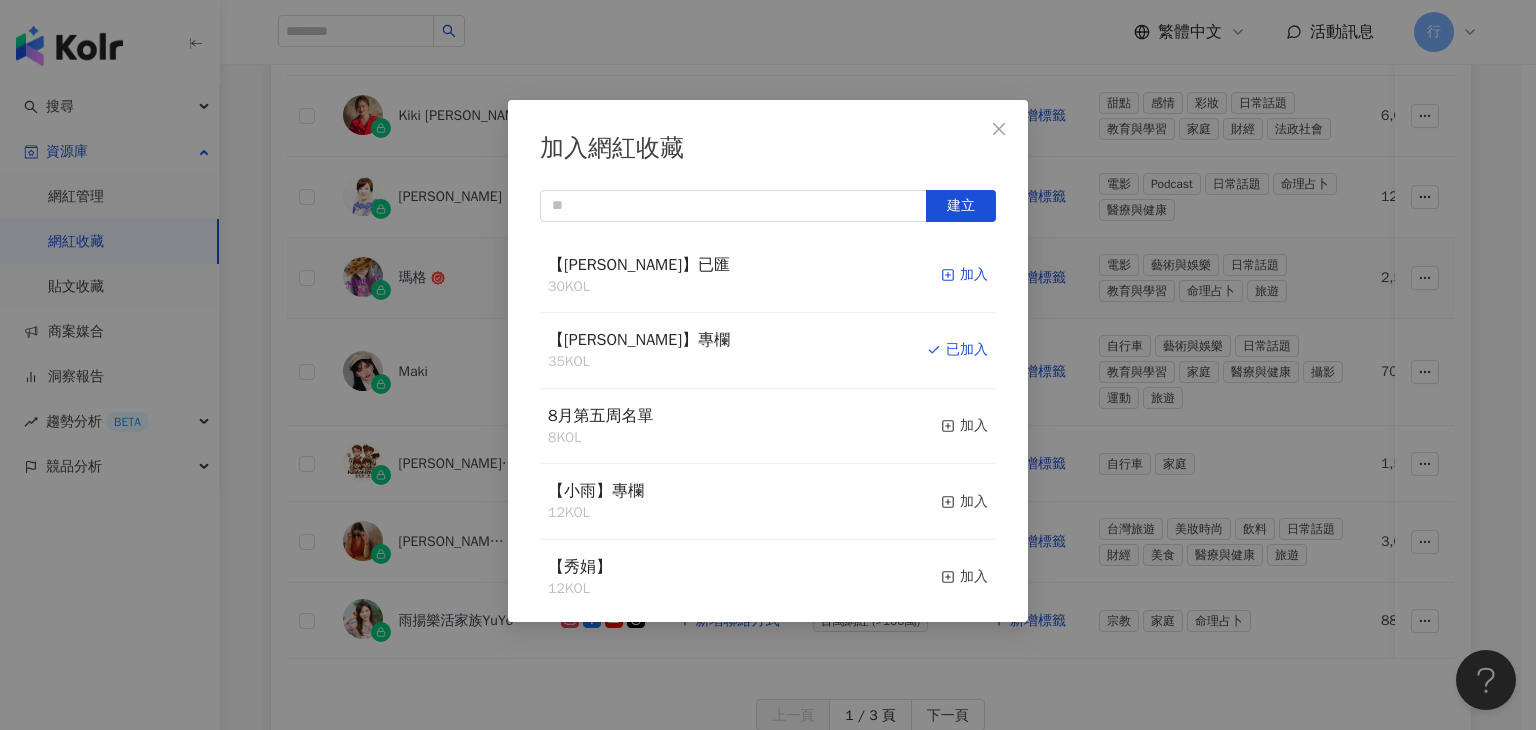 click on "加入" at bounding box center [964, 275] 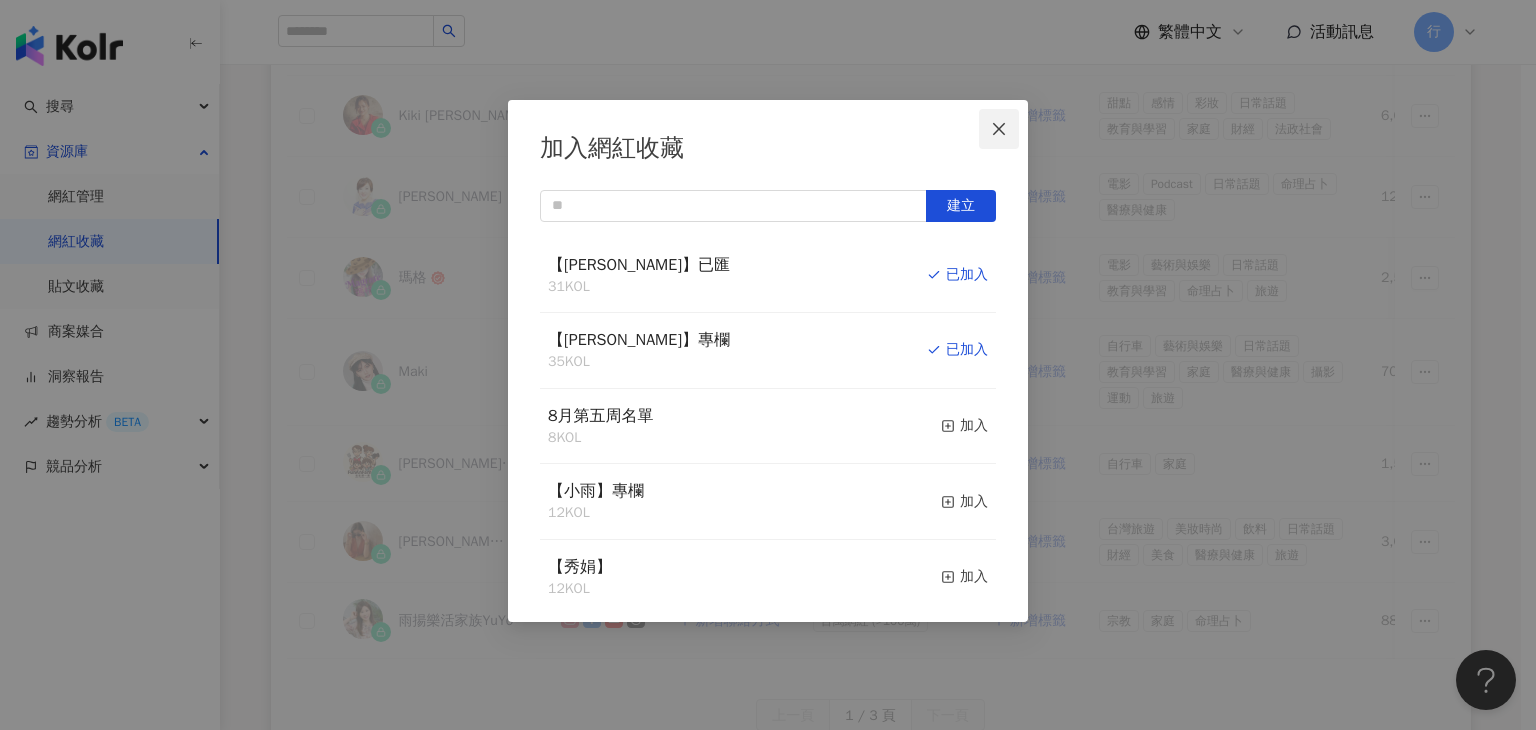 click 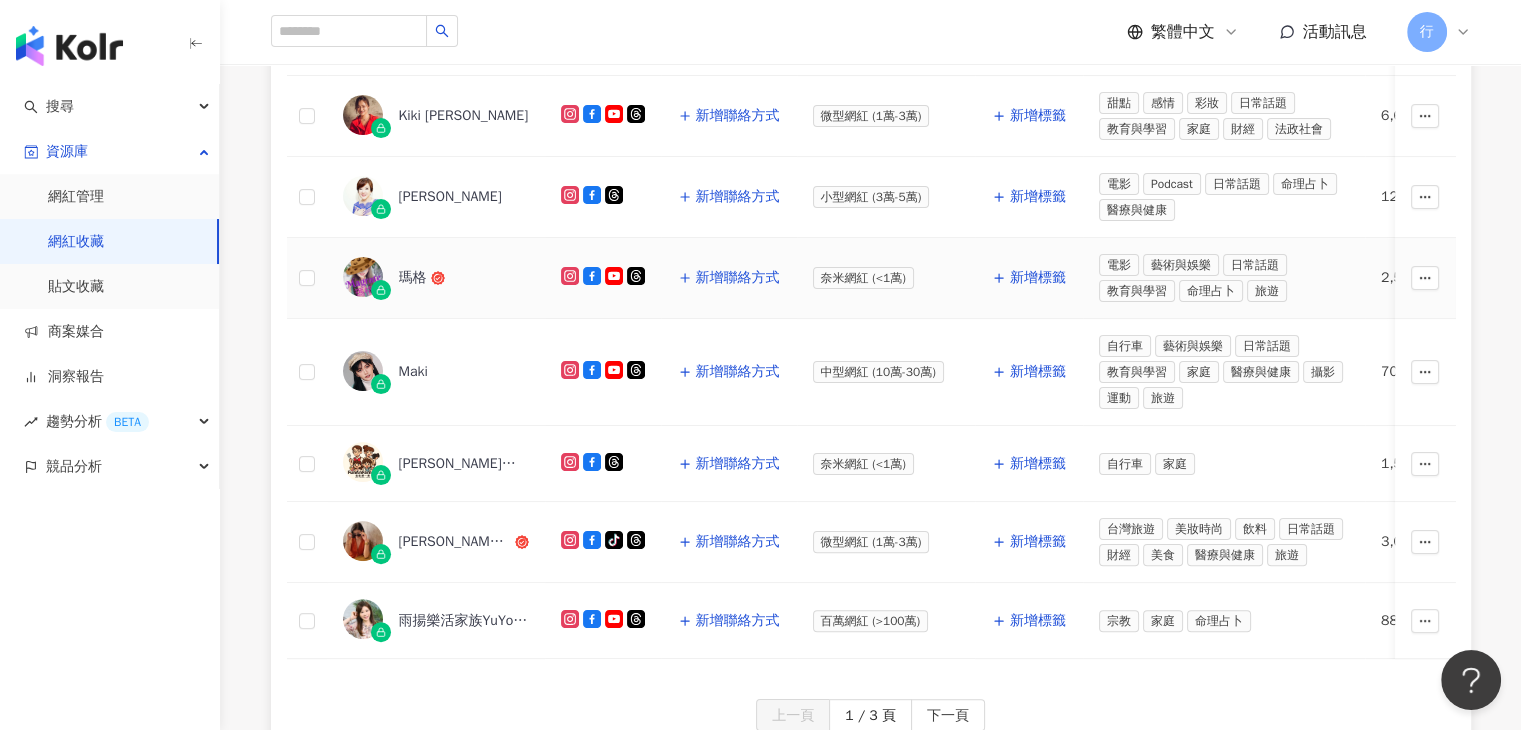 click on "瑪格" at bounding box center (413, 278) 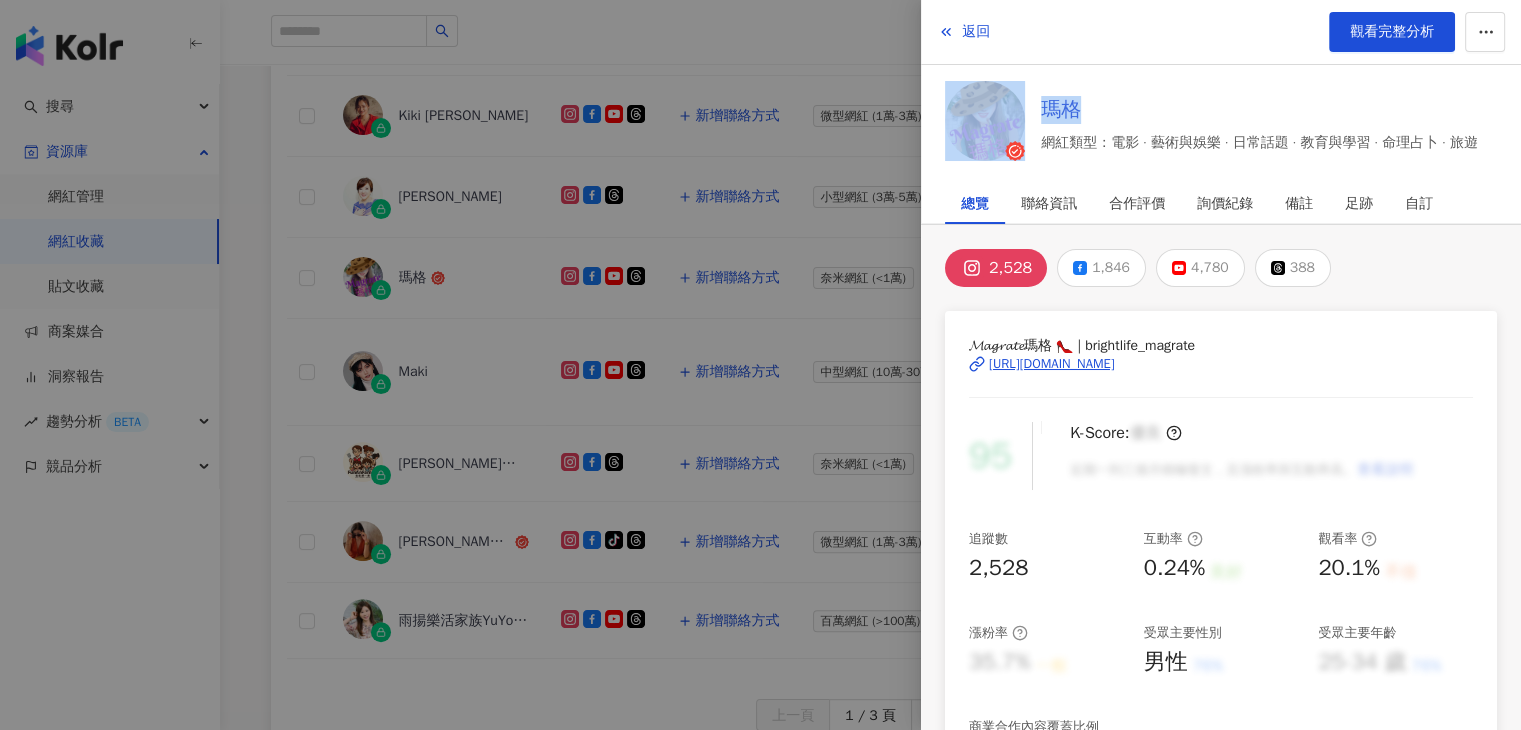 drag, startPoint x: 1031, startPoint y: 109, endPoint x: 1074, endPoint y: 105, distance: 43.185646 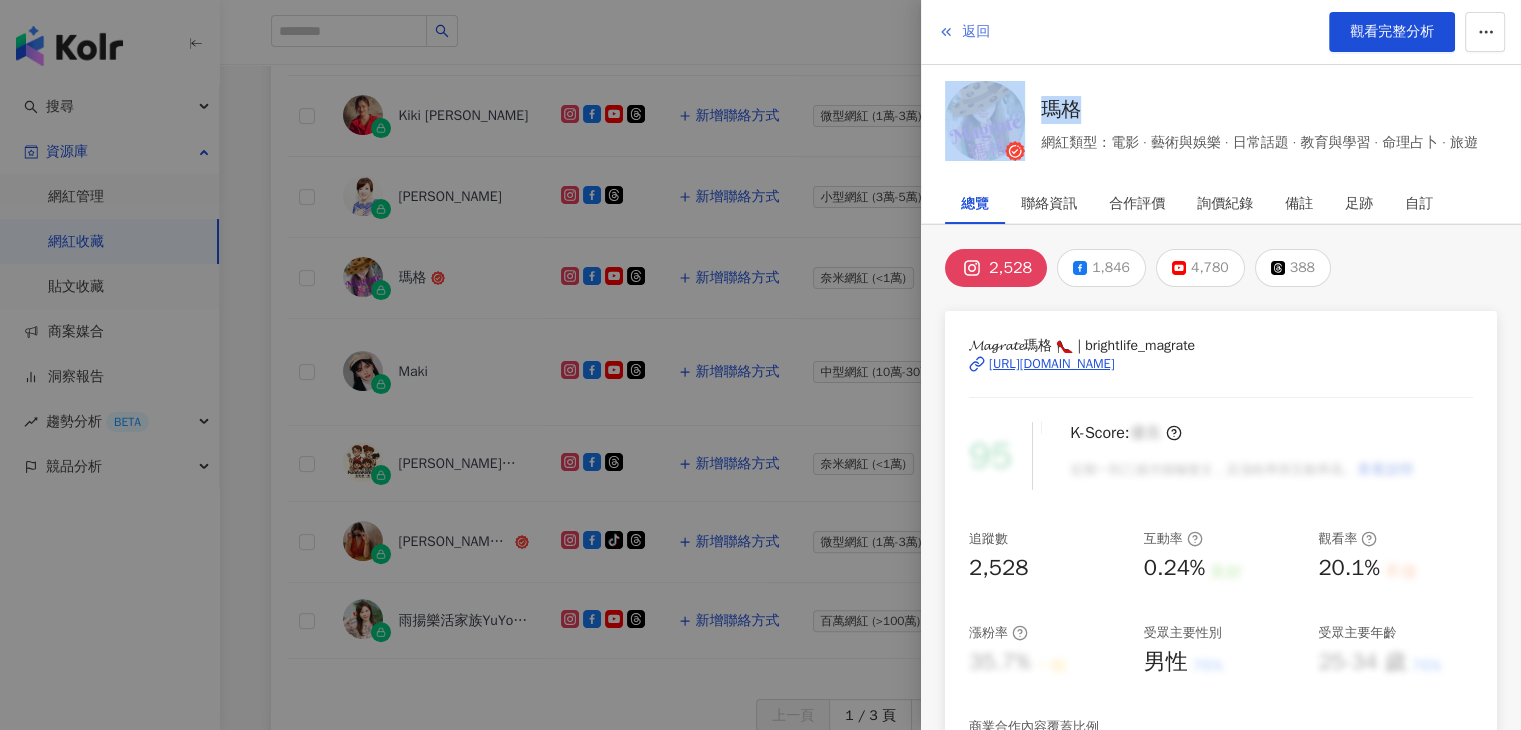 click on "返回" at bounding box center (964, 32) 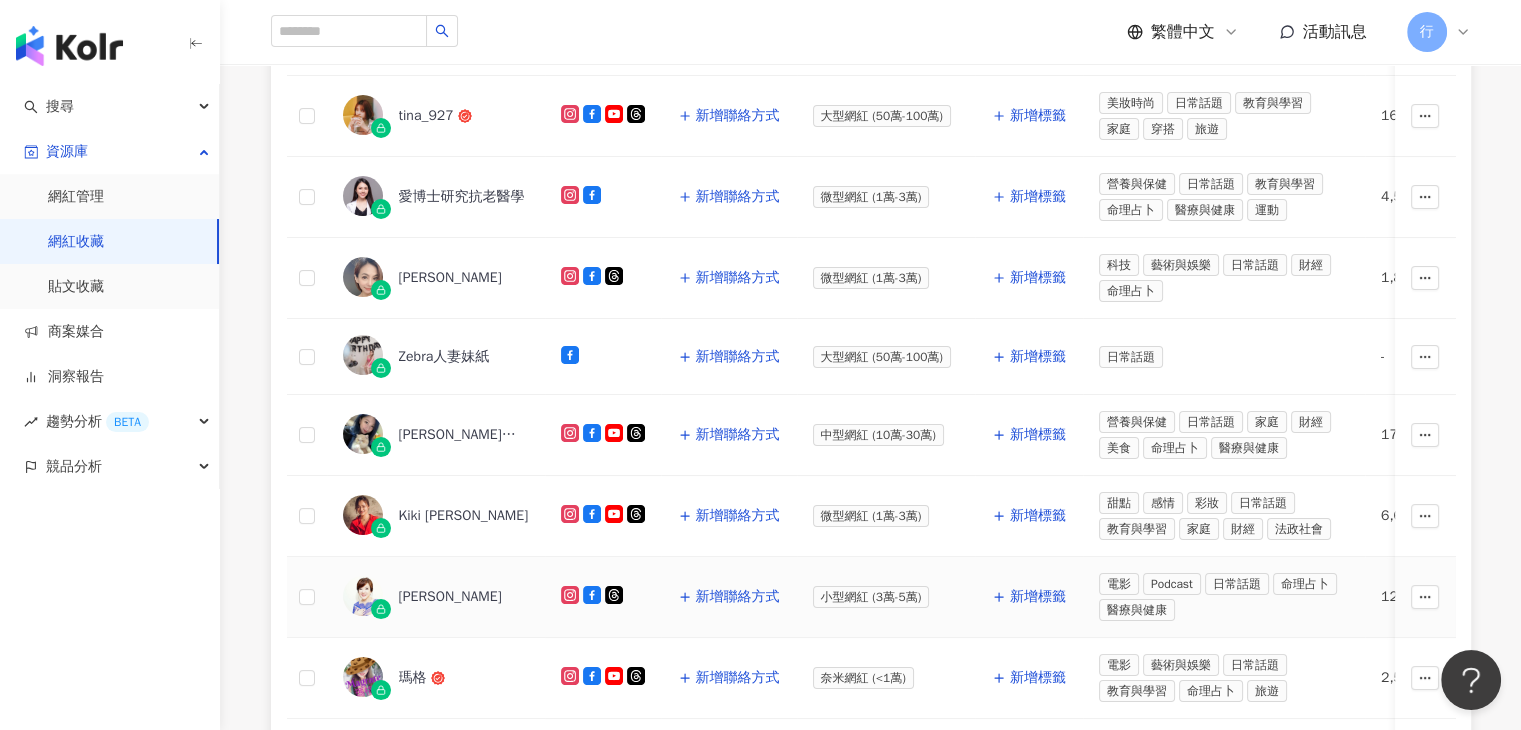scroll, scrollTop: 553, scrollLeft: 0, axis: vertical 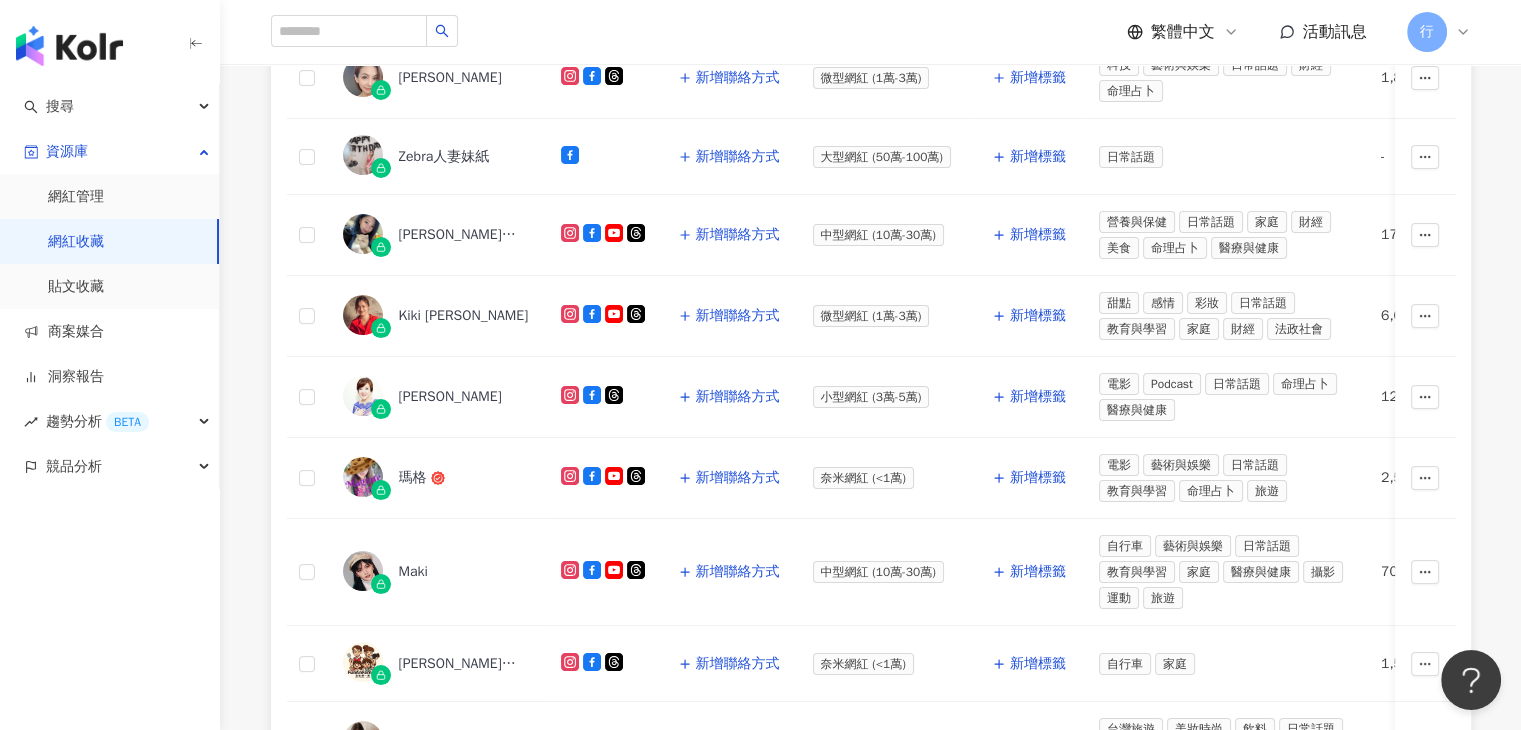 click on "網紅收藏" at bounding box center (76, 242) 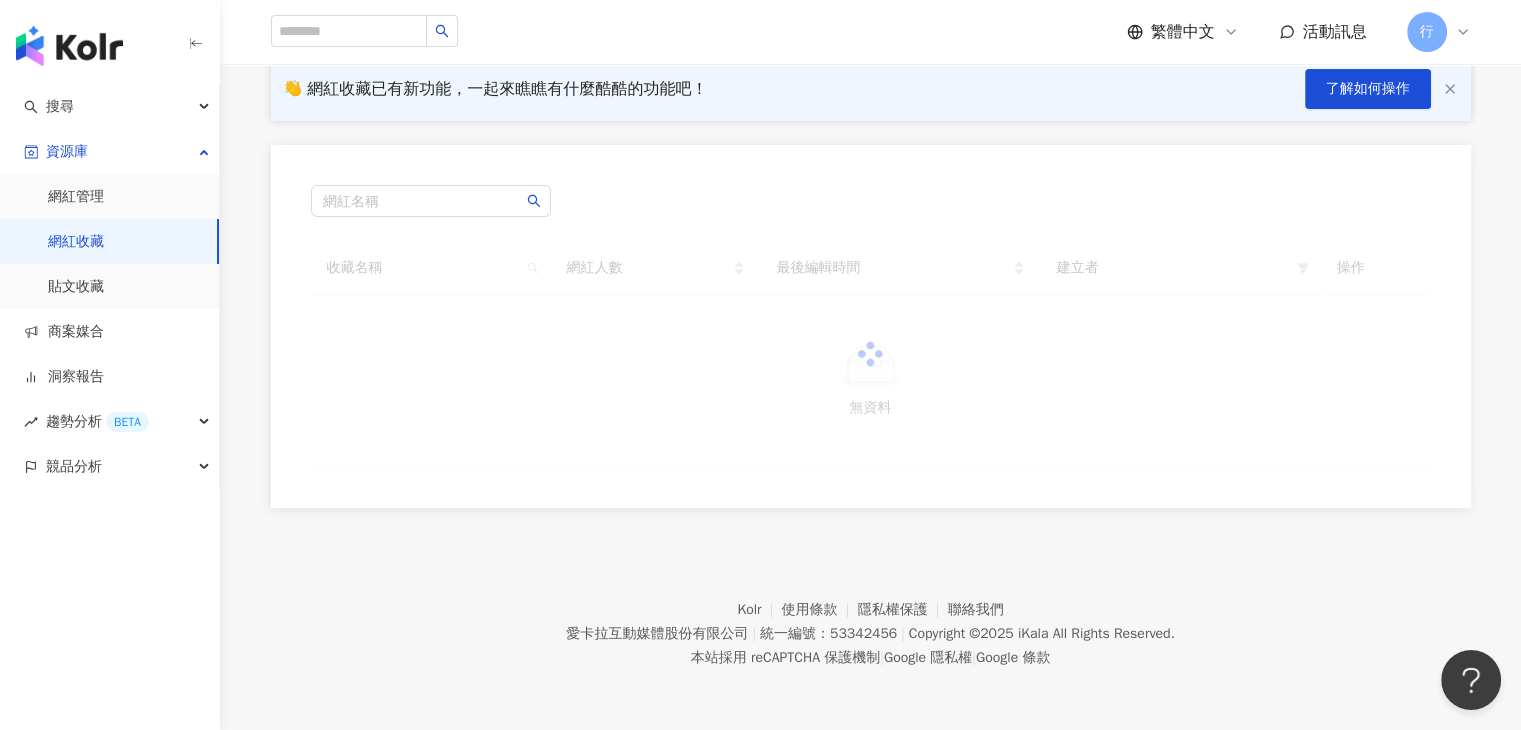scroll, scrollTop: 0, scrollLeft: 0, axis: both 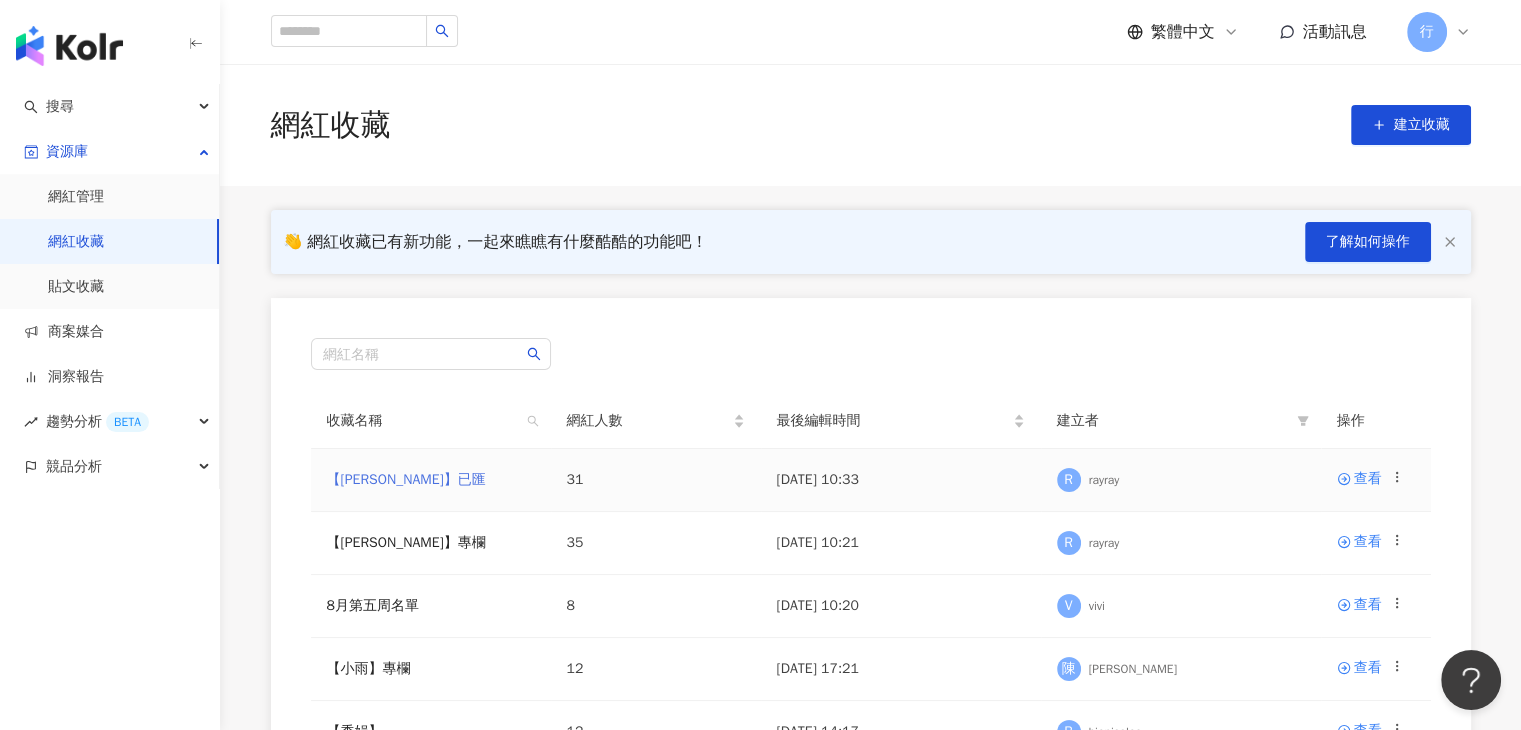 click on "【RAY】已匯" at bounding box center [406, 479] 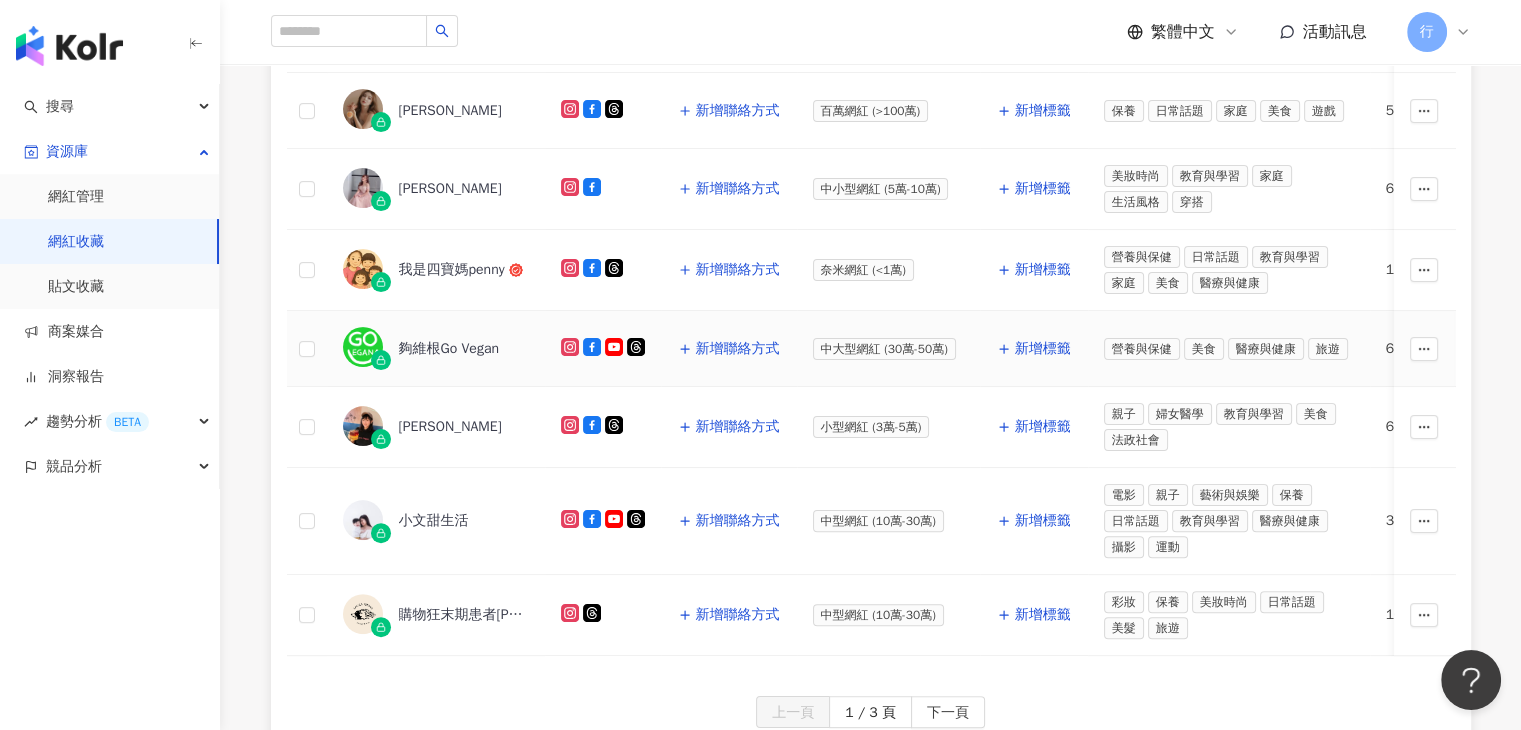 scroll, scrollTop: 1372, scrollLeft: 0, axis: vertical 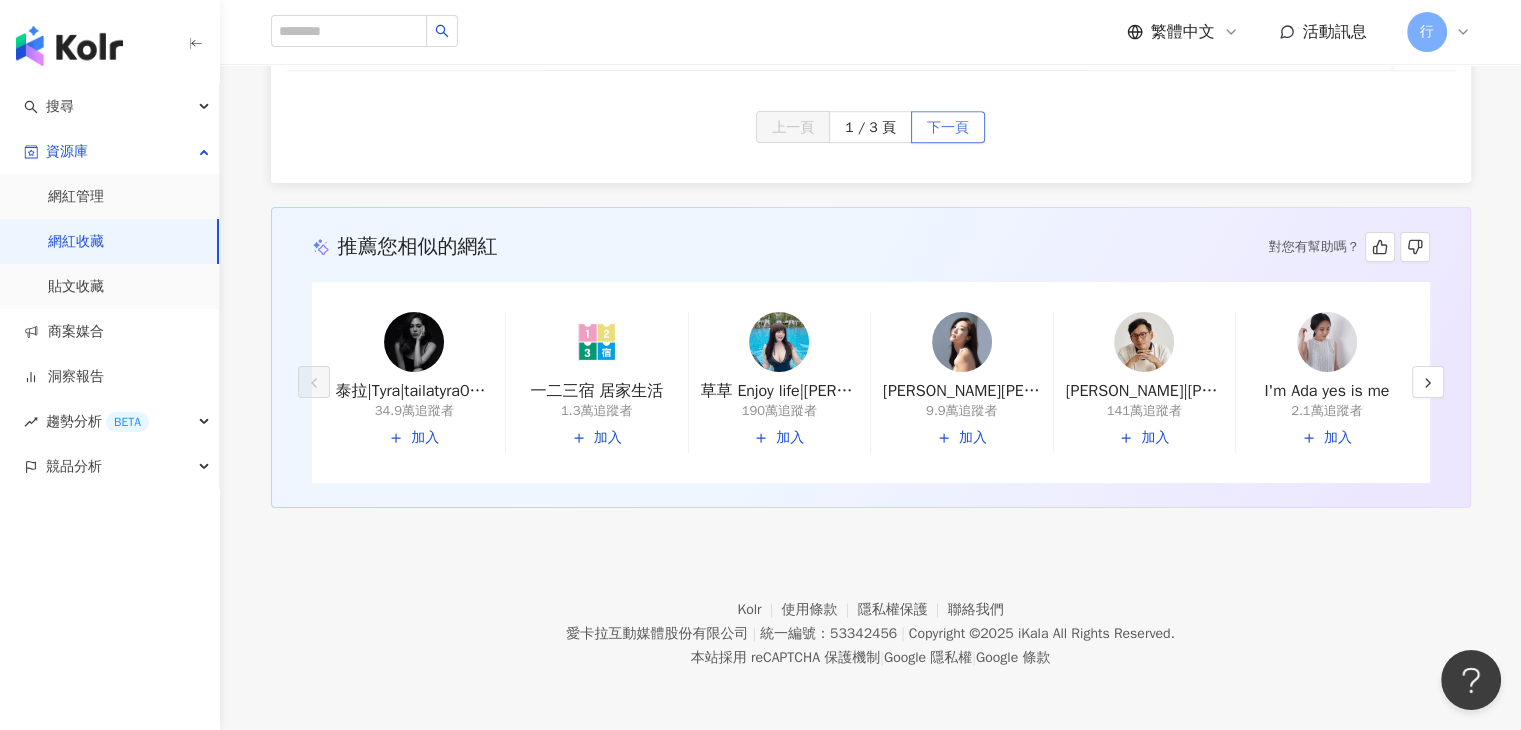 click on "下一頁" at bounding box center (948, 128) 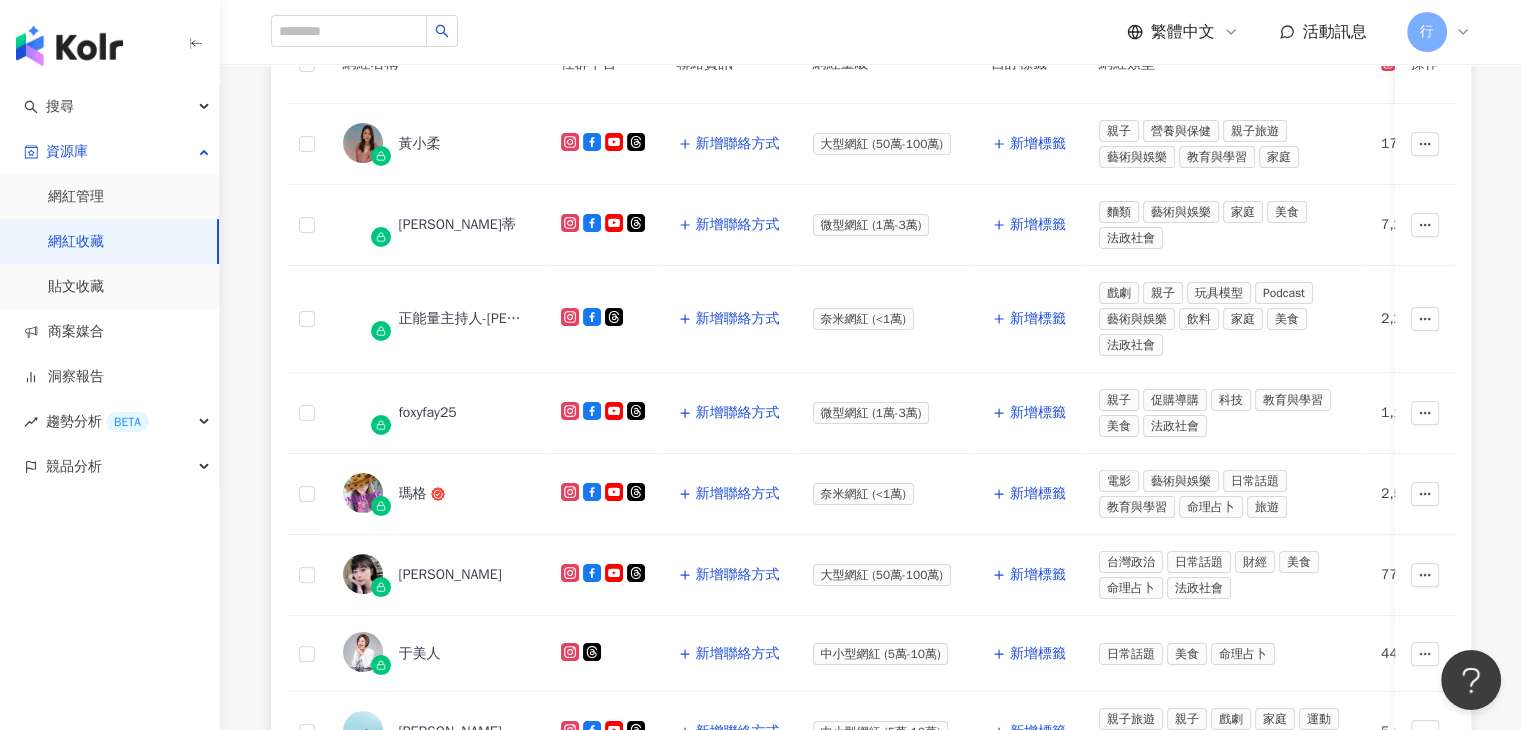 scroll, scrollTop: 472, scrollLeft: 0, axis: vertical 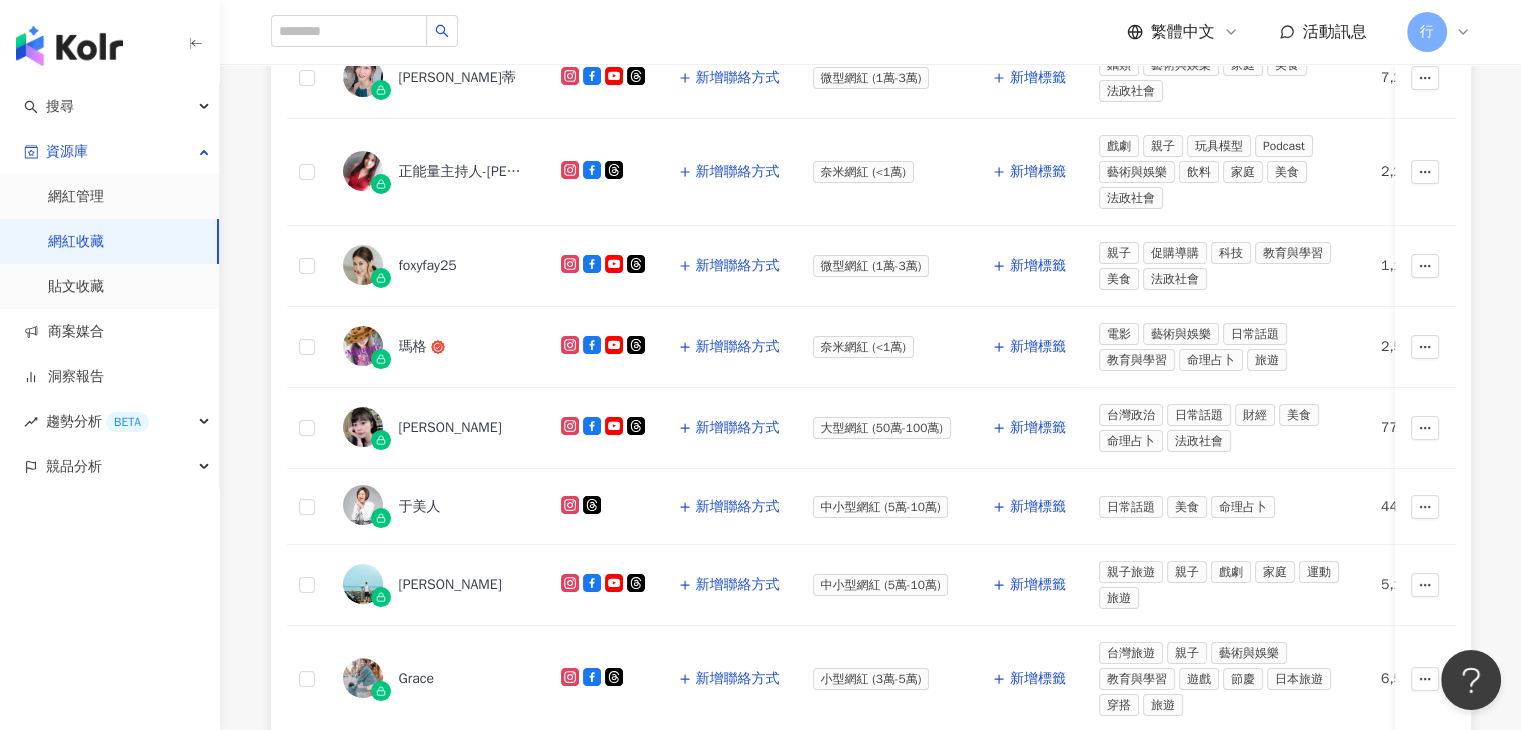 click on "網紅收藏" at bounding box center [76, 242] 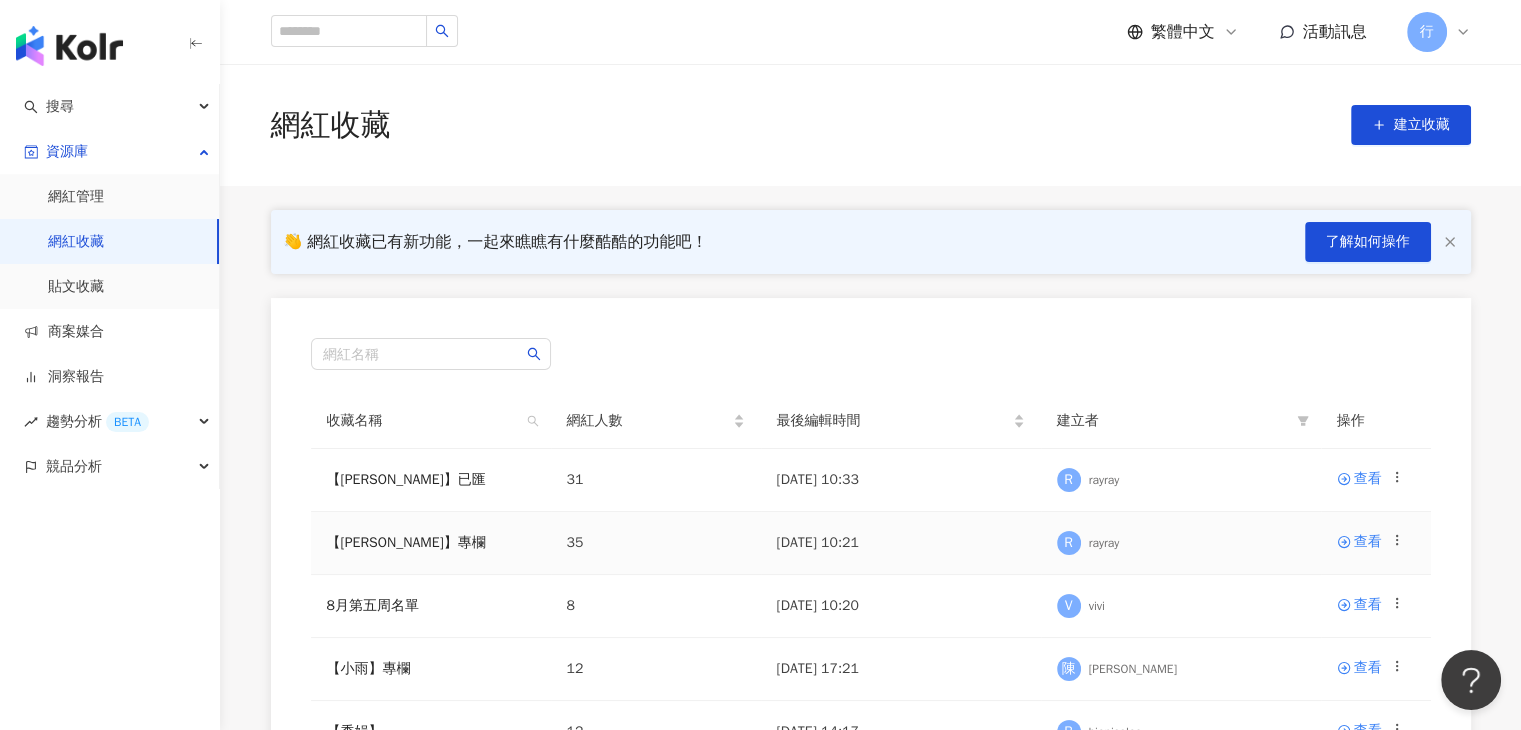 scroll, scrollTop: 100, scrollLeft: 0, axis: vertical 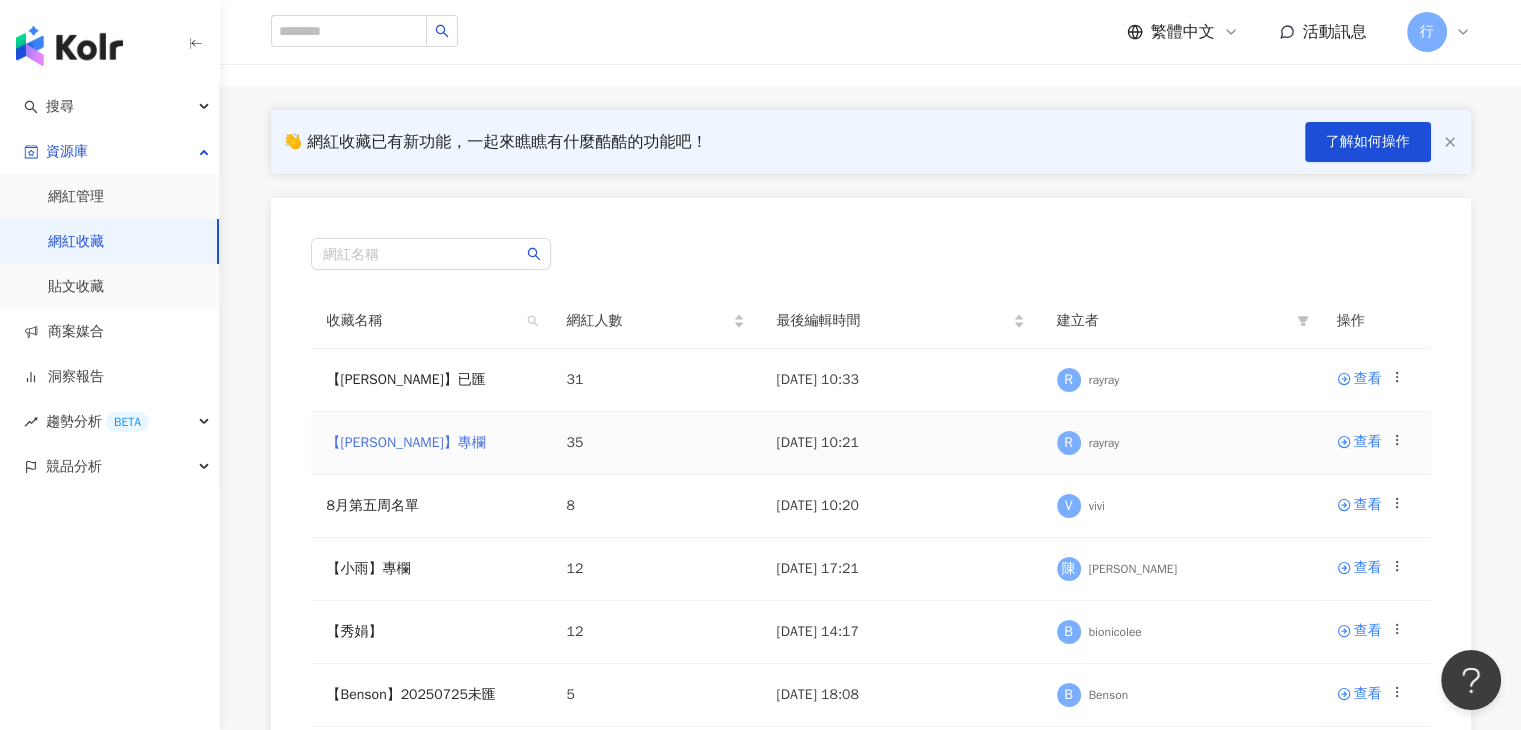 click on "【RAY】專欄" at bounding box center (406, 442) 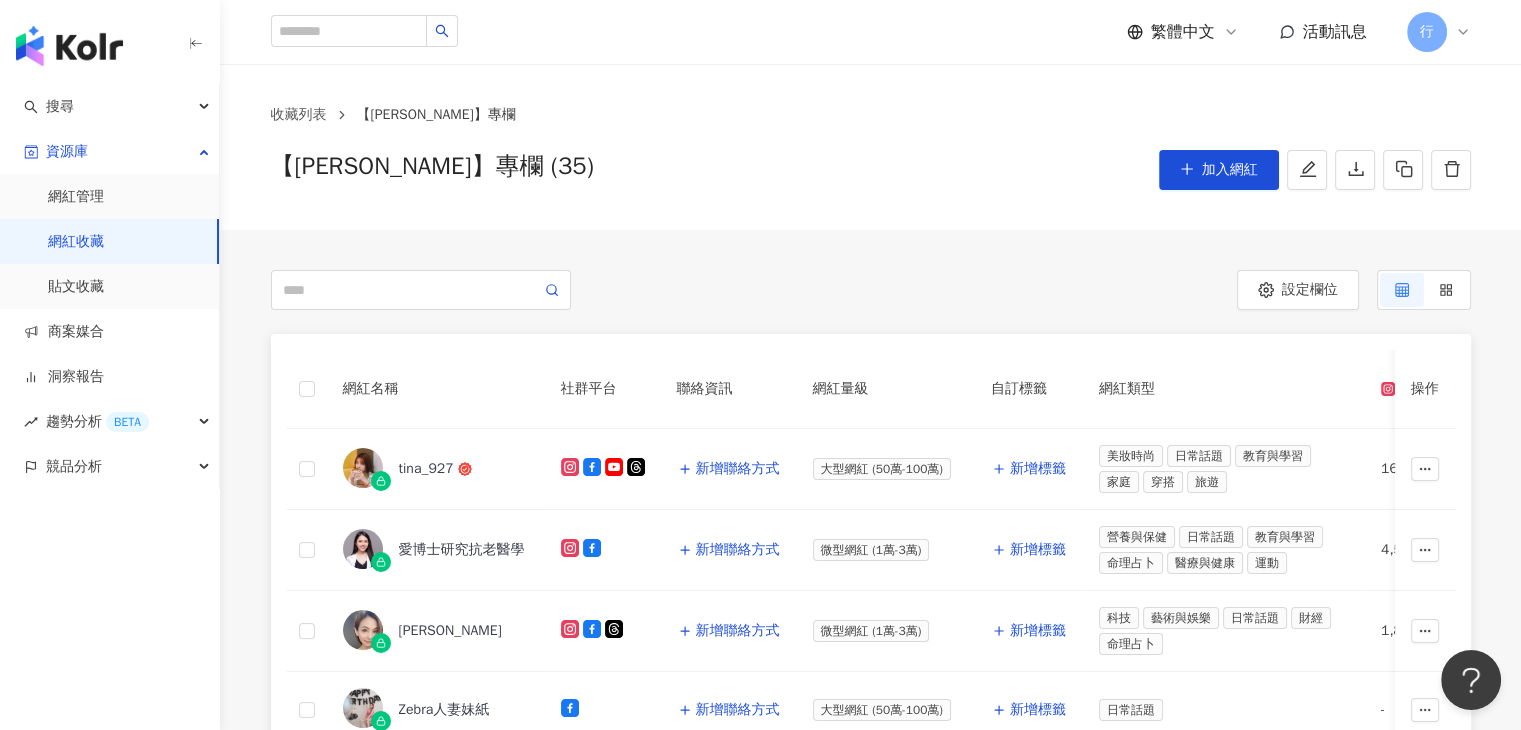 scroll, scrollTop: 500, scrollLeft: 0, axis: vertical 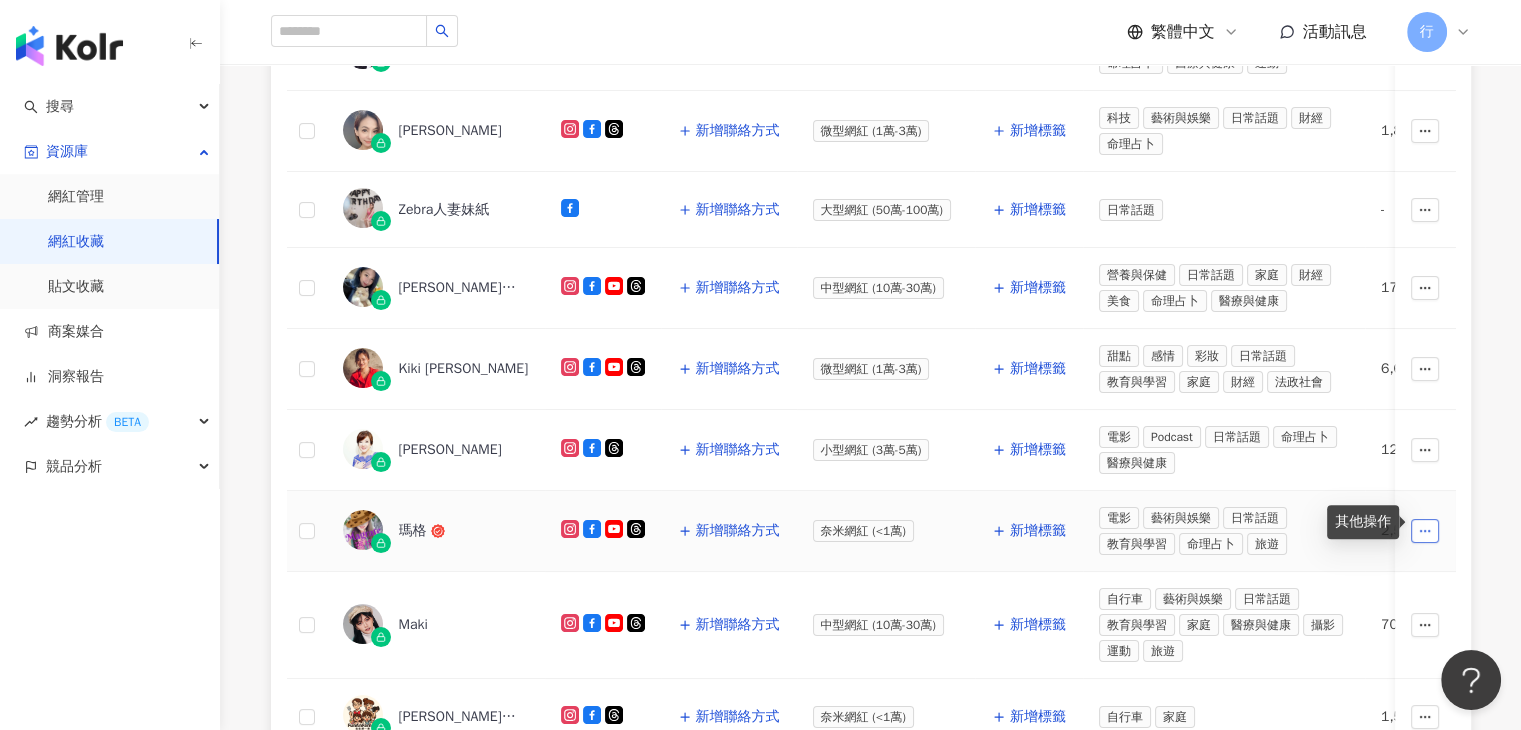 click 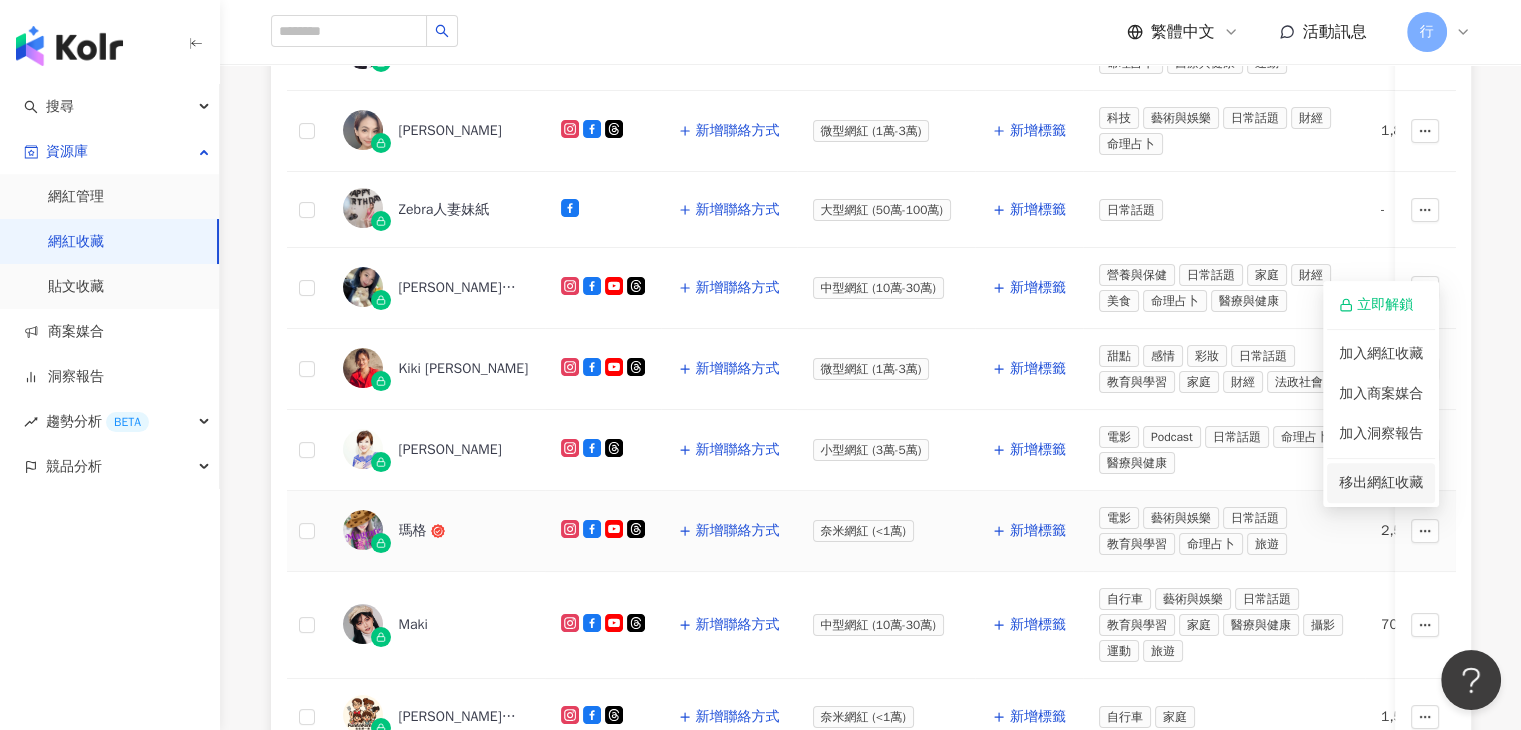 click on "移出網紅收藏" at bounding box center [1381, 482] 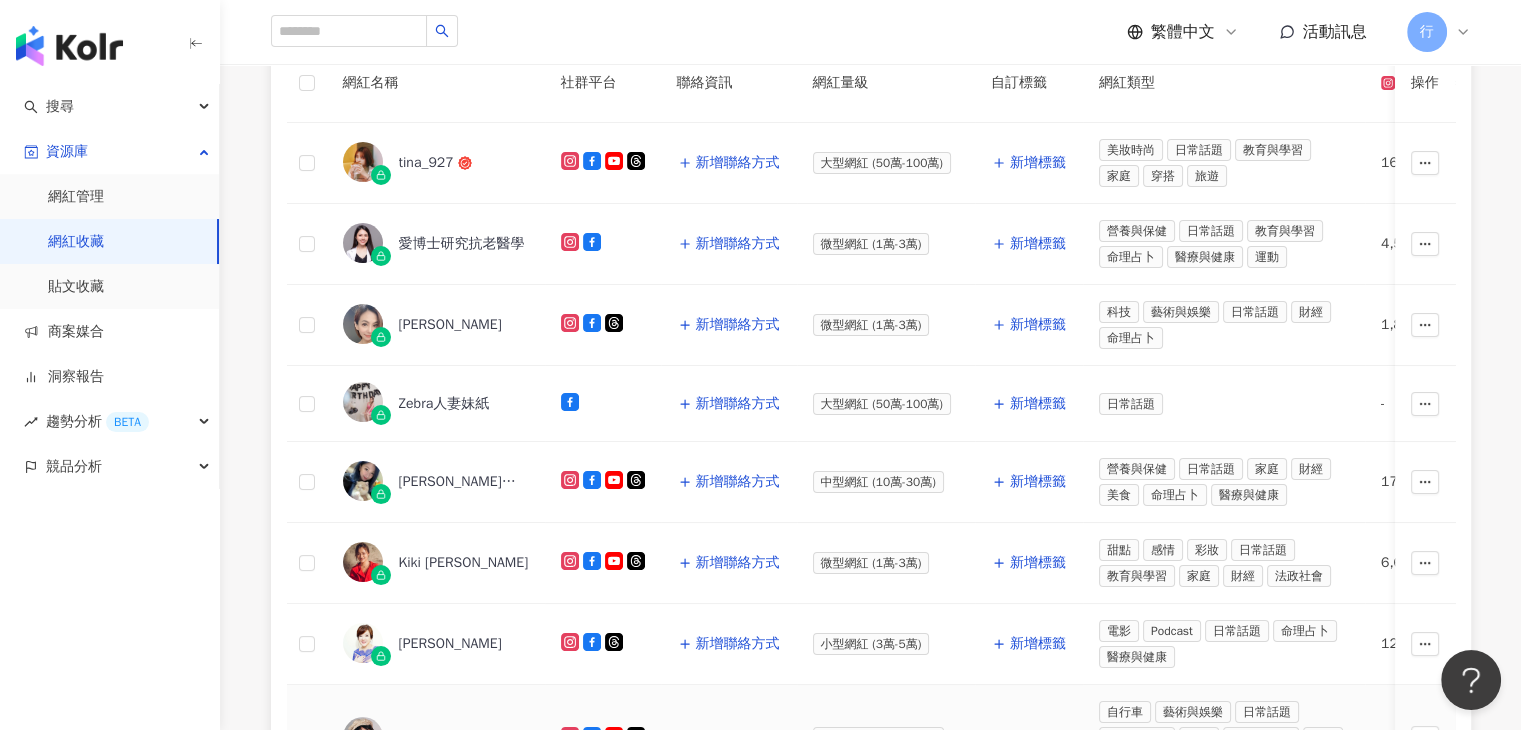 scroll, scrollTop: 300, scrollLeft: 0, axis: vertical 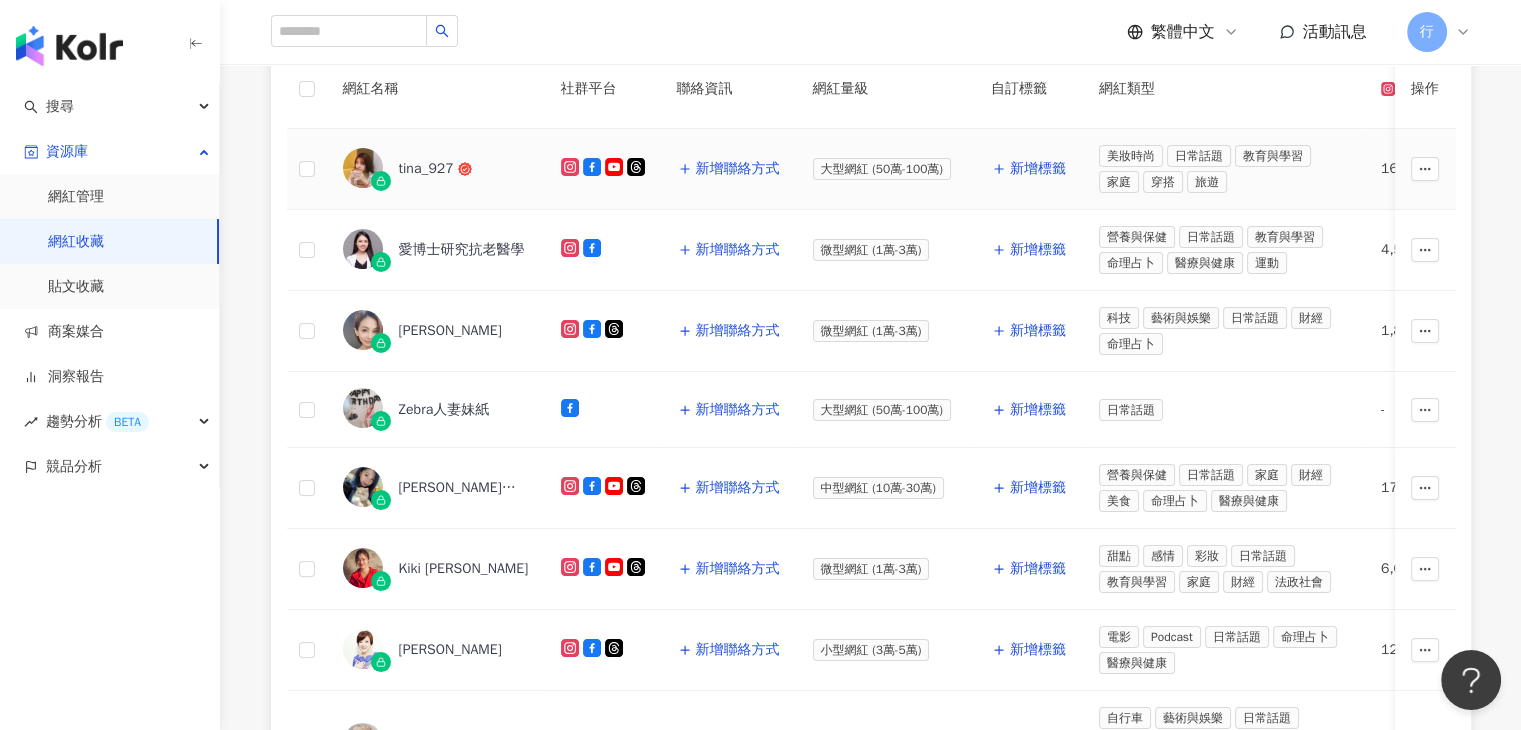click on "tina_927" at bounding box center (426, 169) 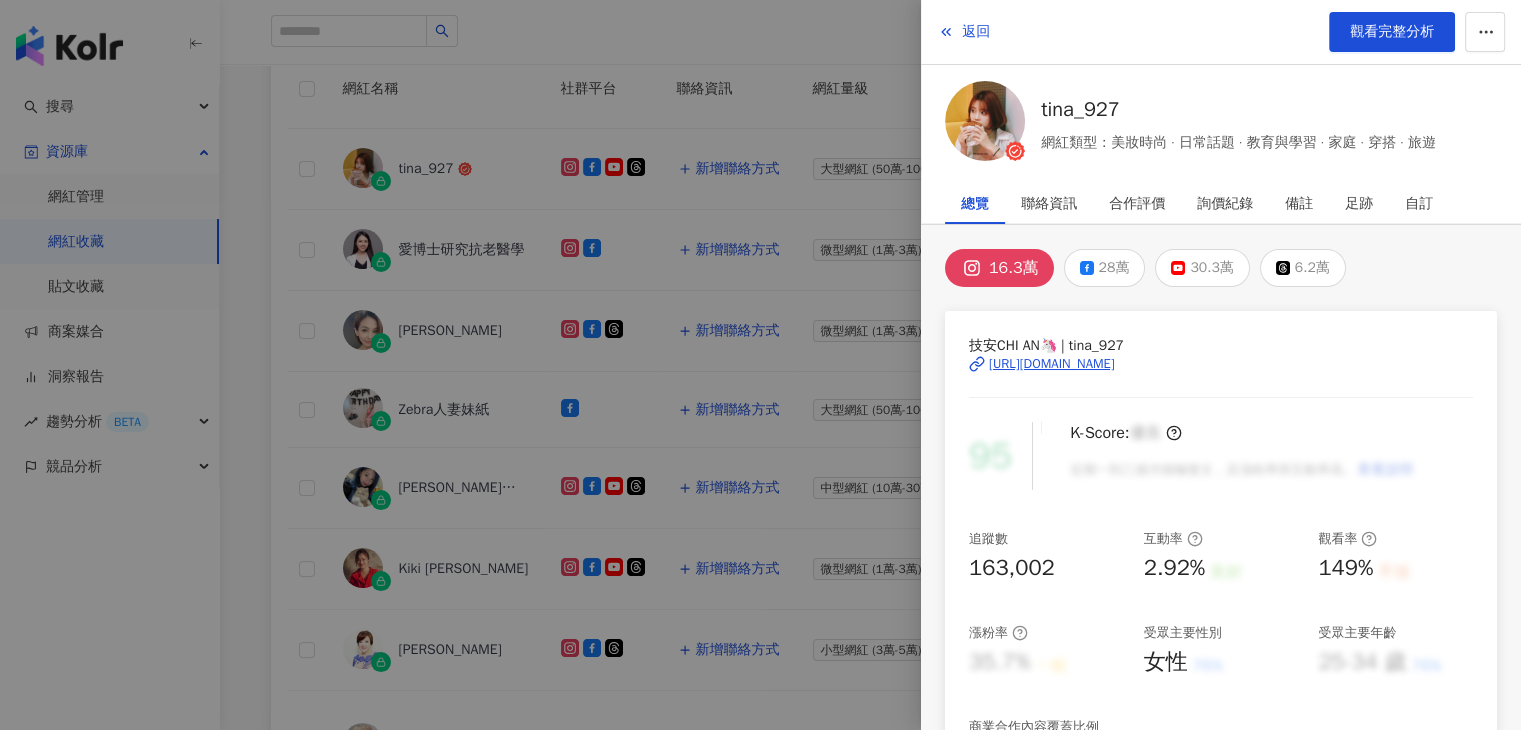 click at bounding box center [760, 365] 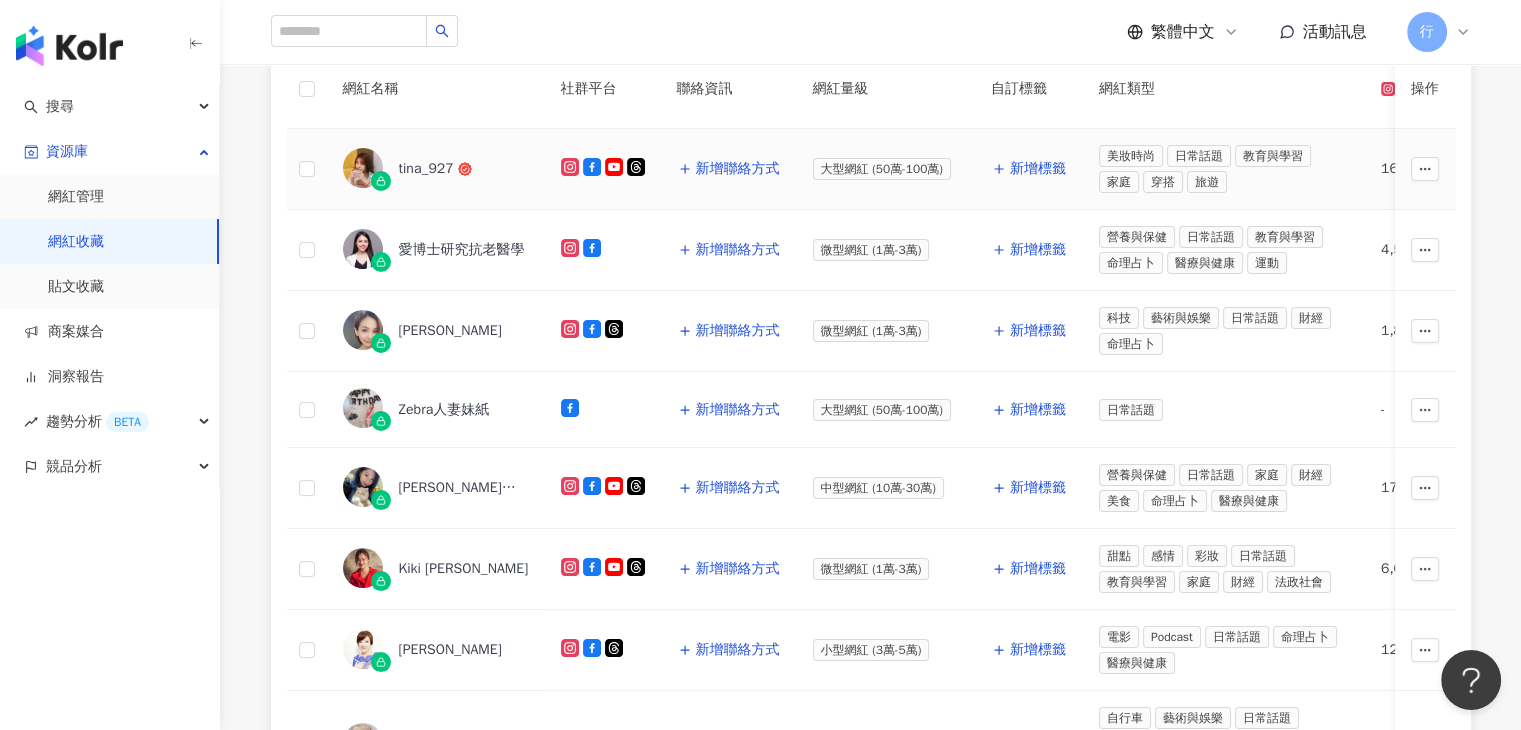 click on "tina_927" at bounding box center [426, 169] 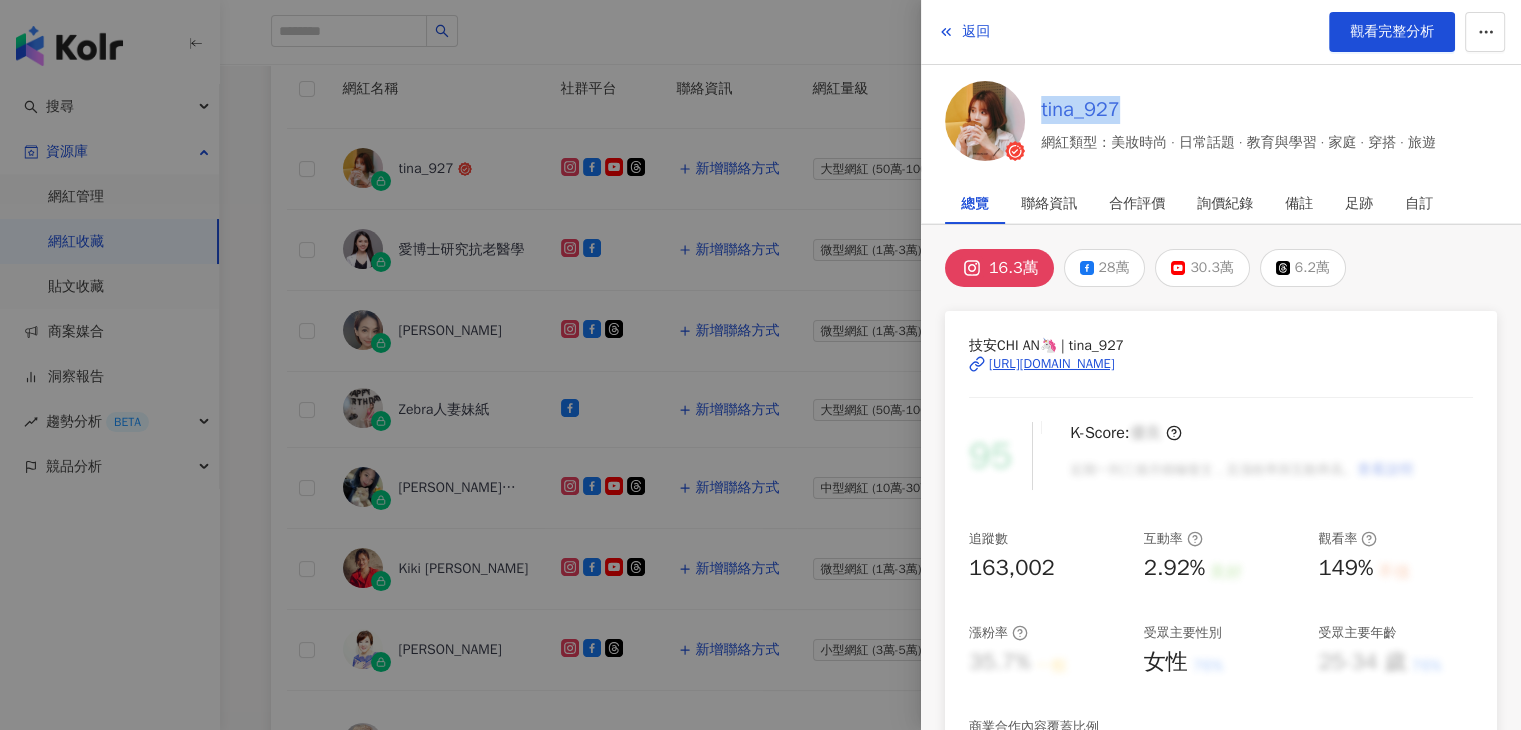 drag, startPoint x: 1040, startPoint y: 112, endPoint x: 1113, endPoint y: 113, distance: 73.00685 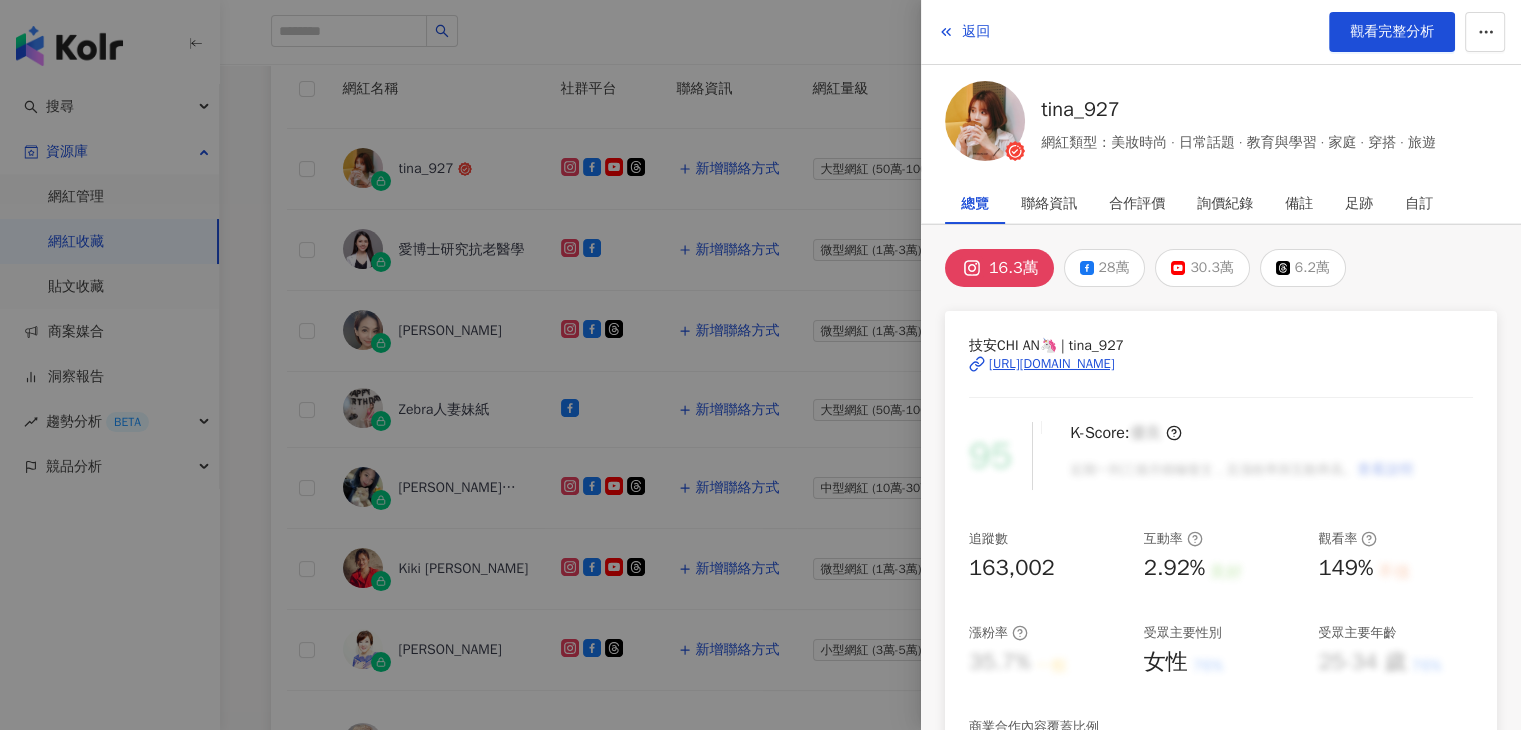 click at bounding box center (760, 365) 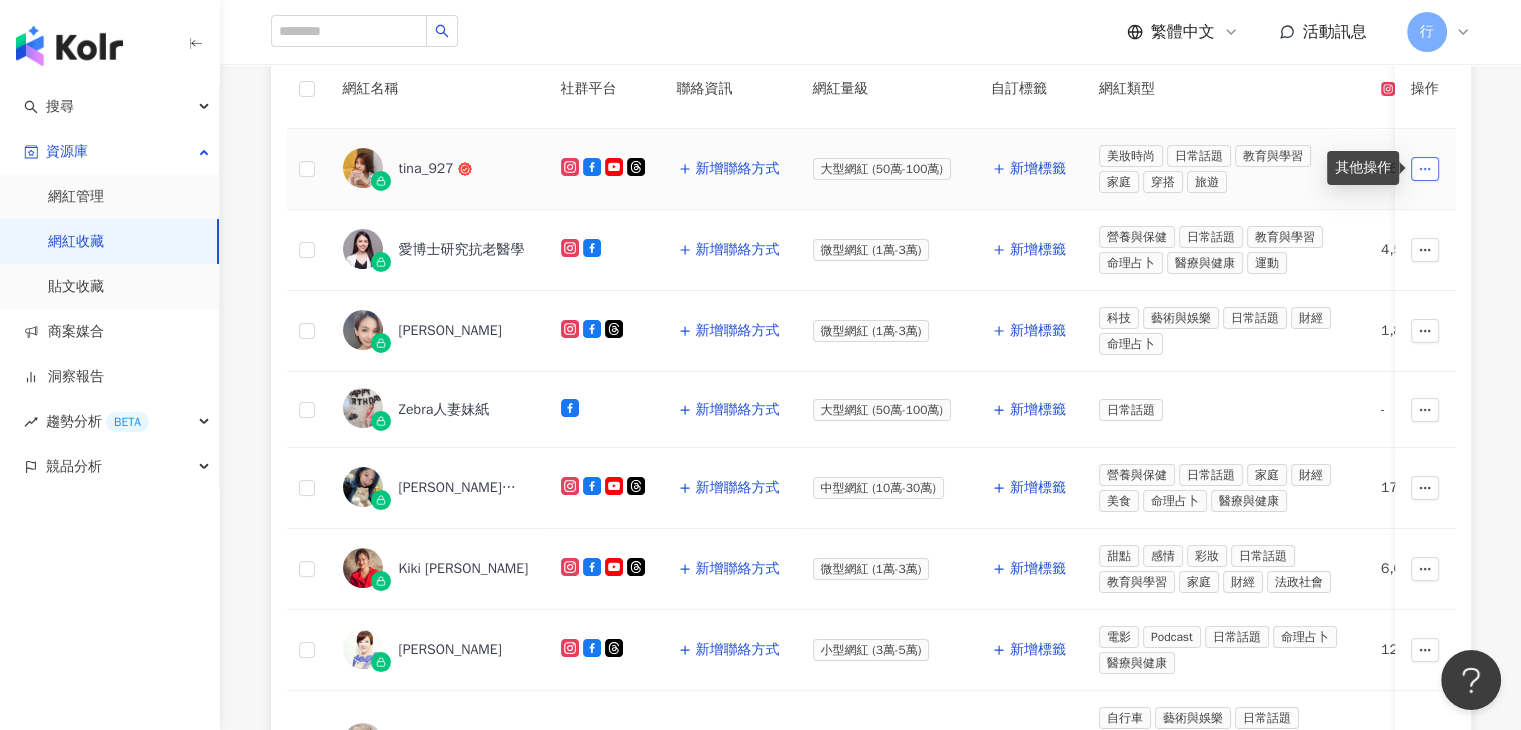 click 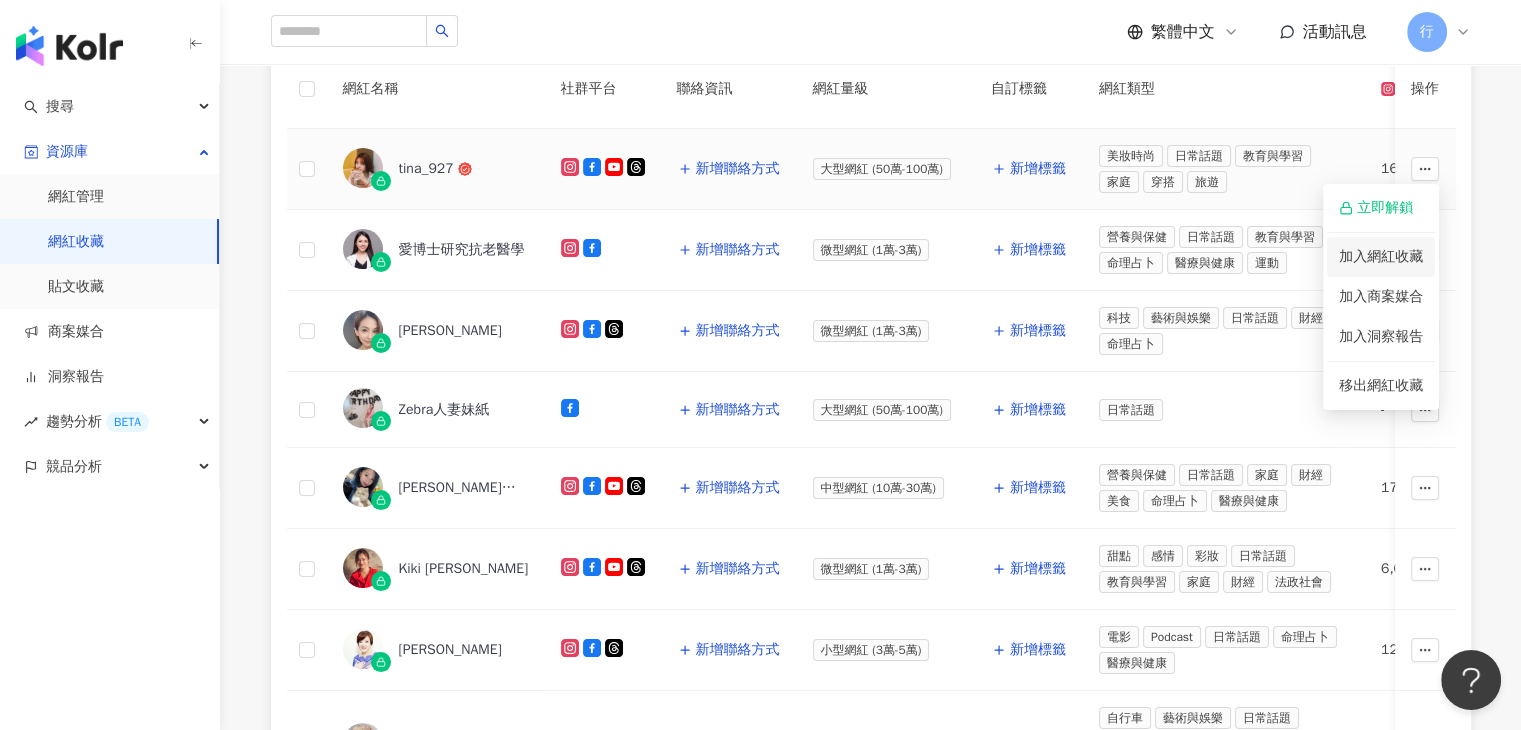 click on "加入網紅收藏" at bounding box center [1381, 257] 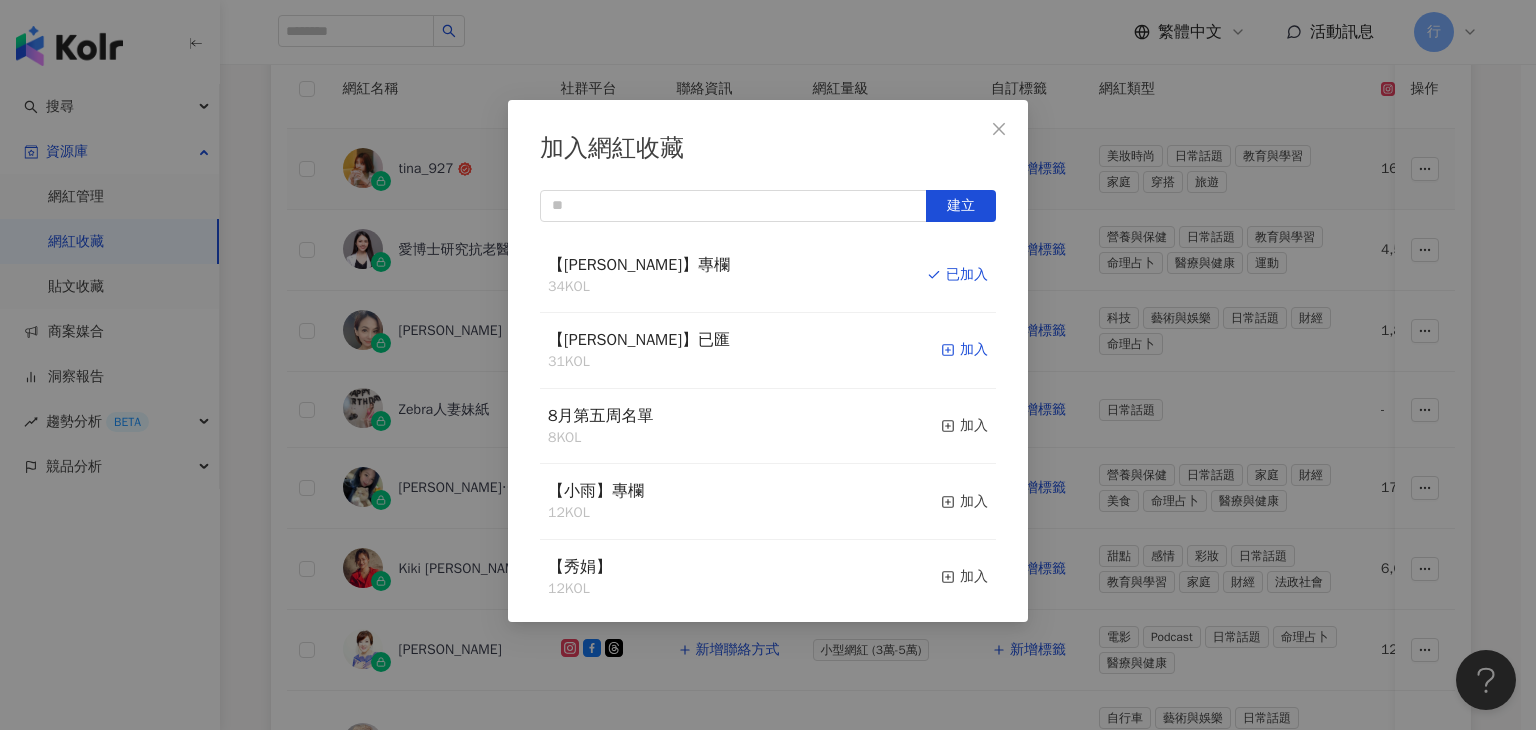 click on "加入" at bounding box center (964, 350) 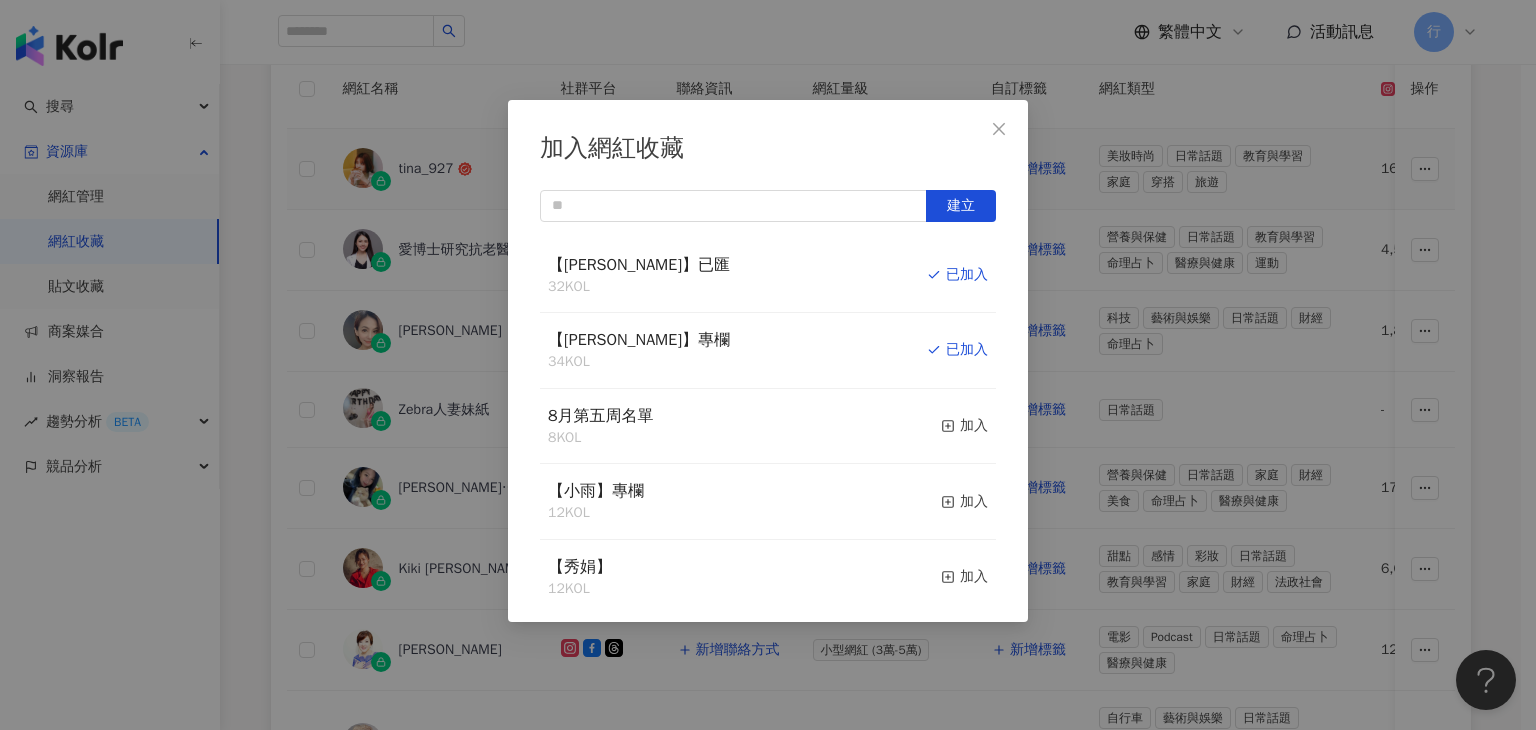 click on "加入網紅收藏 建立 【RAY】已匯 32  KOL 已加入 【RAY】專欄 34  KOL 已加入 8月第五周名單 8  KOL 加入 【小雨】專欄 12  KOL 加入 【秀娟】 12  KOL 加入 【Benson】20250725未匯 5  KOL 加入 【Vivi】企劃專欄 32  KOL 加入 【妙】欄位 62  KOL 加入 【Irene】專欄 32  KOL 加入 6月第五週名單 18  KOL 加入" at bounding box center (768, 365) 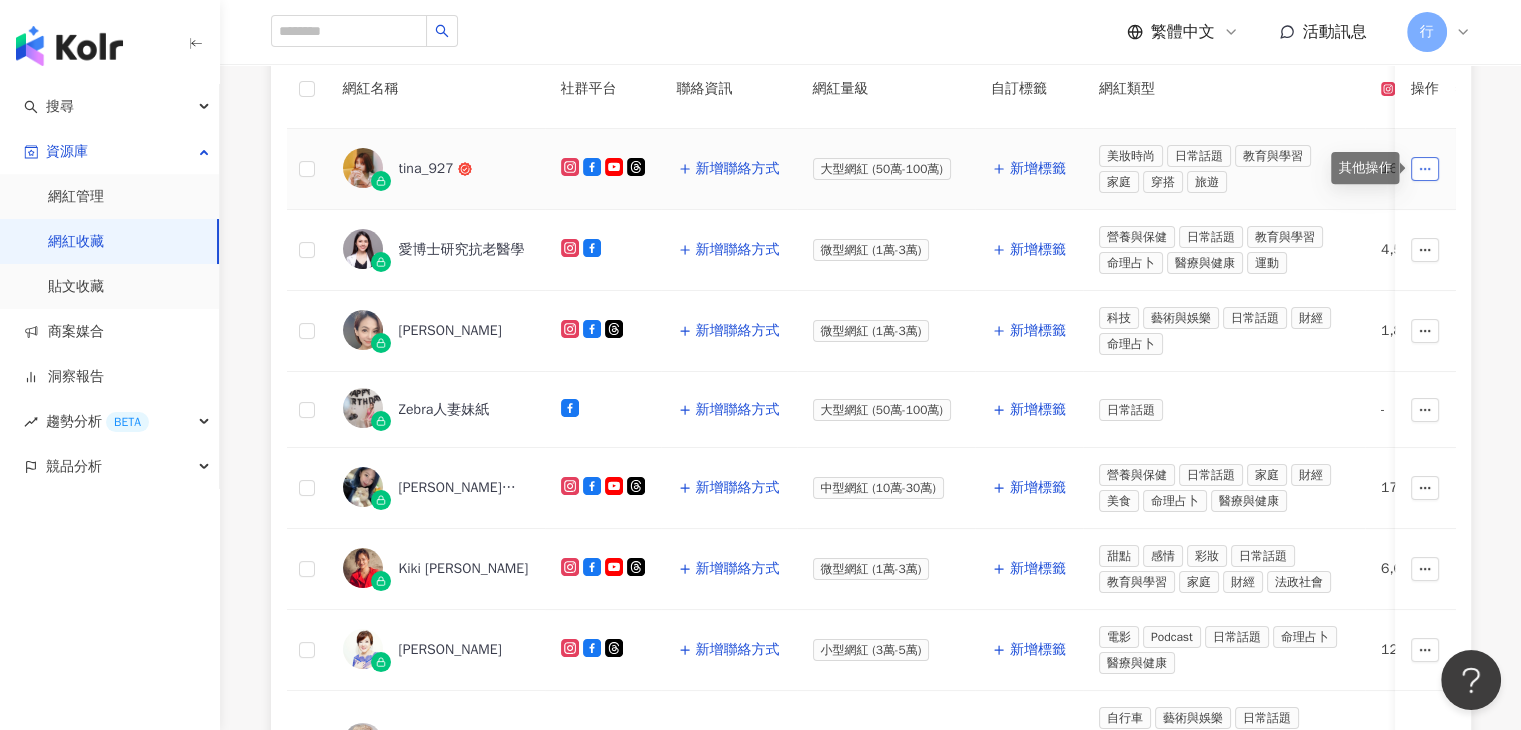 click 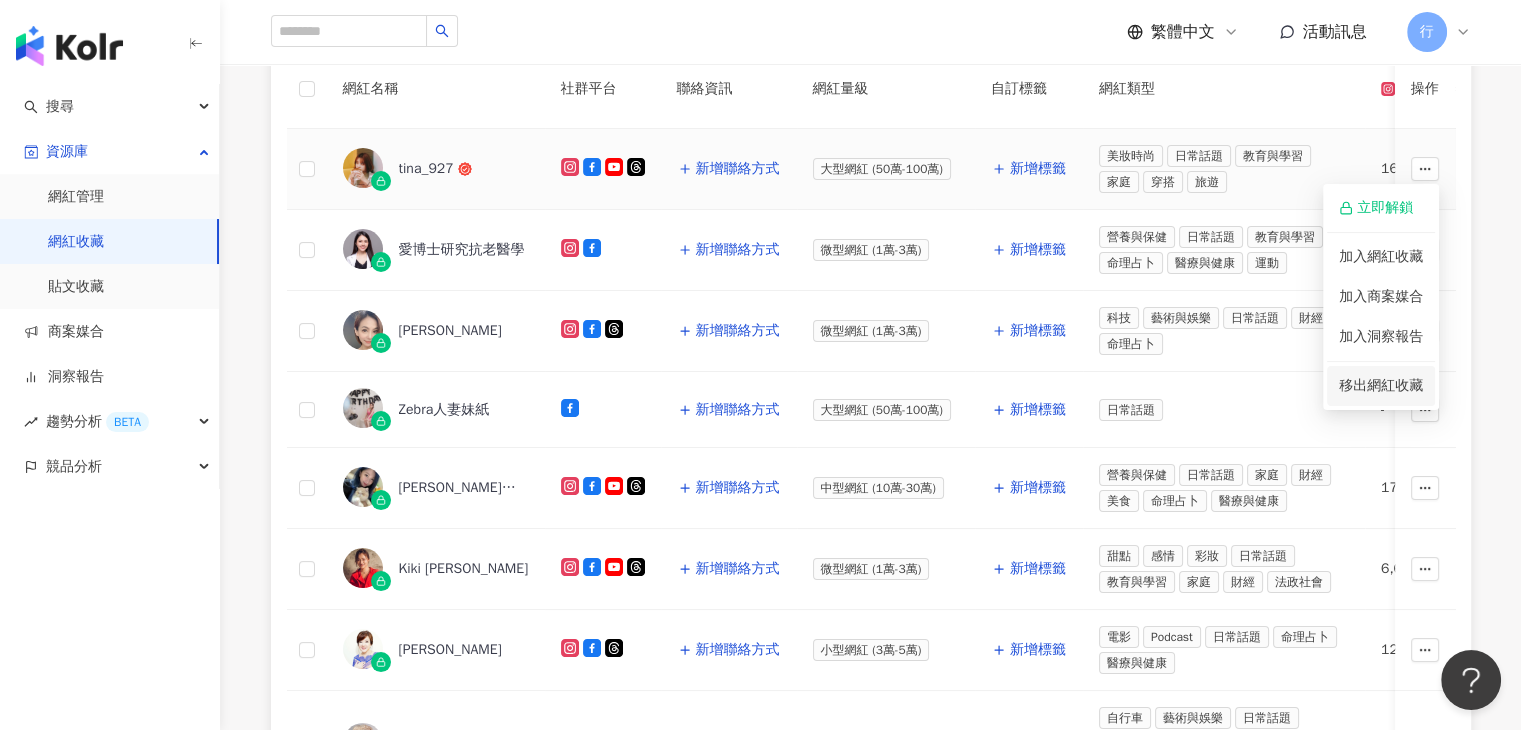 click on "移出網紅收藏" at bounding box center (1381, 386) 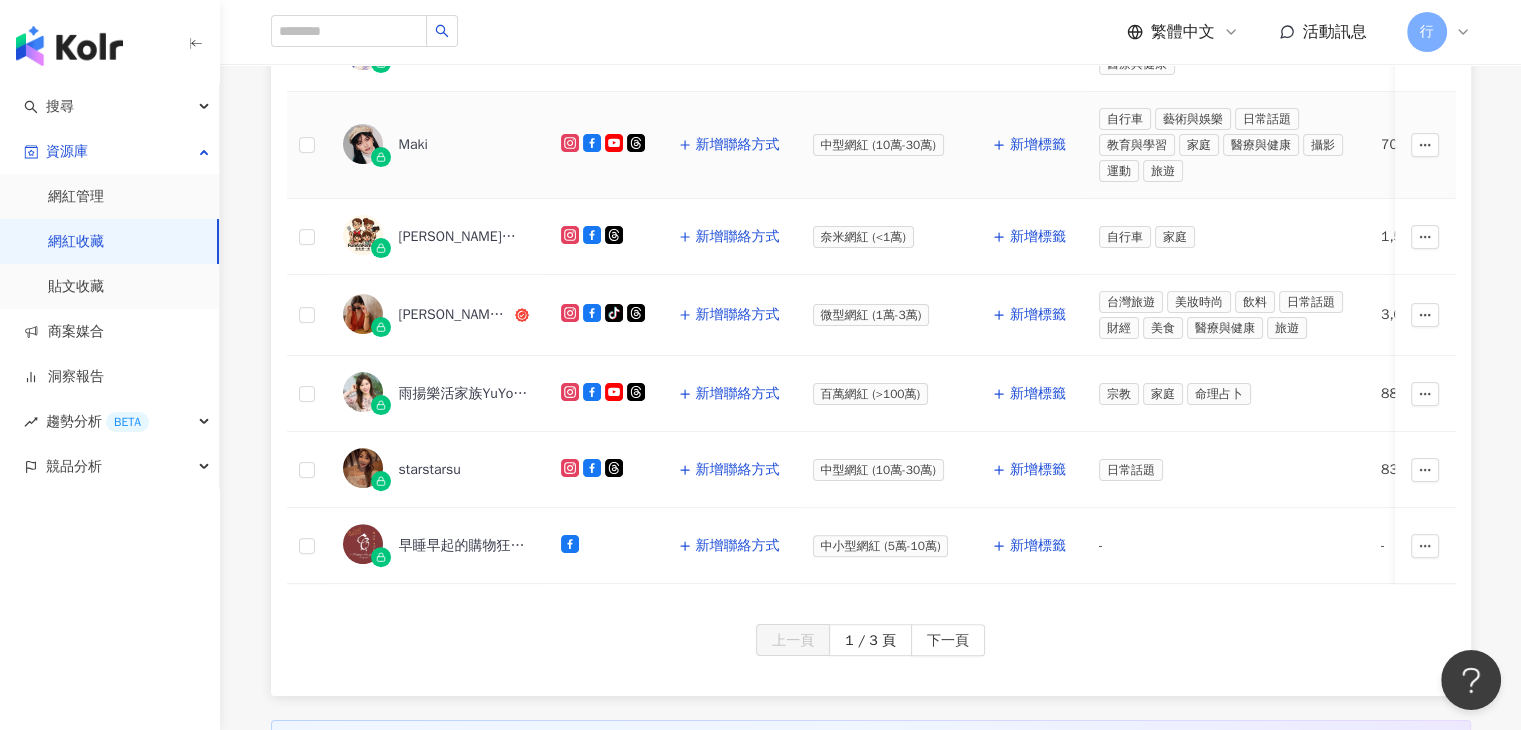 scroll, scrollTop: 700, scrollLeft: 0, axis: vertical 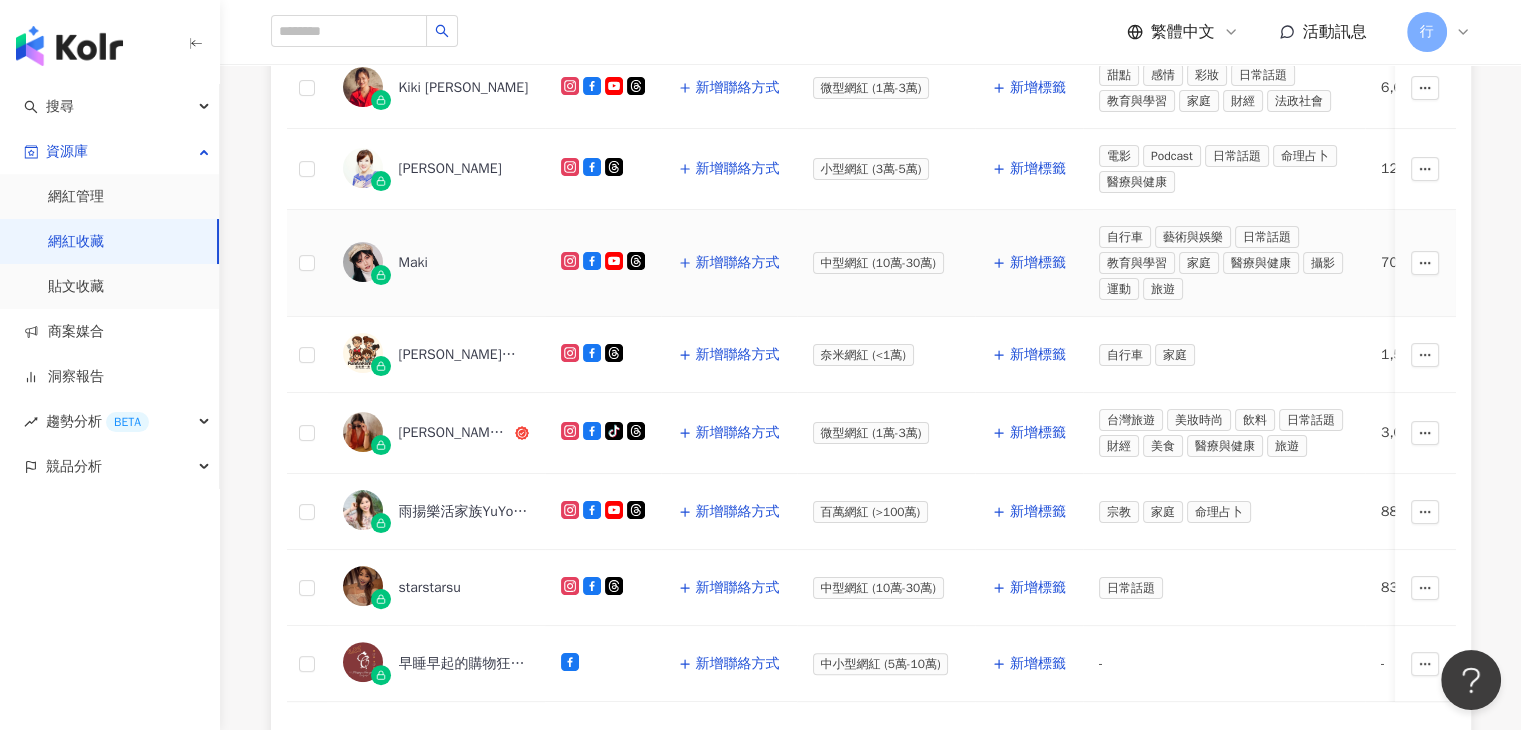 click on "Maki" at bounding box center (413, 263) 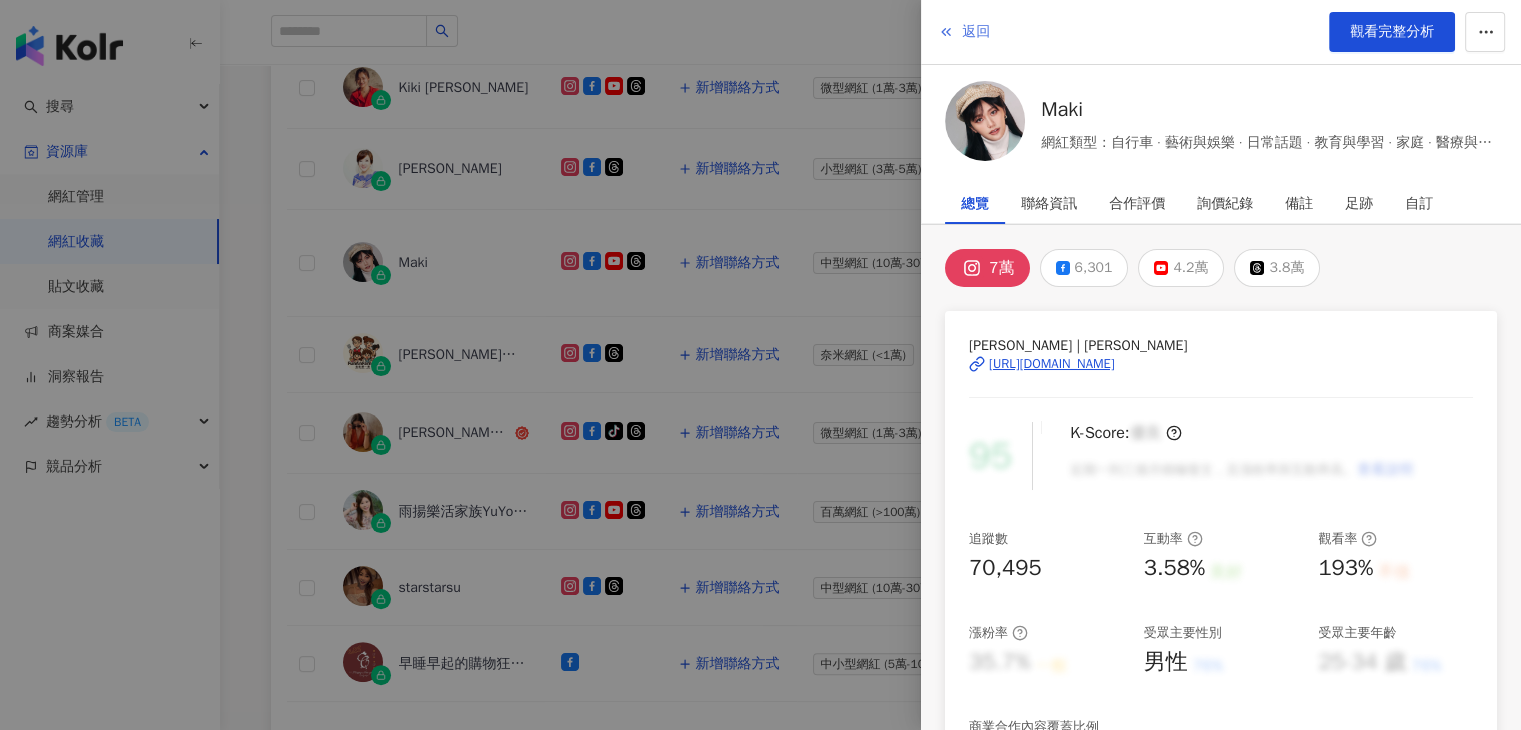 click on "返回" at bounding box center (964, 32) 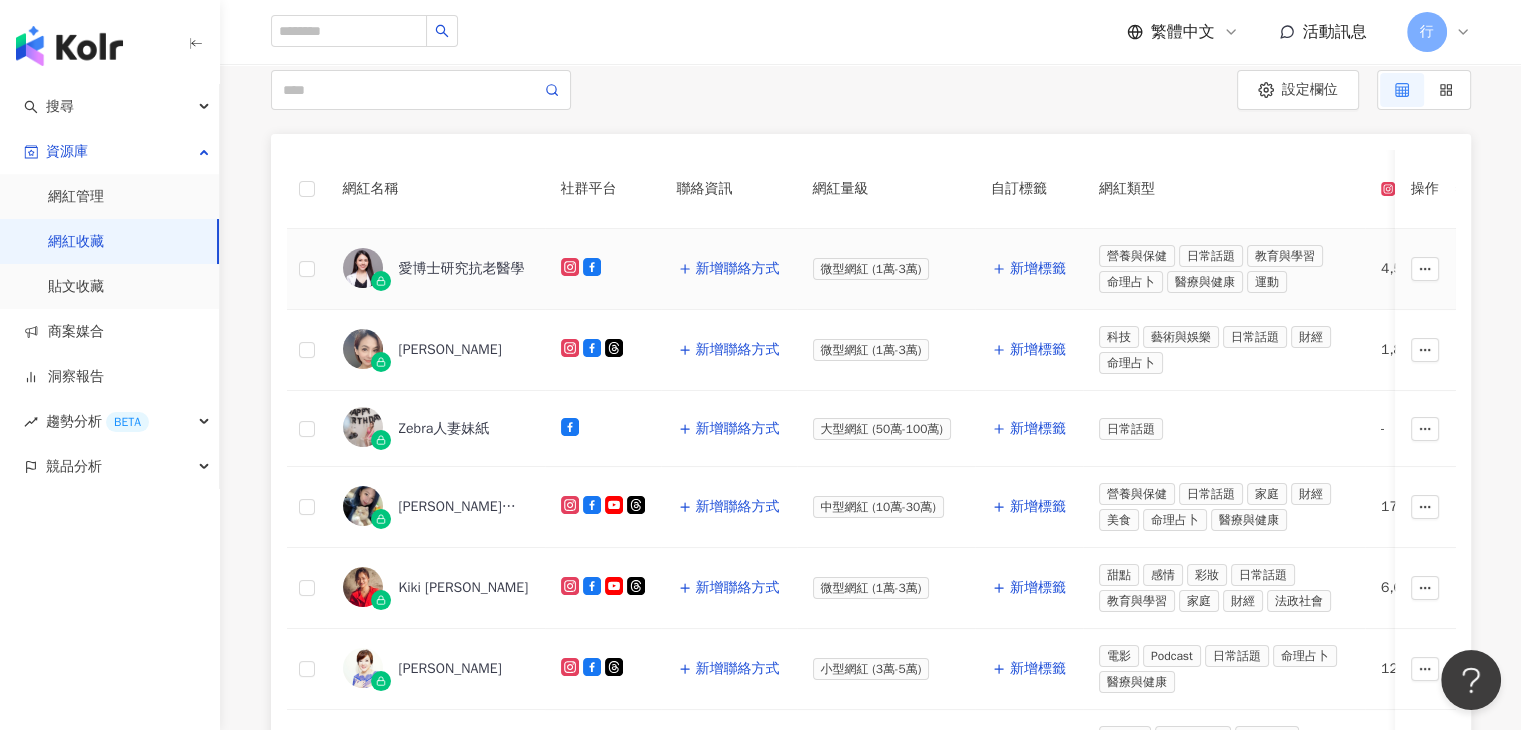 scroll, scrollTop: 700, scrollLeft: 0, axis: vertical 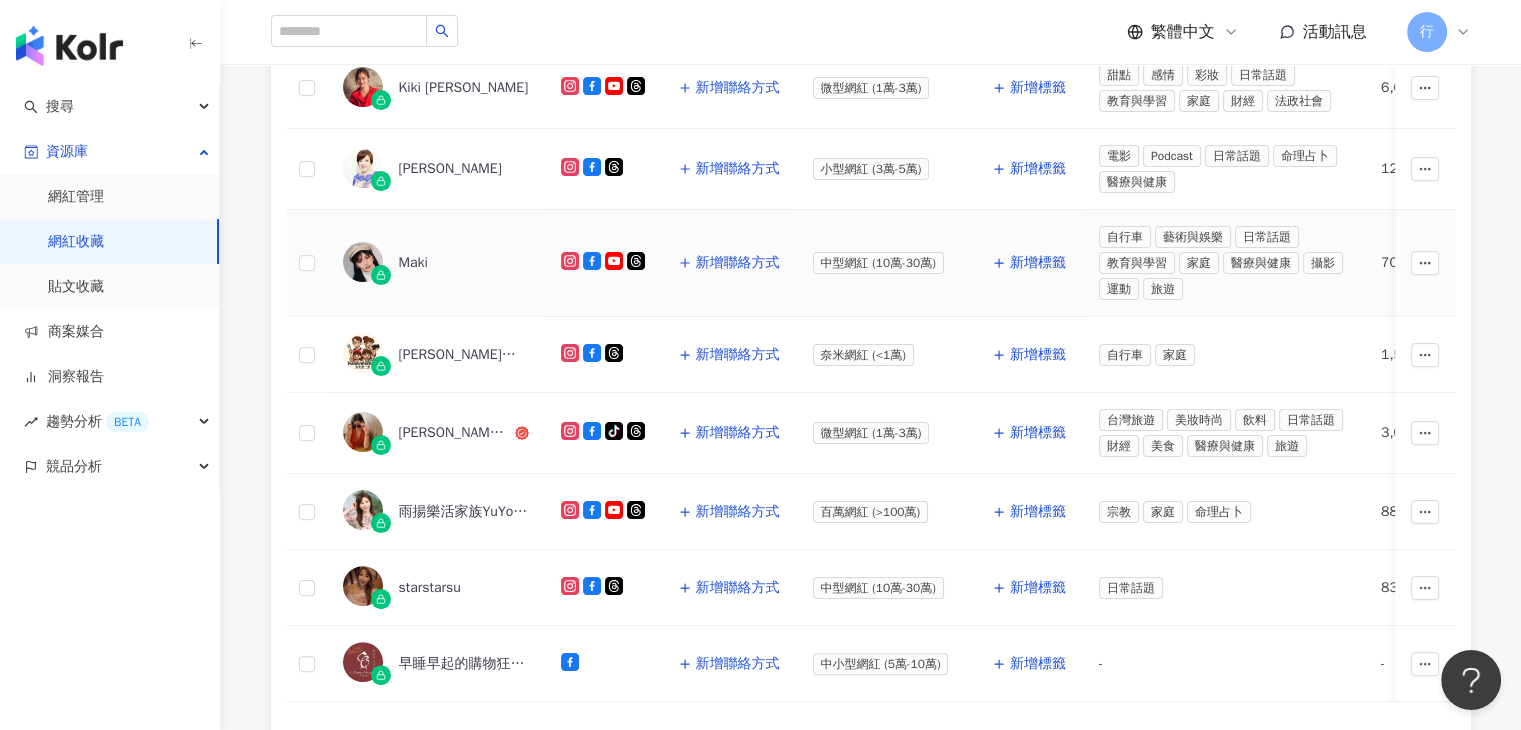 click on "Maki" at bounding box center [413, 263] 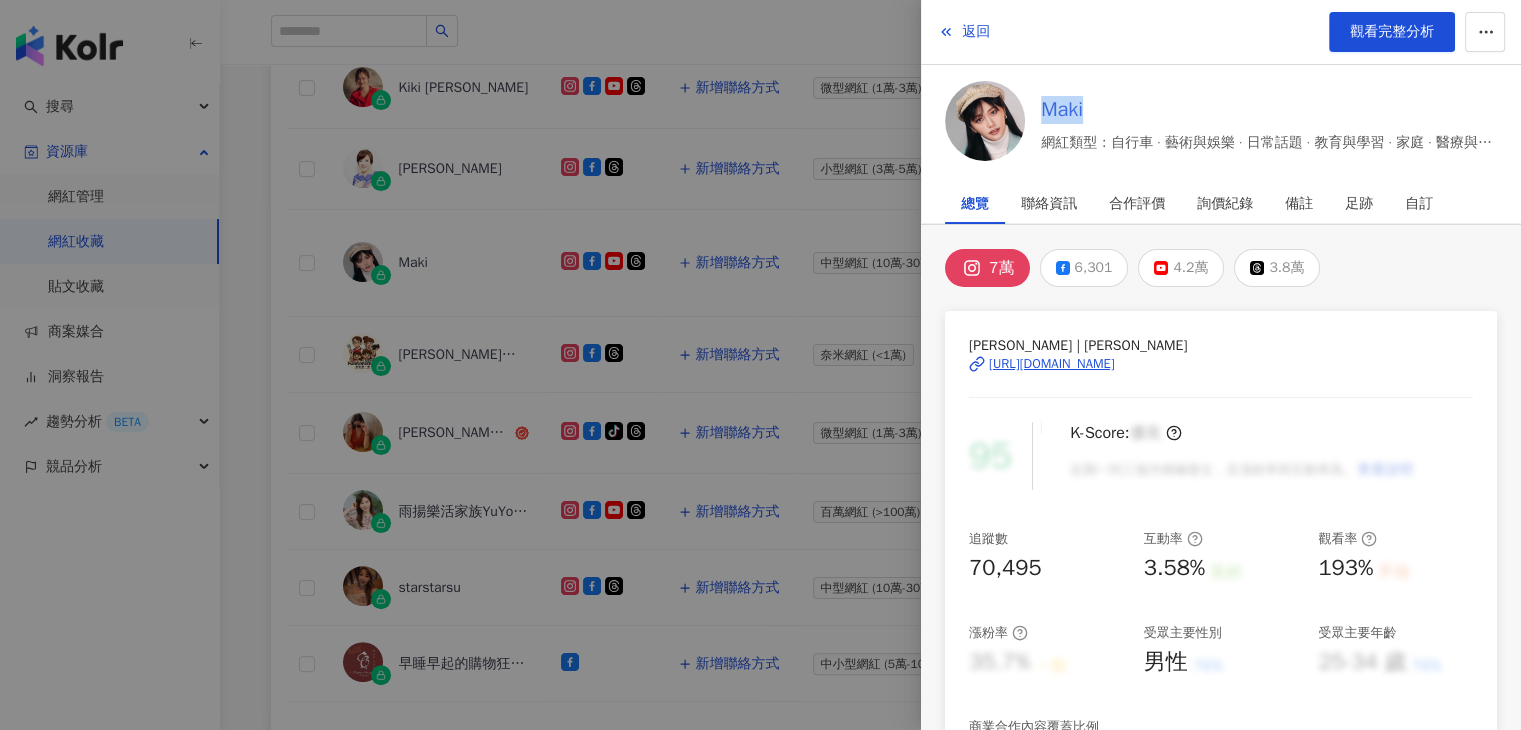 drag, startPoint x: 1034, startPoint y: 115, endPoint x: 1087, endPoint y: 111, distance: 53.15073 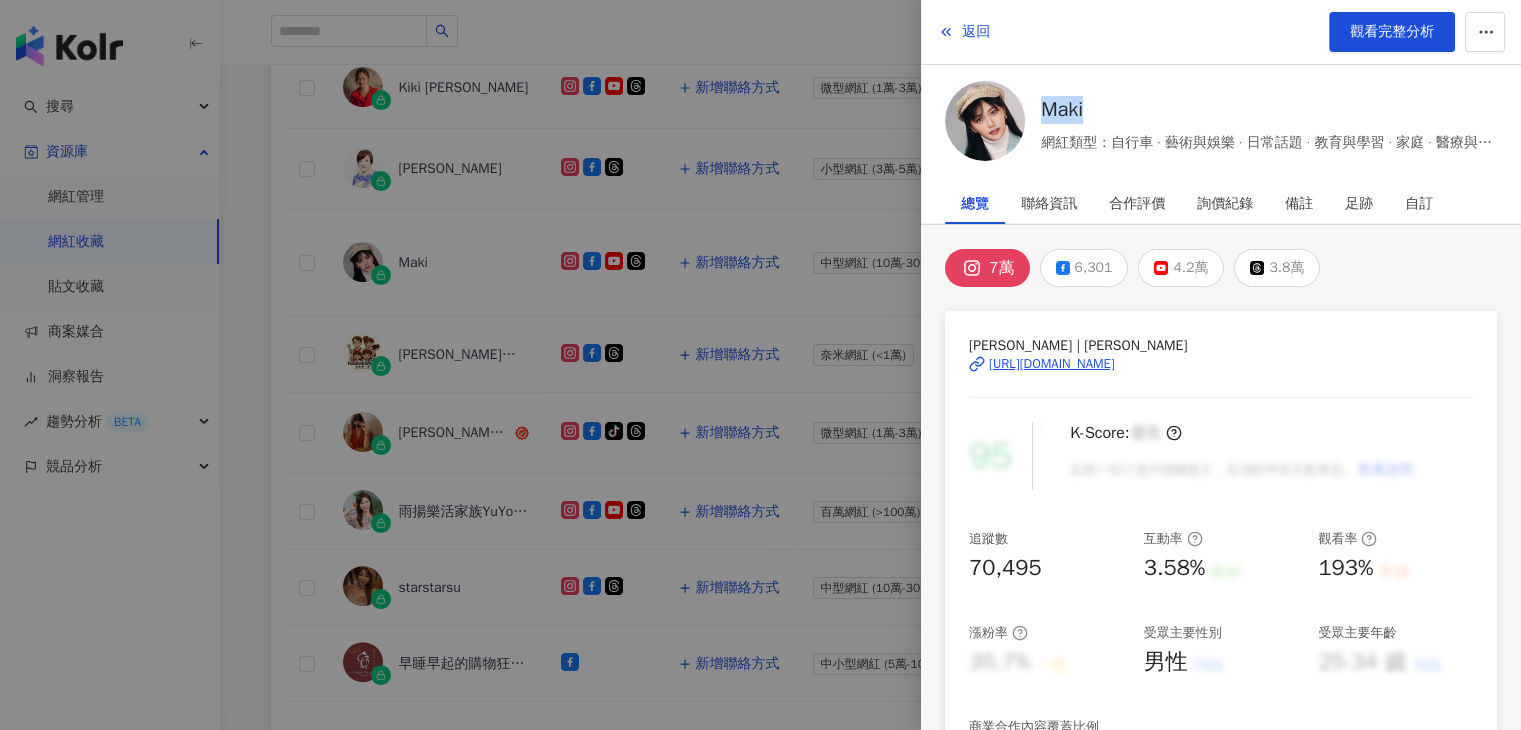 copy on "Maki" 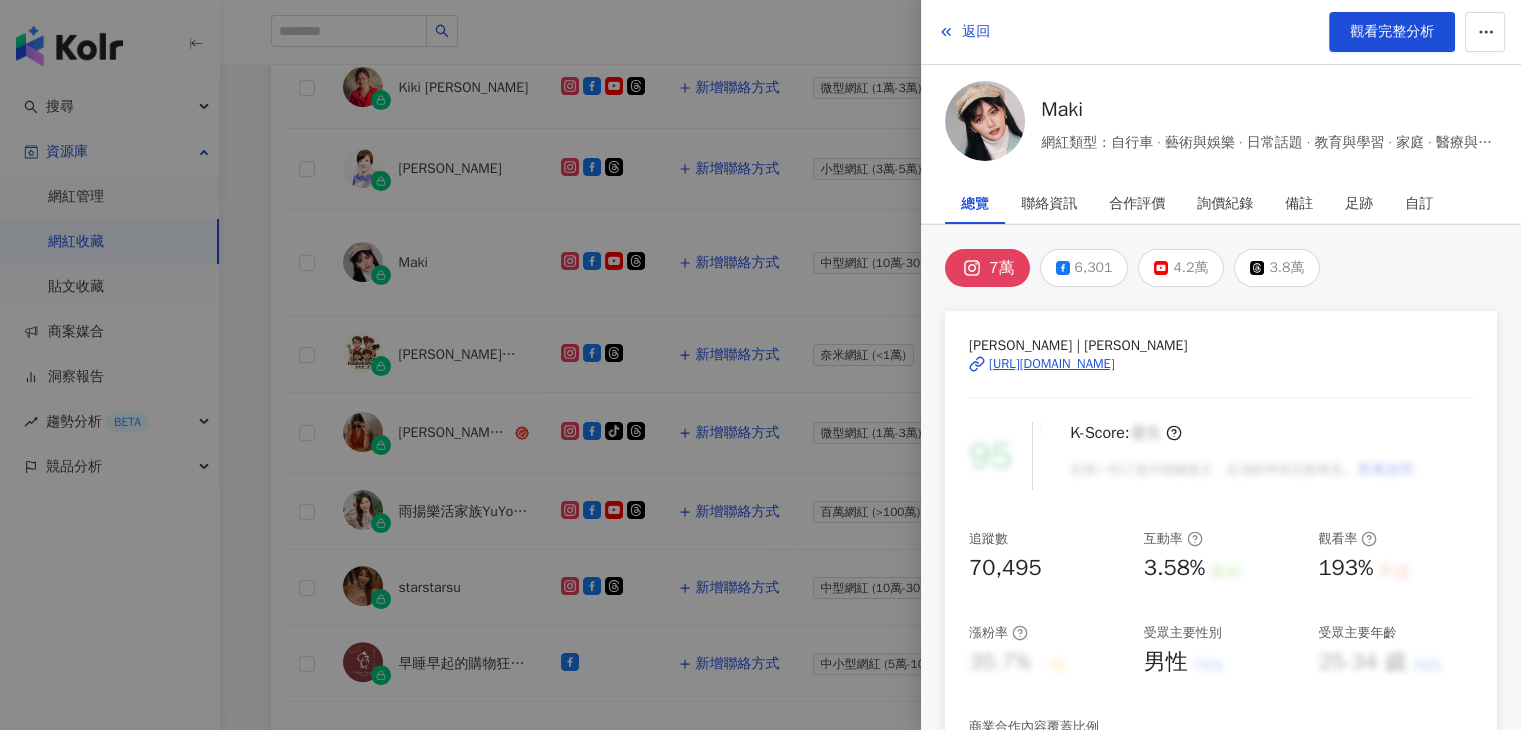 click at bounding box center [760, 365] 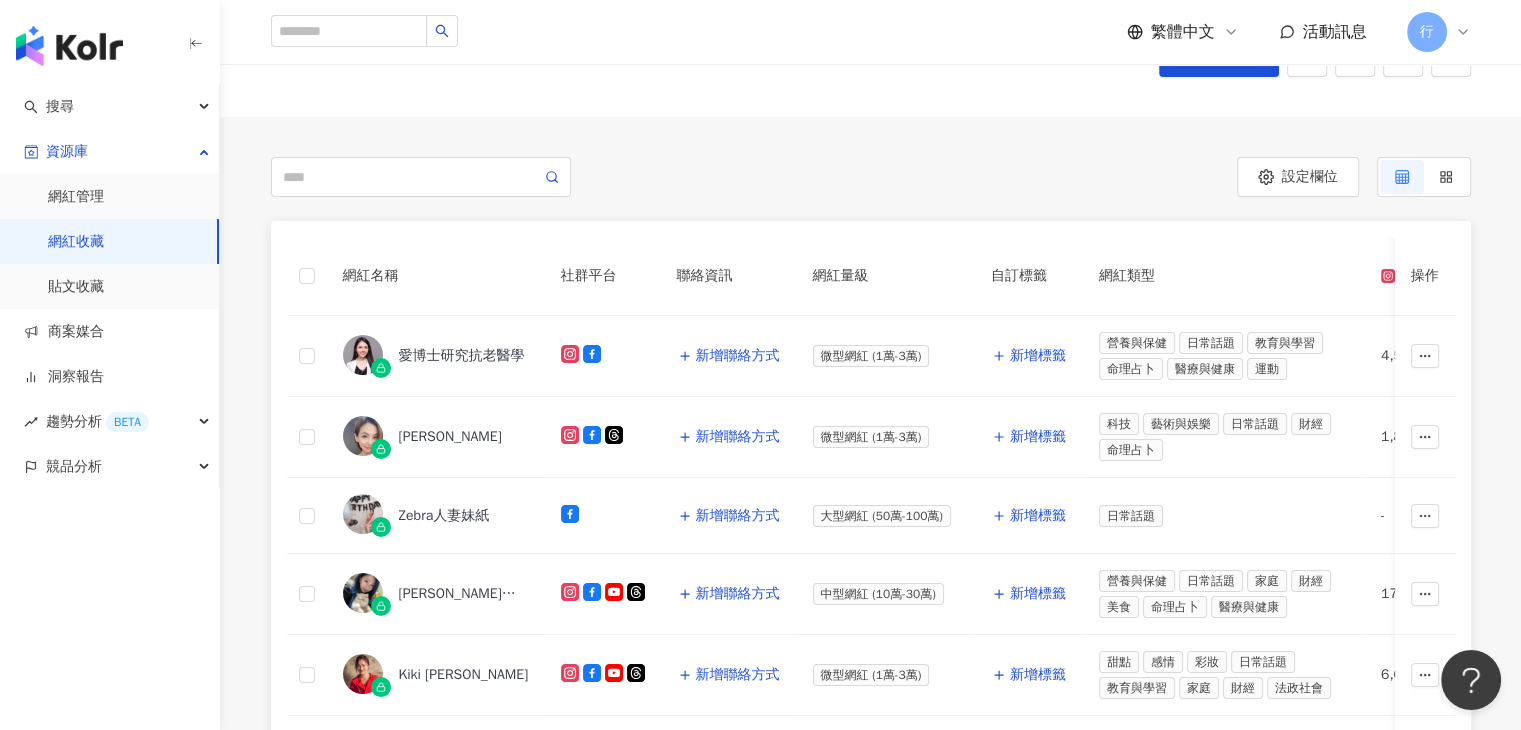 scroll, scrollTop: 400, scrollLeft: 0, axis: vertical 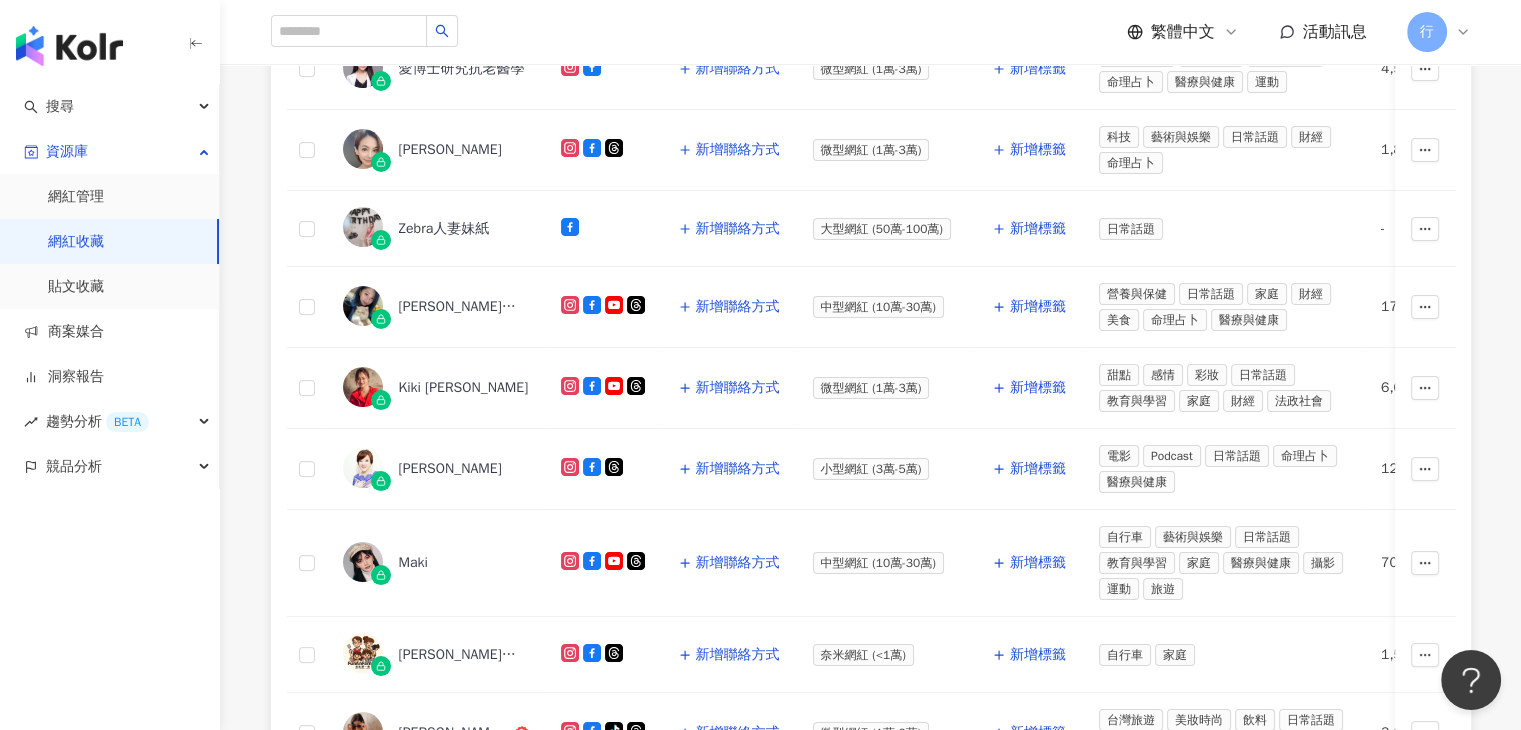 click on "網紅收藏" at bounding box center (76, 242) 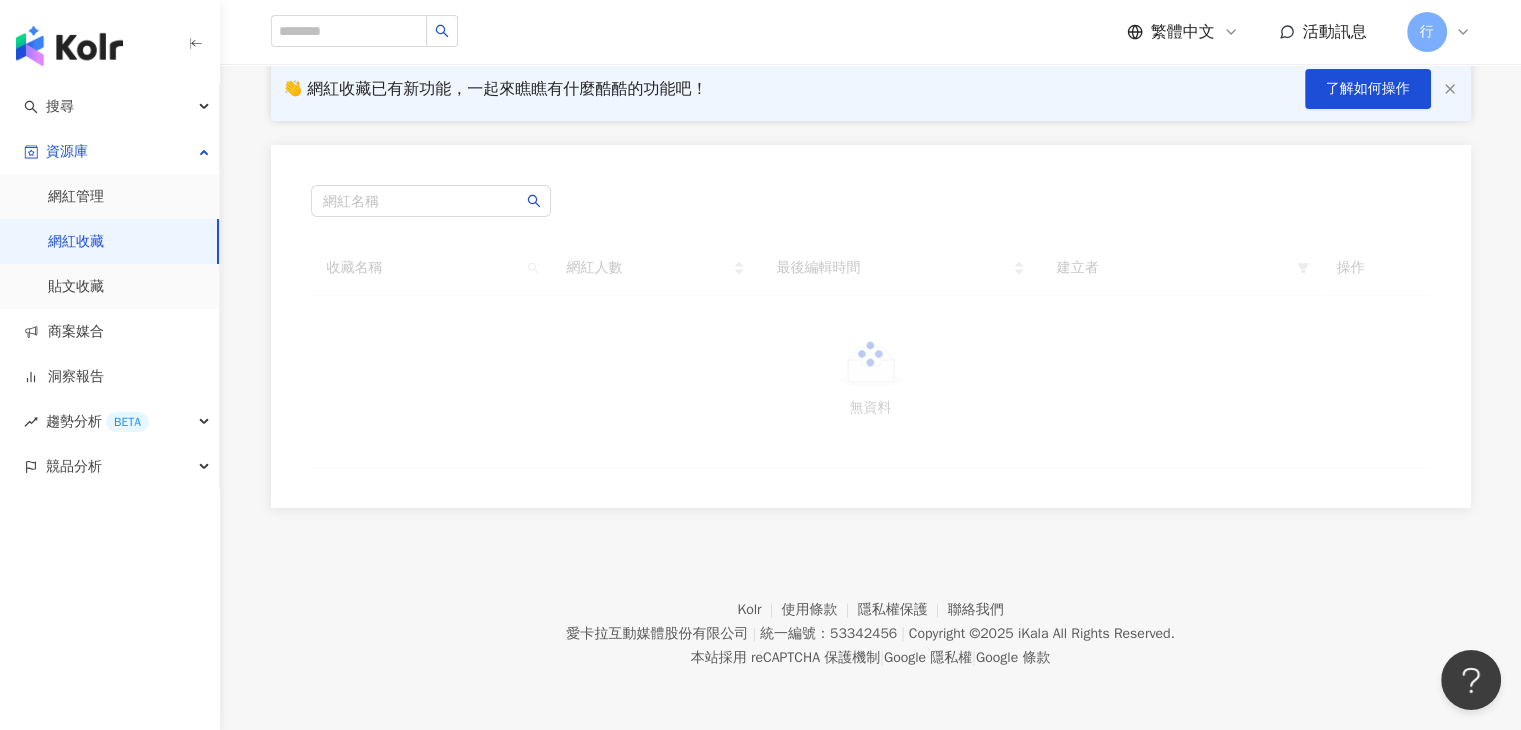 scroll, scrollTop: 0, scrollLeft: 0, axis: both 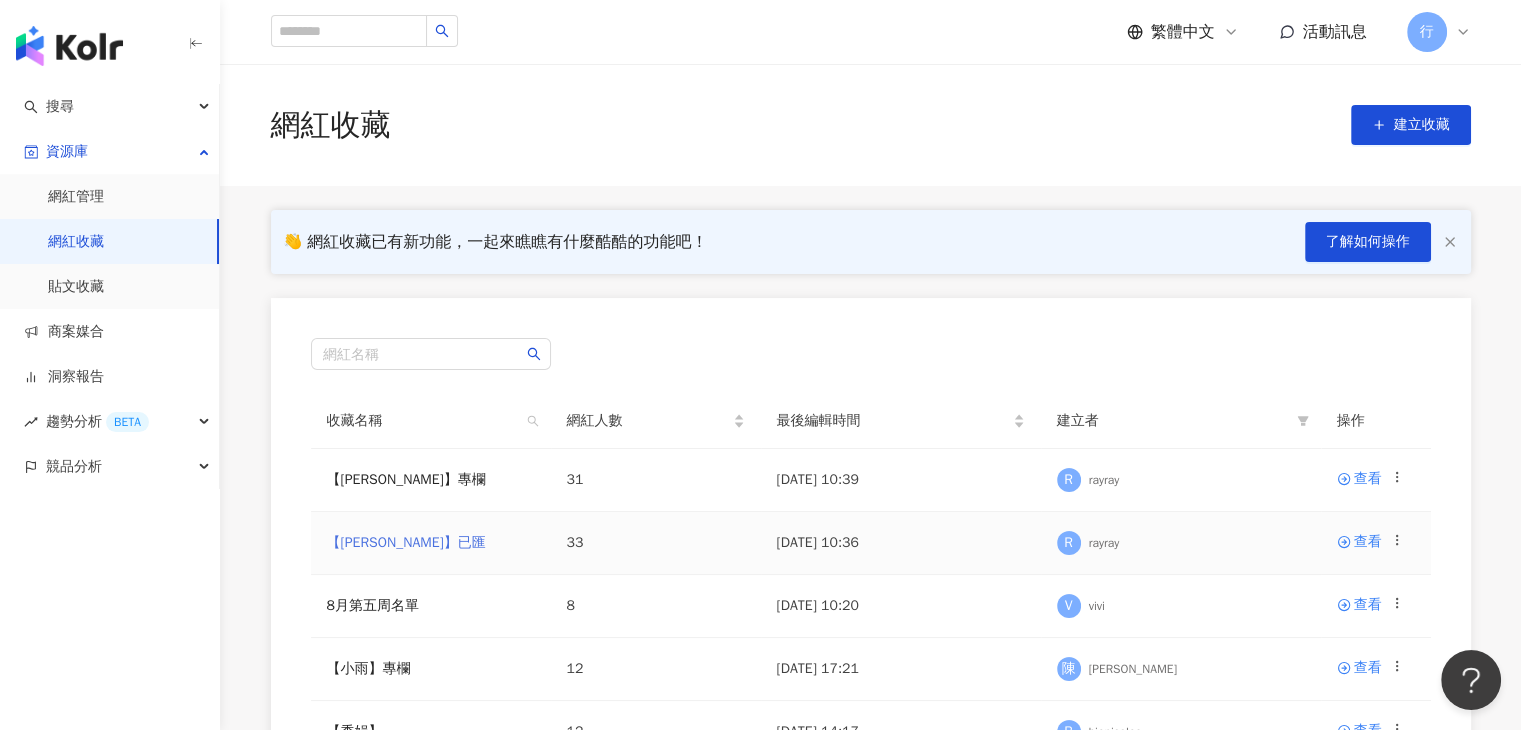 click on "【RAY】已匯" at bounding box center (406, 542) 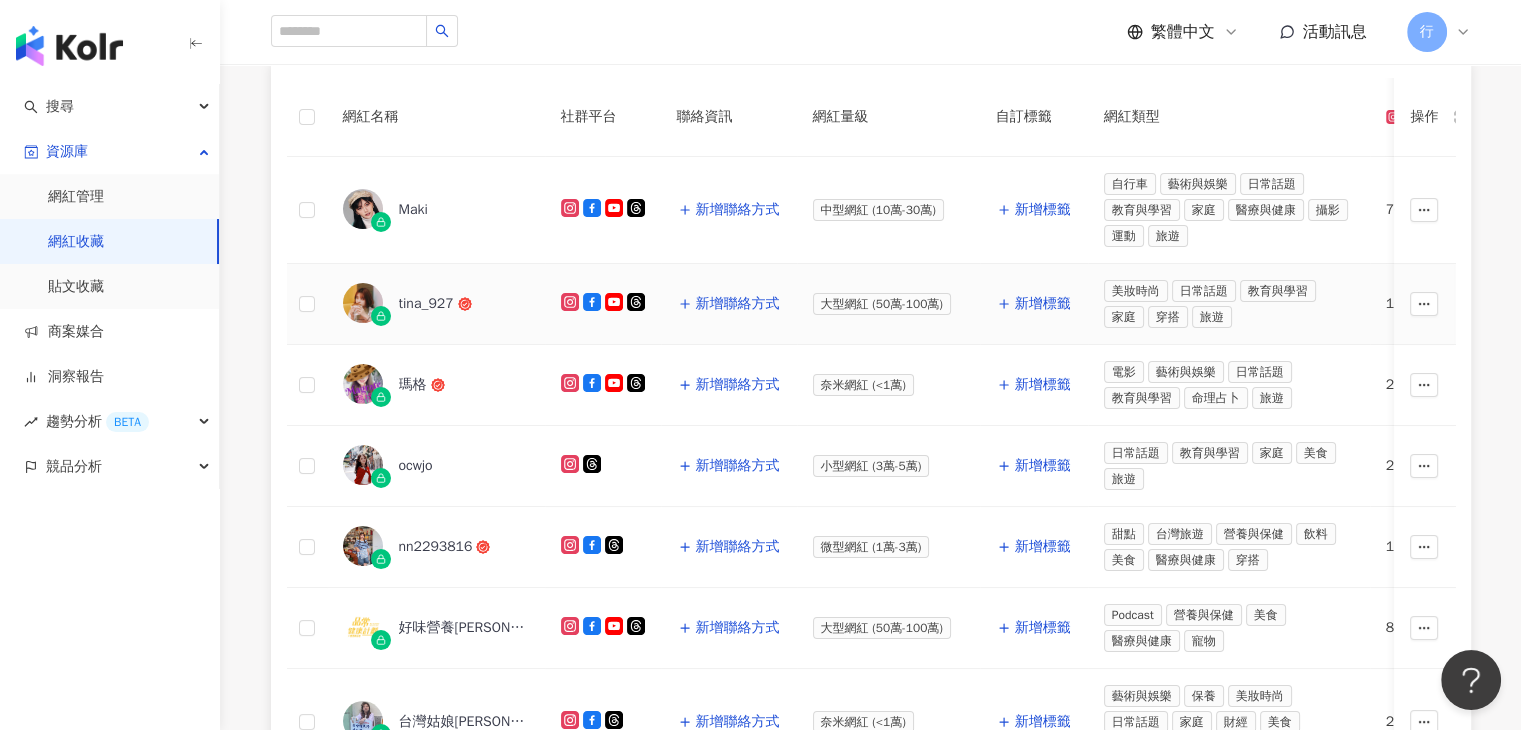 scroll, scrollTop: 272, scrollLeft: 0, axis: vertical 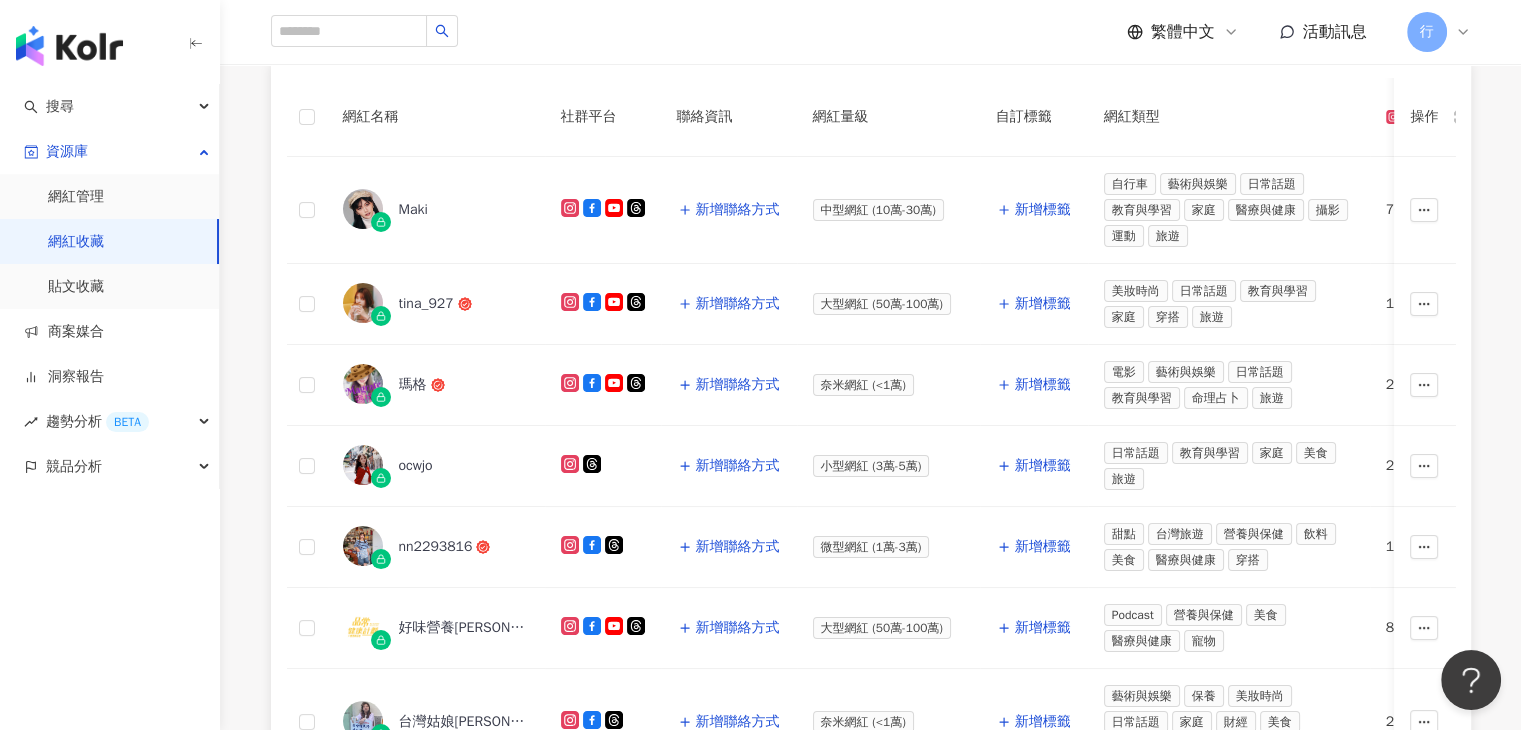 click on "網紅收藏" at bounding box center [76, 242] 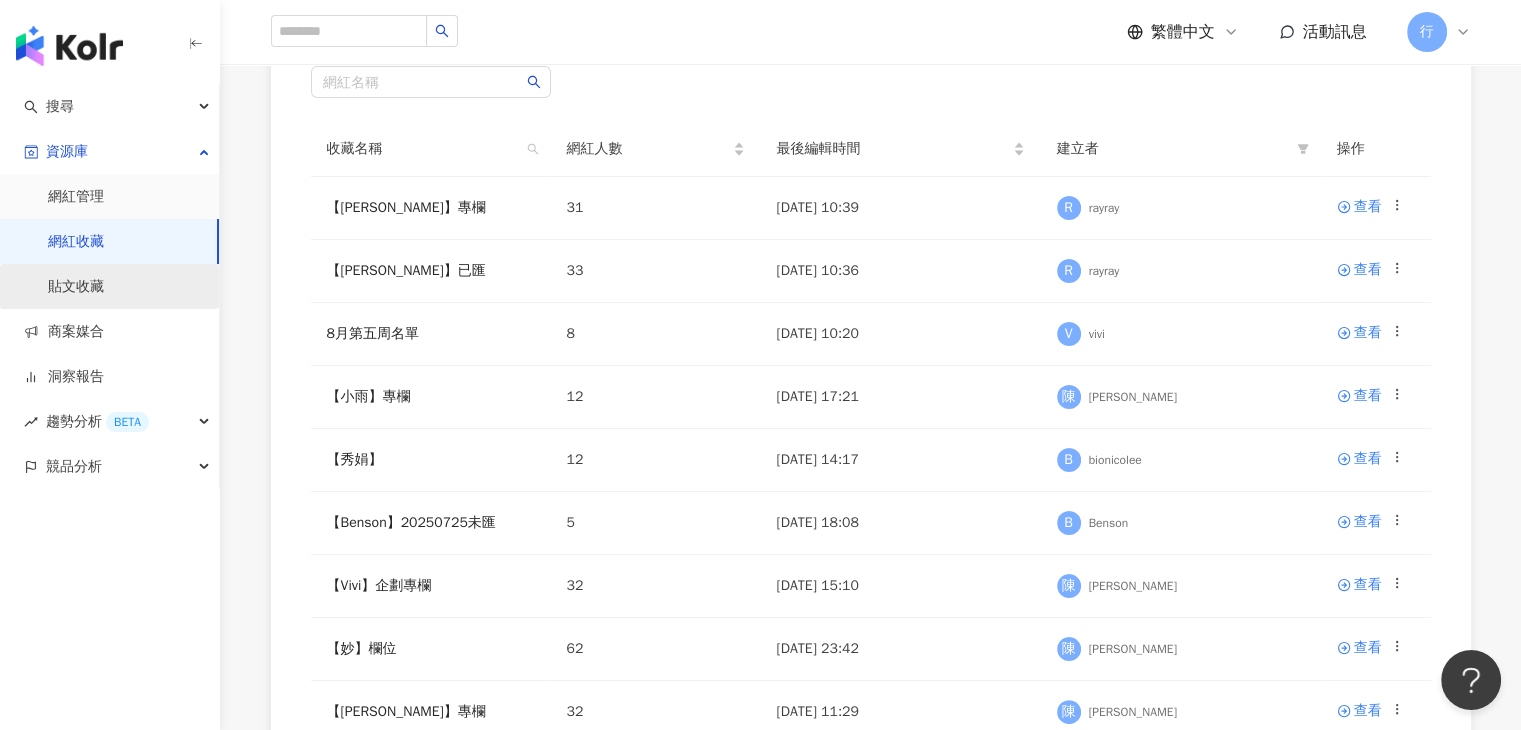 scroll, scrollTop: 0, scrollLeft: 0, axis: both 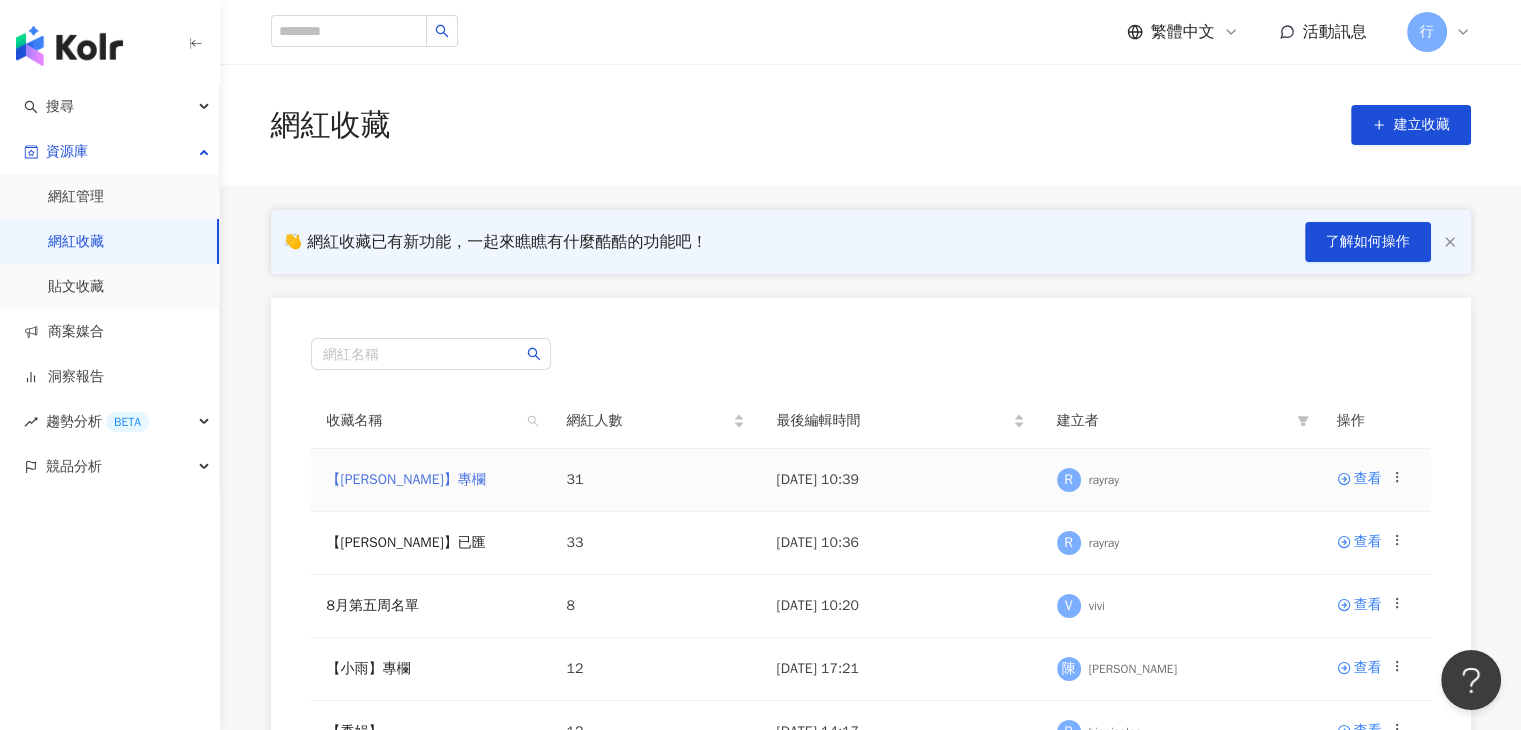 click on "【RAY】專欄" at bounding box center (406, 479) 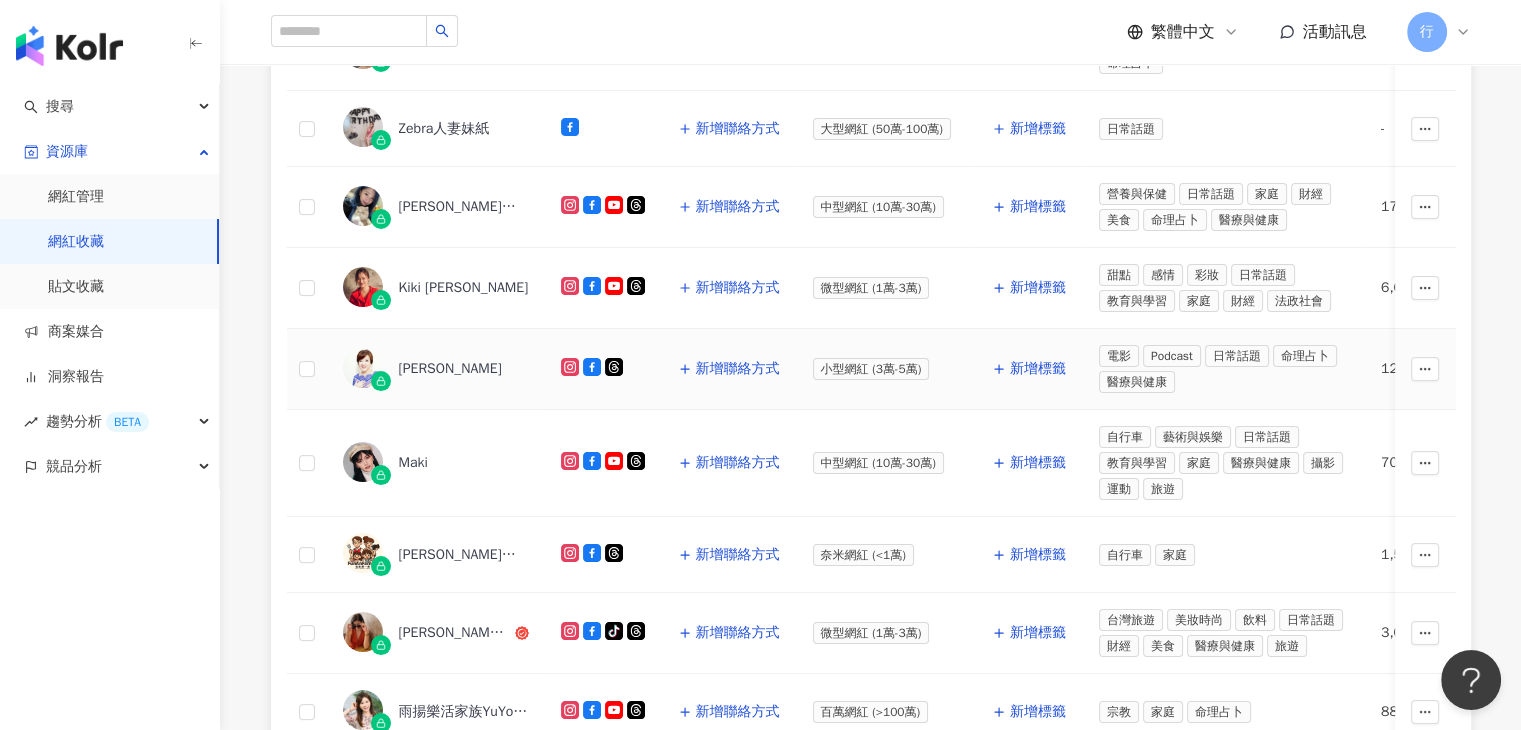 scroll, scrollTop: 600, scrollLeft: 0, axis: vertical 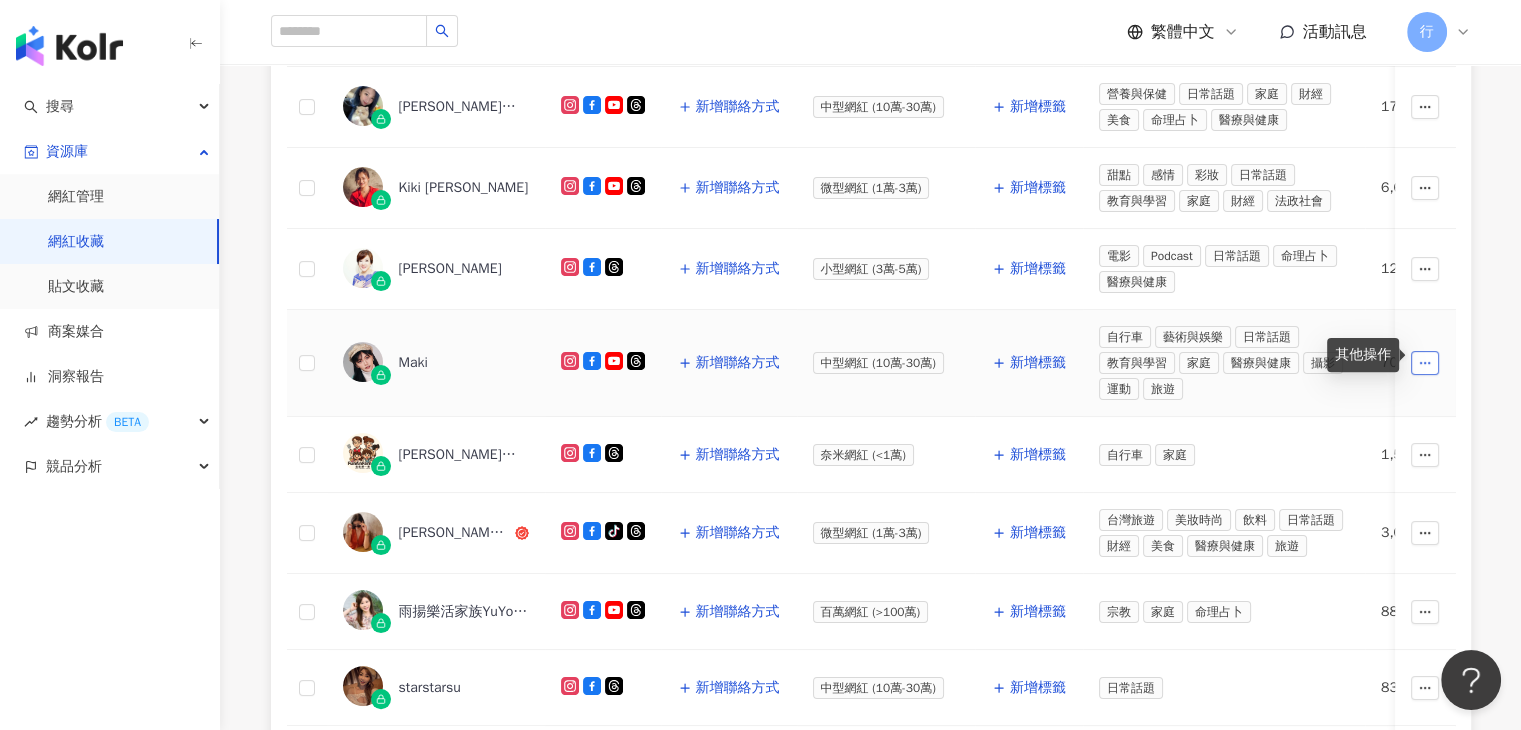 click 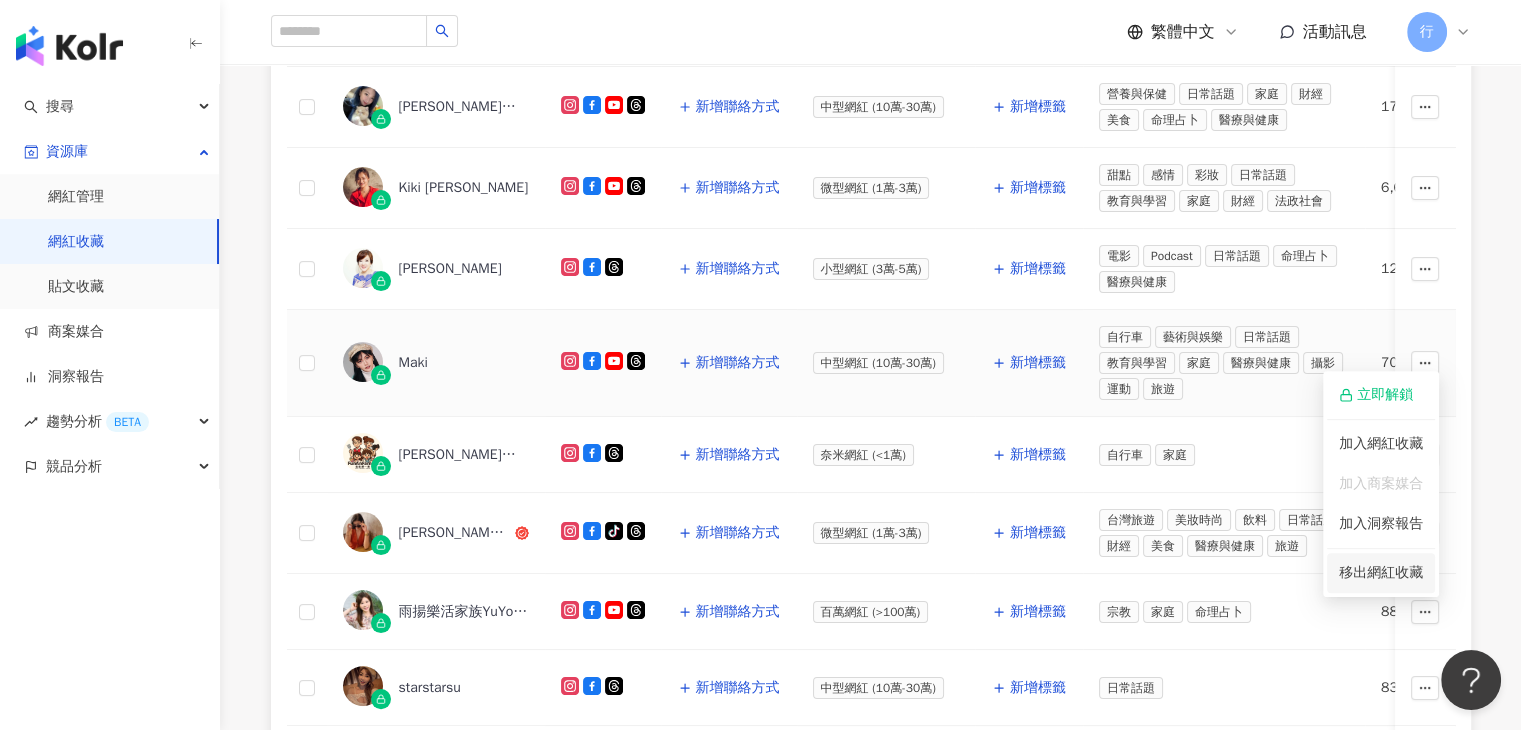 click on "移出網紅收藏" at bounding box center (1381, 572) 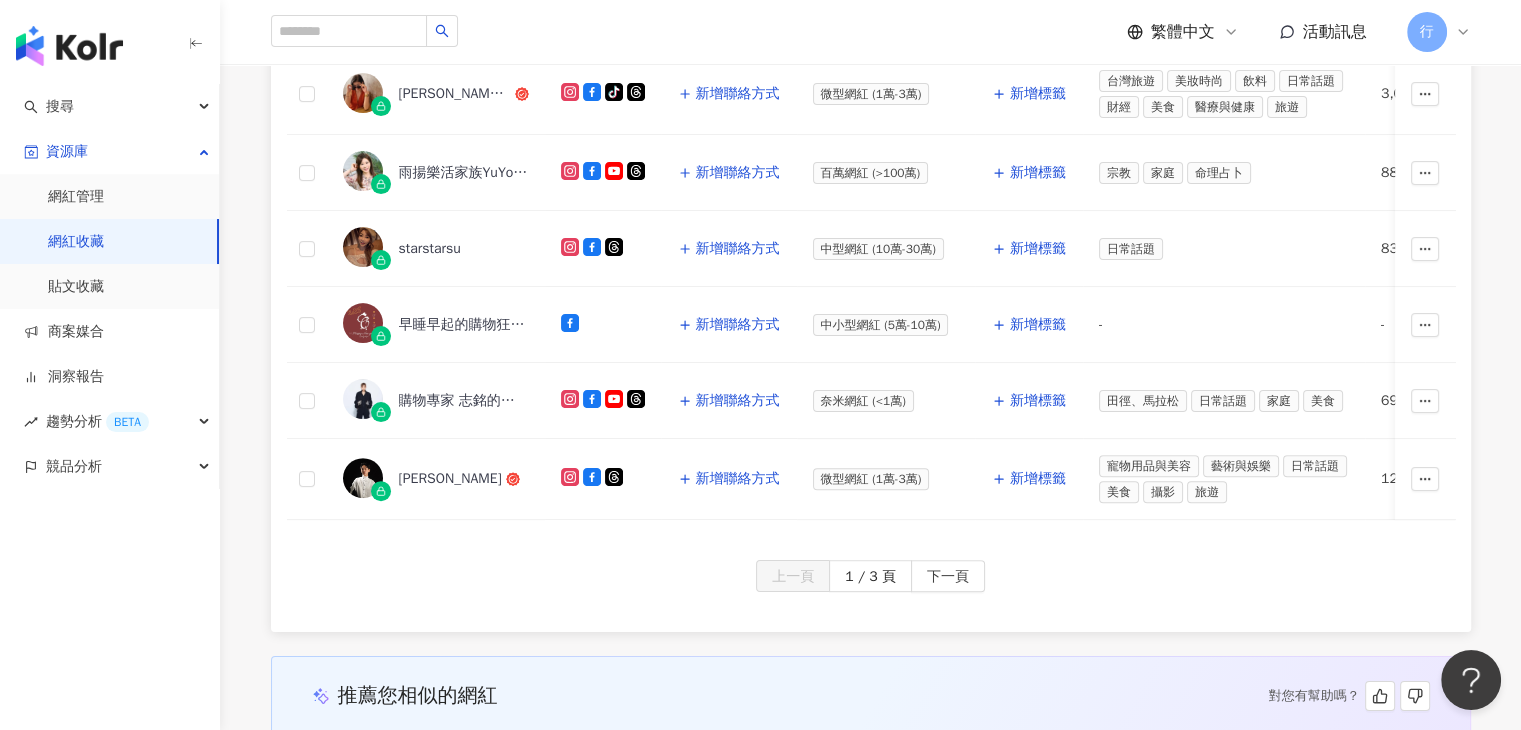 scroll, scrollTop: 600, scrollLeft: 0, axis: vertical 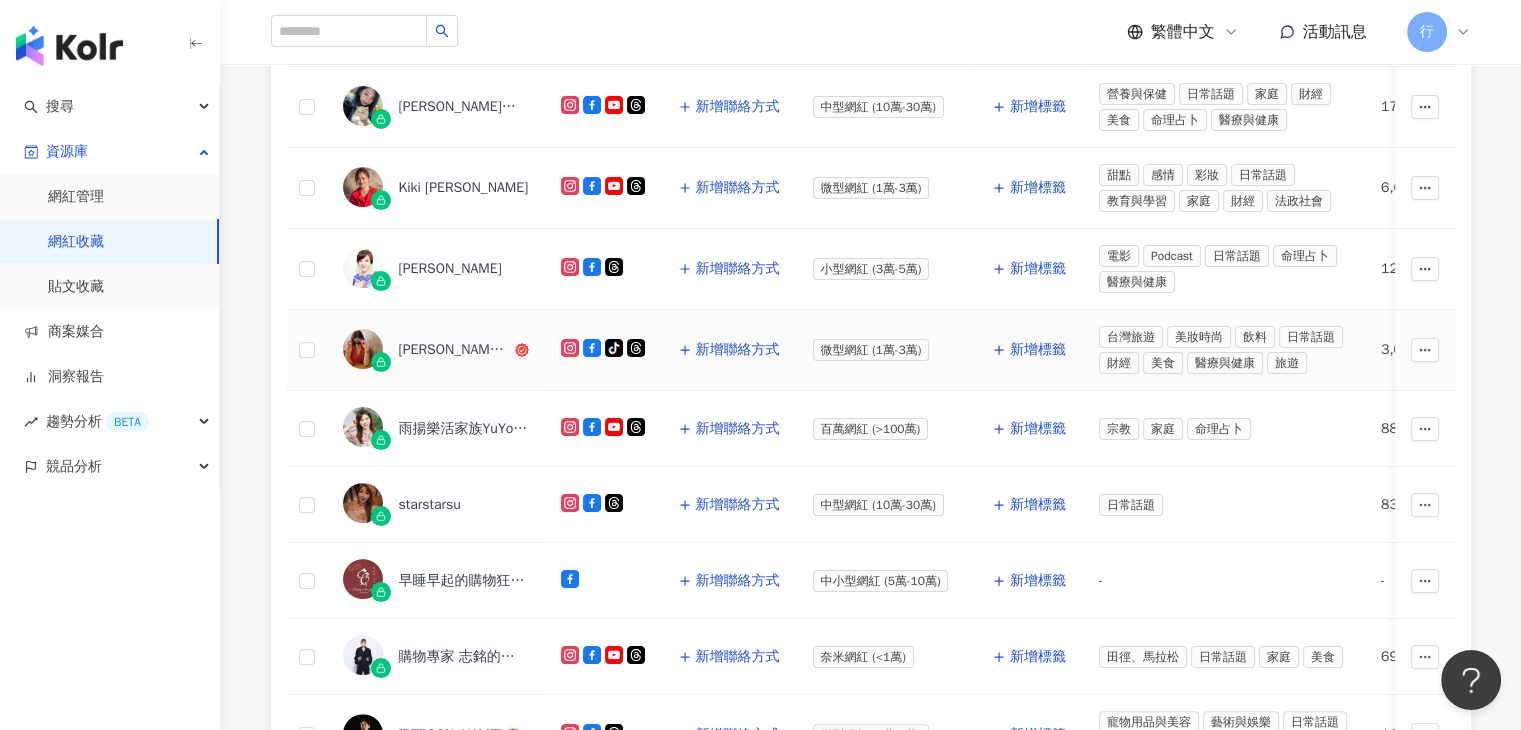 click on "南希小姐（Miss Nancy's Life）" at bounding box center (455, 350) 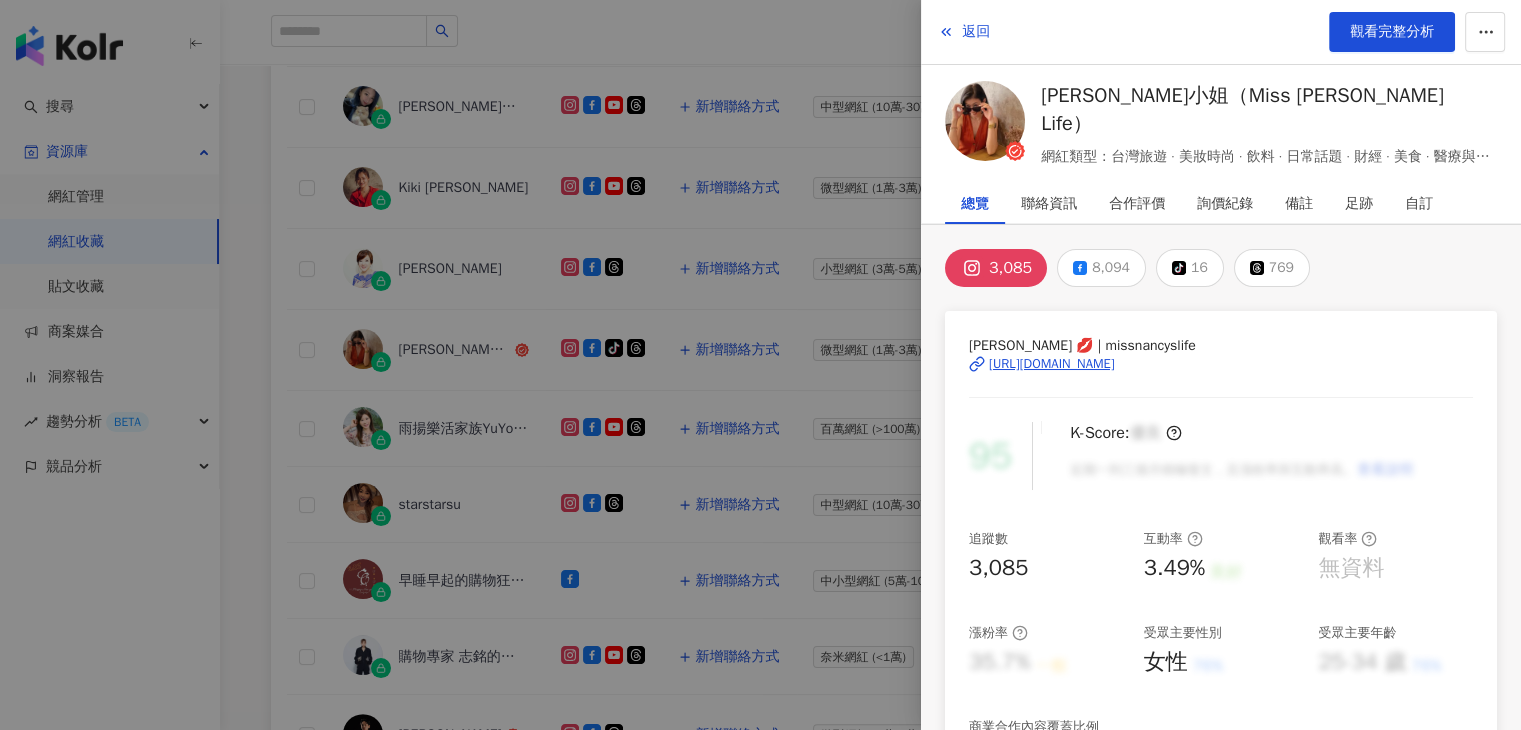 click at bounding box center (760, 365) 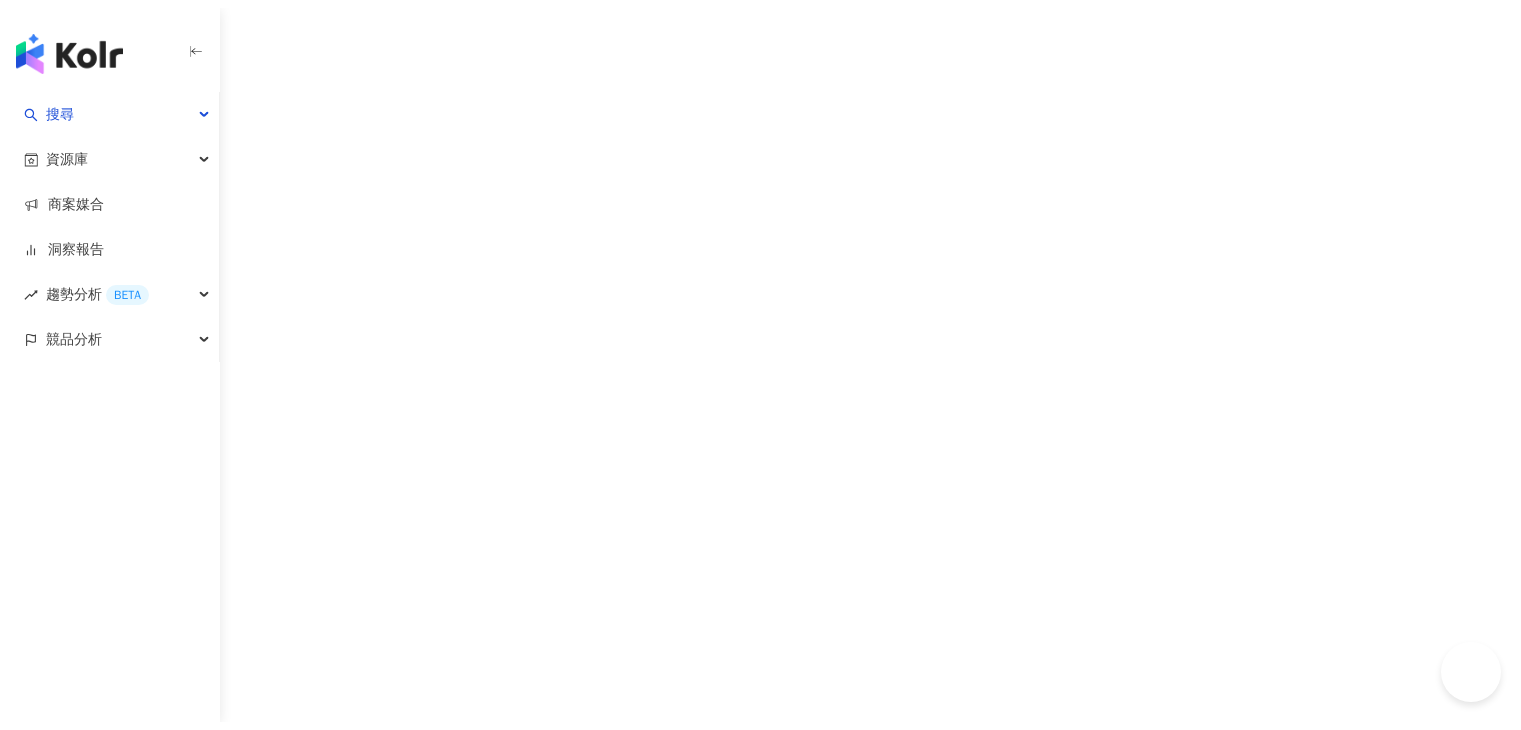 scroll, scrollTop: 0, scrollLeft: 0, axis: both 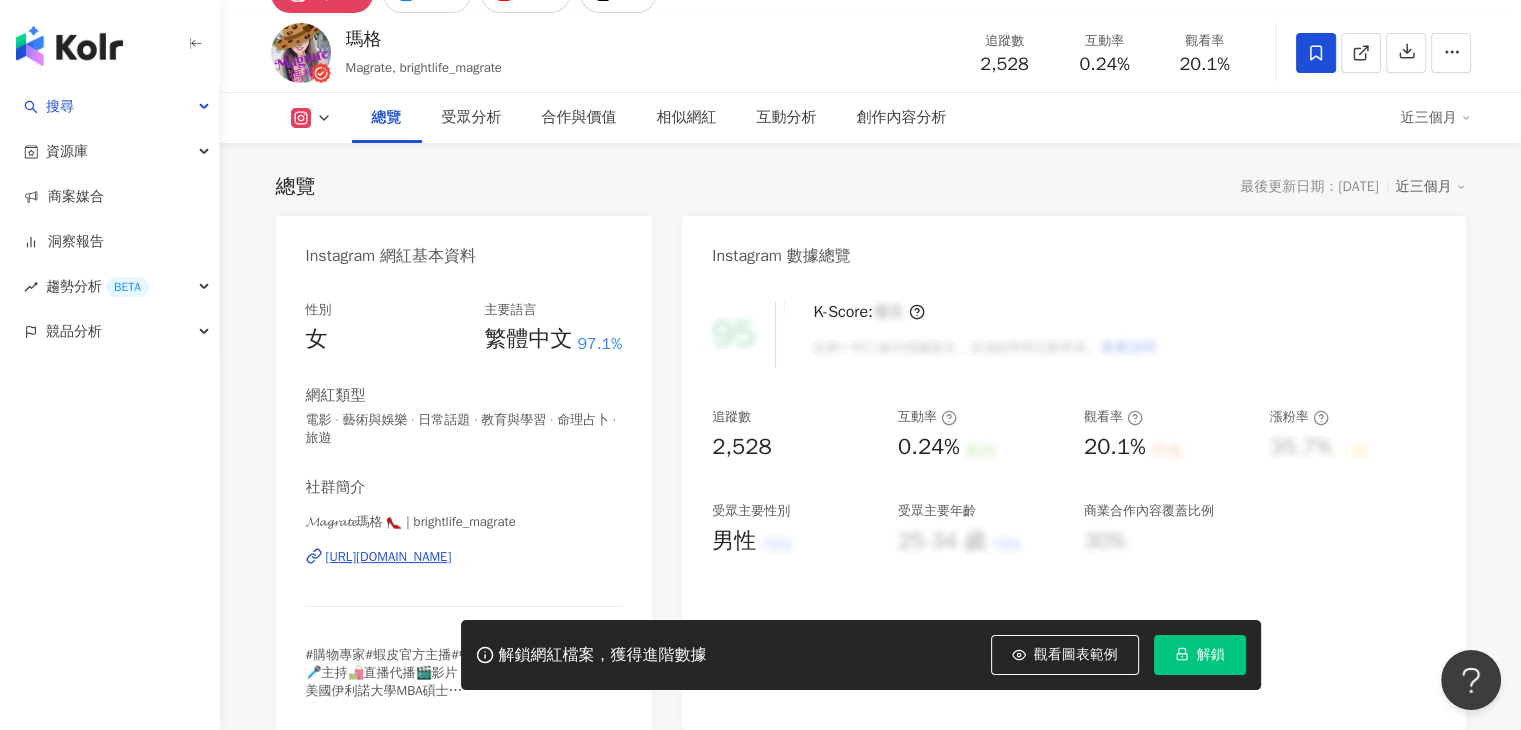 click on "性別   女 主要語言   繁體中文 97.1% 網紅類型 電影 · 藝術與娛樂 · 日常話題 · 教育與學習 · 命理占卜 · 旅遊 社群簡介 𝓜𝓪𝓰𝓻𝓪𝓽𝓮瑪格 👠 | brightlife_magrate https://www.instagram.com/brightlife_magrate/ #購物專家#蝦皮官方主播#中英主持#講師#直播帶貨
🎤主持🛍️直播代播🎬影片
美國伊利諾大學MBA碩士
成大會計學士
才藝➡️唱歌/跳舞/鋼琴/烏克麗麗
@pole_ladym
magrate.brightlife@gmail.com
From Taipei,🇹🇼 Studied in🇺🇸" at bounding box center (464, 505) 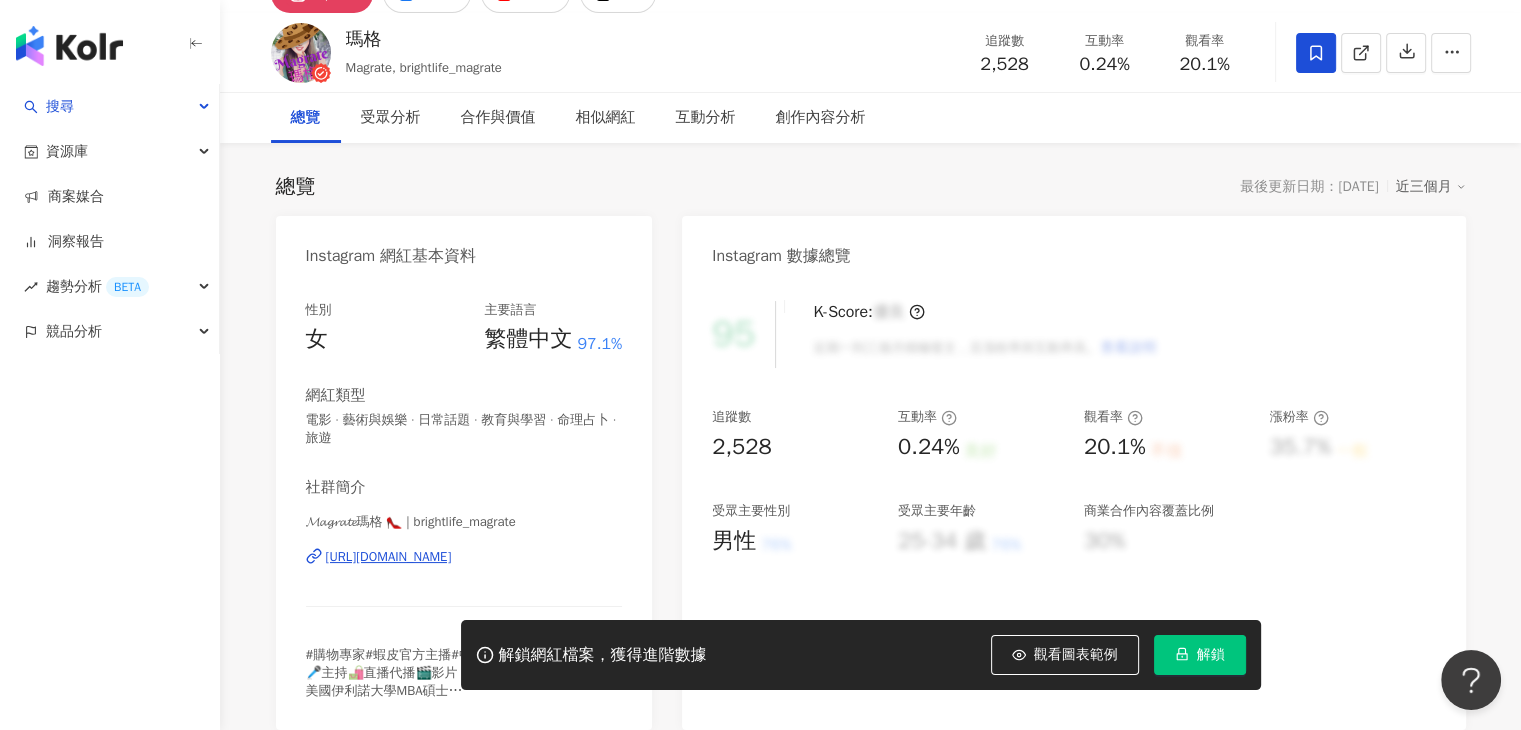 scroll, scrollTop: 0, scrollLeft: 0, axis: both 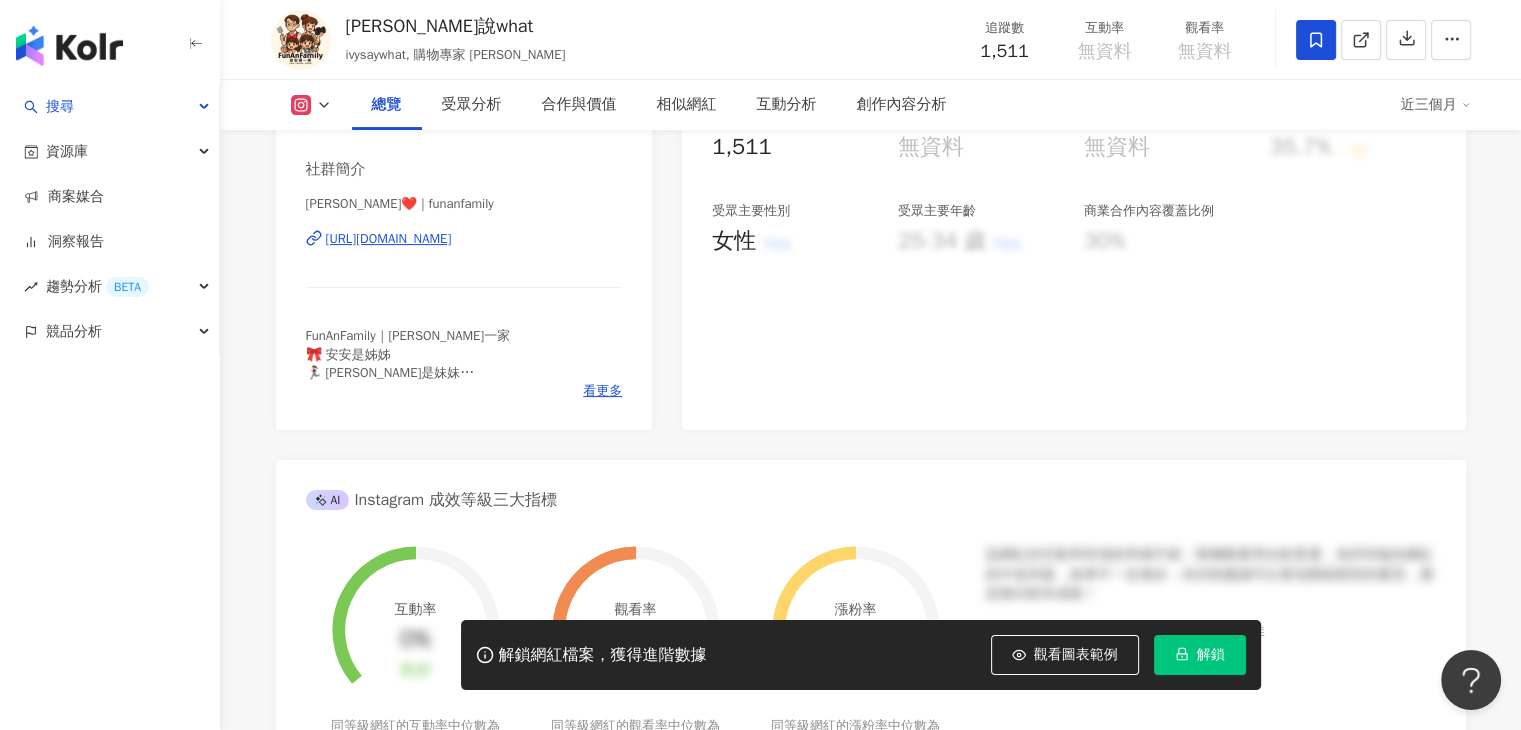 click on "FunAnFamily｜[PERSON_NAME]一家
🎀 安安是姊姊
🏃‍♀️ [PERSON_NAME]是妹妹
🥷 爸爸是萬能
🦸🏻‍♀️ 媽媽是超人
➖🔻➖🔻➖
#親子 #玩樂 #景點 #旅遊 #美食 #開箱
跟我們一起FUN起來🌞 #[PERSON_NAME]一家" at bounding box center (464, 354) 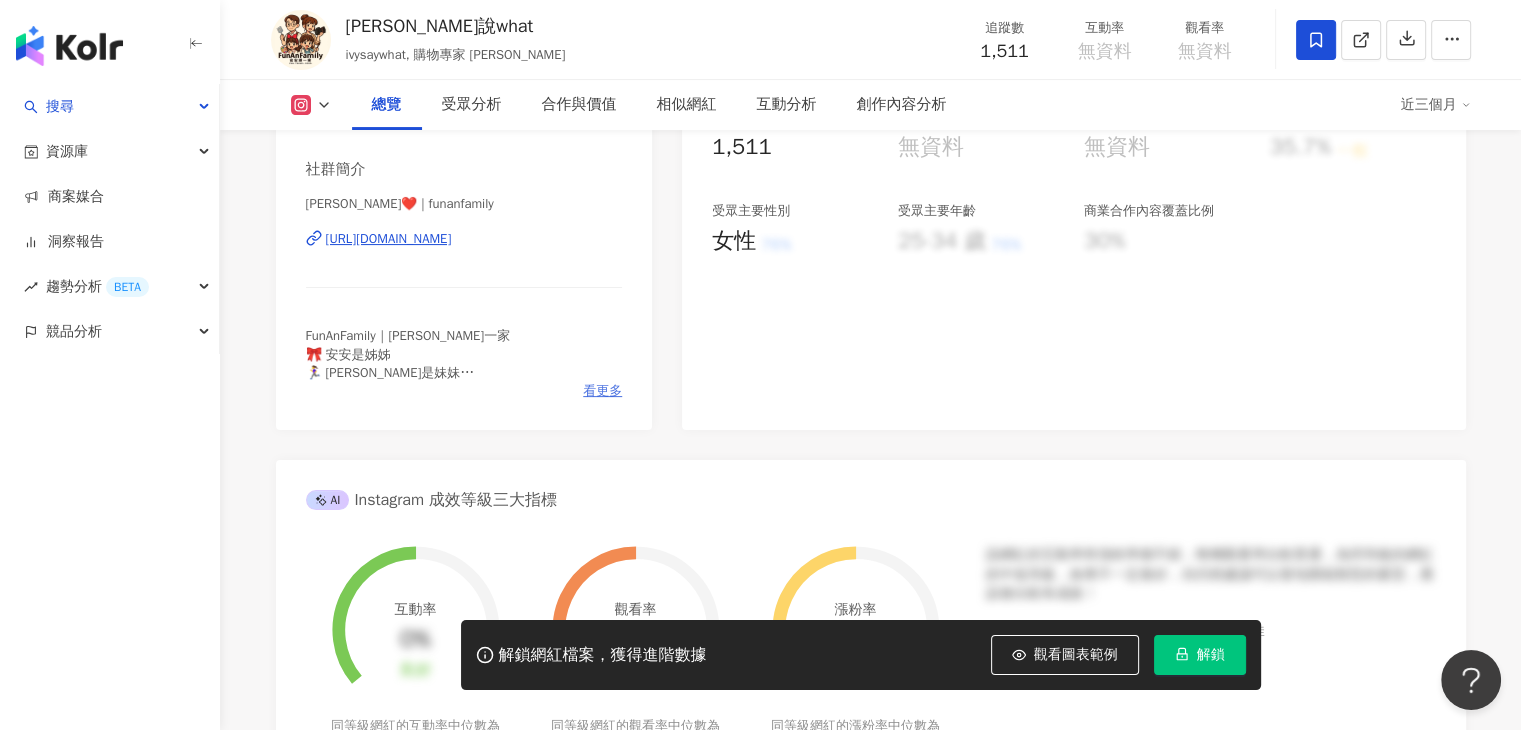 click on "看更多" at bounding box center (602, 391) 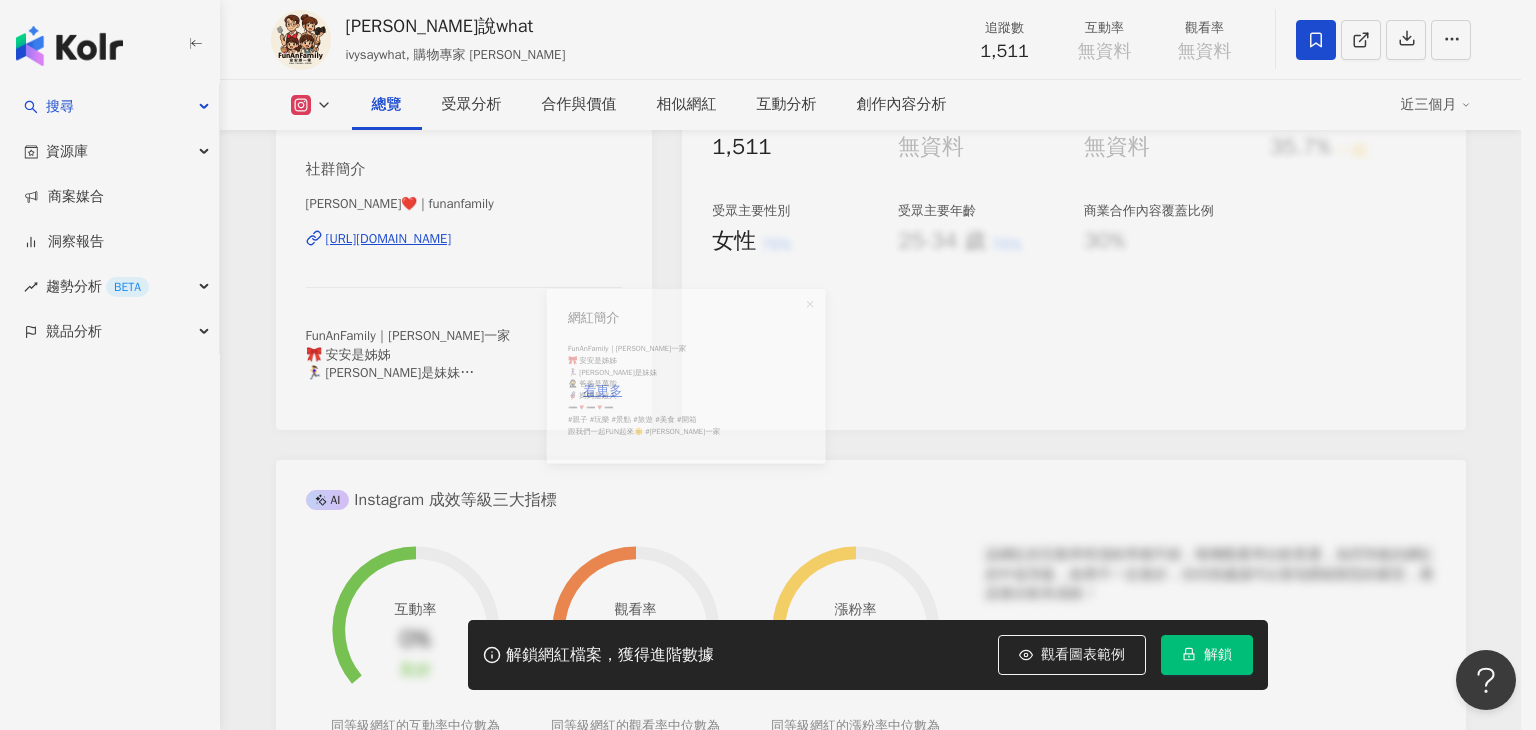 click on "FunAnFamily｜安安娜一家
🎀 安安是姊姊
🏃‍♀️ 安娜是妹妹
🥷 爸爸是萬能
🦸🏻‍♀️ 媽媽是超人
➖🔻➖🔻➖
#親子 #玩樂 #景點 #旅遊 #美食 #開箱
跟我們一起FUN起來🌞 #安安娜一家" at bounding box center (690, 390) 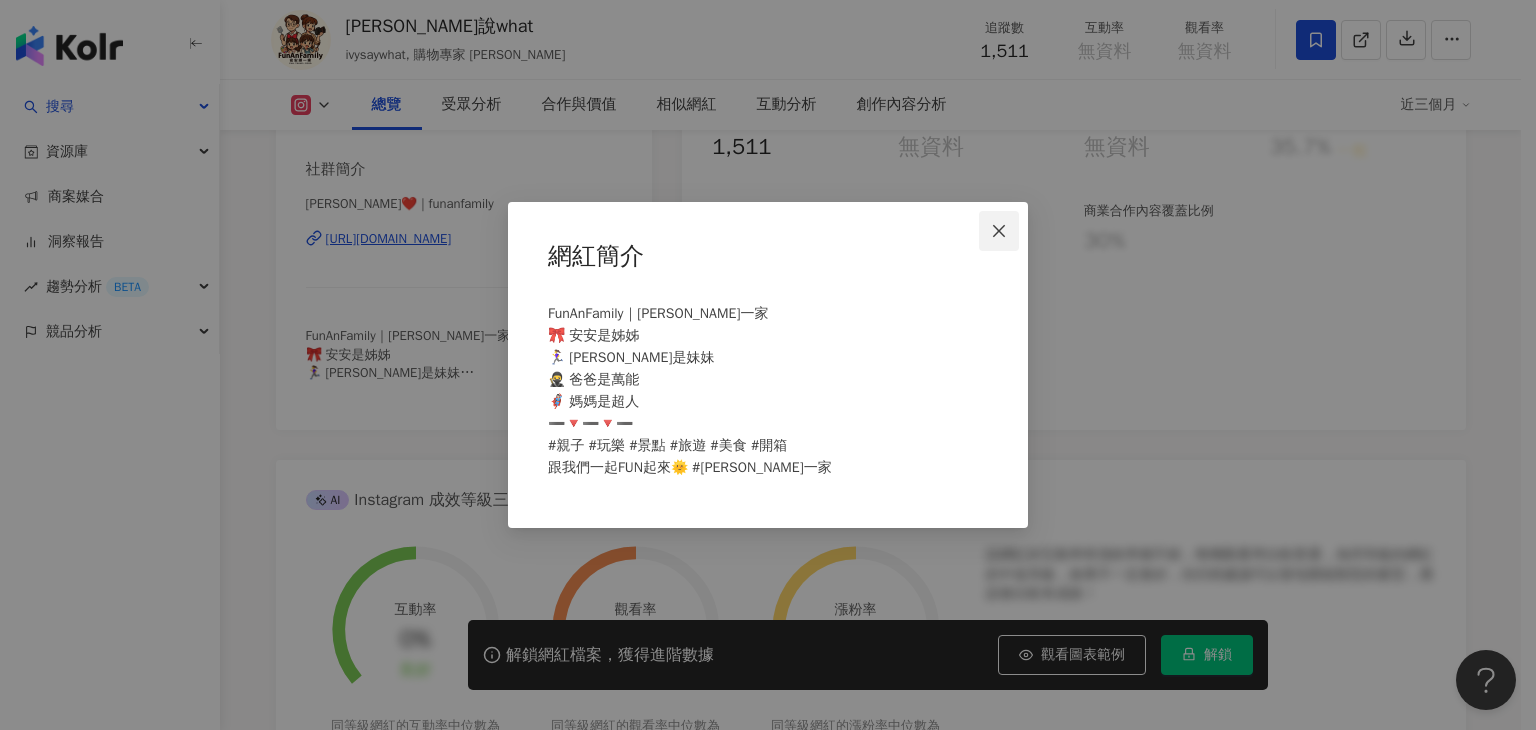 click at bounding box center [999, 231] 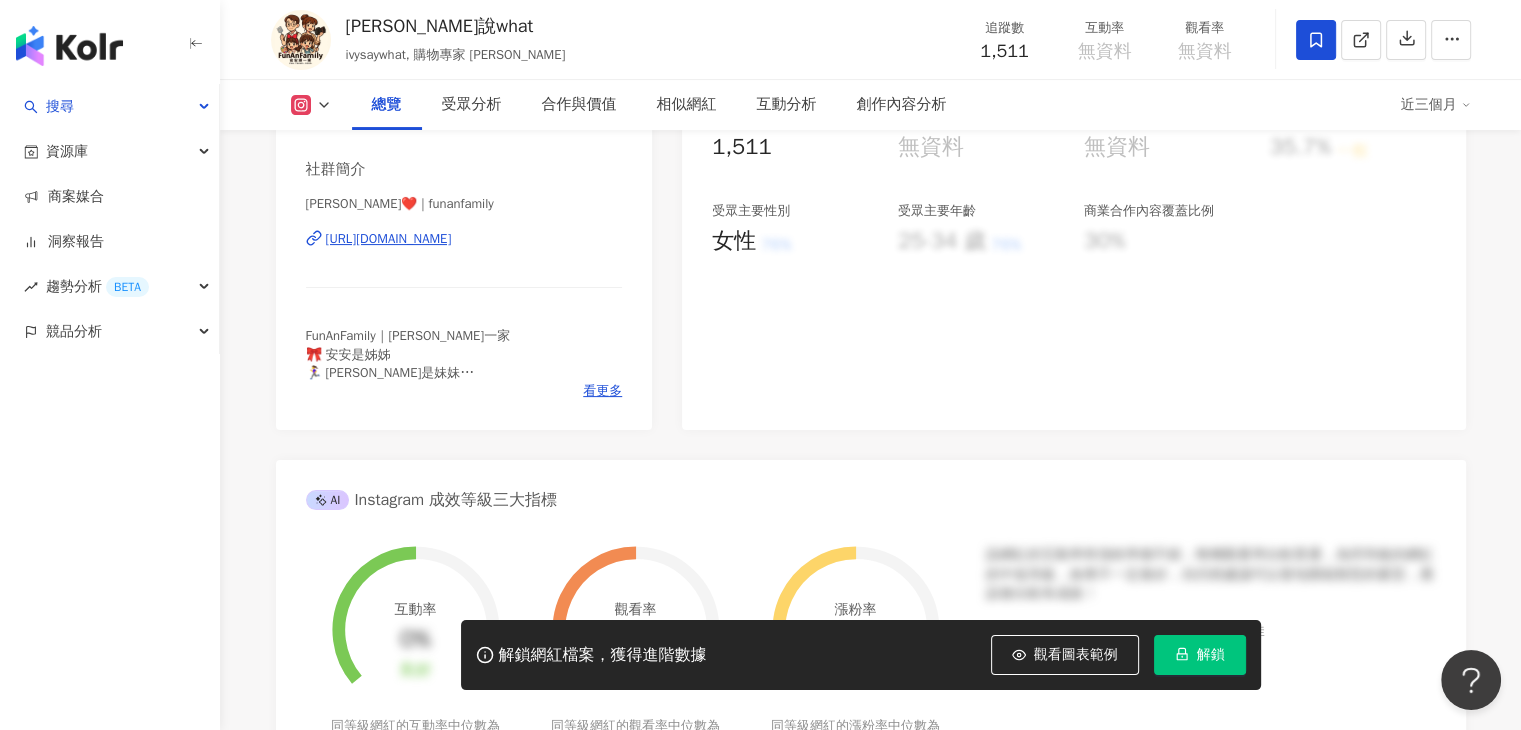 click 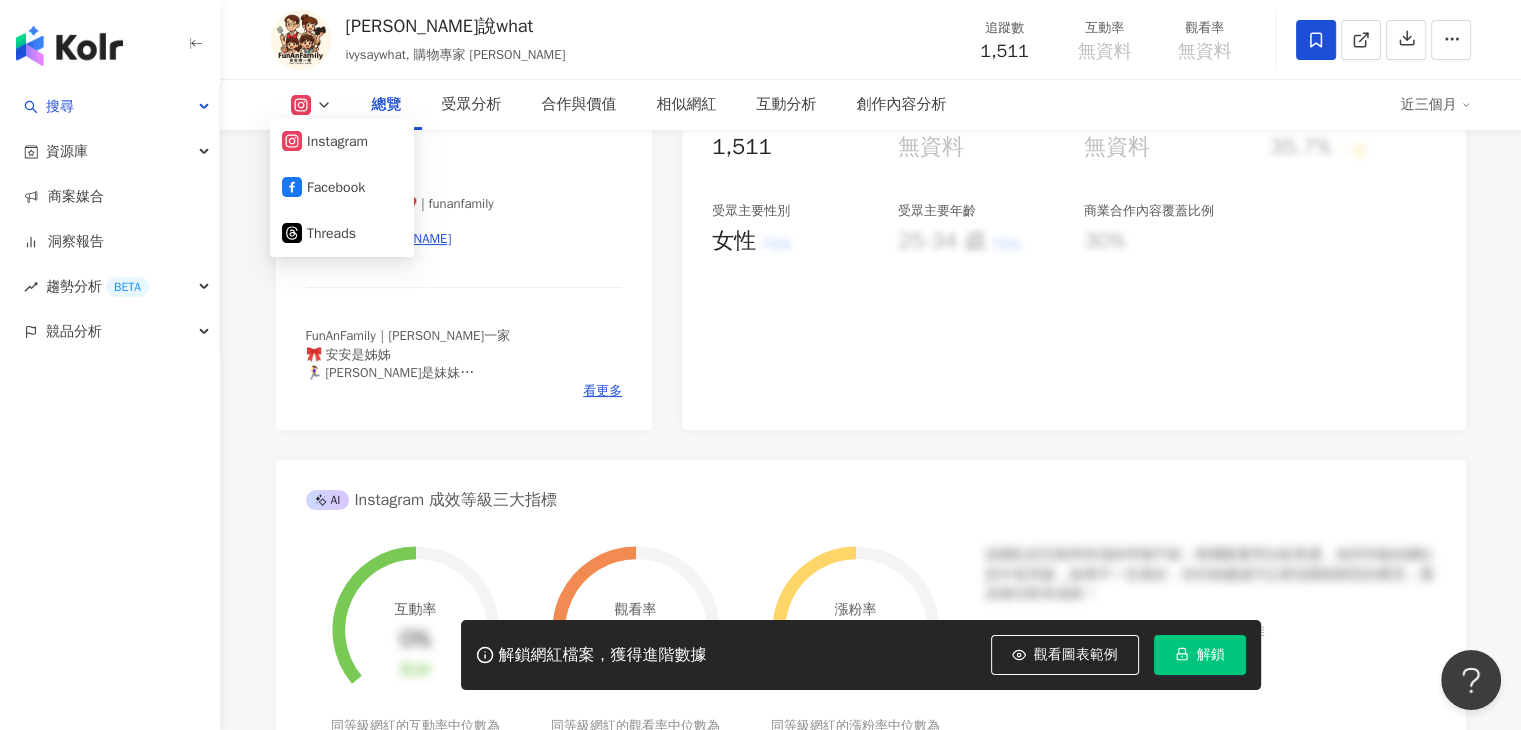 click on "安安娜一家❤️ | funanfamily" at bounding box center (464, 204) 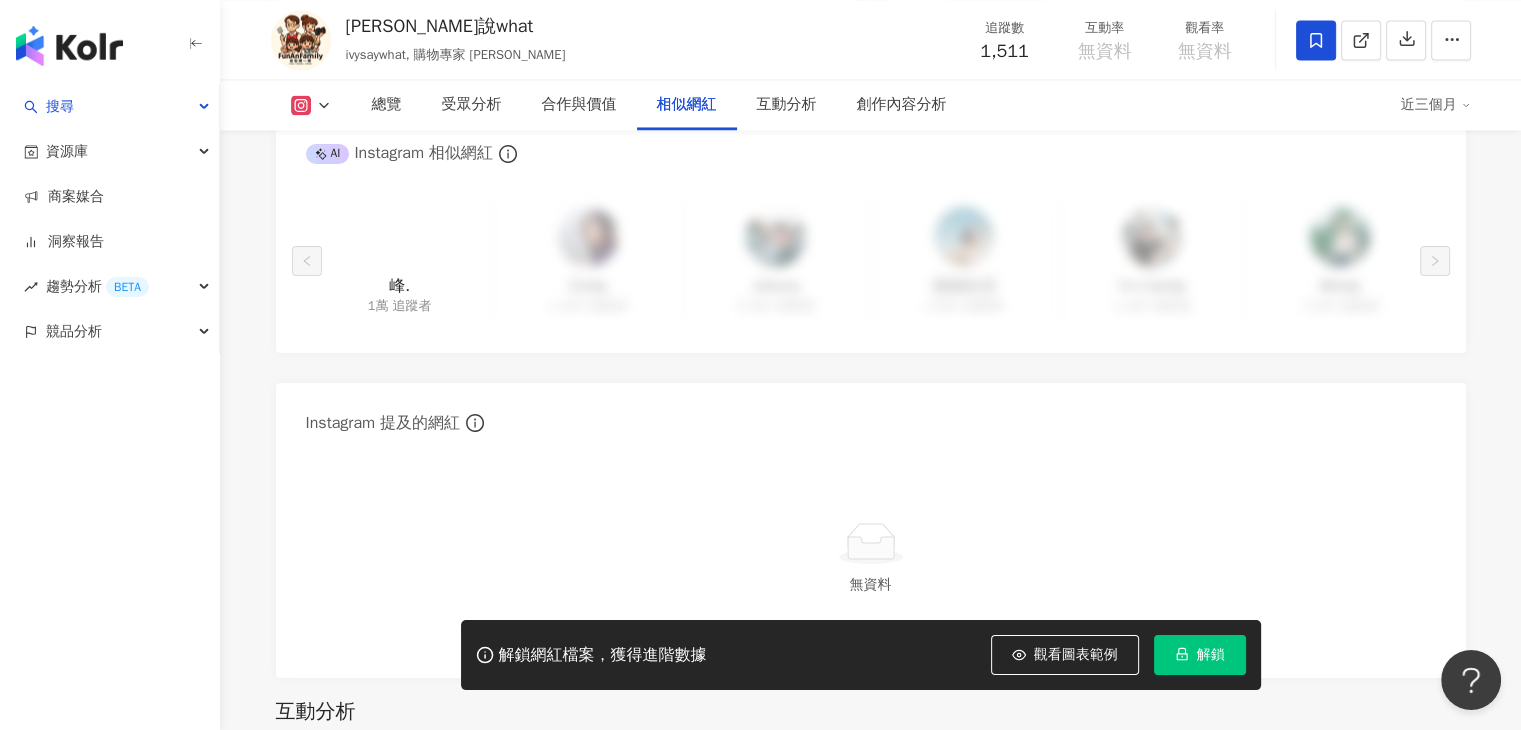 scroll, scrollTop: 3300, scrollLeft: 0, axis: vertical 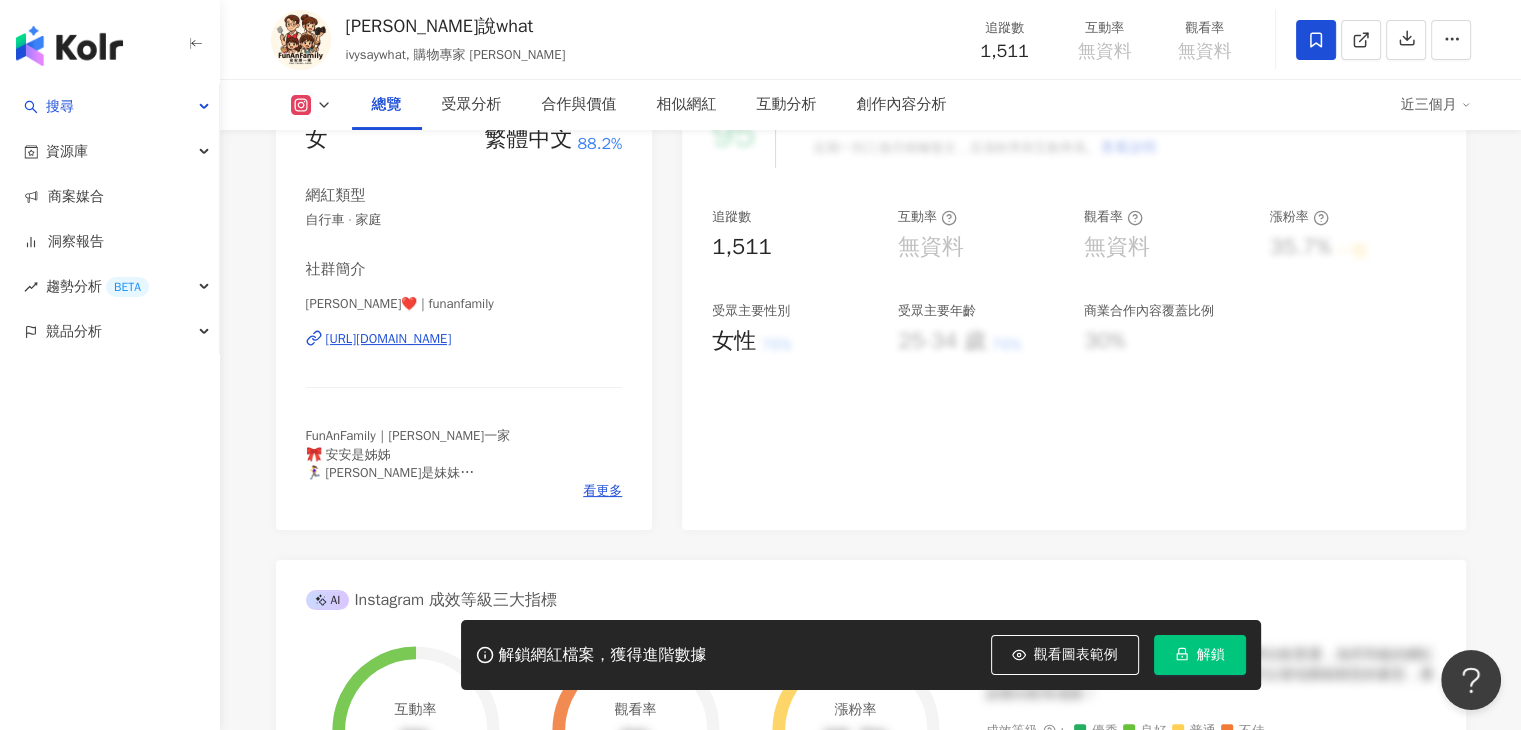 click at bounding box center [311, 105] 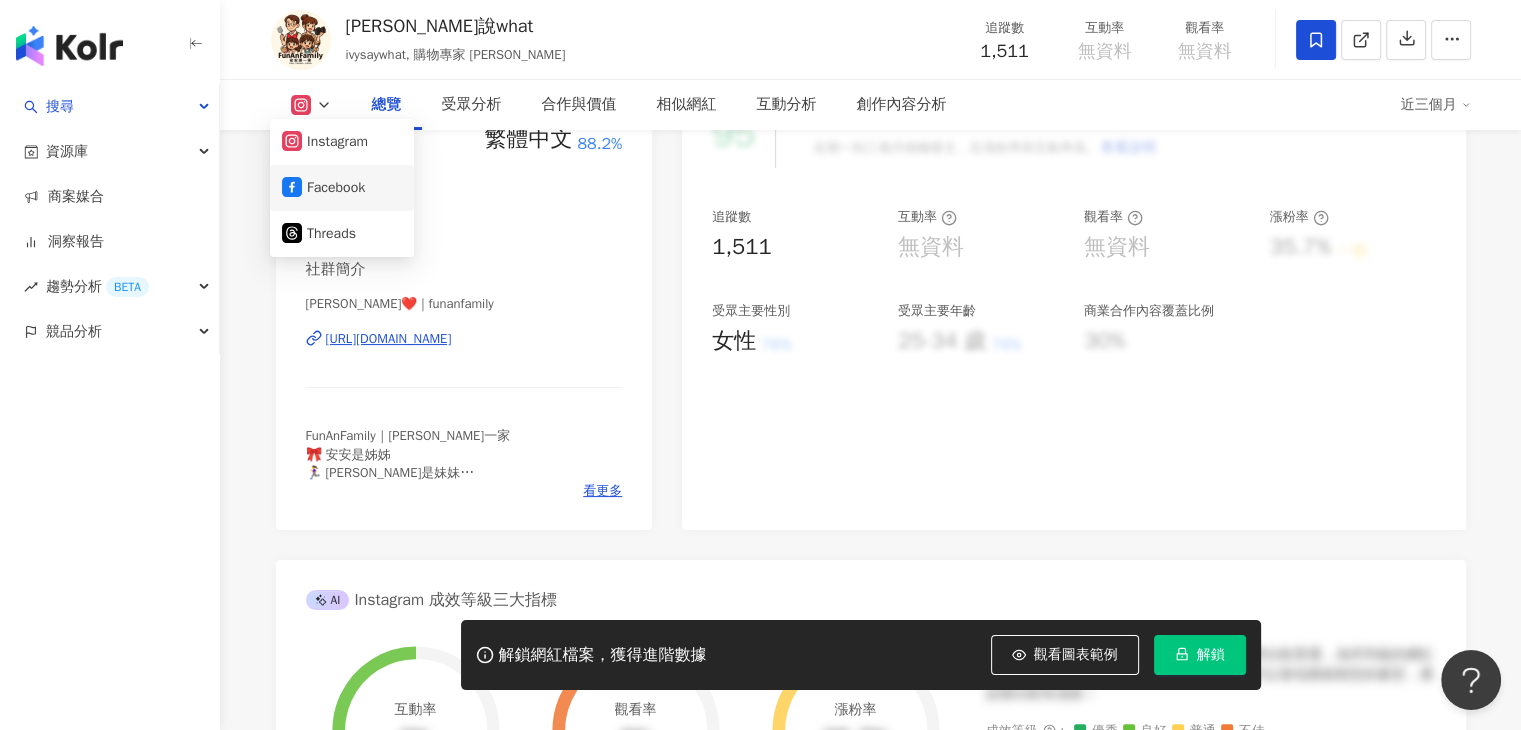 click on "Facebook" at bounding box center (342, 188) 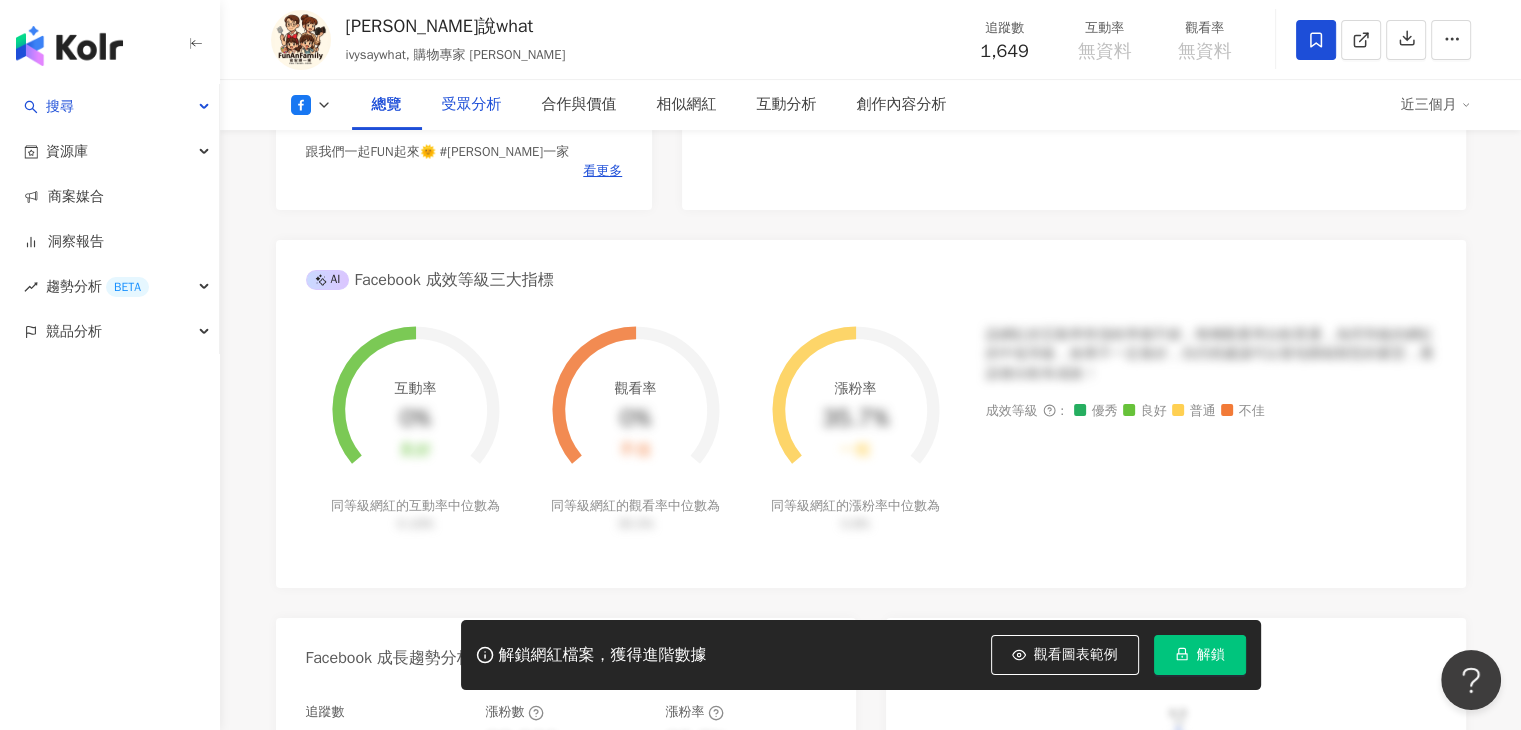 scroll, scrollTop: 600, scrollLeft: 0, axis: vertical 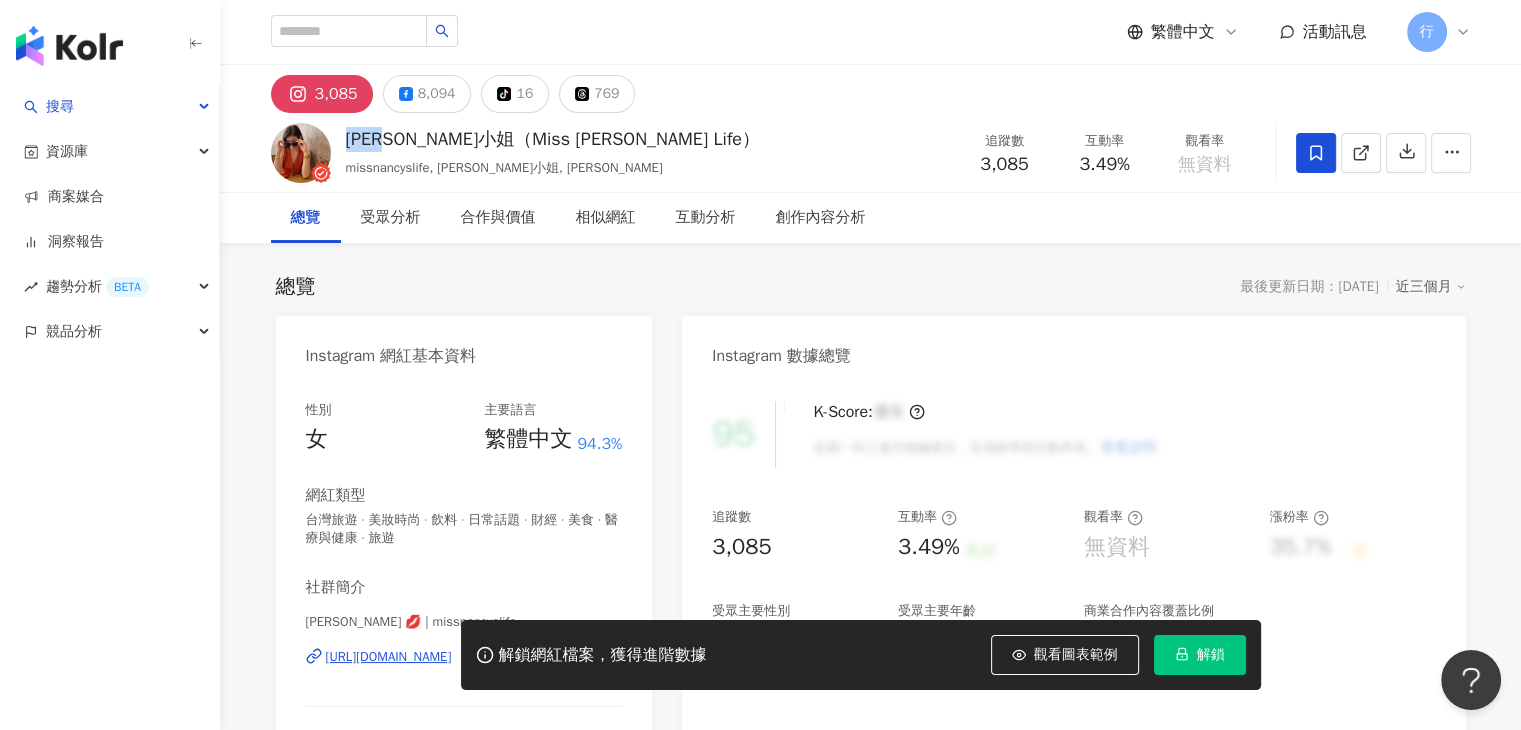 drag, startPoint x: 344, startPoint y: 140, endPoint x: 412, endPoint y: 139, distance: 68.007355 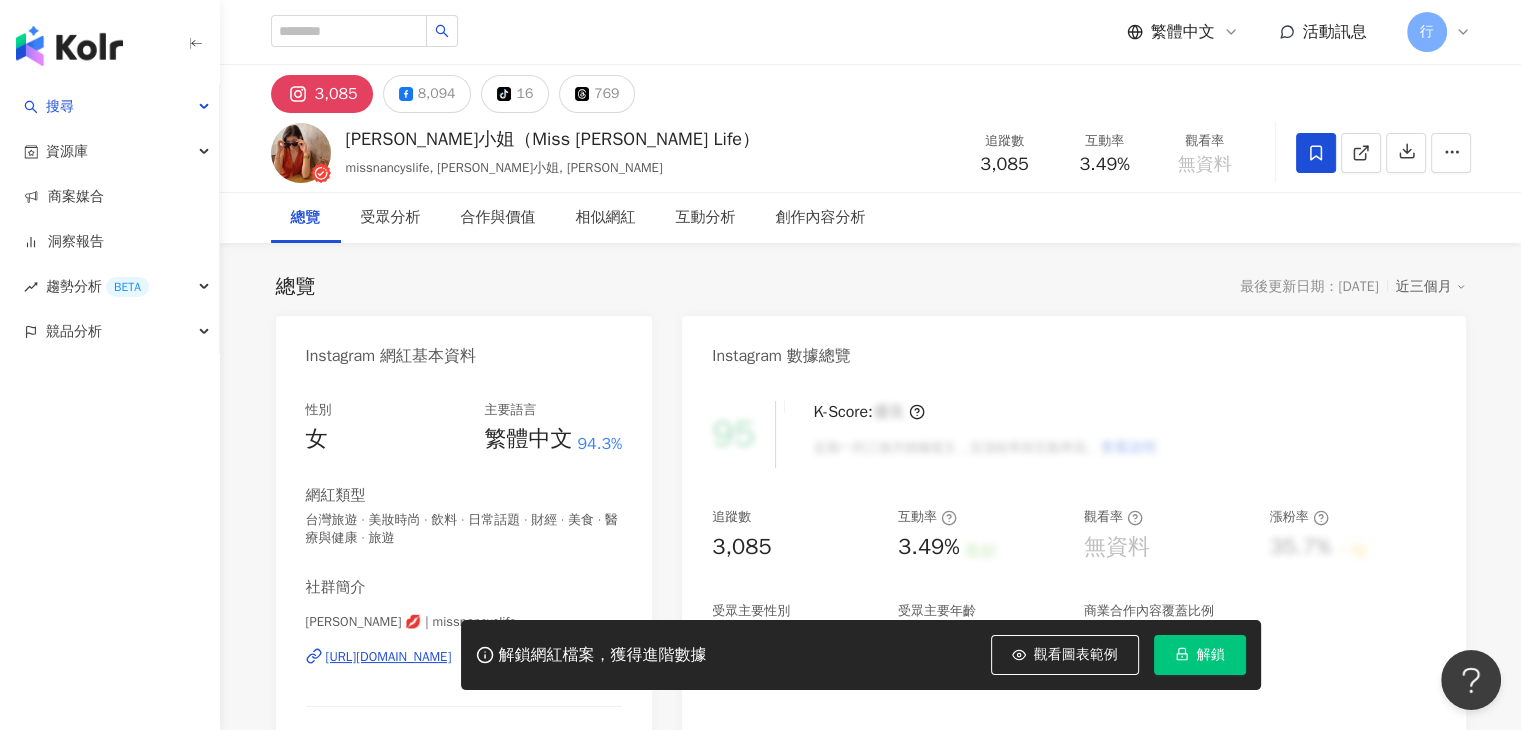 click on "[PERSON_NAME]小姐（Miss [PERSON_NAME] Life）" at bounding box center (553, 139) 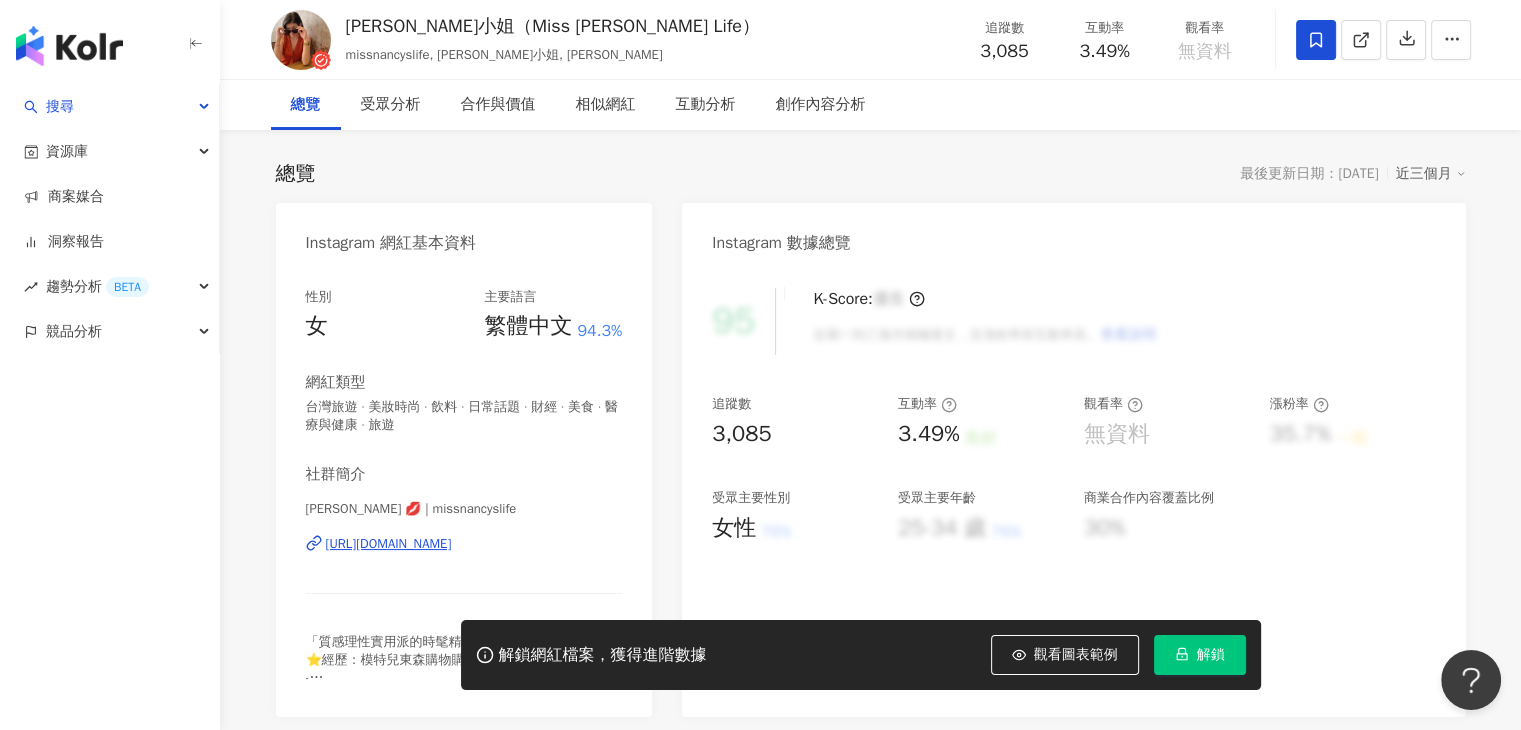 scroll, scrollTop: 200, scrollLeft: 0, axis: vertical 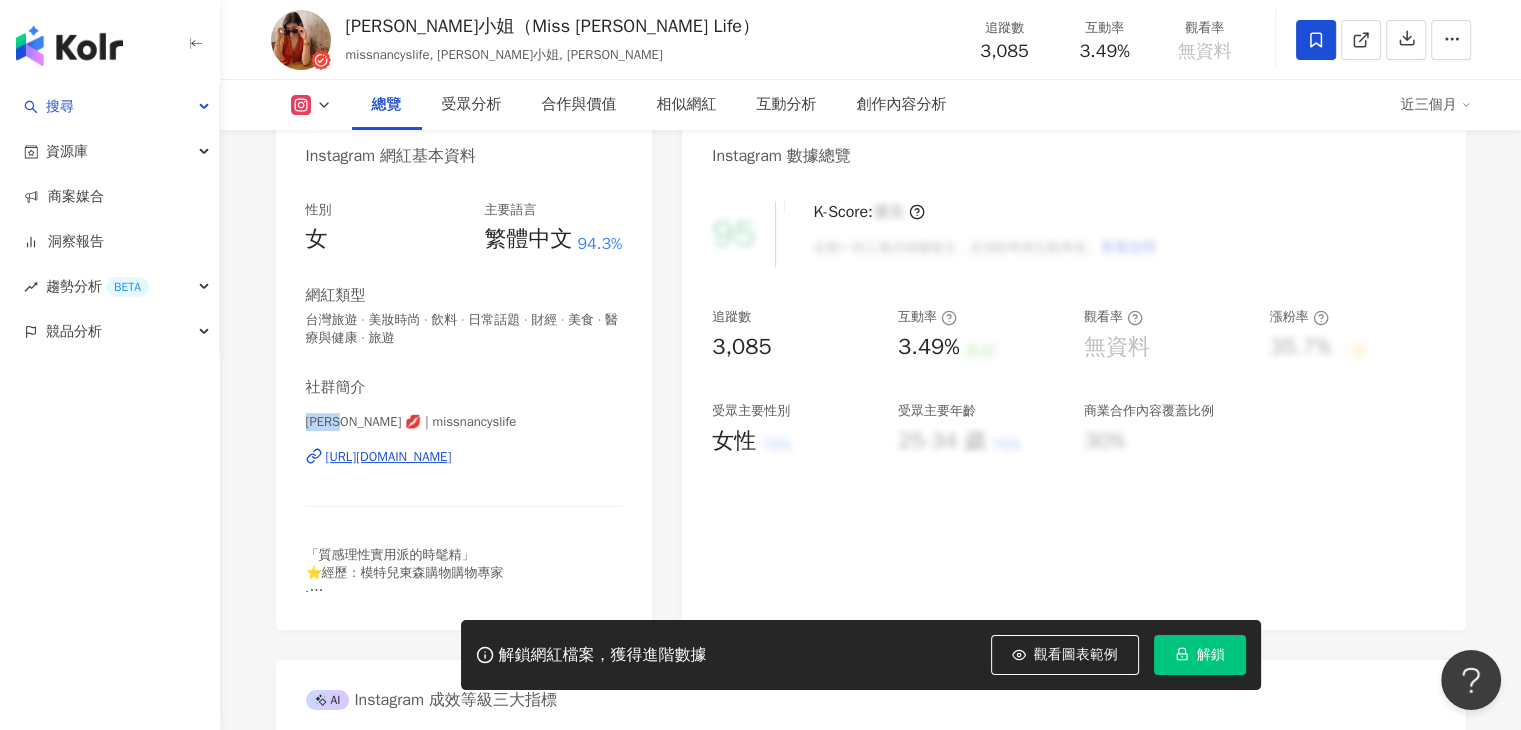 drag, startPoint x: 307, startPoint y: 426, endPoint x: 343, endPoint y: 430, distance: 36.221542 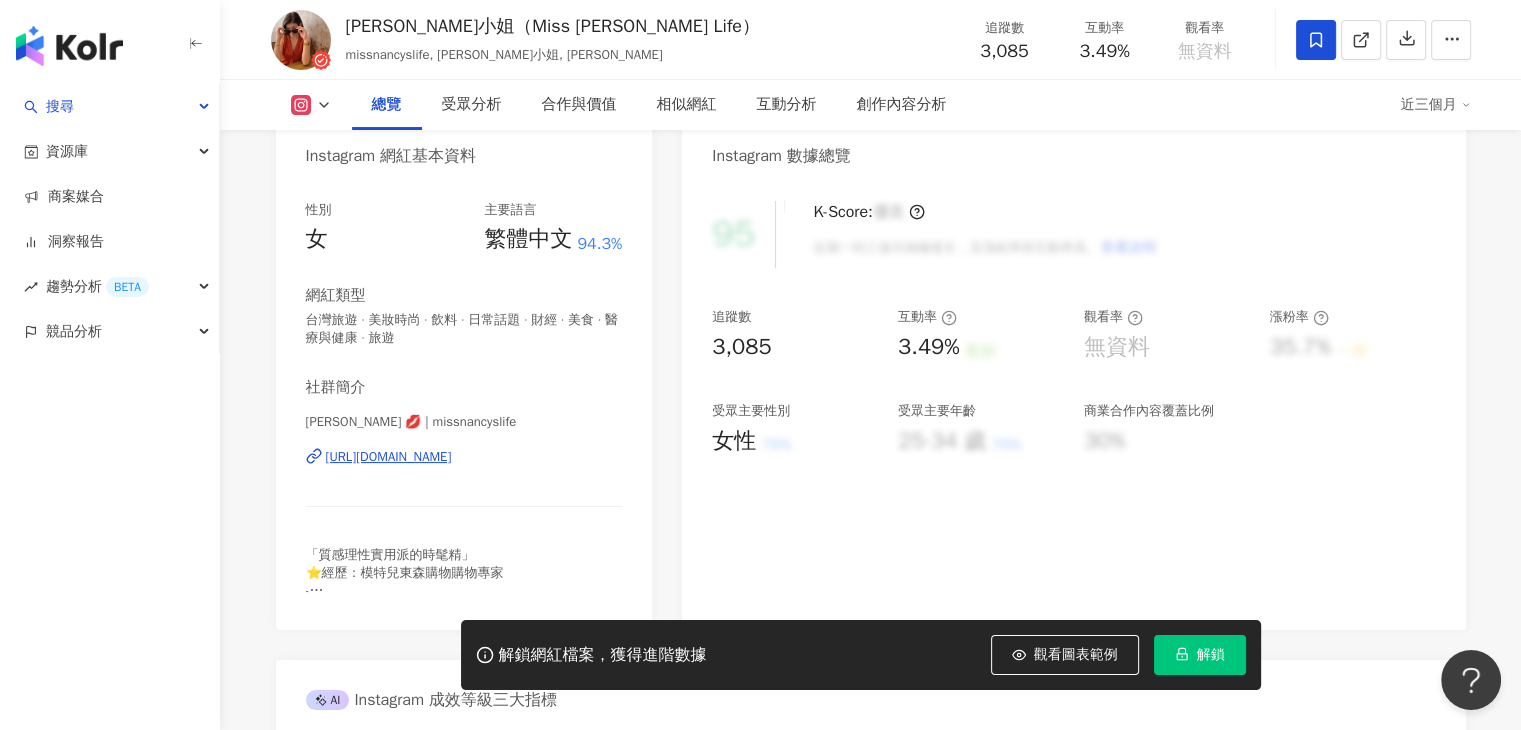 click on "社群簡介" at bounding box center [464, 387] 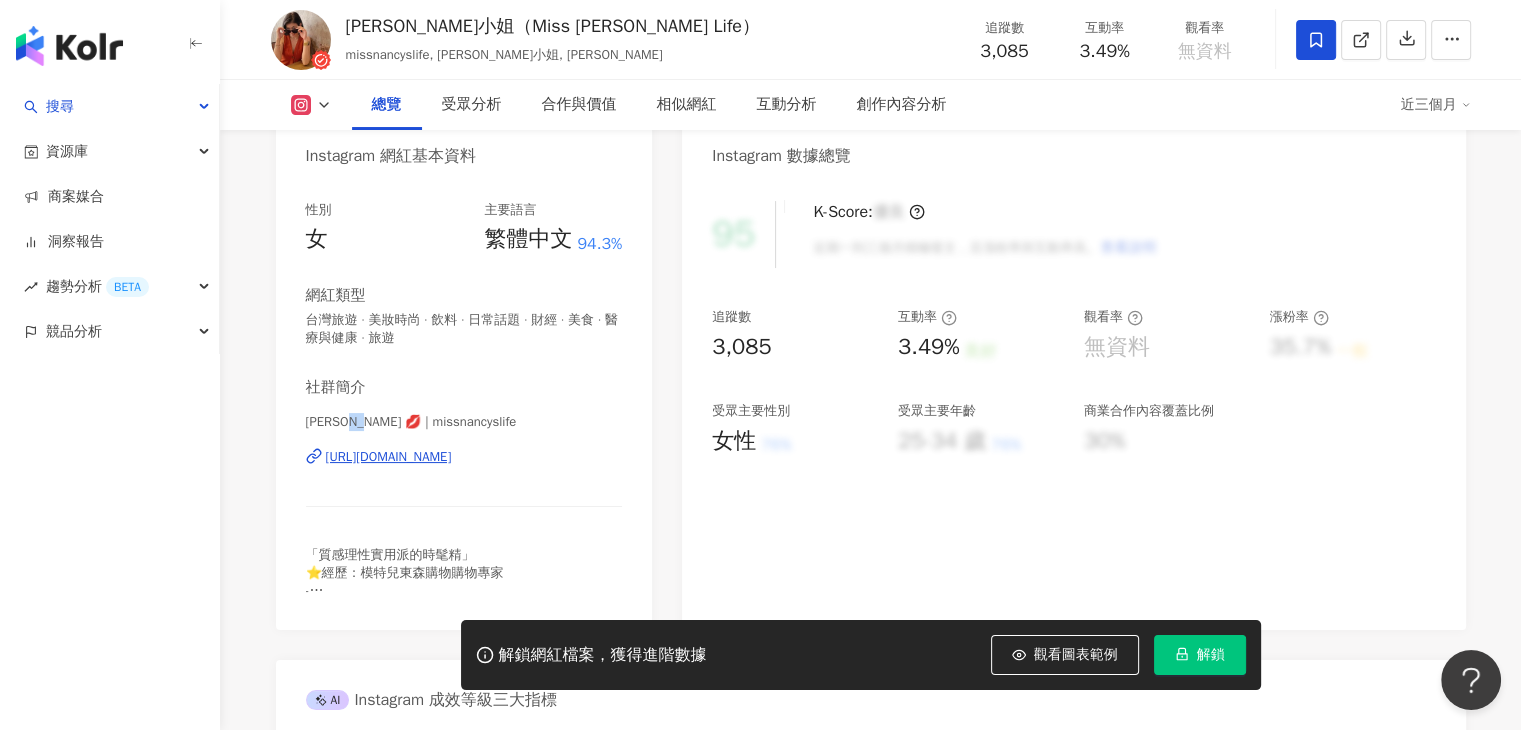 drag, startPoint x: 346, startPoint y: 421, endPoint x: 367, endPoint y: 425, distance: 21.377558 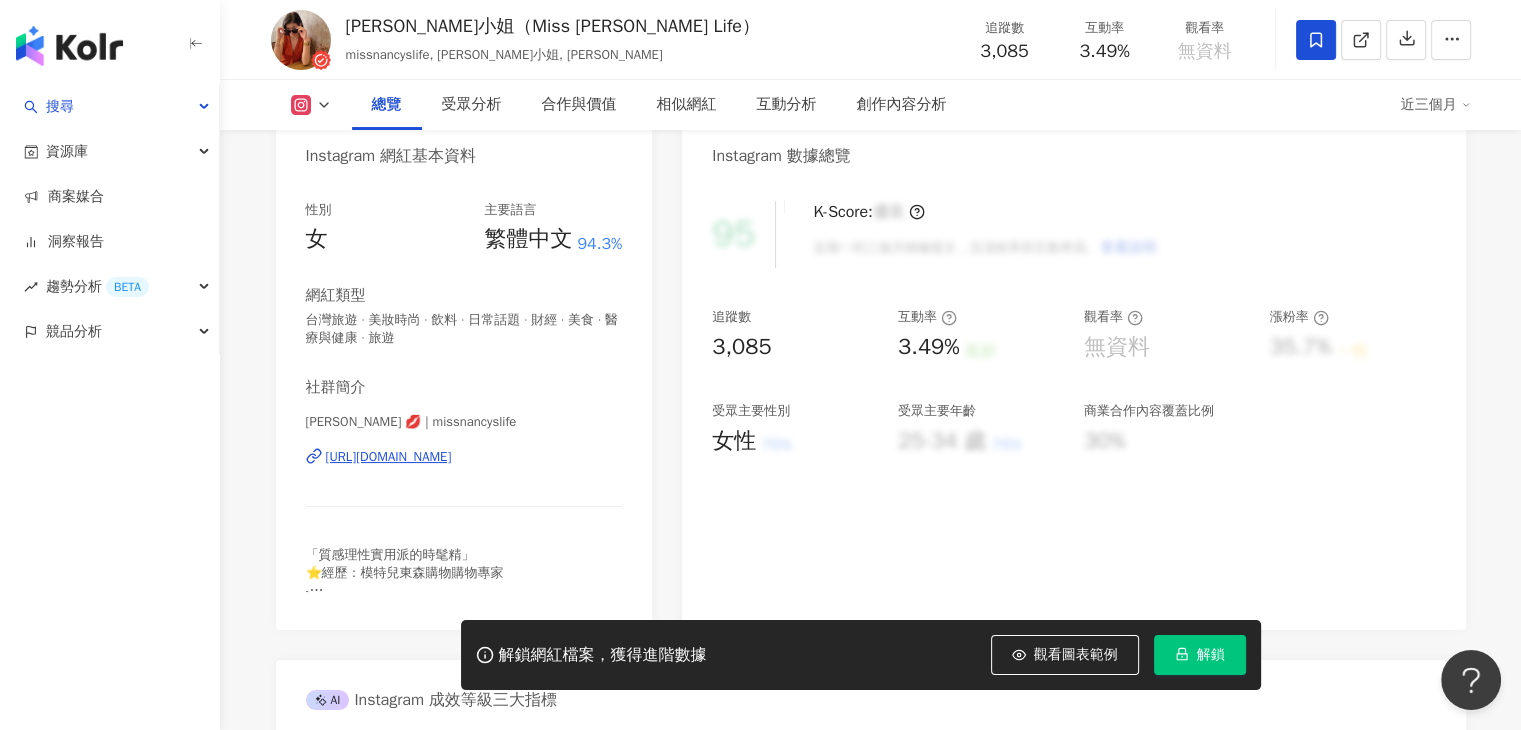 click on "Nancy 沐睦 💋 | missnancyslife" at bounding box center (464, 422) 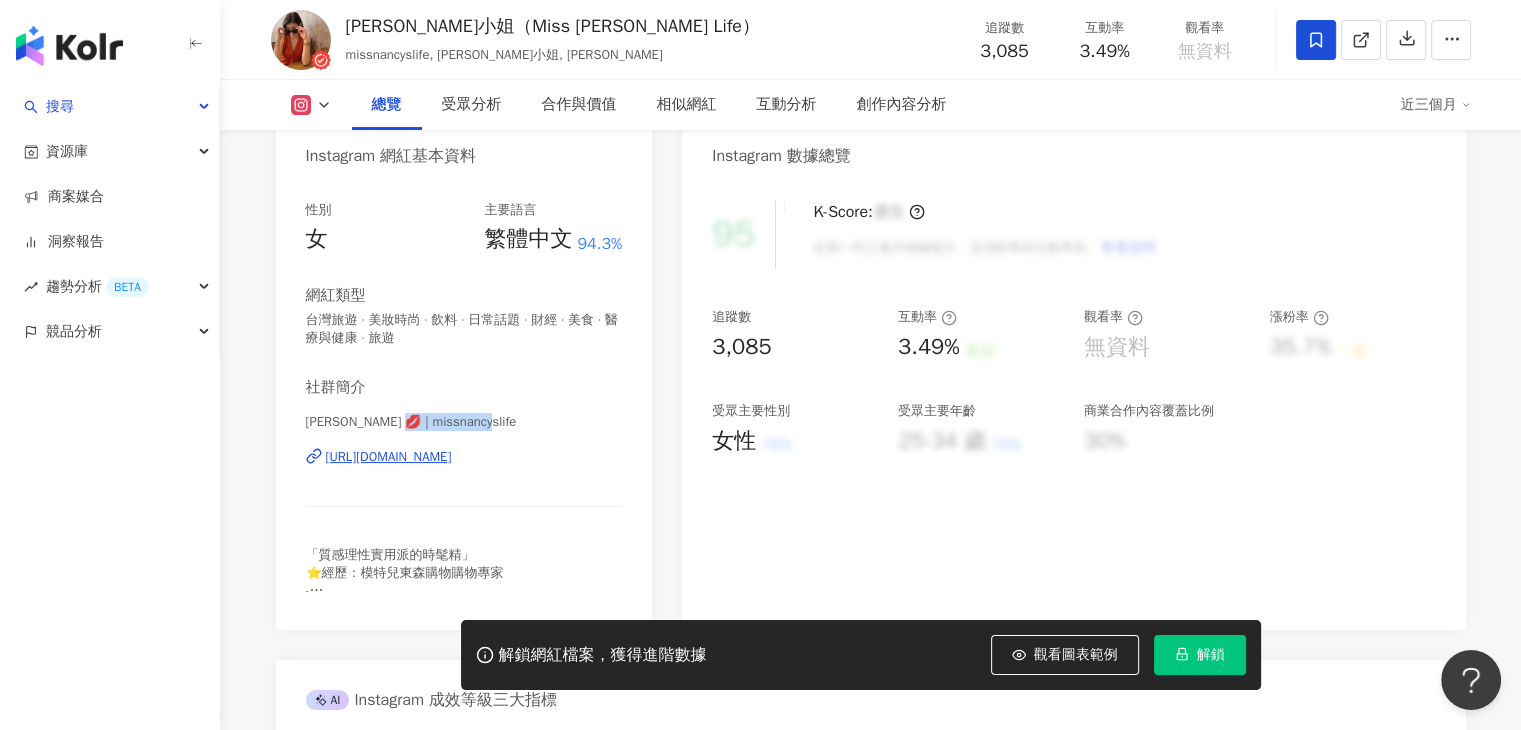 drag, startPoint x: 524, startPoint y: 416, endPoint x: 410, endPoint y: 430, distance: 114.85643 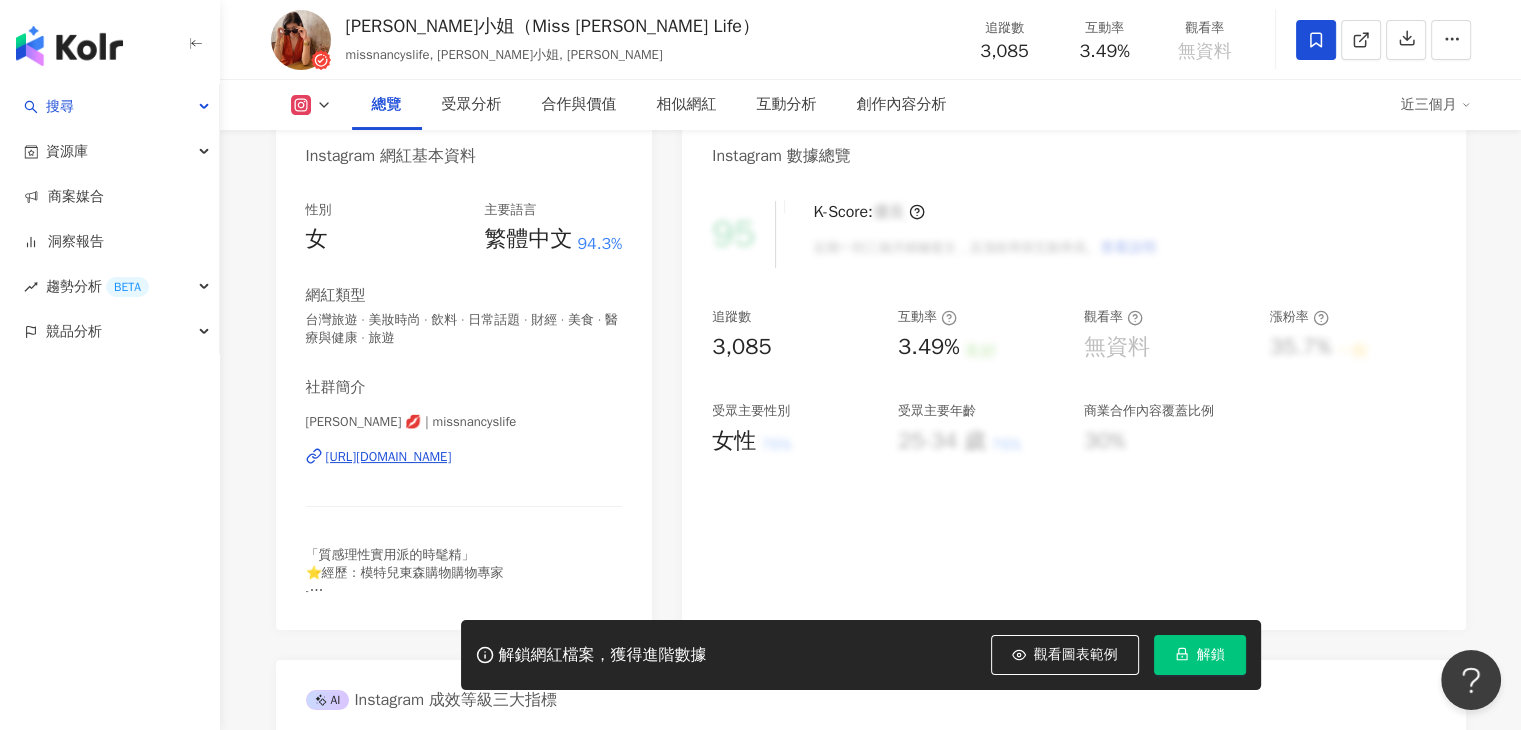 click on "性別   女 主要語言   繁體中文 94.3% 網紅類型 台灣旅遊 · 美妝時尚 · 飲料 · 日常話題 · 財經 · 美食 · 醫療與健康 · 旅遊 社群簡介 Nancy 沐睦 💋 | missnancyslife https://www.instagram.com/missnancyslife/ 「質感理性實用派的時髦精」
⭐️經歷：模特兒東森購物購物專家
-
🦐2024金多蝦年度大賞-入圍：#最佳人氣KOL
🦐2023金多蝦年度大賞-入圍：#最佳業績王 #最佳人氣主持人
🦐2022金多蝦年度大賞-入圍：#最佳業績王
#蝦皮購物專家 #KOL代播 #直播帶貨
#東森購物專業廠代" at bounding box center [464, 400] 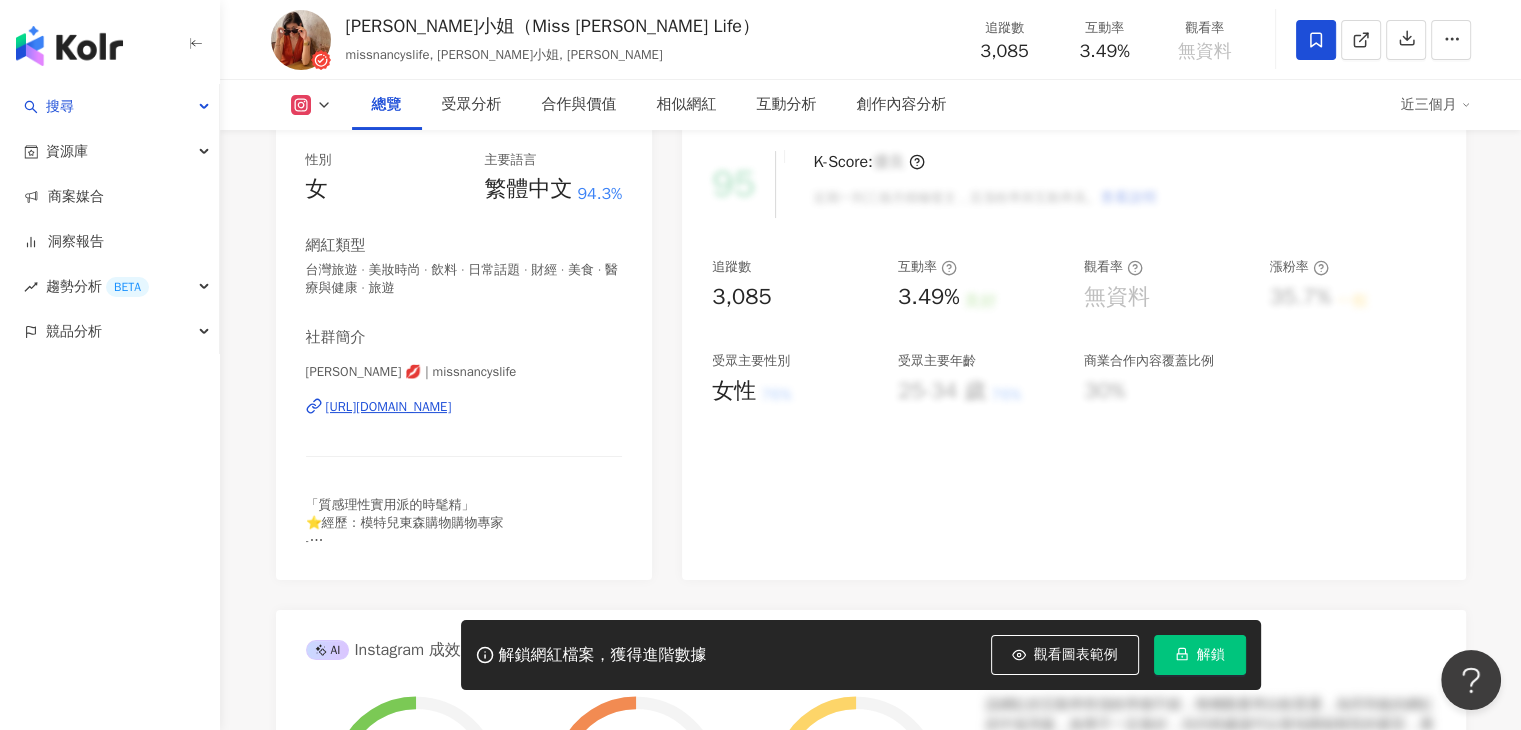 scroll, scrollTop: 0, scrollLeft: 0, axis: both 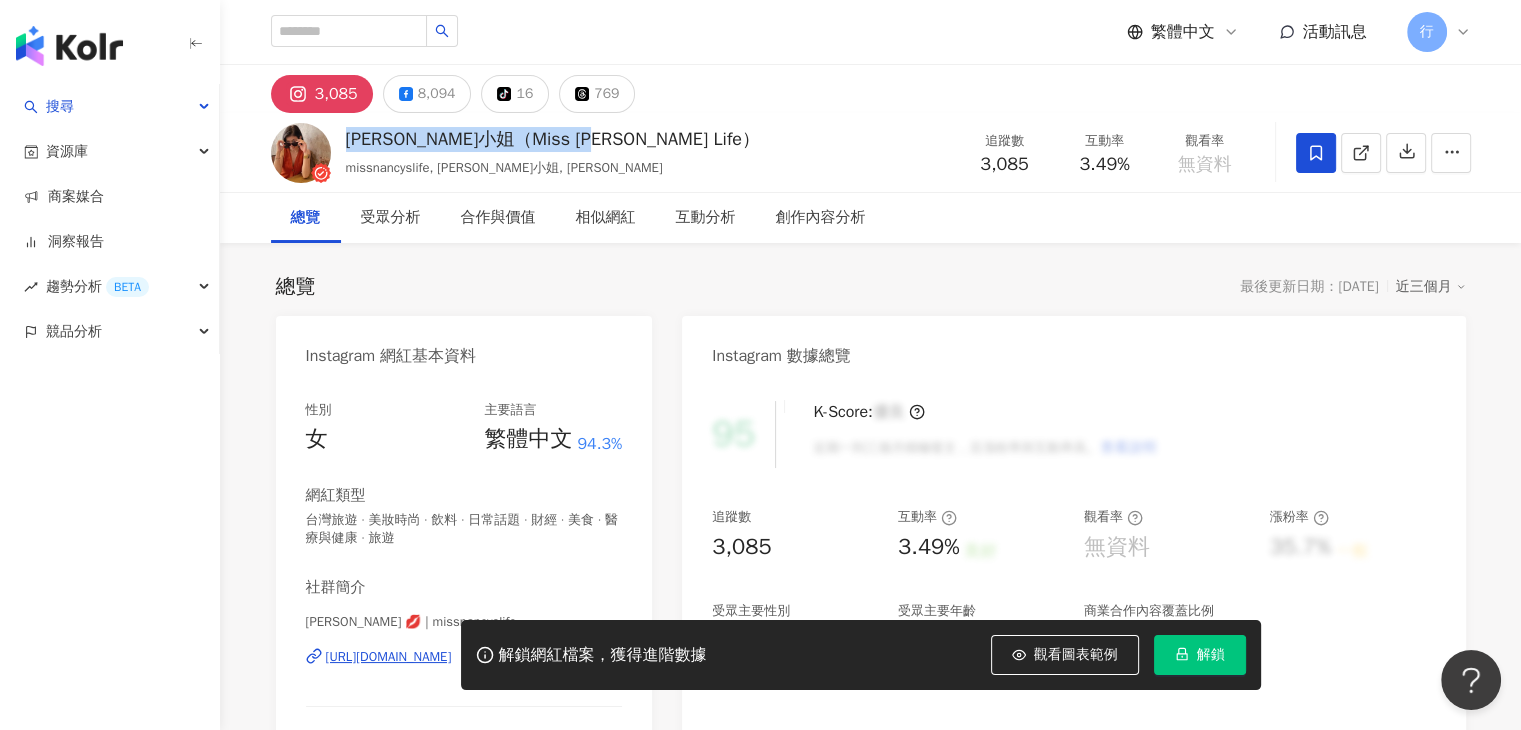 drag, startPoint x: 347, startPoint y: 137, endPoint x: 596, endPoint y: 130, distance: 249.09837 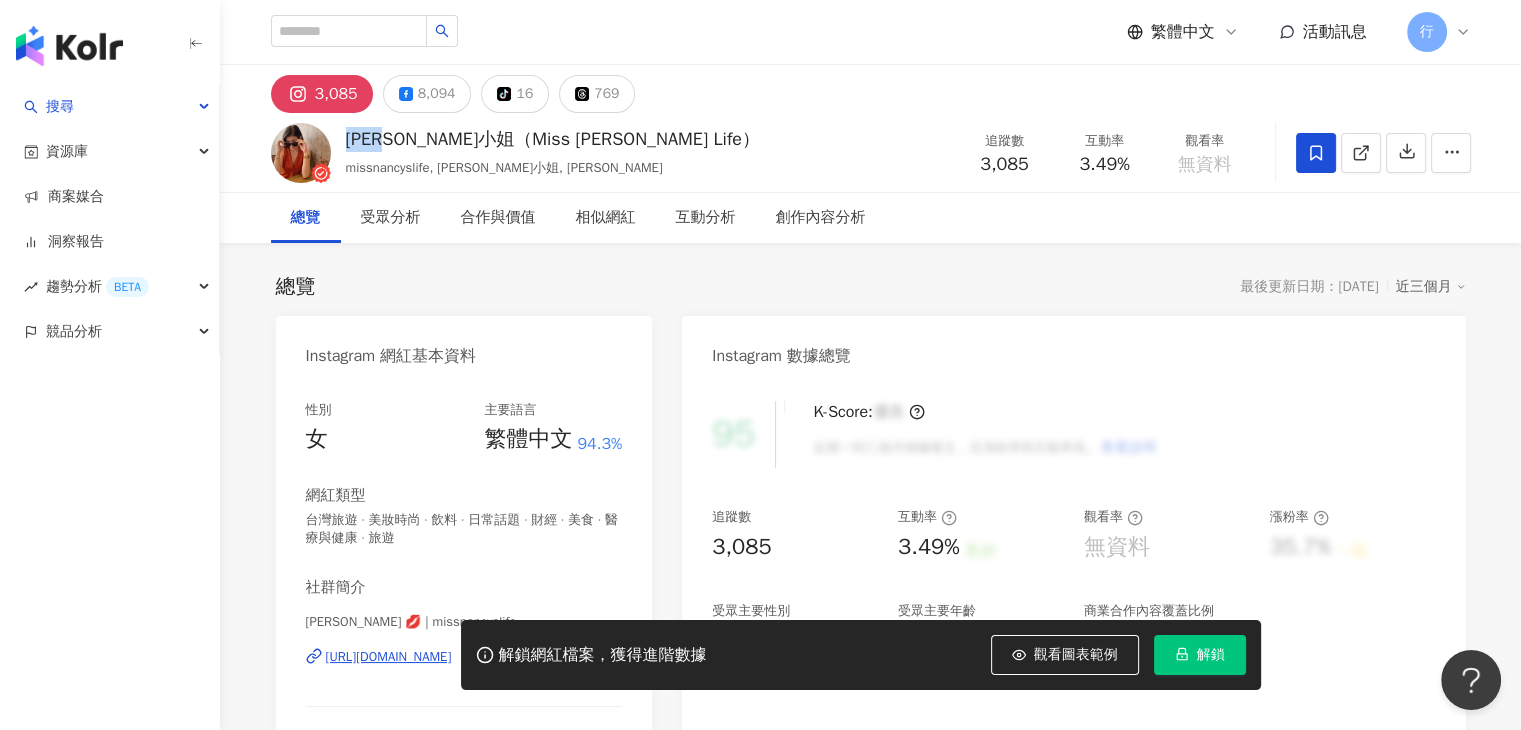 drag, startPoint x: 349, startPoint y: 138, endPoint x: 416, endPoint y: 133, distance: 67.18631 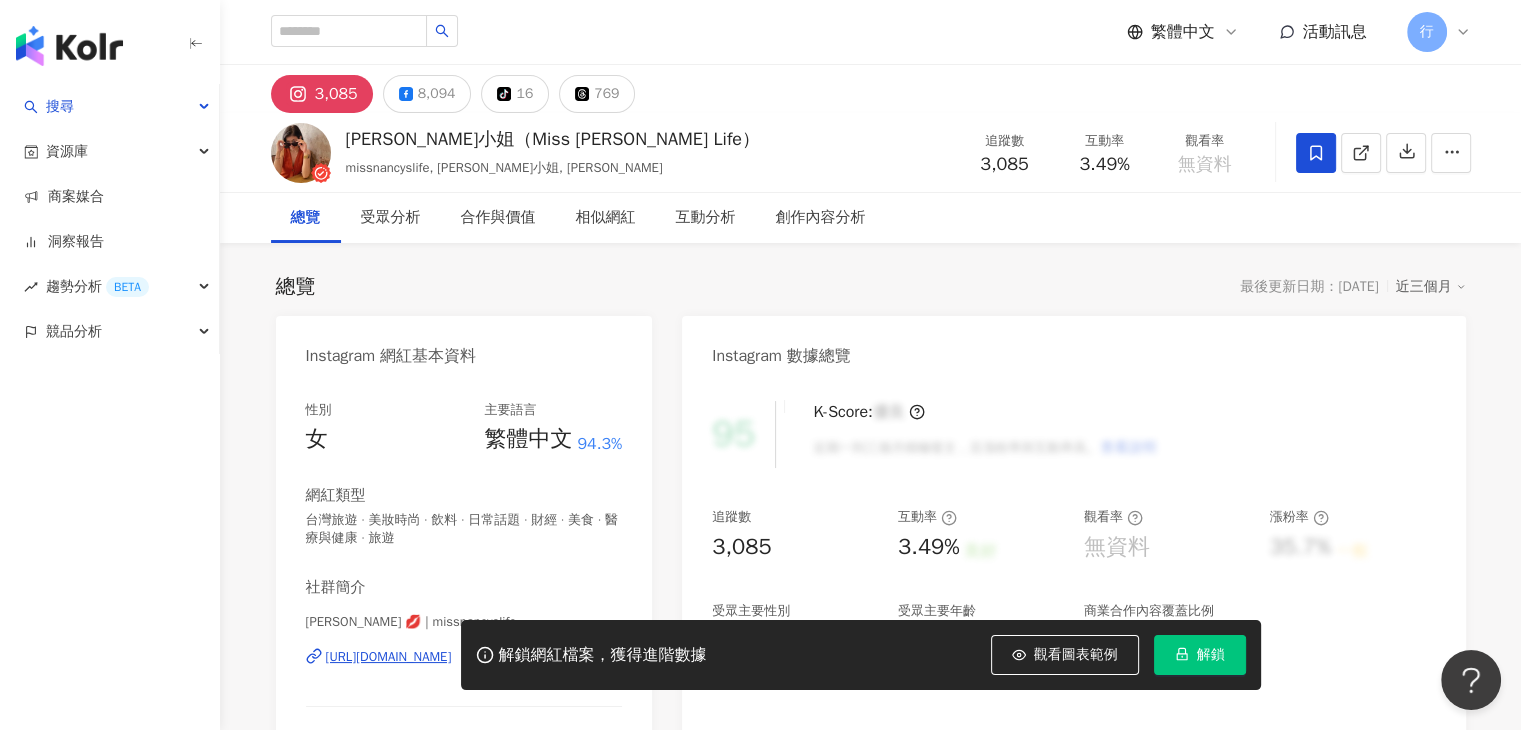click on "南希小姐（Miss Nancy's Life） missnancyslife, 南希小姐, Nancy Chuang 追蹤數 3,085 互動率 3.49% 觀看率 無資料" at bounding box center [871, 152] 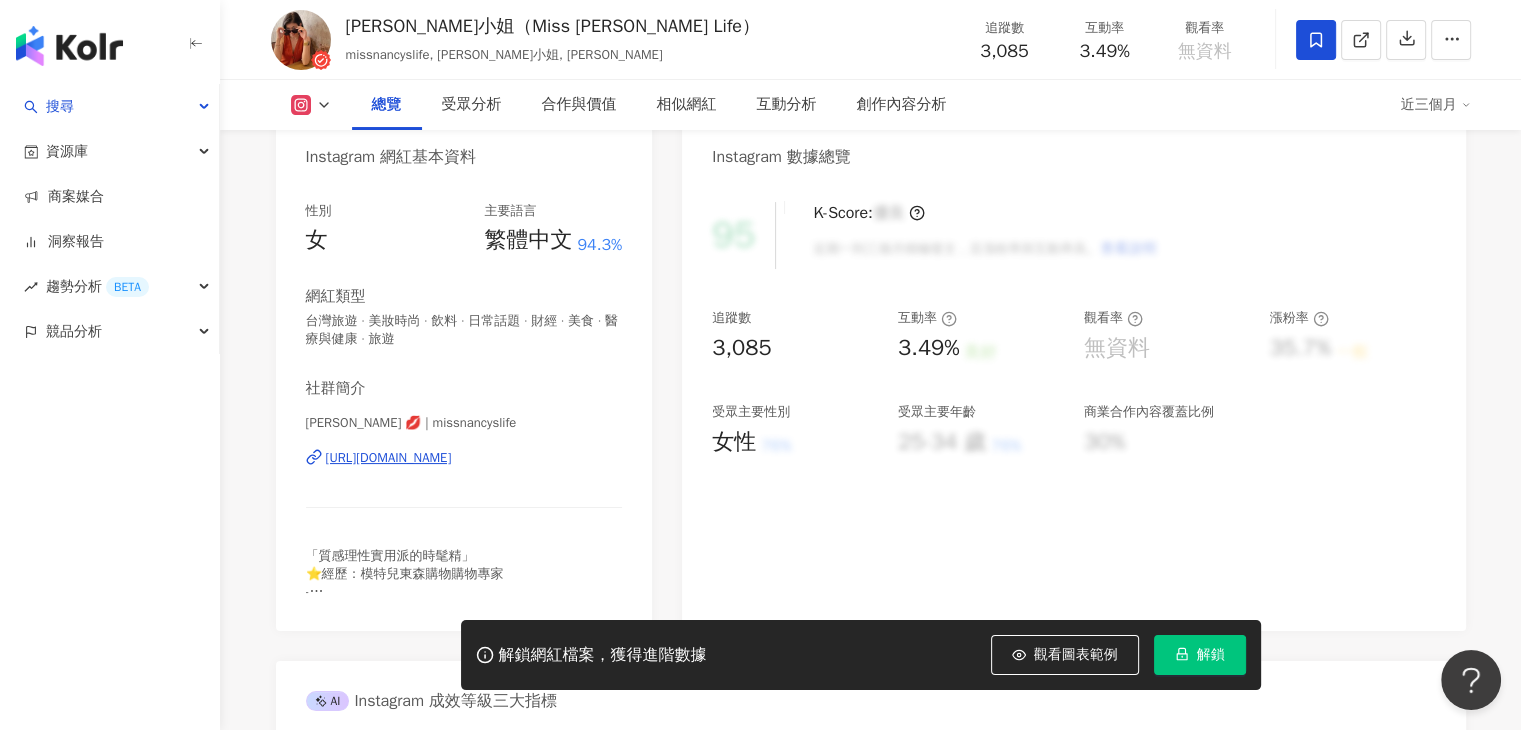 scroll, scrollTop: 200, scrollLeft: 0, axis: vertical 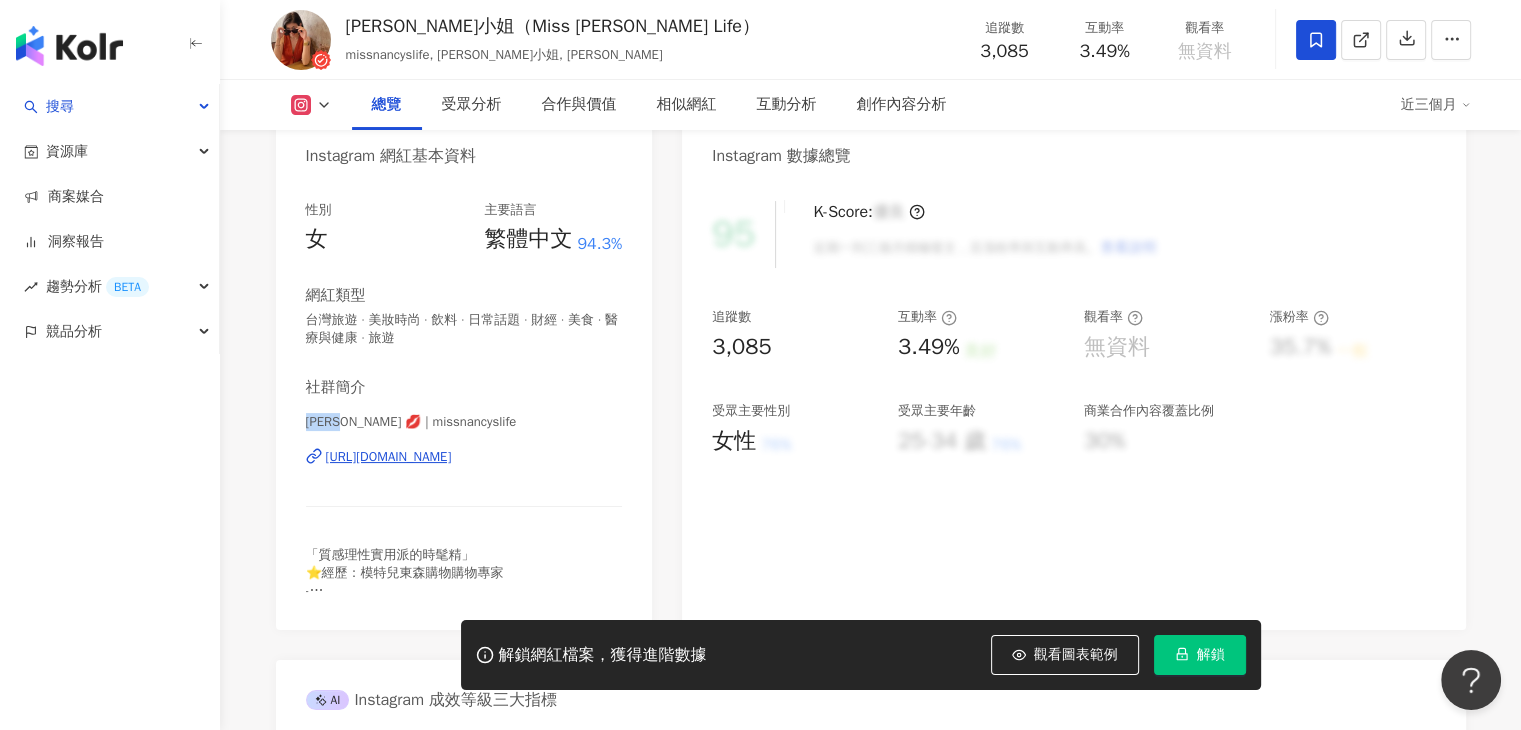 drag, startPoint x: 306, startPoint y: 425, endPoint x: 344, endPoint y: 424, distance: 38.013157 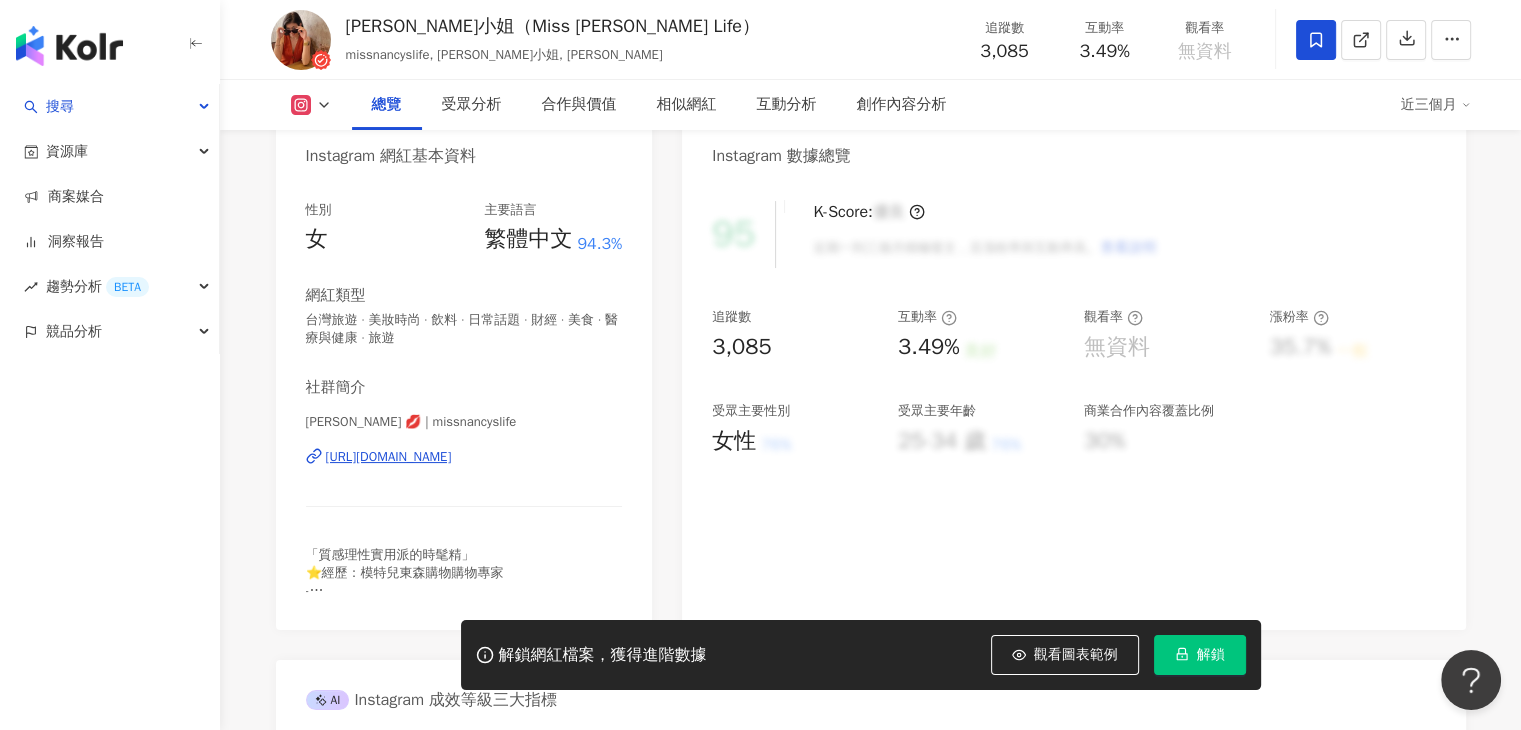 click on "社群簡介" at bounding box center [464, 387] 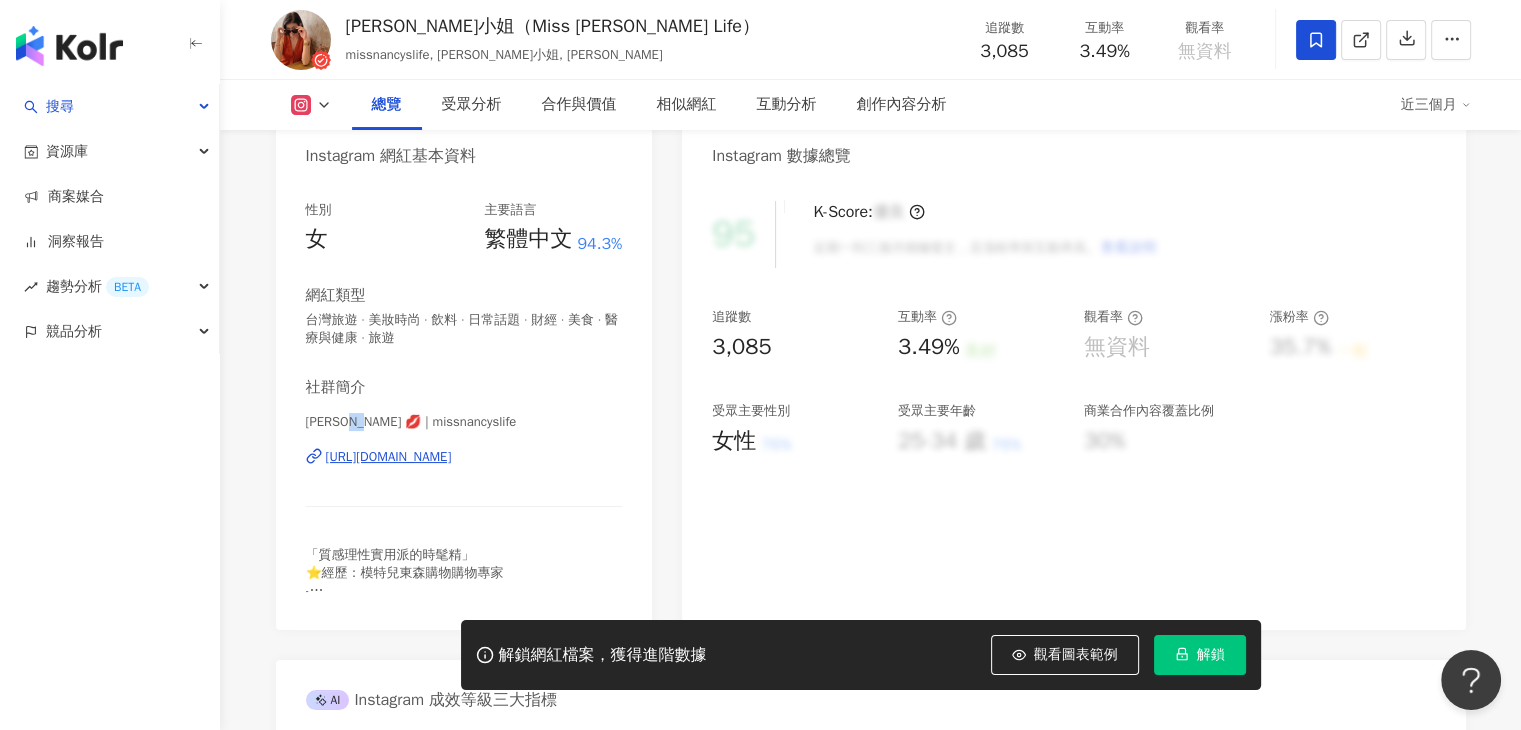 drag, startPoint x: 346, startPoint y: 419, endPoint x: 368, endPoint y: 419, distance: 22 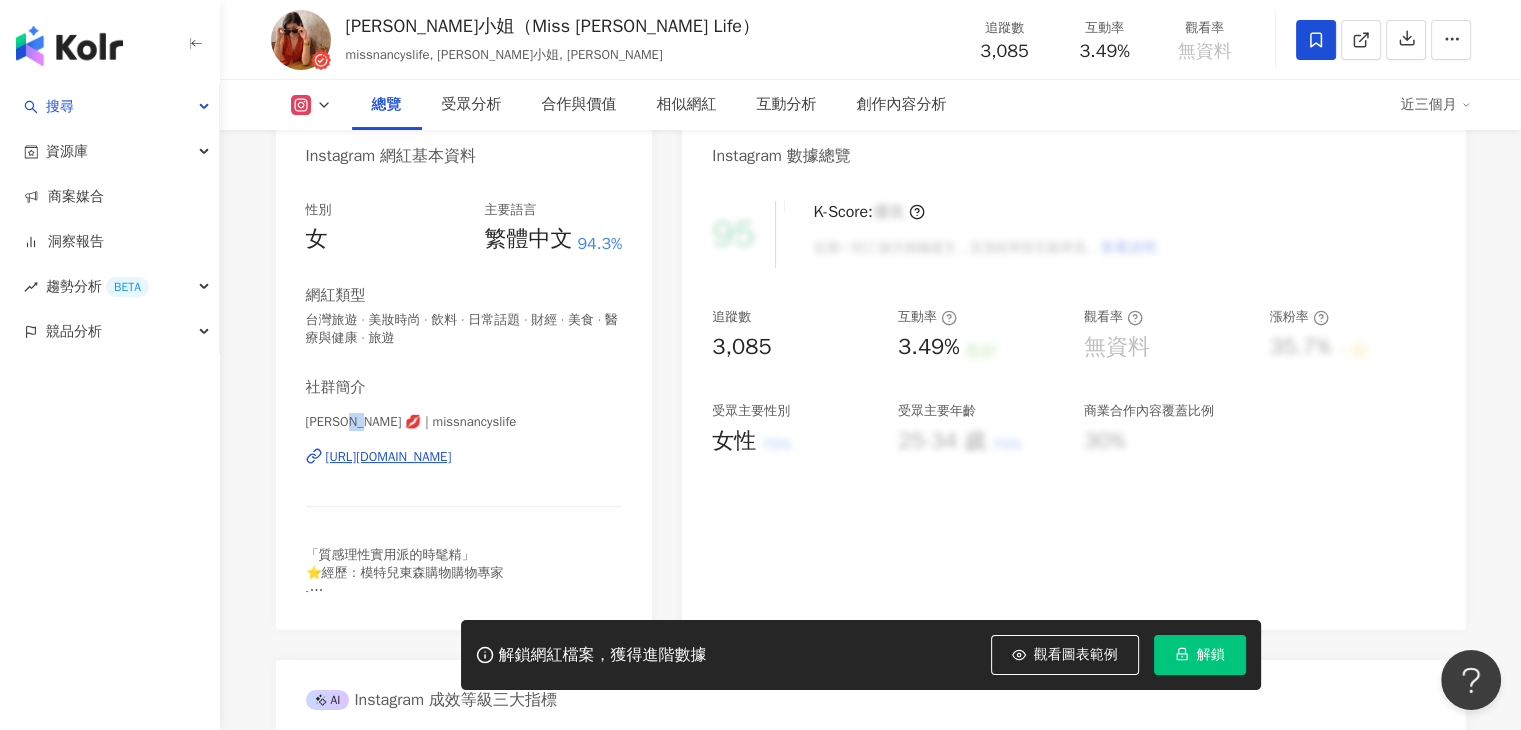 copy on "沐睦" 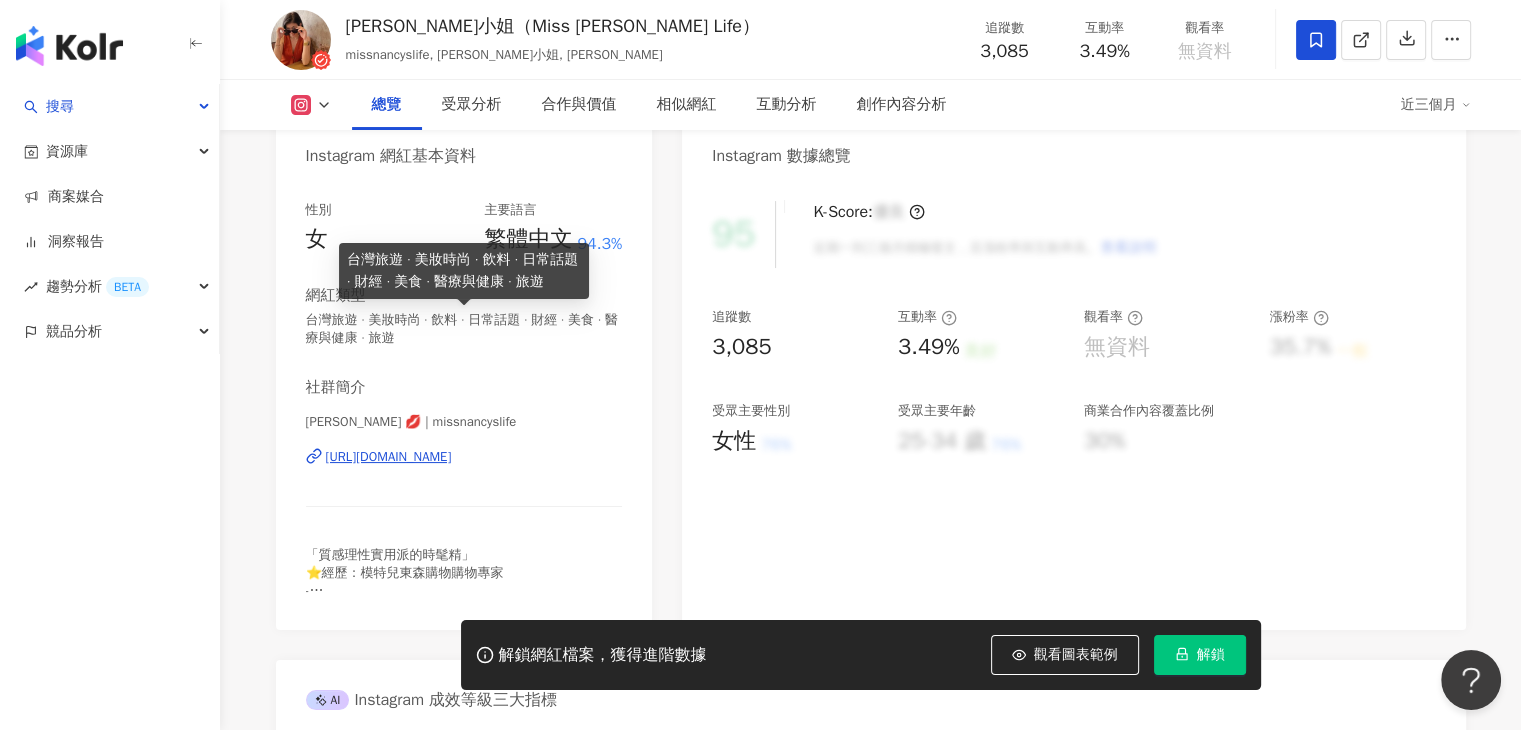 click on "社群簡介 Nancy 沐睦 💋 | missnancyslife https://www.instagram.com/missnancyslife/ 「質感理性實用派的時髦精」
⭐️經歷：模特兒東森購物購物專家
-
🦐2024金多蝦年度大賞-入圍：#最佳人氣KOL
🦐2023金多蝦年度大賞-入圍：#最佳業績王 #最佳人氣主持人
🦐2022金多蝦年度大賞-入圍：#最佳業績王
#蝦皮購物專家 #KOL代播 #直播帶貨
#東森購物專業廠代" at bounding box center [464, 488] 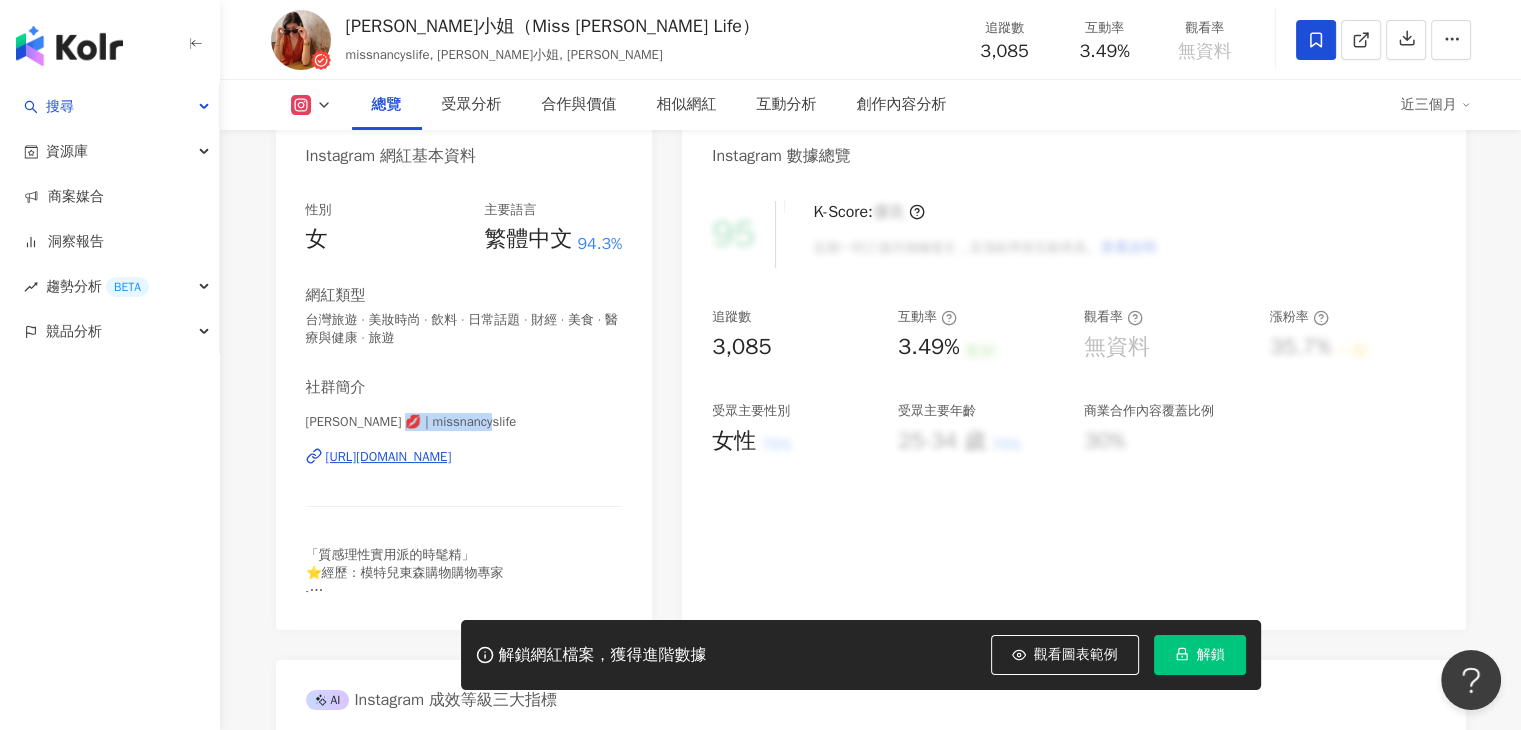 drag, startPoint x: 519, startPoint y: 418, endPoint x: 407, endPoint y: 421, distance: 112.04017 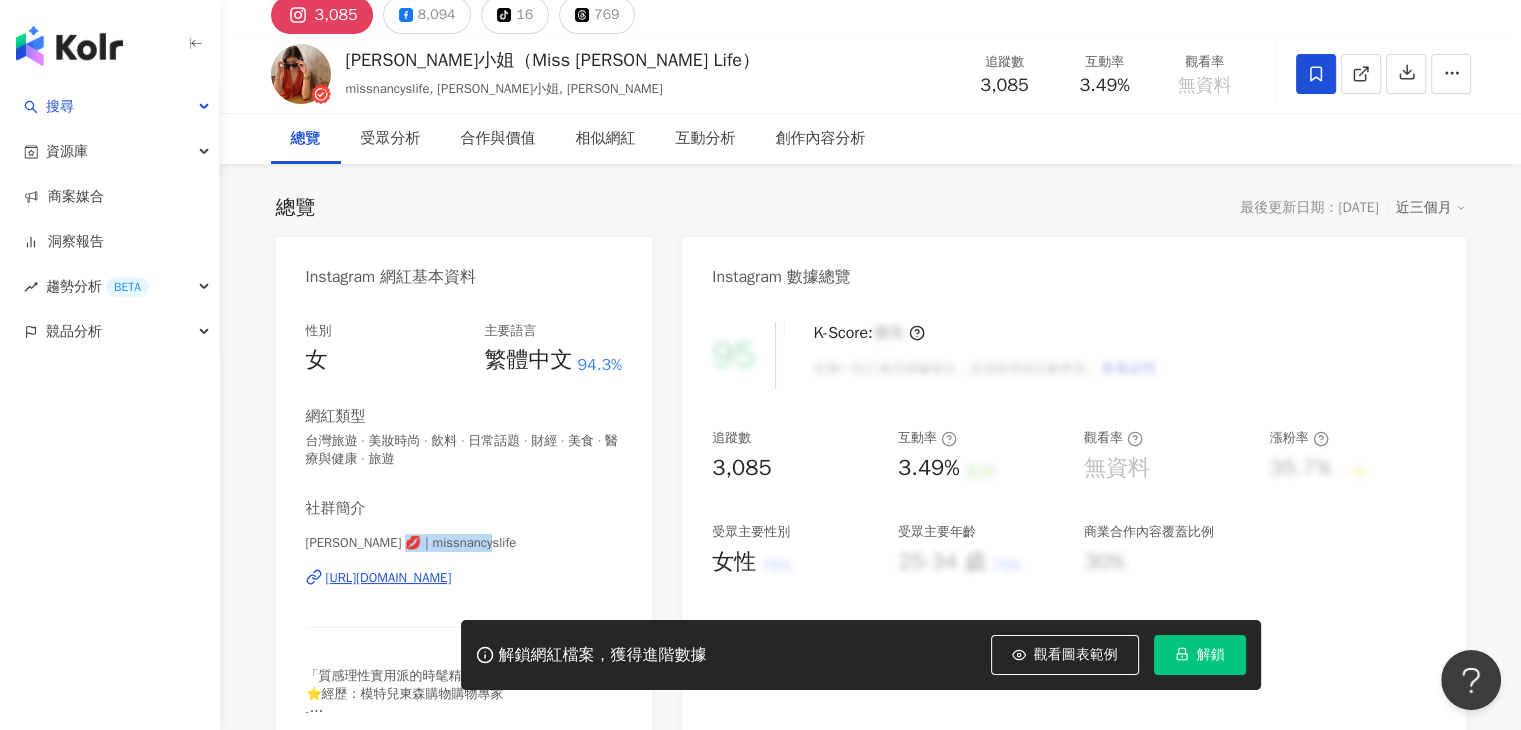 scroll, scrollTop: 200, scrollLeft: 0, axis: vertical 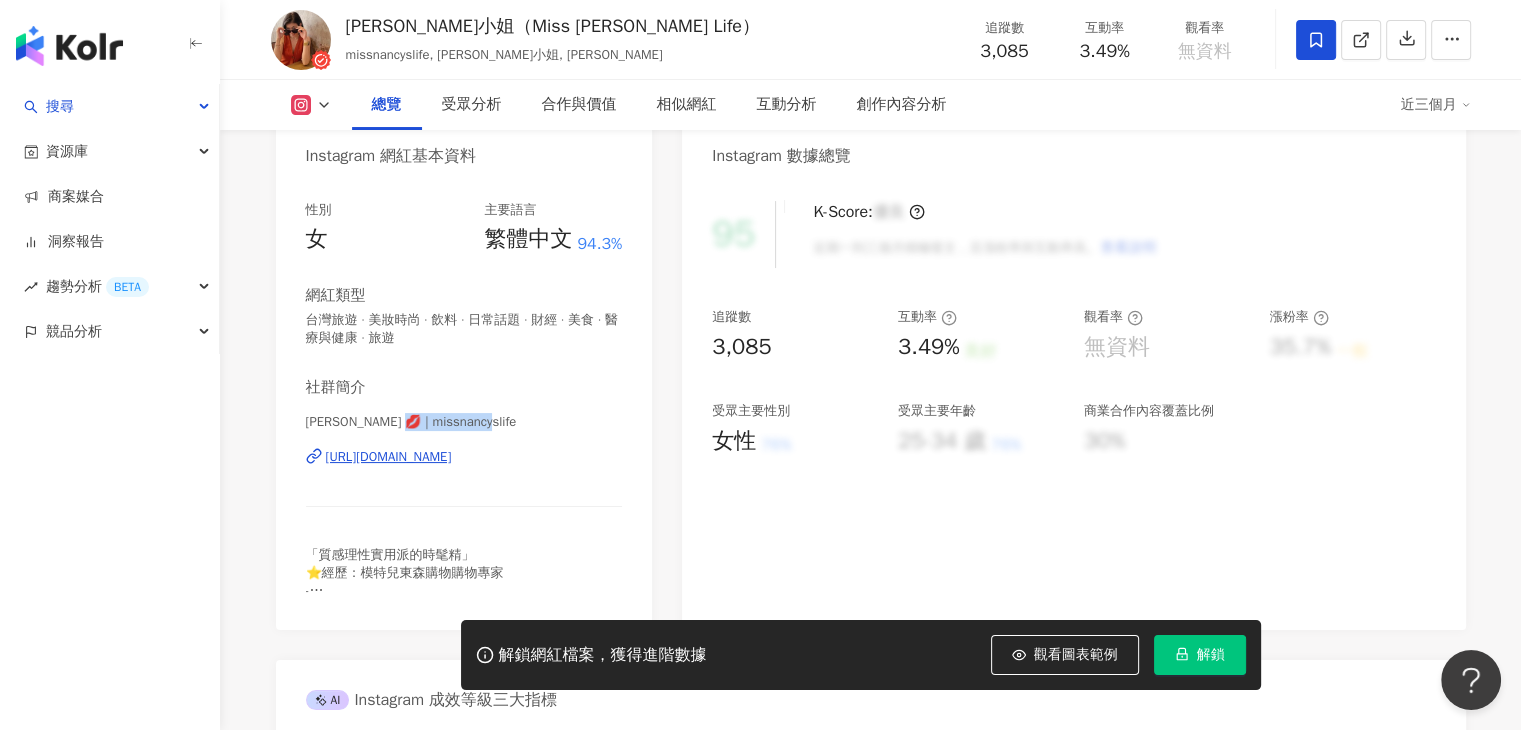 click on "Nancy 沐睦 💋 | missnancyslife" at bounding box center [464, 422] 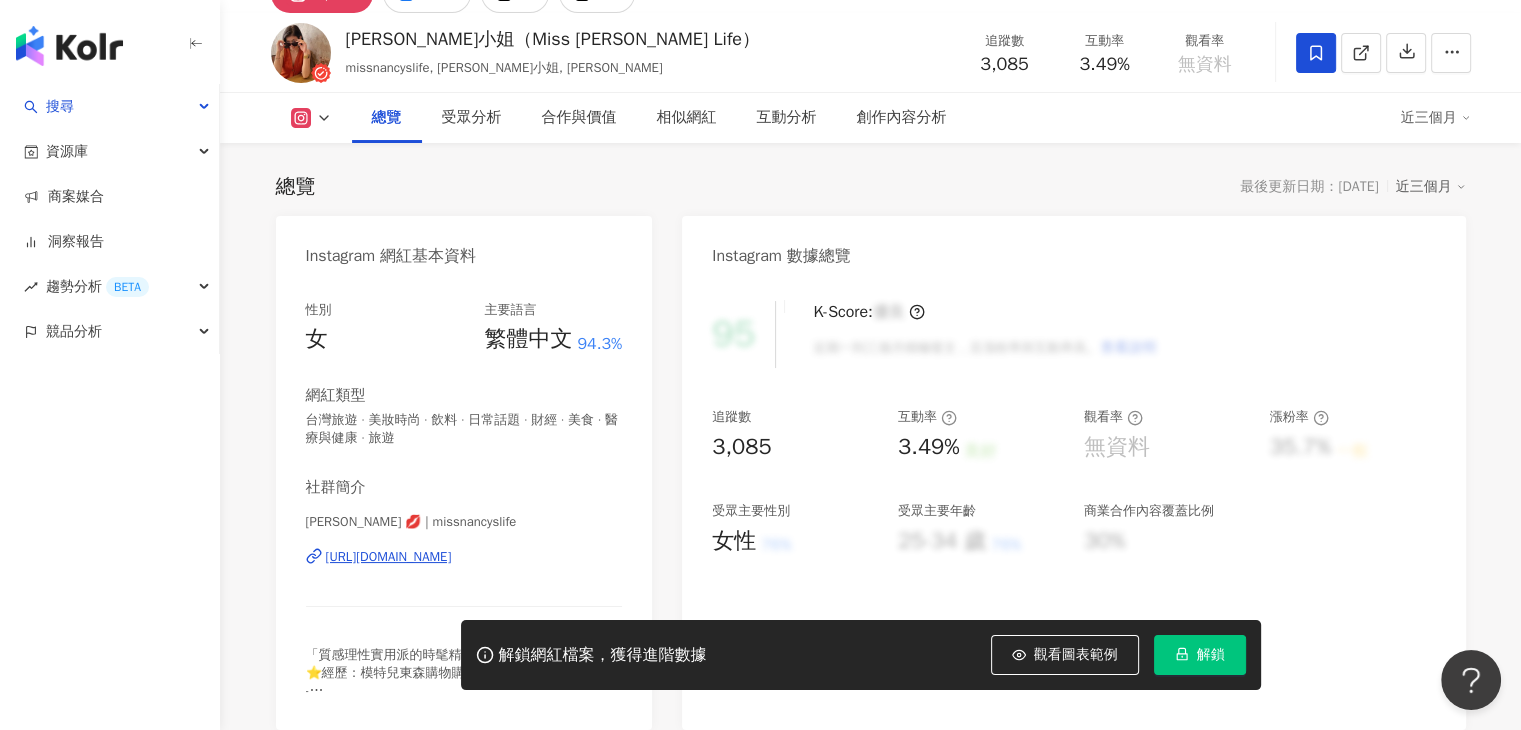 scroll, scrollTop: 0, scrollLeft: 0, axis: both 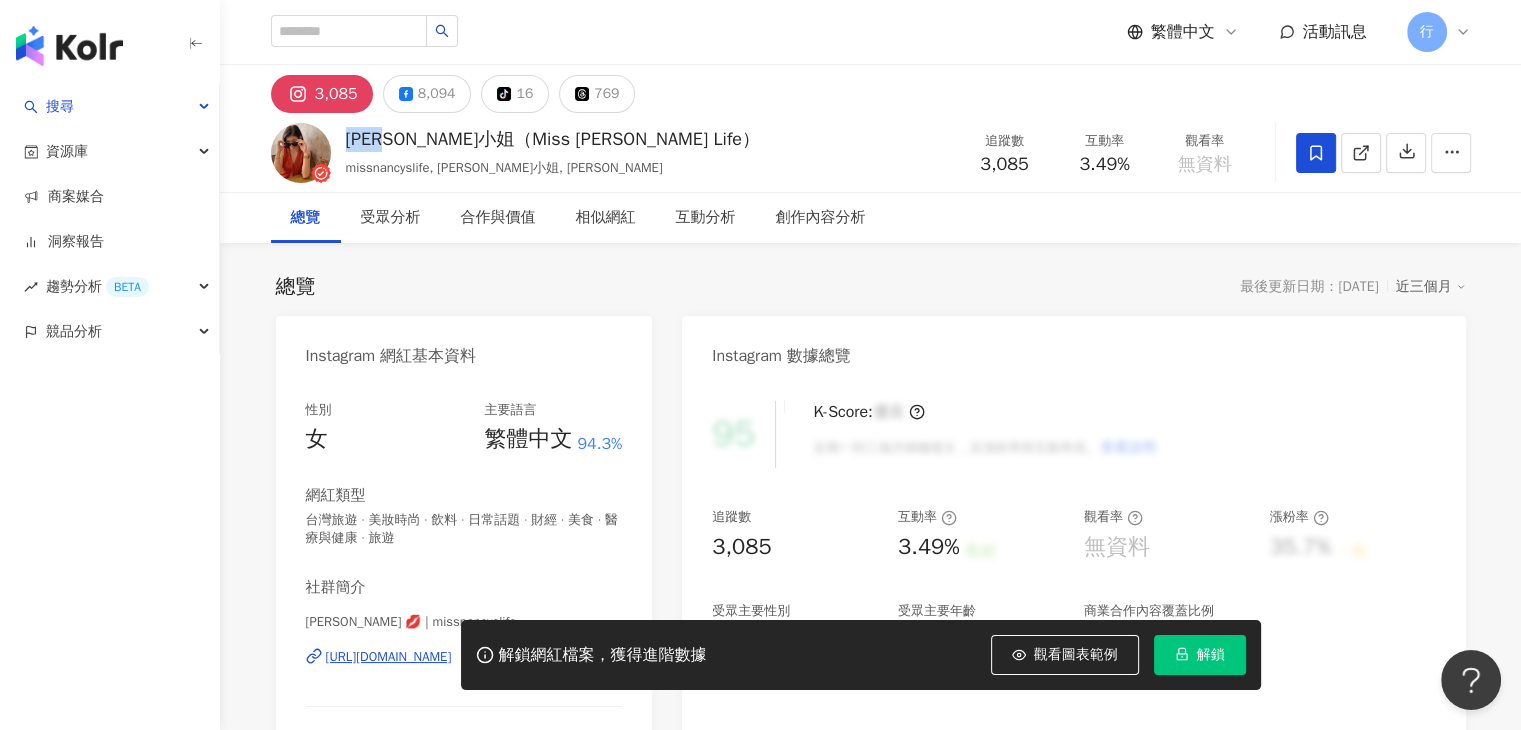 drag, startPoint x: 348, startPoint y: 143, endPoint x: 412, endPoint y: 133, distance: 64.77654 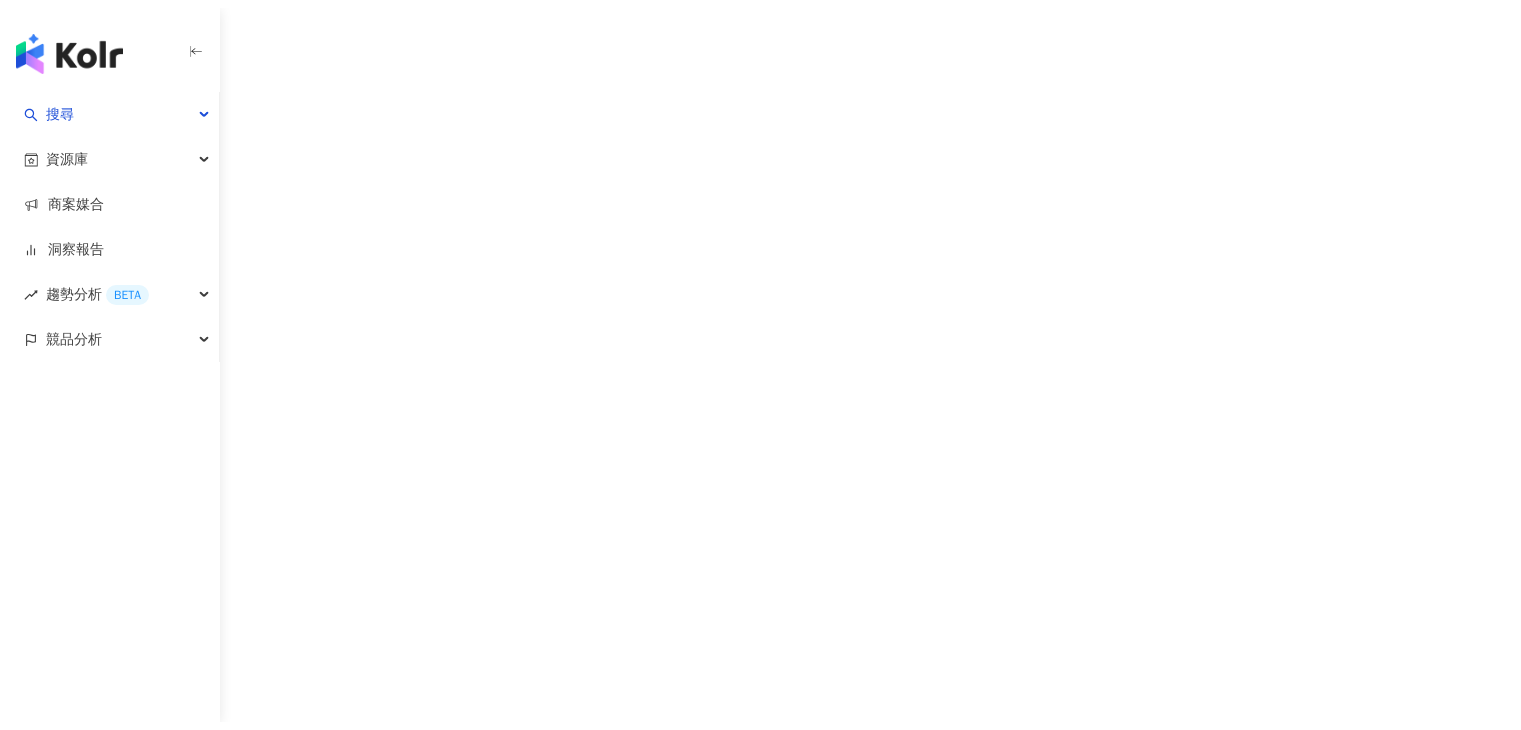scroll, scrollTop: 0, scrollLeft: 0, axis: both 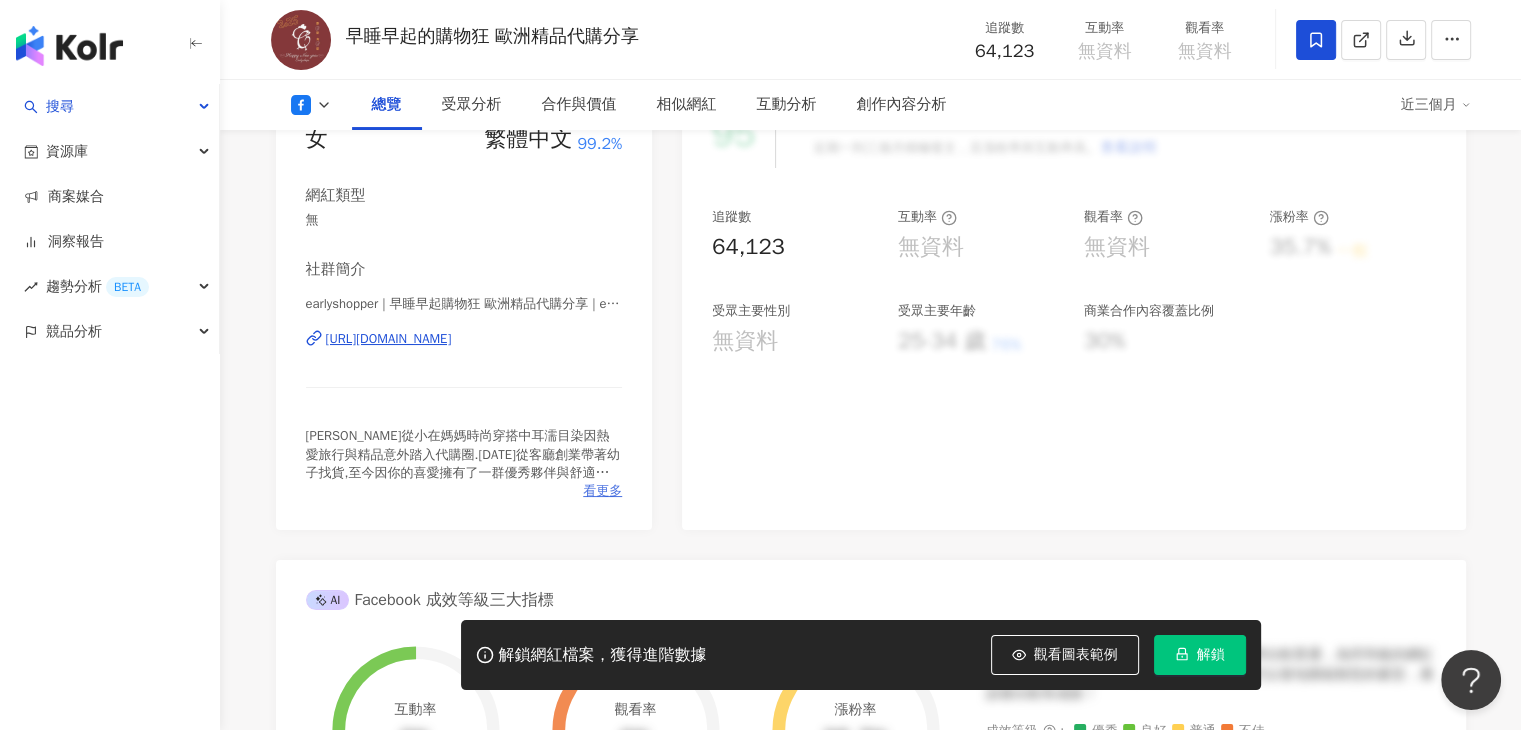 click on "看更多" at bounding box center (602, 491) 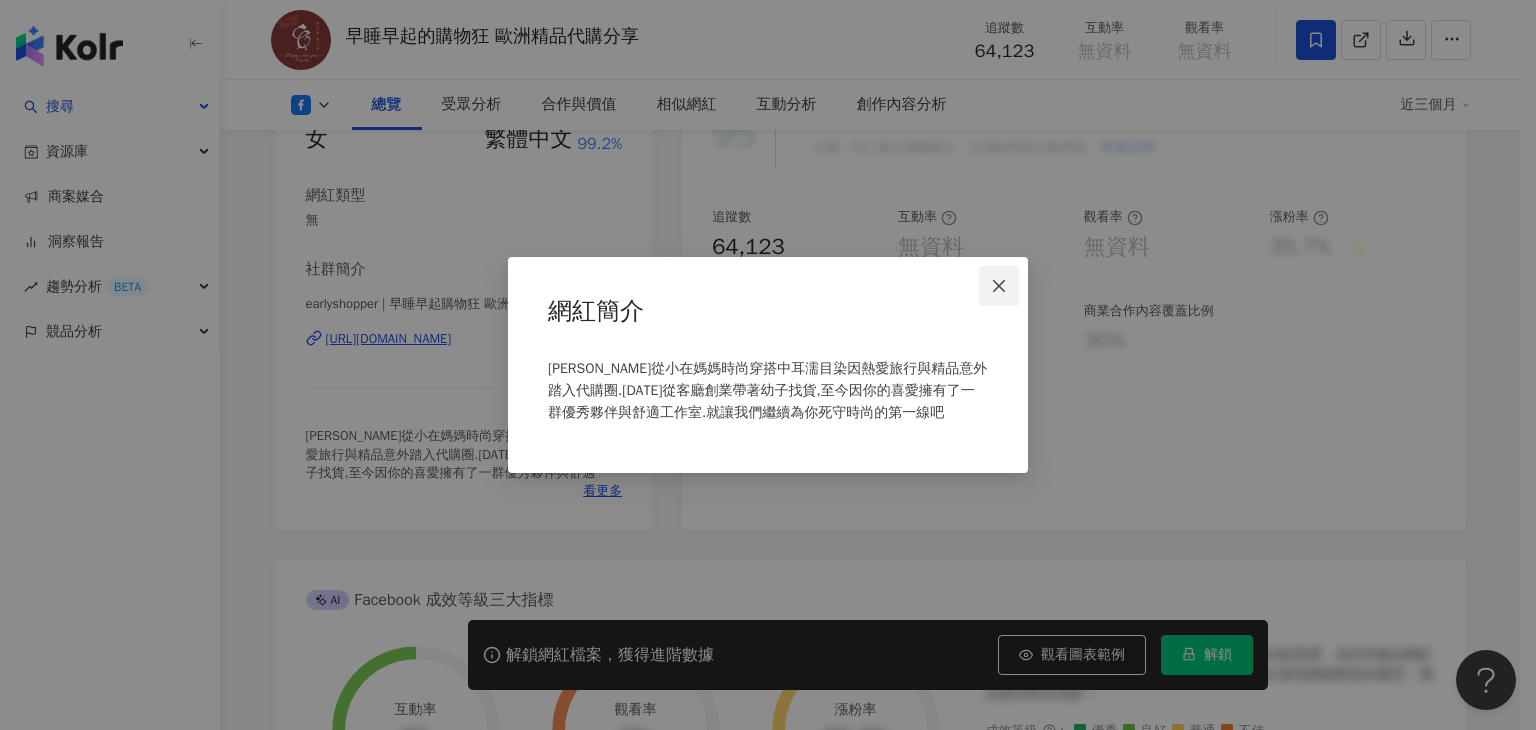 click 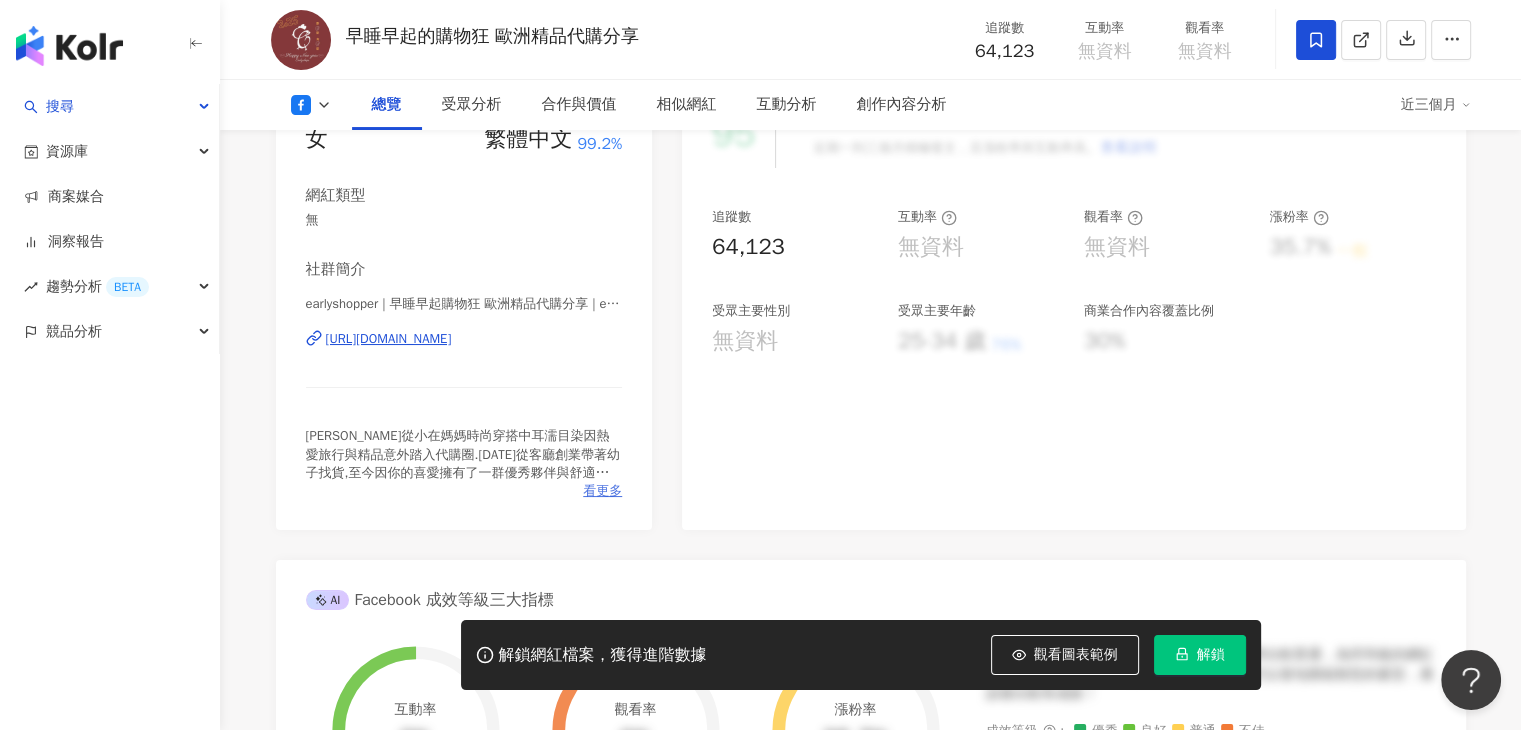 click on "看更多" at bounding box center (602, 491) 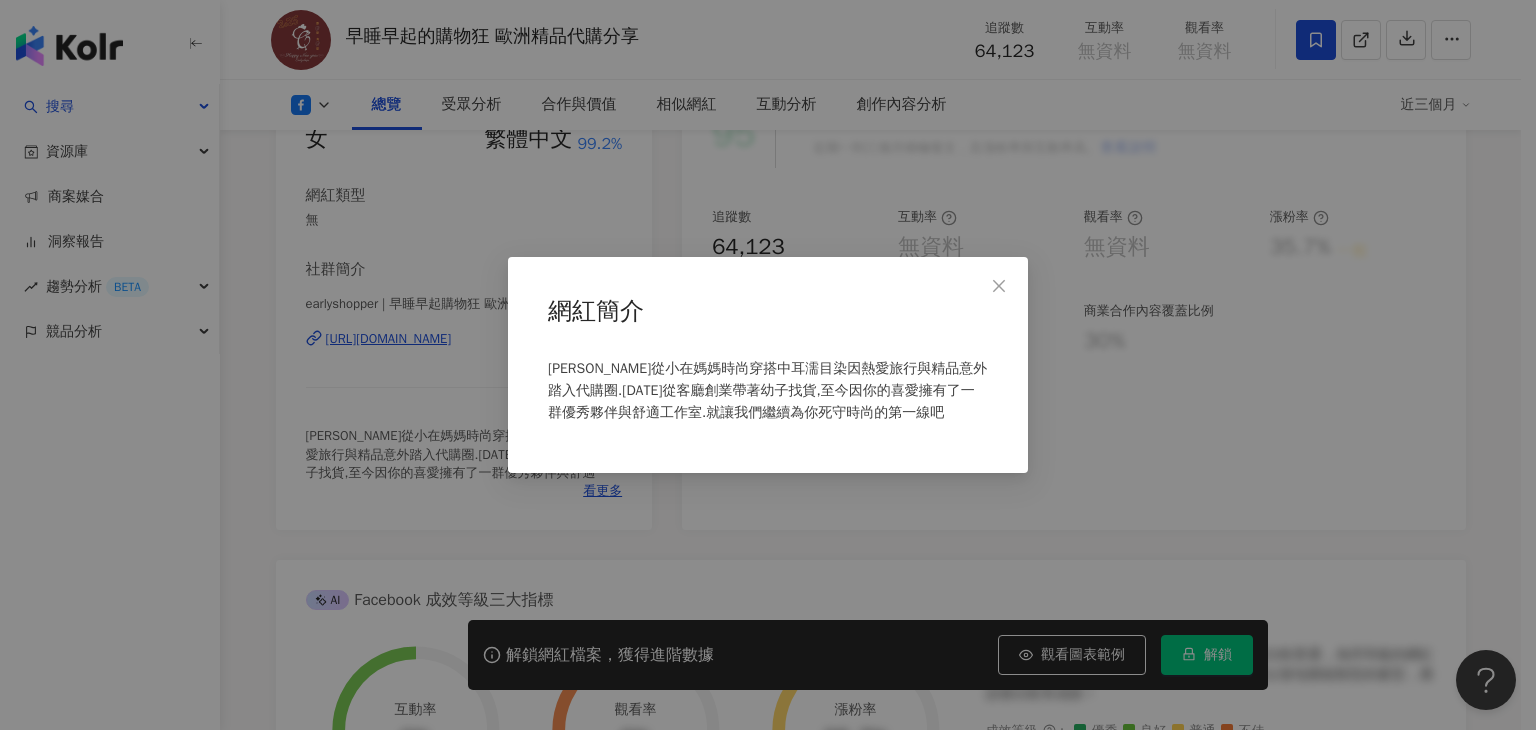 click on "[PERSON_NAME]從小在媽媽時尚穿搭中耳濡目染因熱愛旅行與精品意外踏入代購圈.[DATE]從客廳創業帶著幼子找貨,至今因你的喜愛擁有了一群優秀夥伴與舒適工作室.就讓我們繼續為你死守時尚的第一線吧" at bounding box center [768, 399] 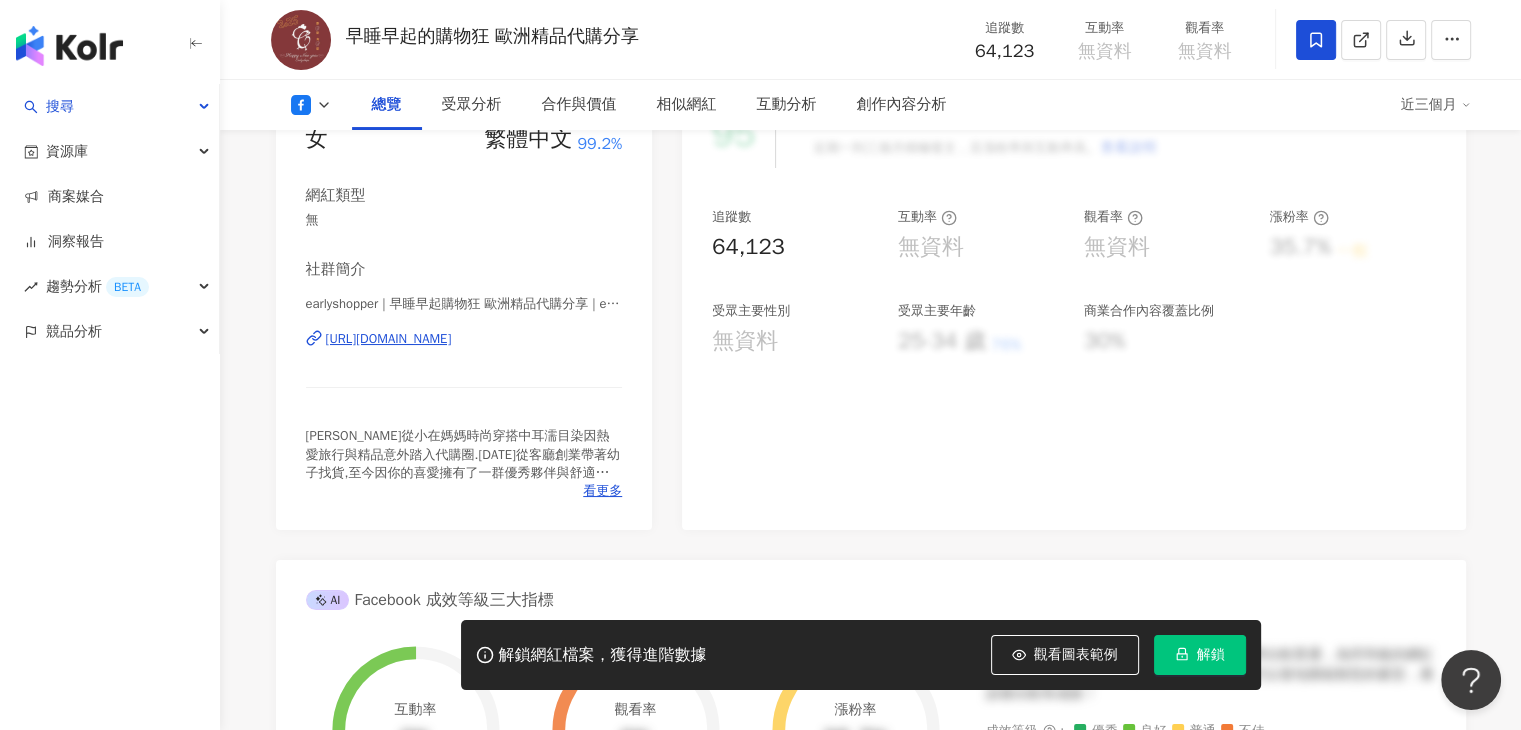 click 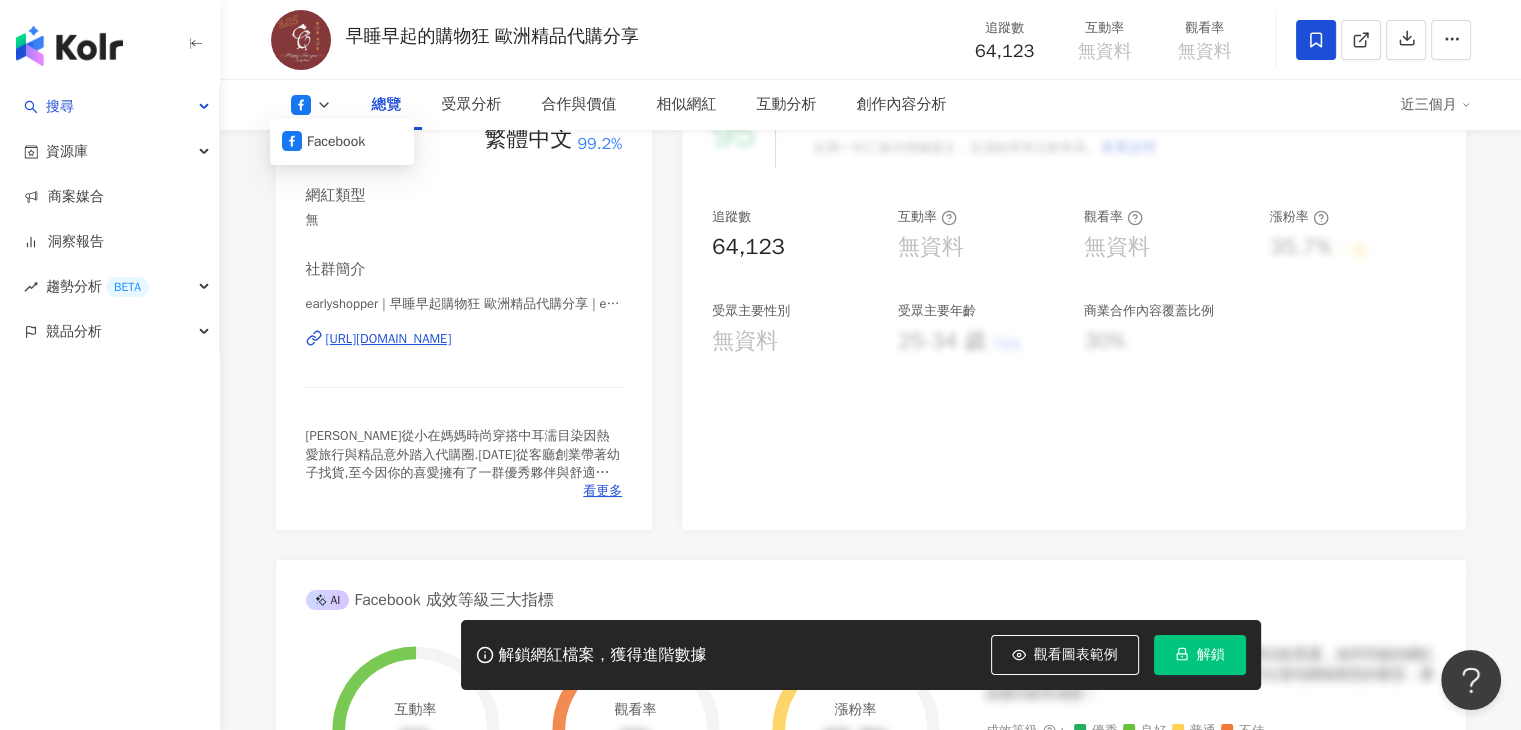 click on "無" at bounding box center (464, 220) 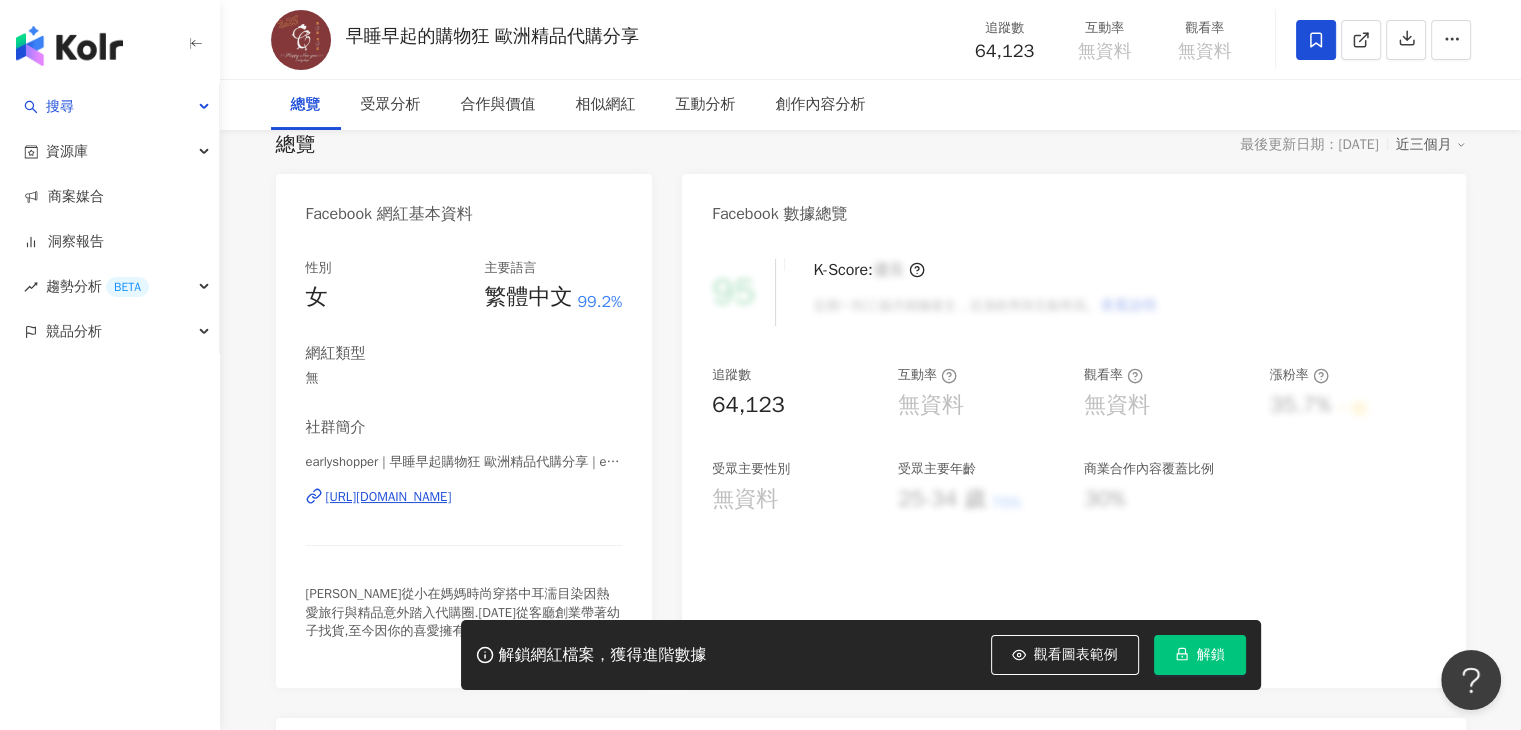 scroll, scrollTop: 400, scrollLeft: 0, axis: vertical 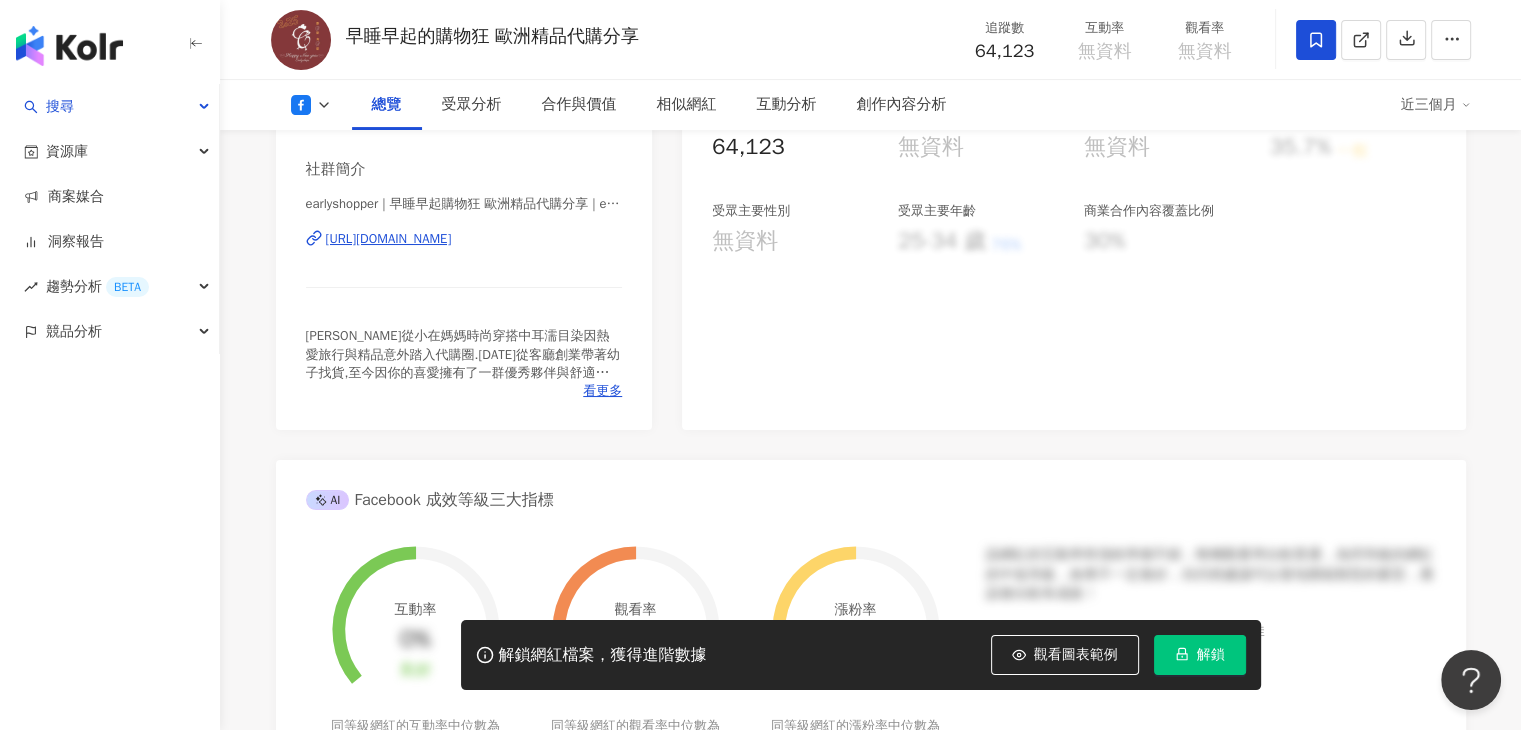 drag, startPoint x: 470, startPoint y: 229, endPoint x: 476, endPoint y: 239, distance: 11.661903 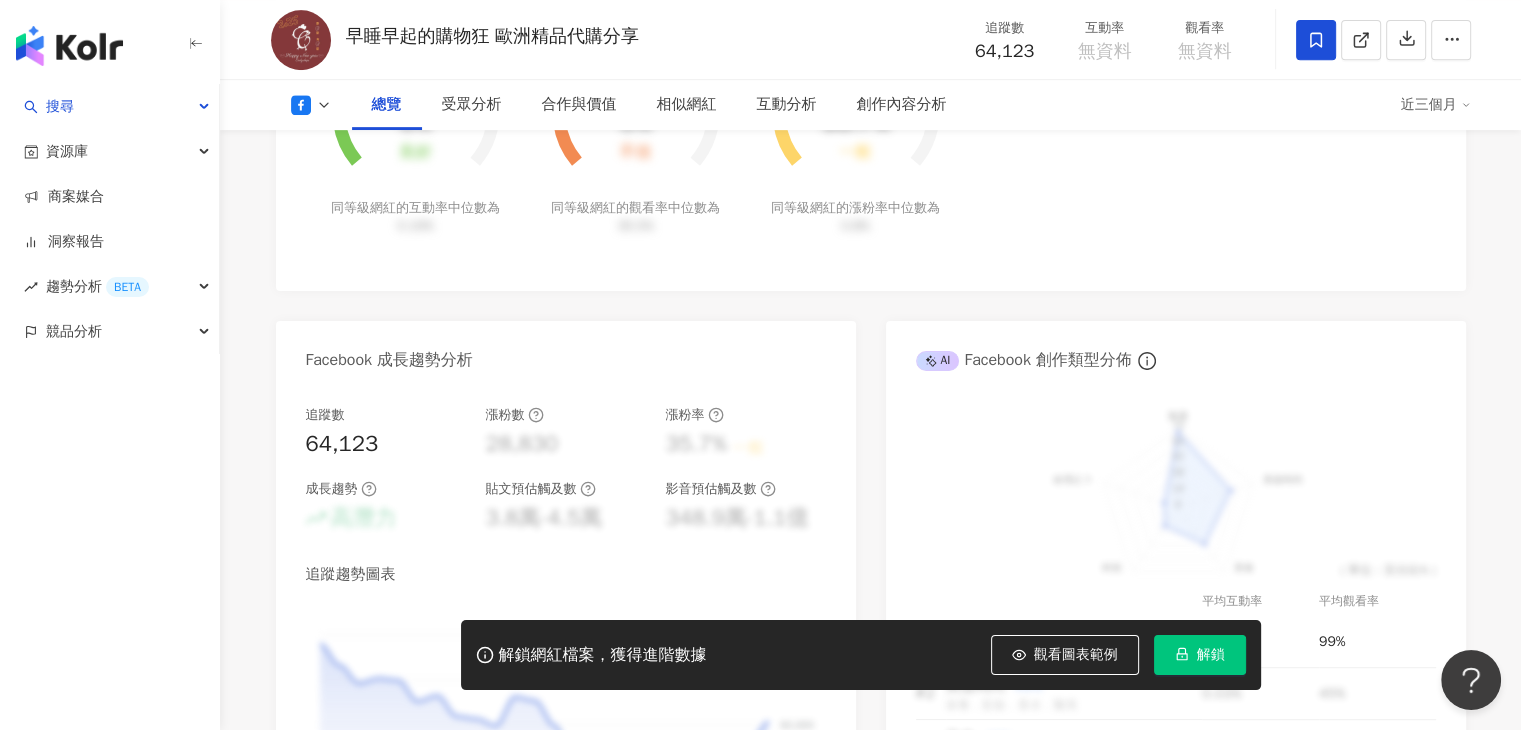 scroll, scrollTop: 800, scrollLeft: 0, axis: vertical 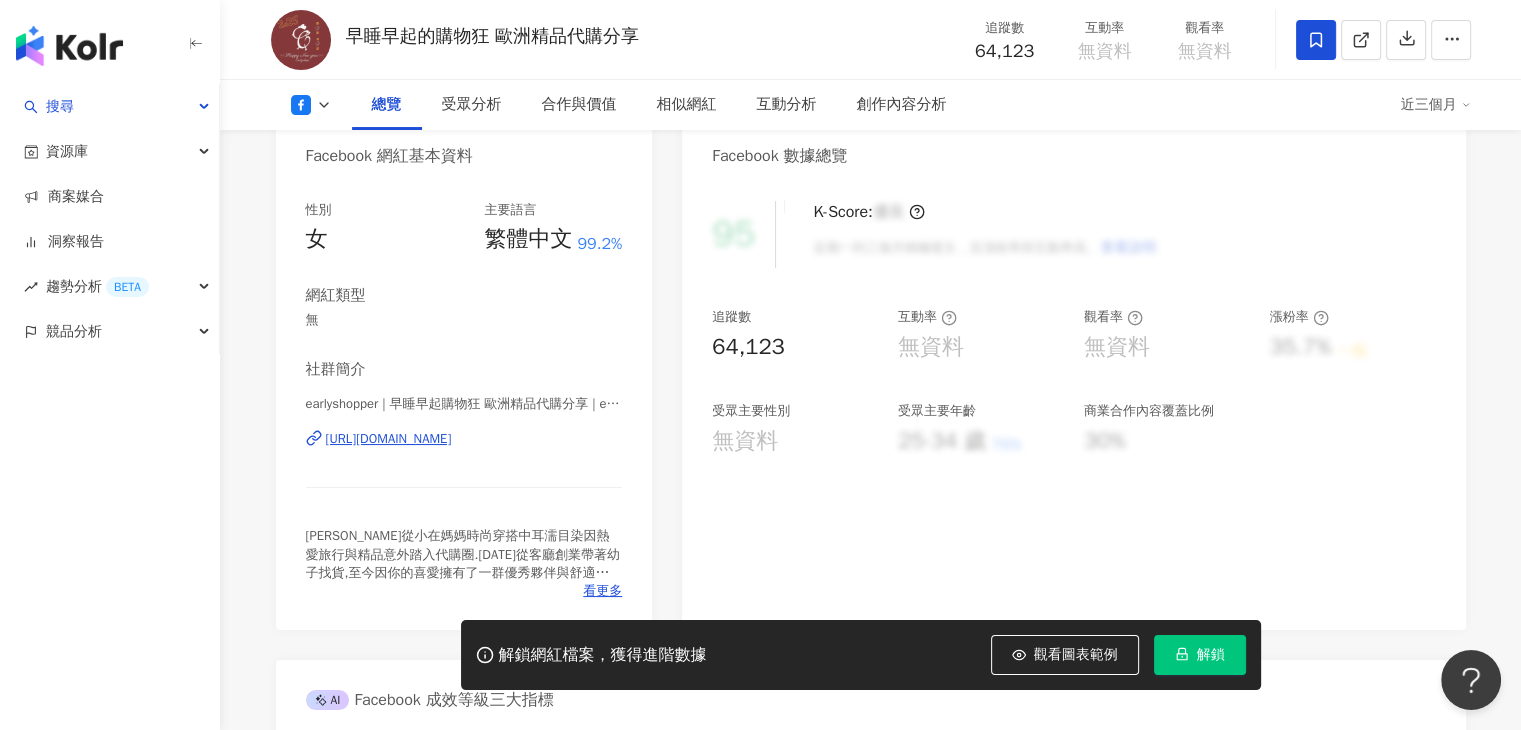 click on "[URL][DOMAIN_NAME]" at bounding box center [389, 439] 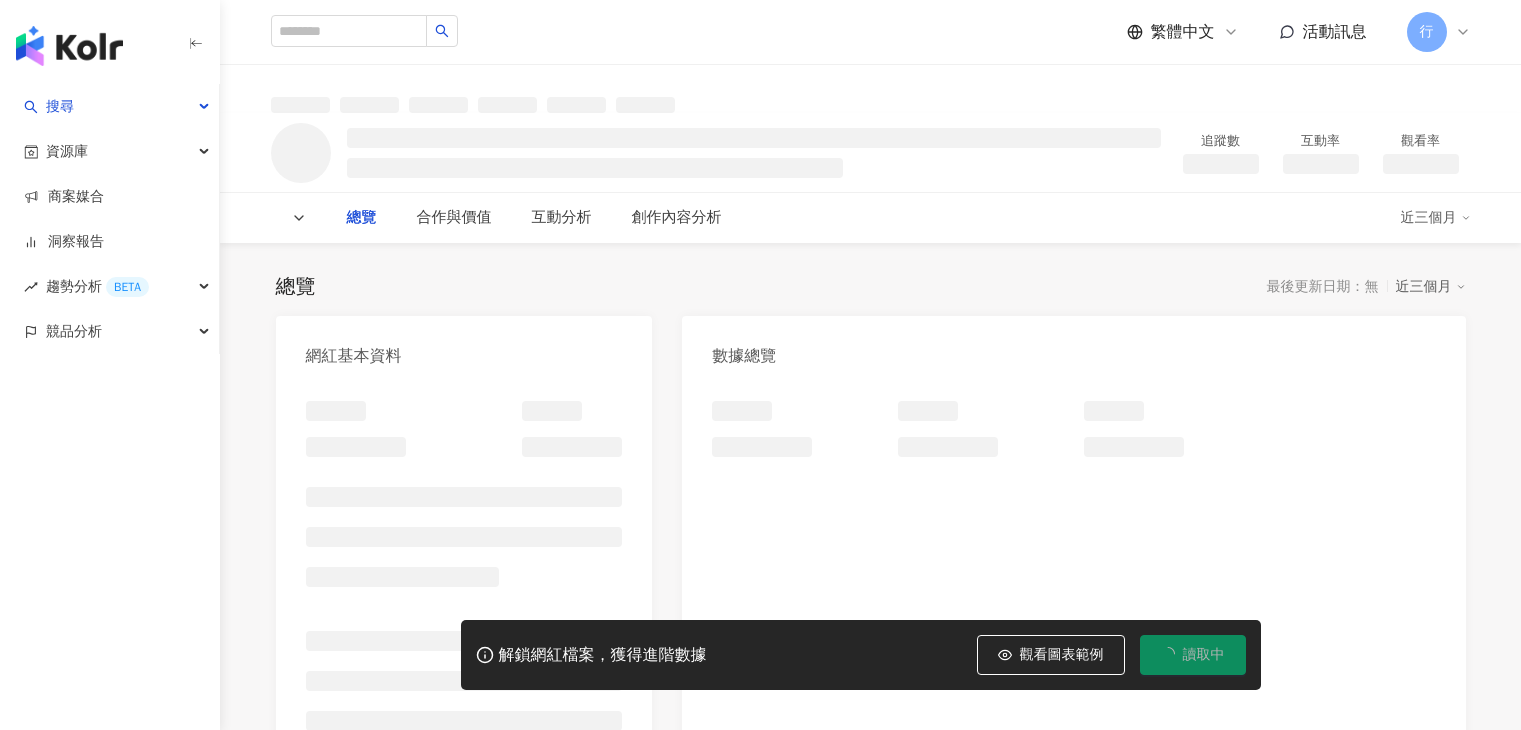scroll, scrollTop: 0, scrollLeft: 0, axis: both 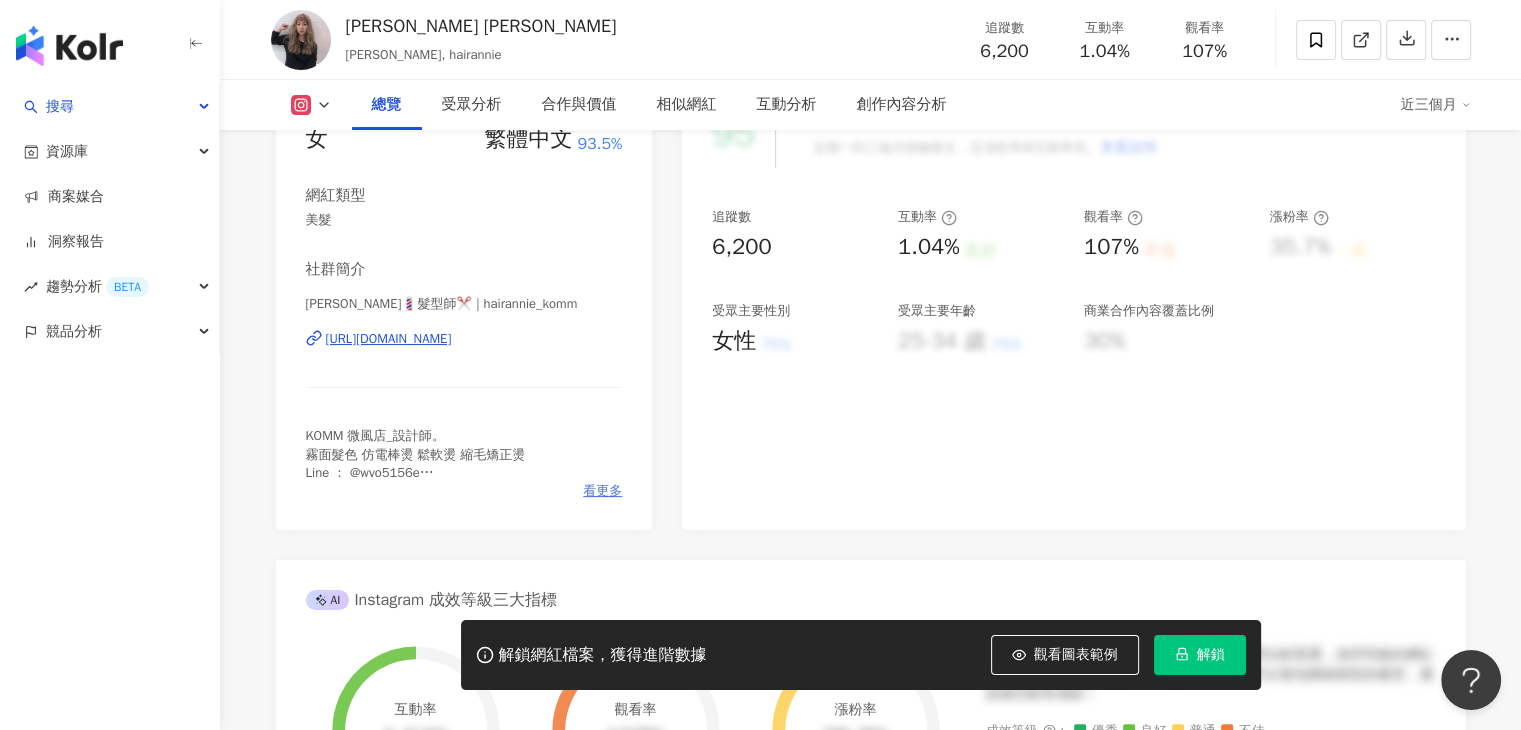 click on "看更多" at bounding box center [602, 491] 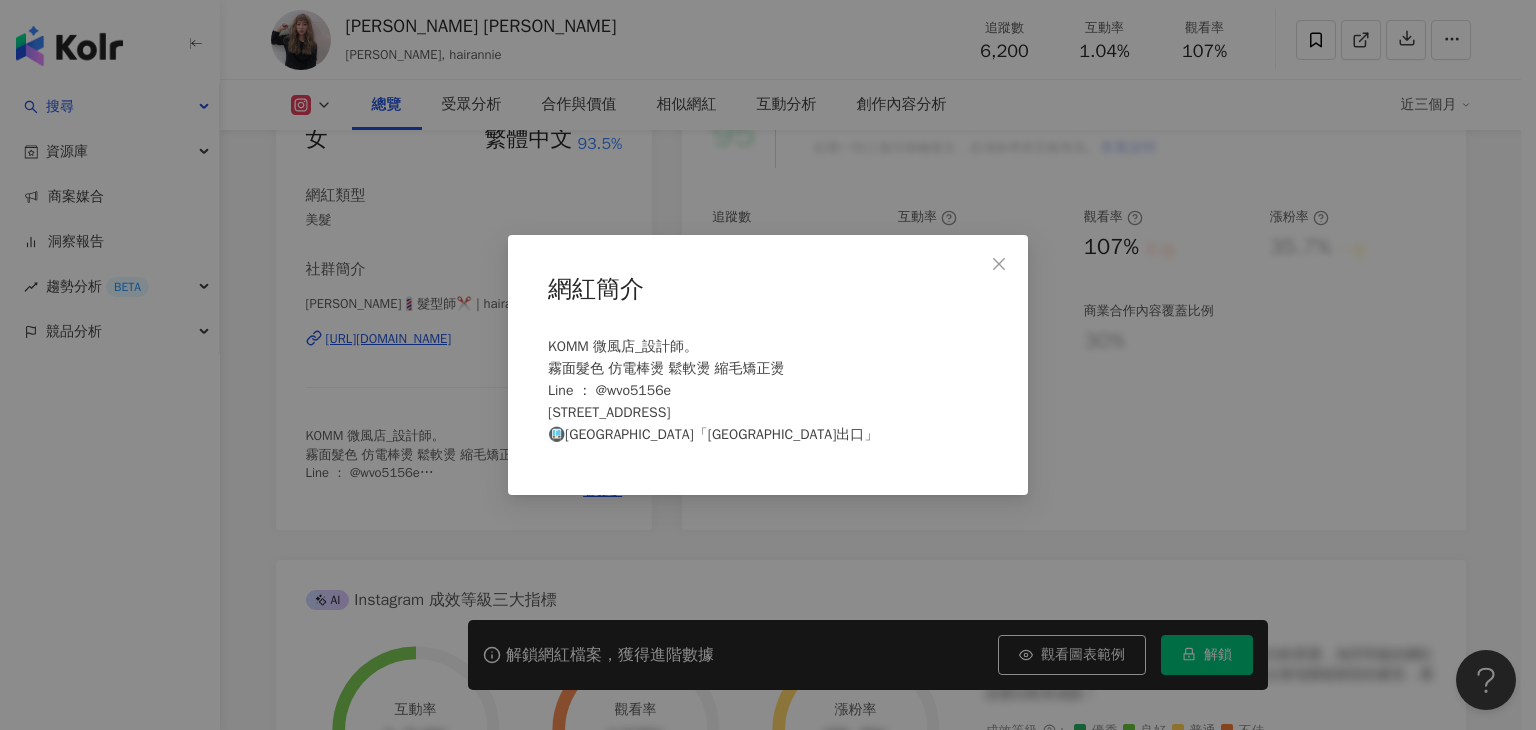 click 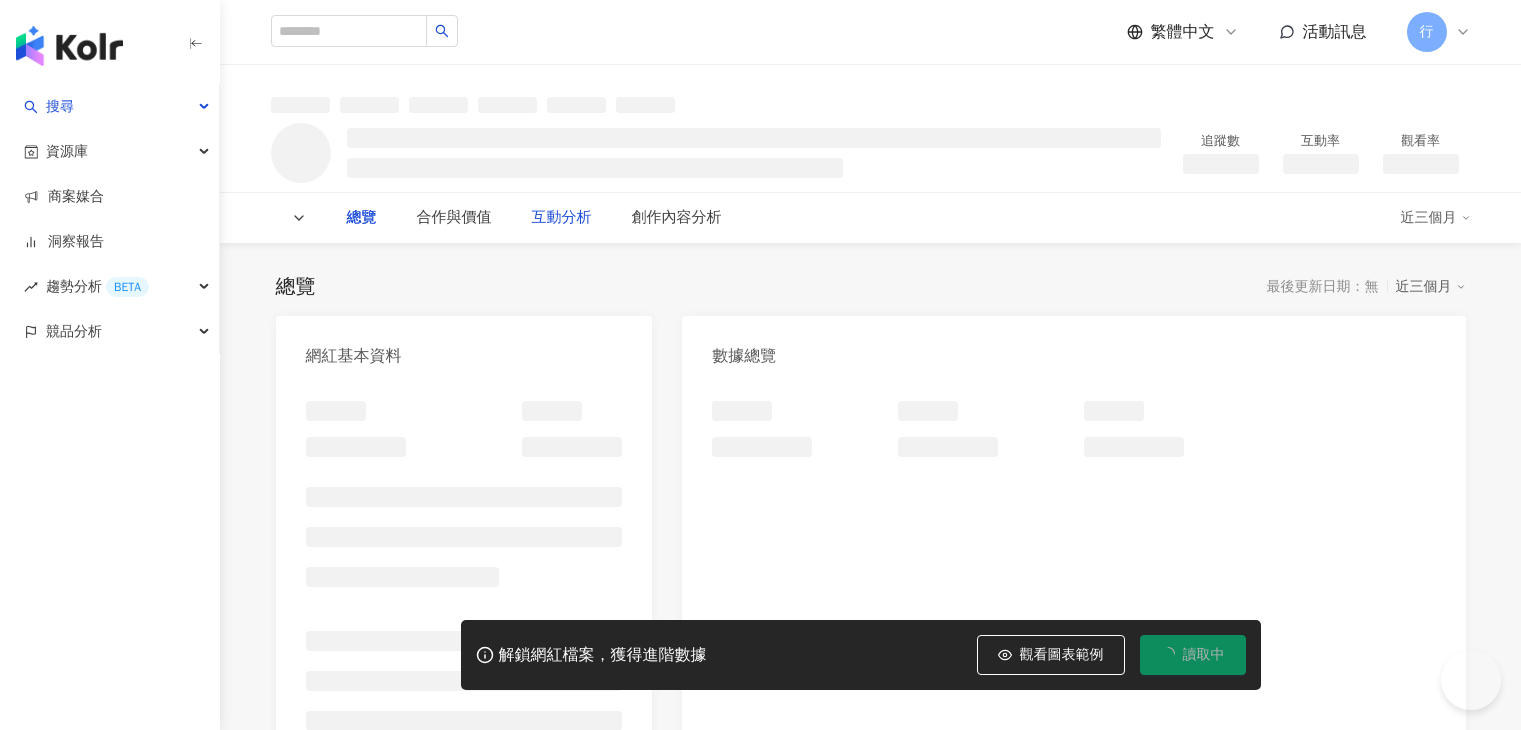 scroll, scrollTop: 0, scrollLeft: 0, axis: both 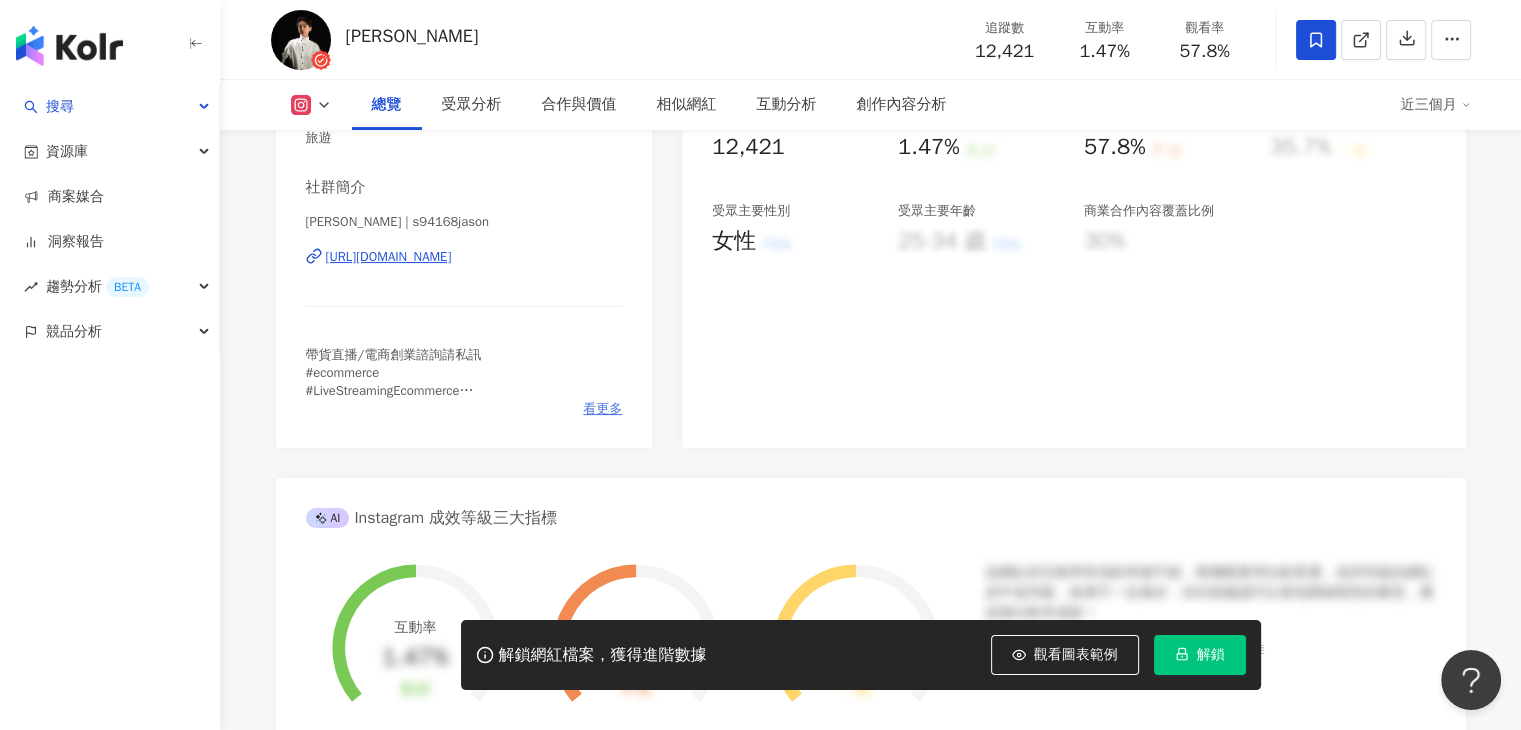 click on "看更多" at bounding box center (602, 409) 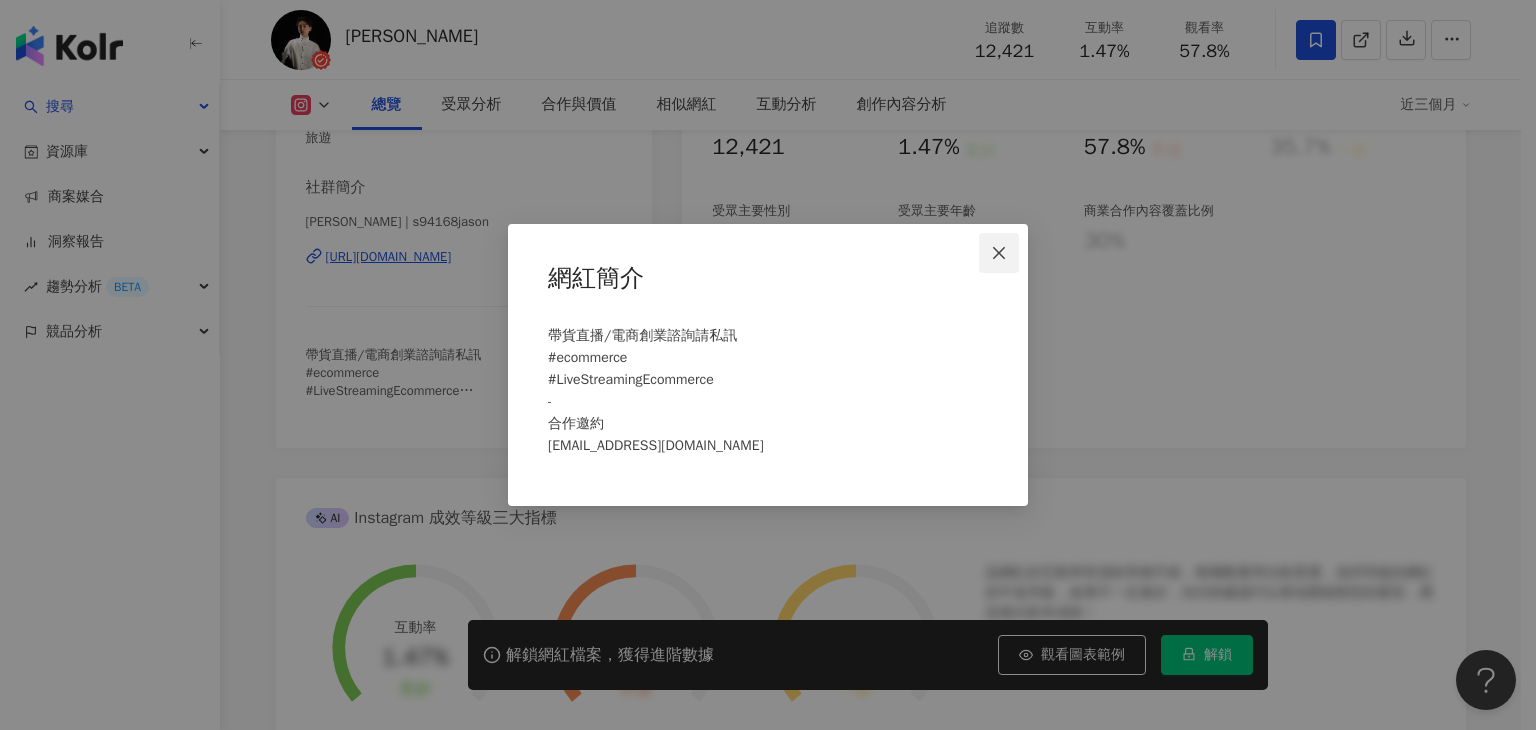click at bounding box center [999, 253] 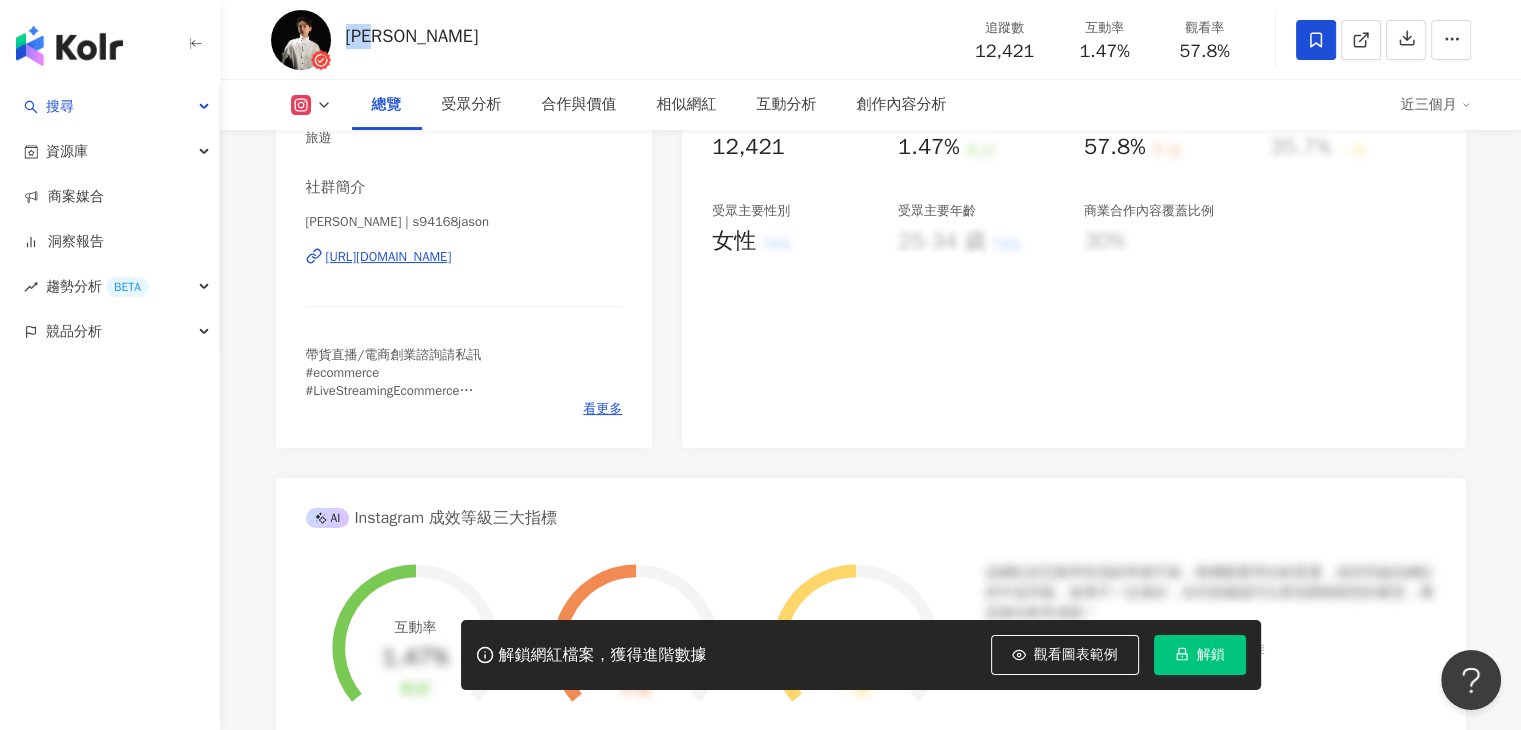 drag, startPoint x: 424, startPoint y: 37, endPoint x: 352, endPoint y: 37, distance: 72 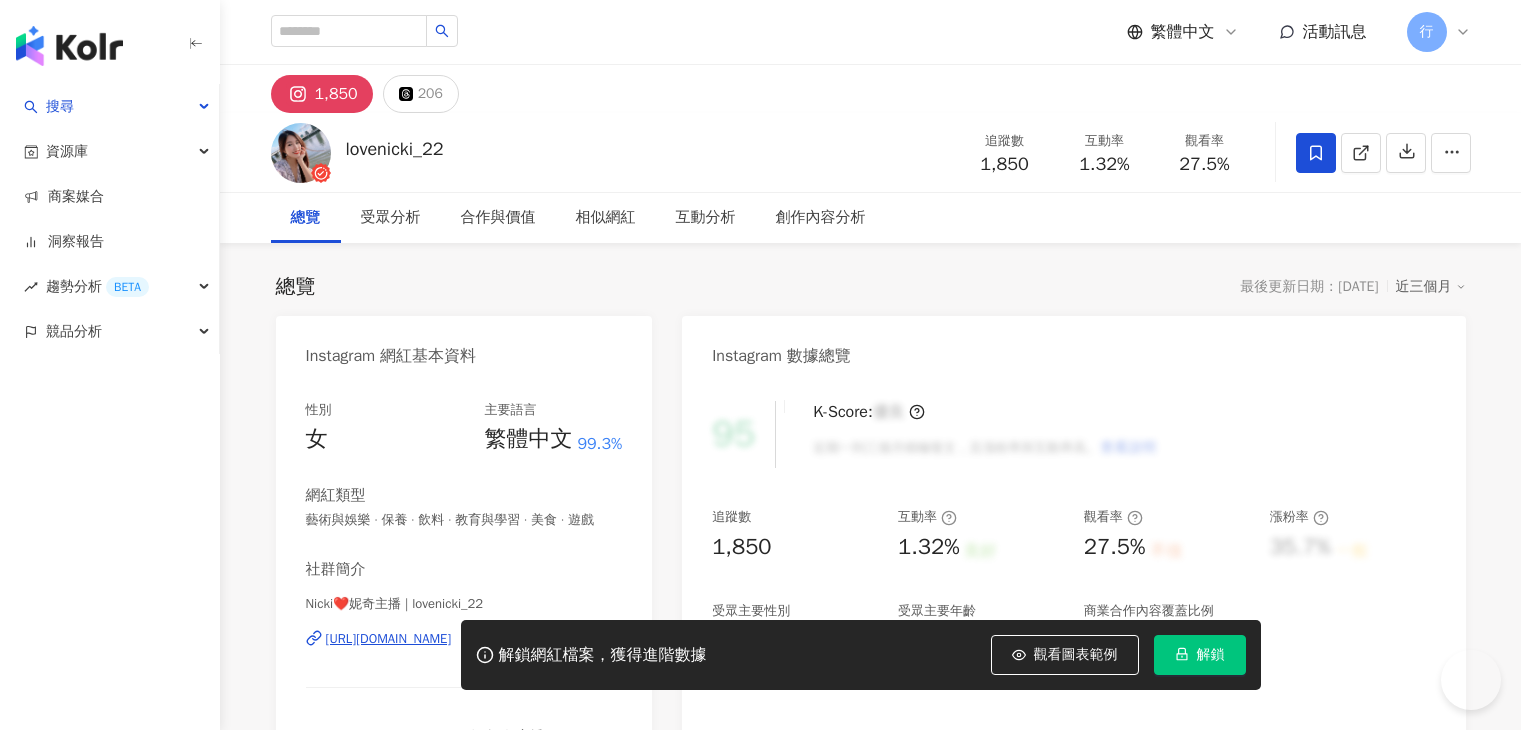 scroll, scrollTop: 0, scrollLeft: 0, axis: both 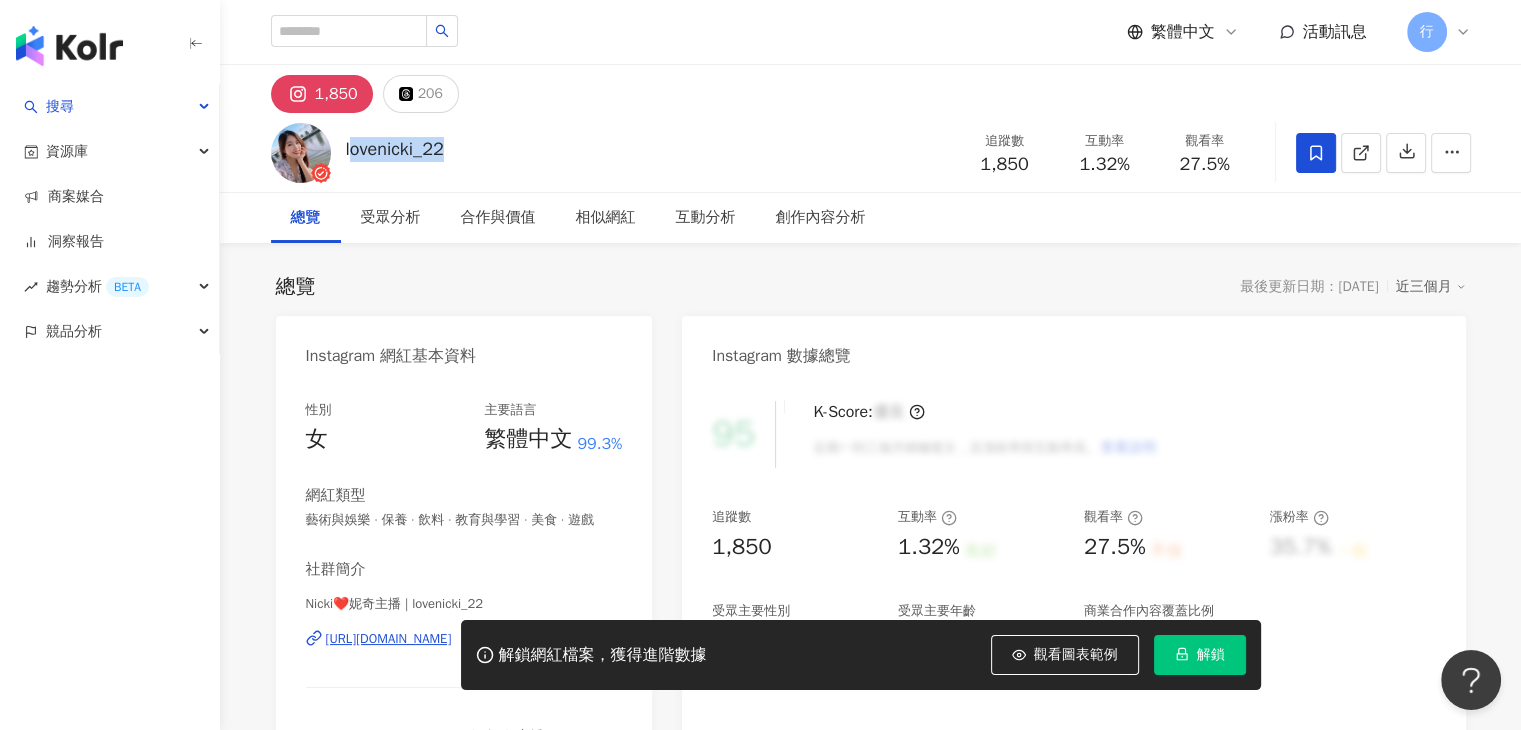 drag, startPoint x: 461, startPoint y: 159, endPoint x: 350, endPoint y: 161, distance: 111.01801 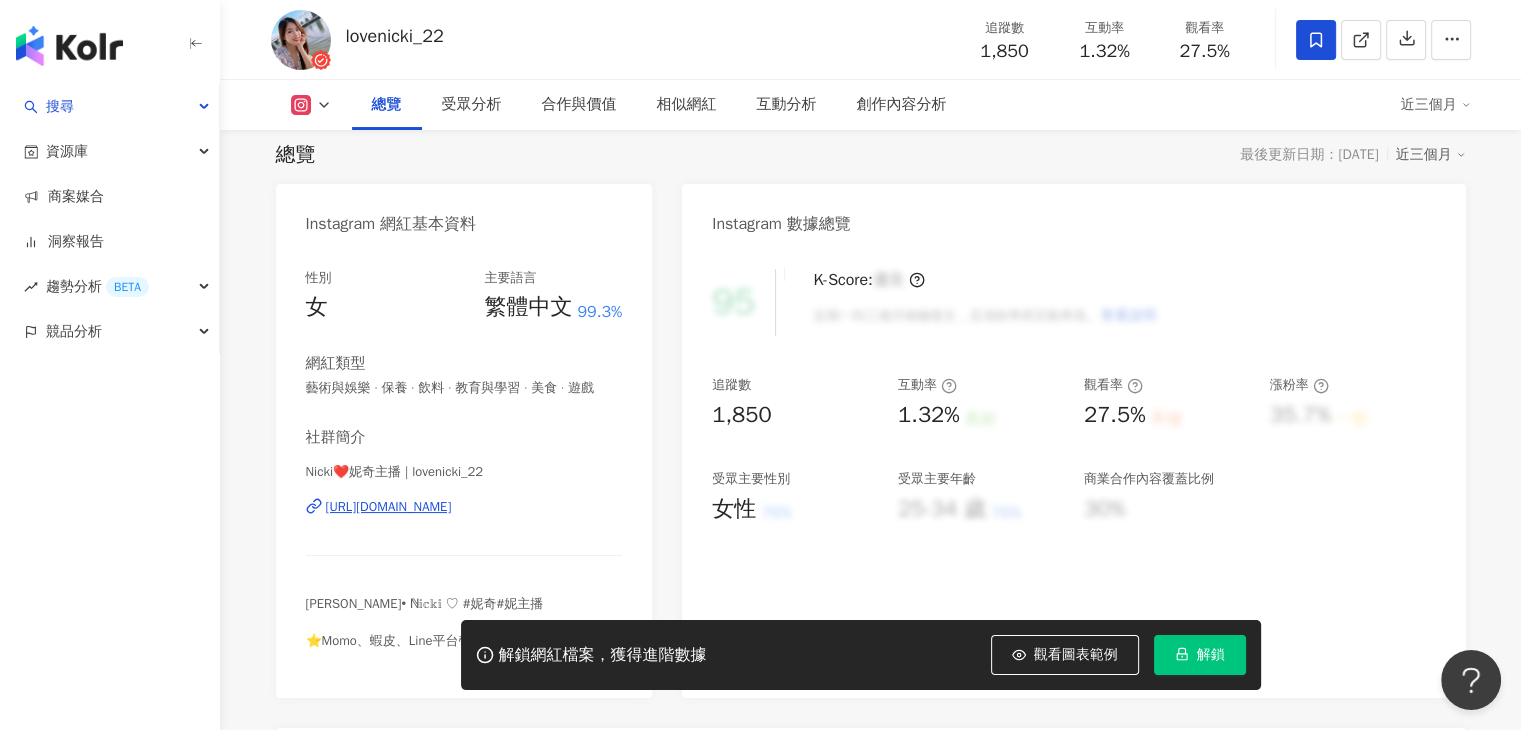 scroll, scrollTop: 200, scrollLeft: 0, axis: vertical 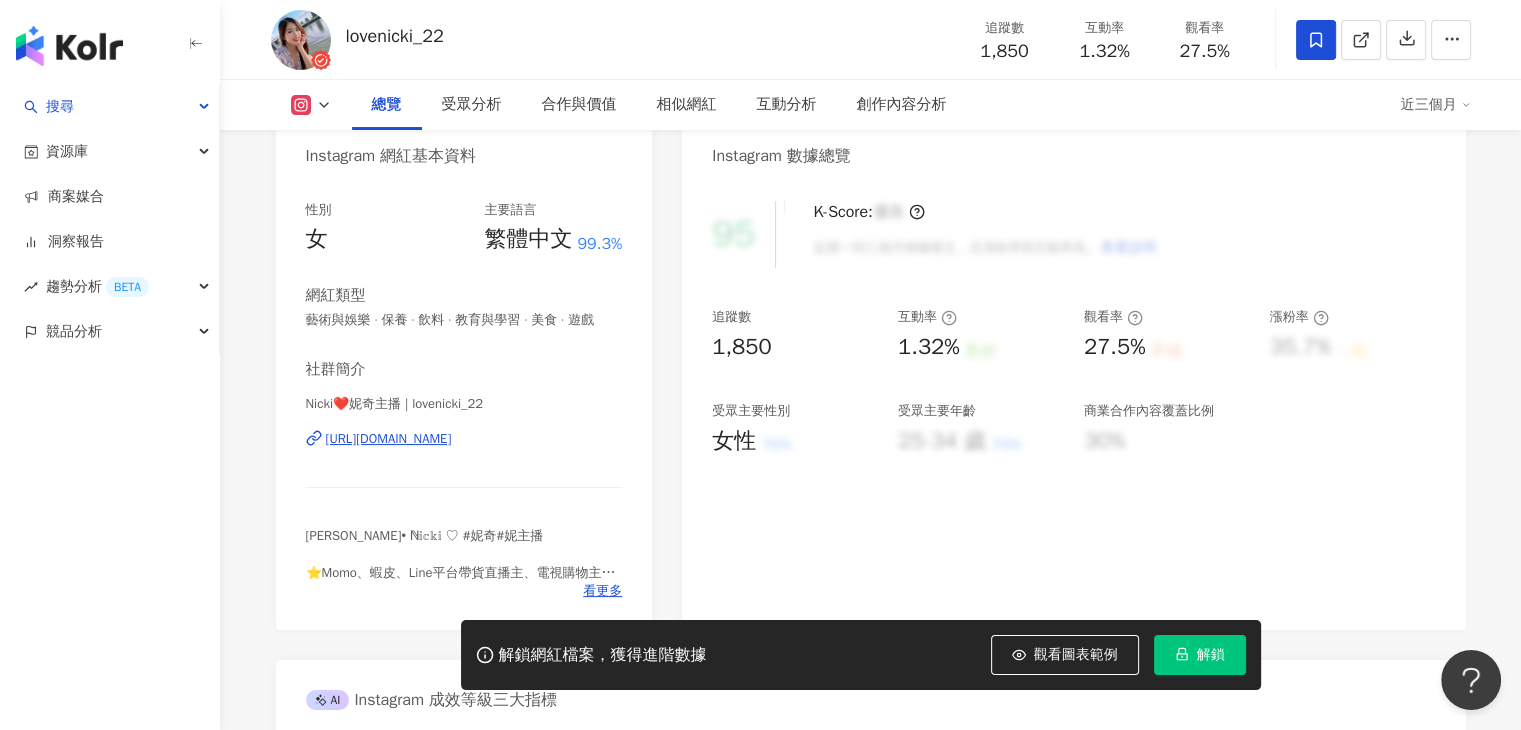 drag, startPoint x: 526, startPoint y: 466, endPoint x: 511, endPoint y: 453, distance: 19.849434 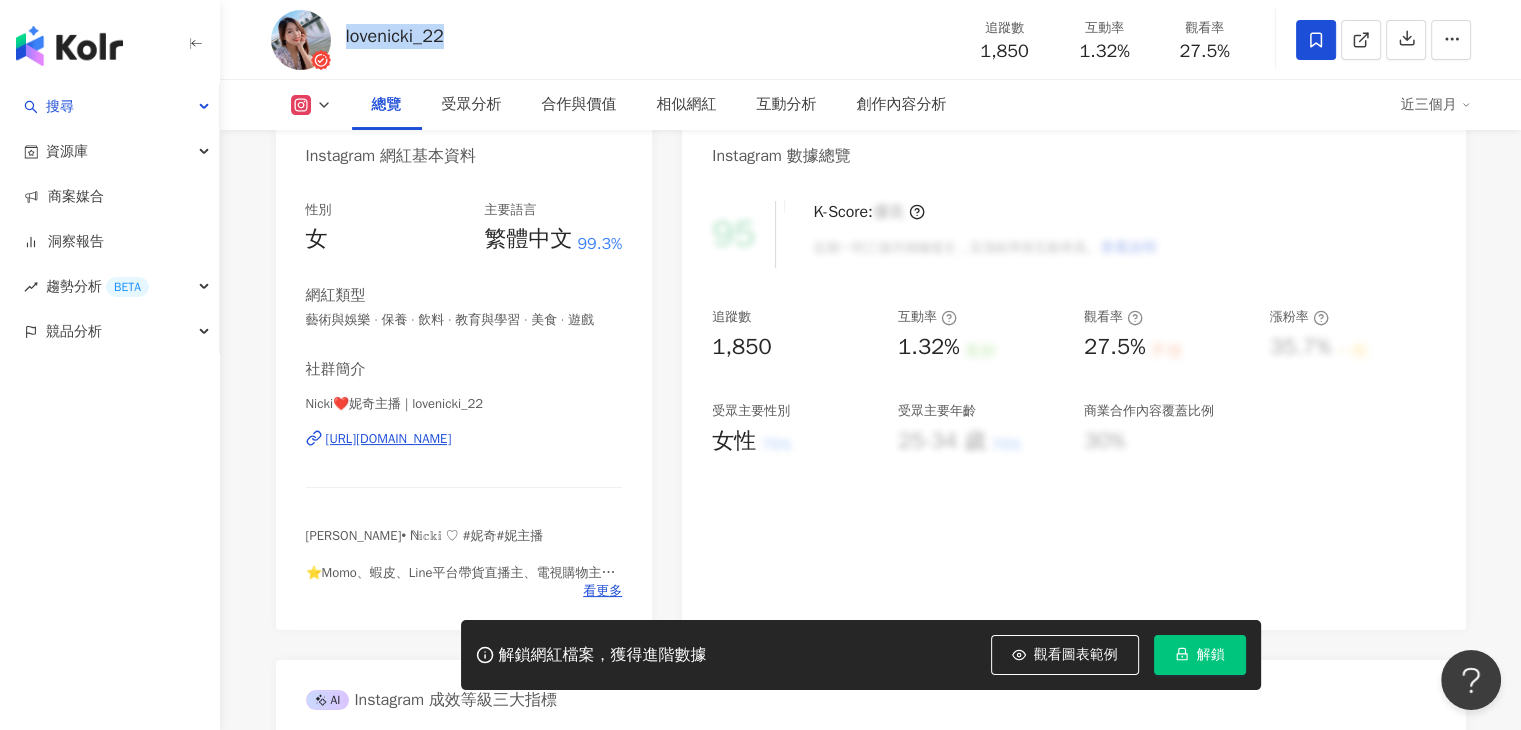 drag, startPoint x: 488, startPoint y: 36, endPoint x: 348, endPoint y: 29, distance: 140.1749 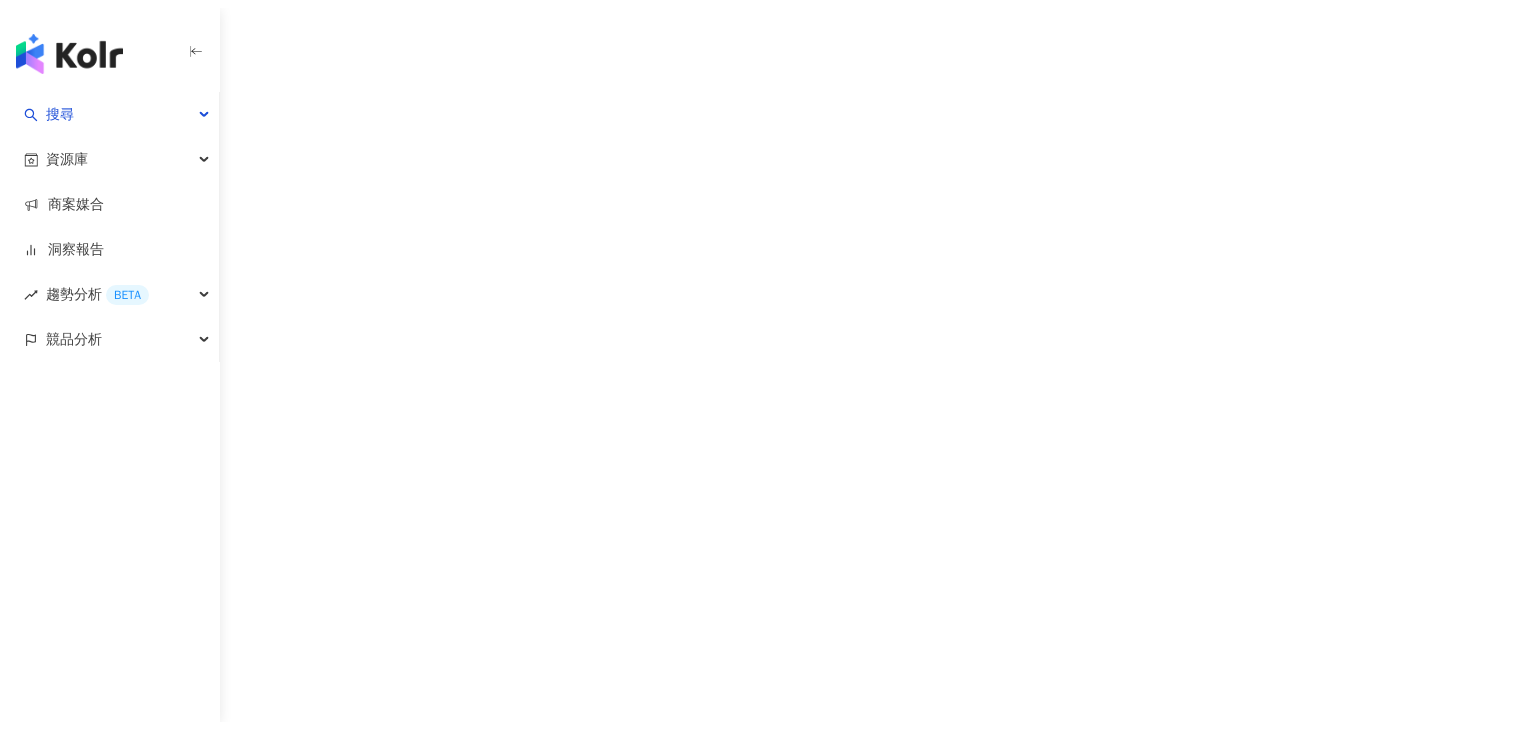 scroll, scrollTop: 0, scrollLeft: 0, axis: both 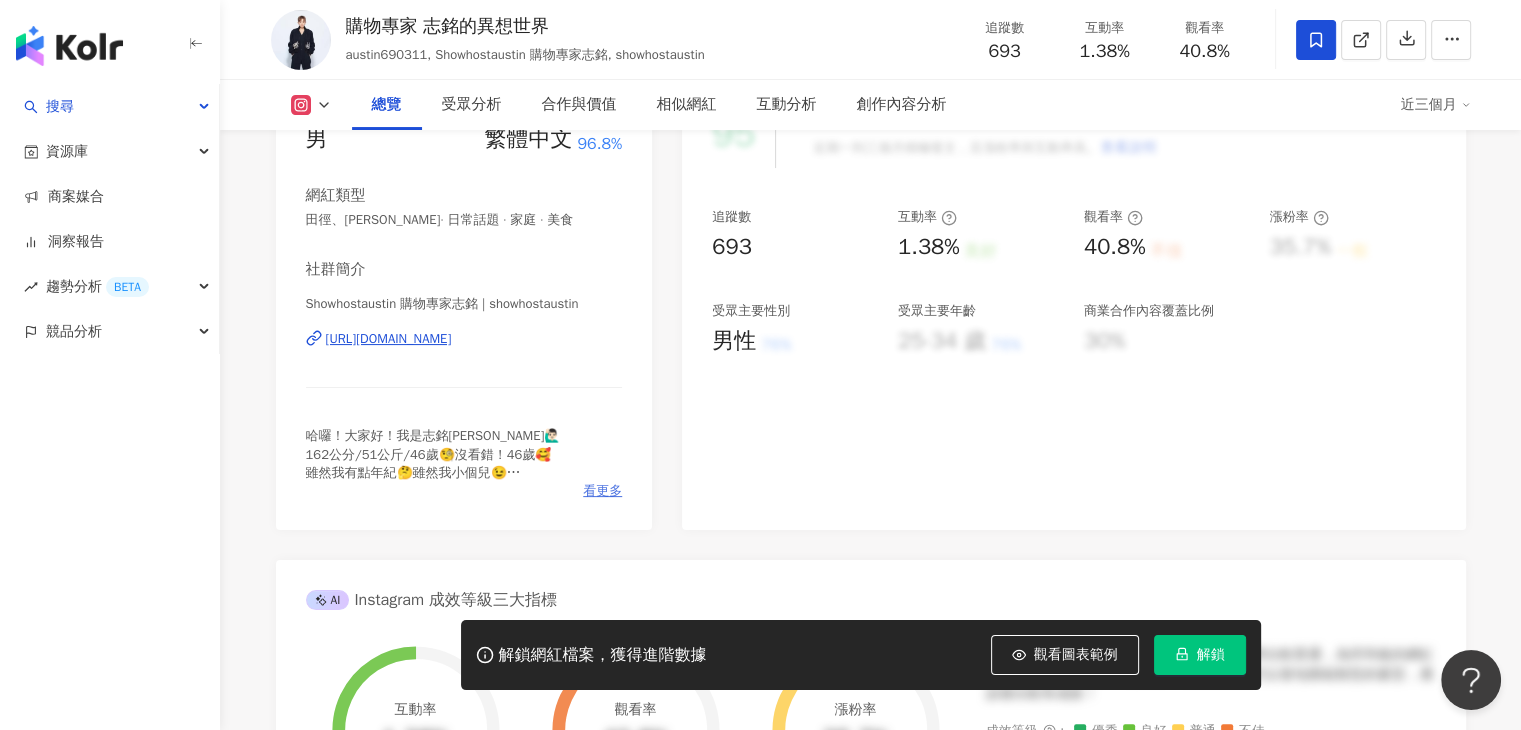 click on "看更多" at bounding box center [602, 491] 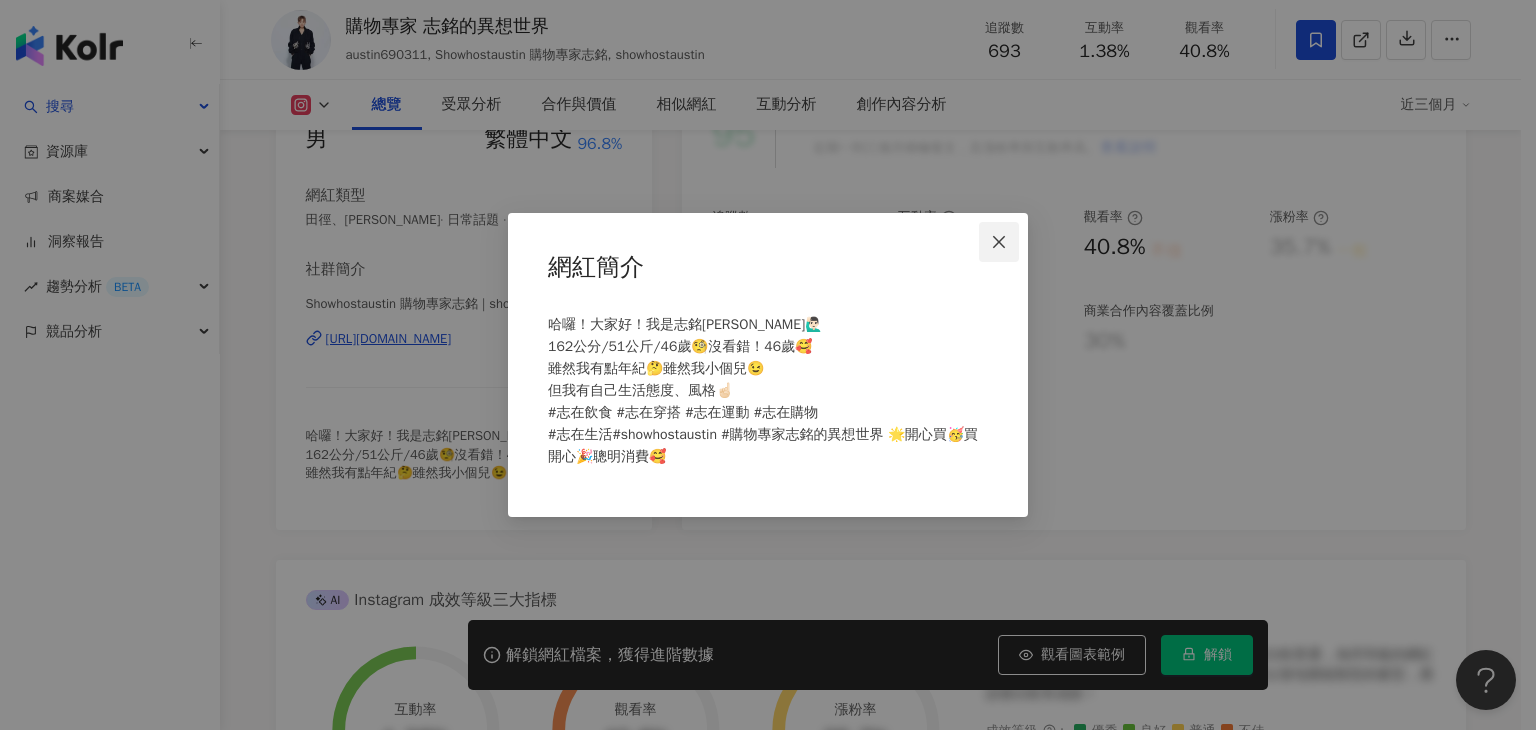 click at bounding box center [999, 242] 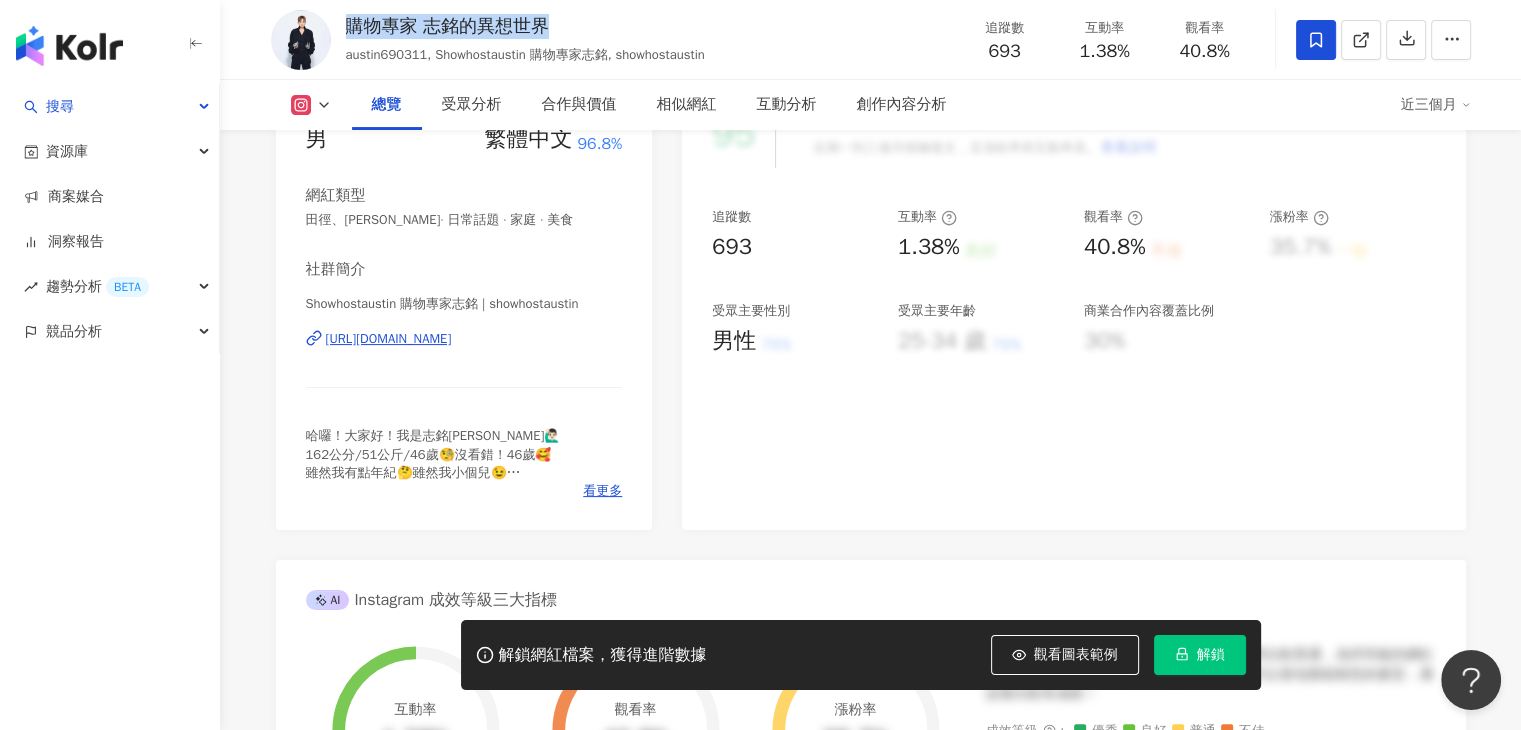 drag, startPoint x: 348, startPoint y: 27, endPoint x: 540, endPoint y: 38, distance: 192.31485 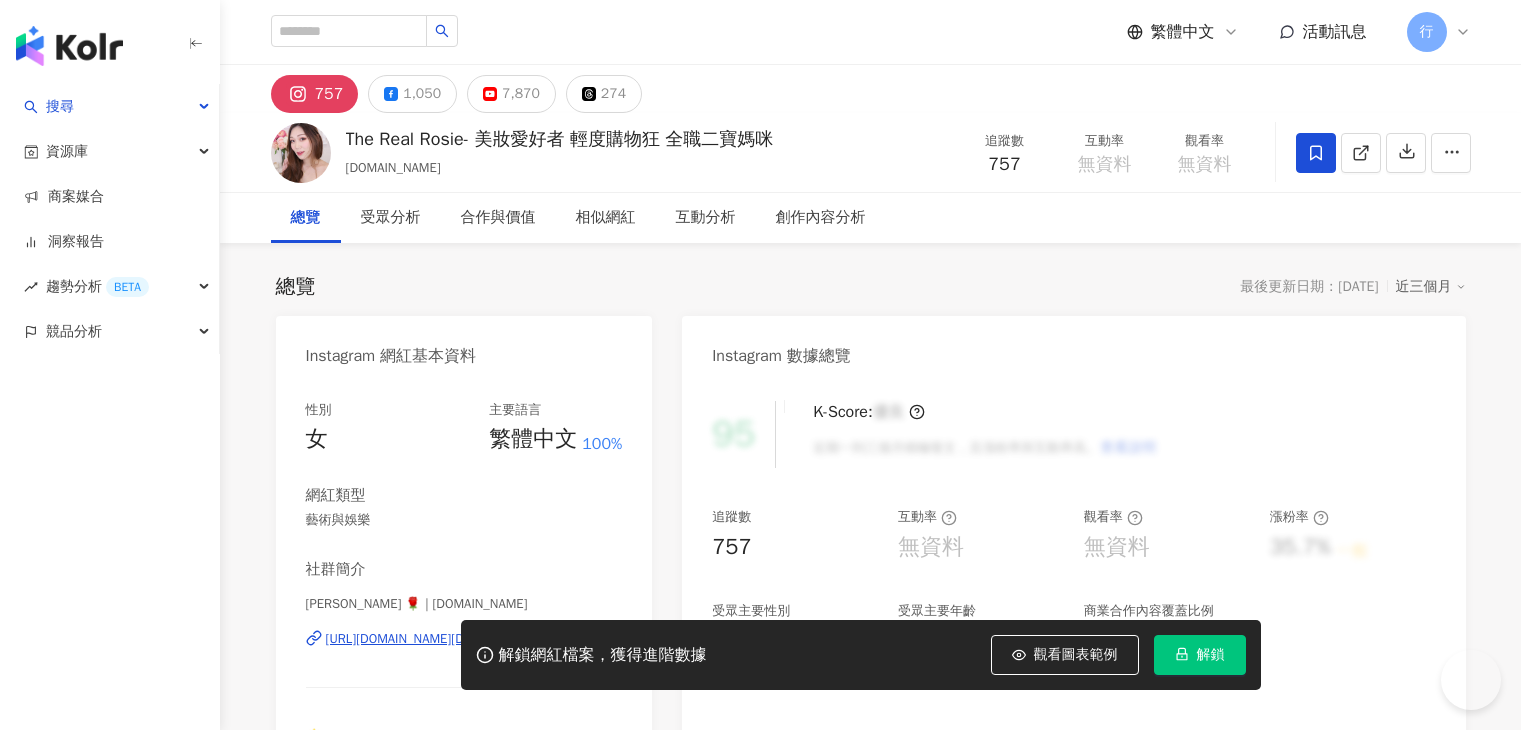 scroll, scrollTop: 0, scrollLeft: 0, axis: both 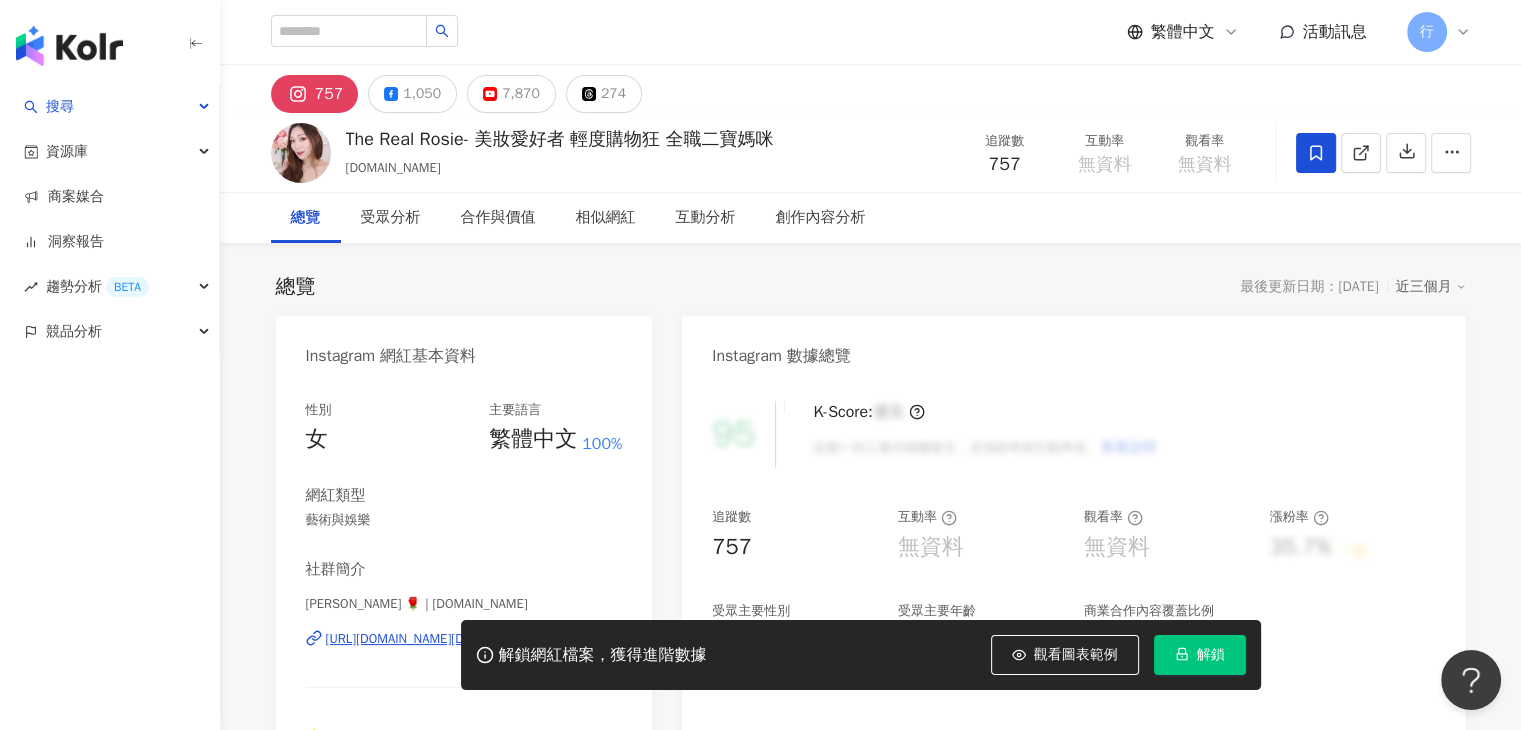 drag, startPoint x: 532, startPoint y: 150, endPoint x: 484, endPoint y: 177, distance: 55.072678 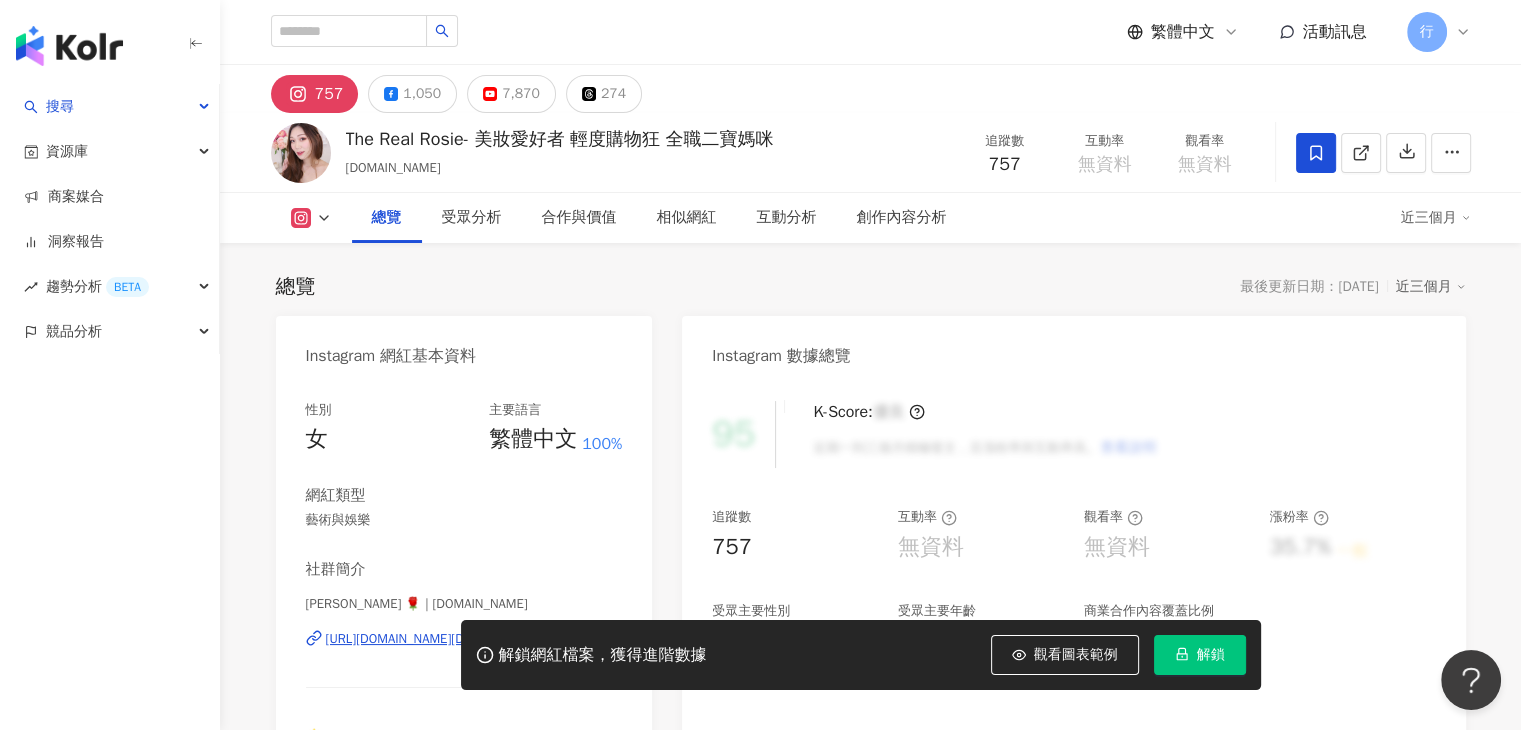 scroll, scrollTop: 200, scrollLeft: 0, axis: vertical 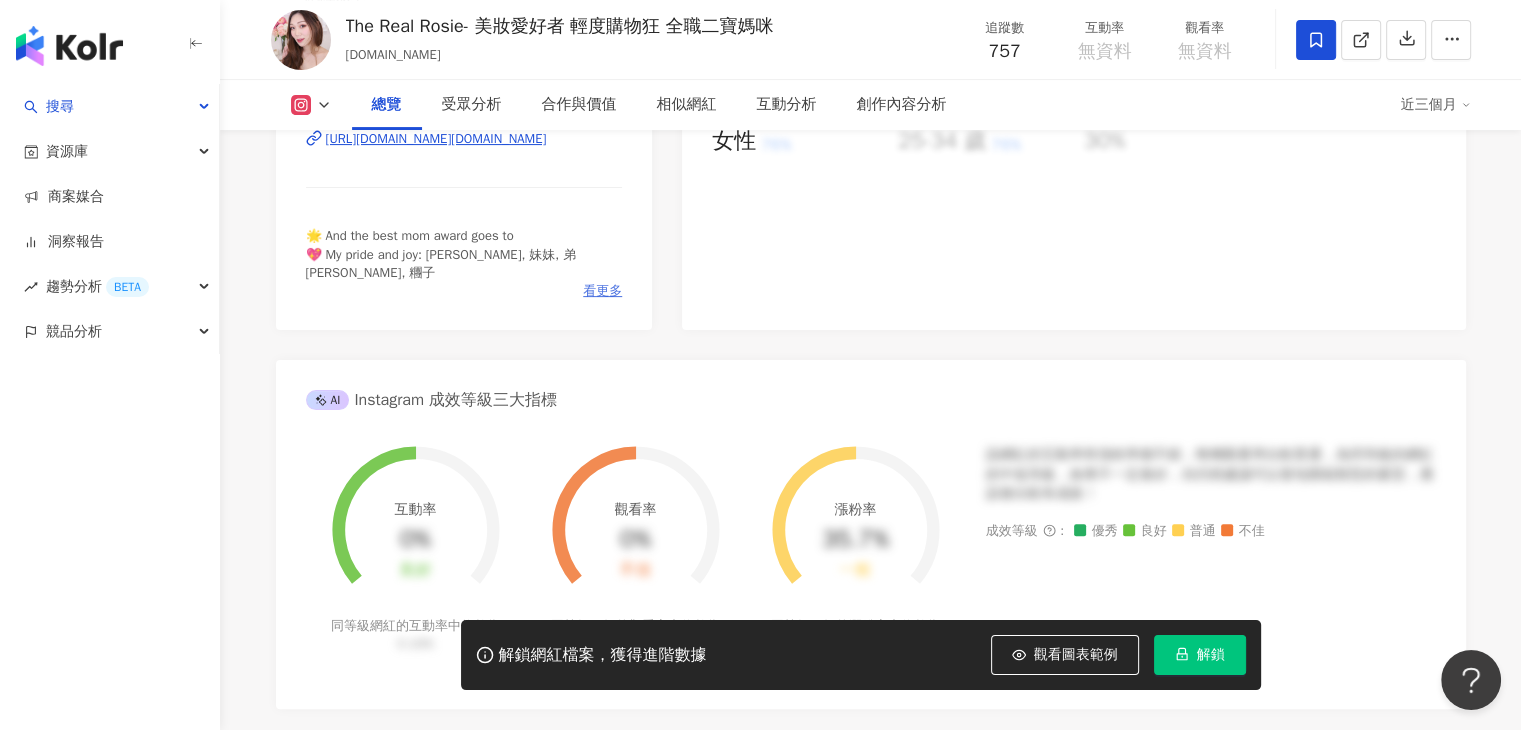 click on "看更多" at bounding box center [602, 291] 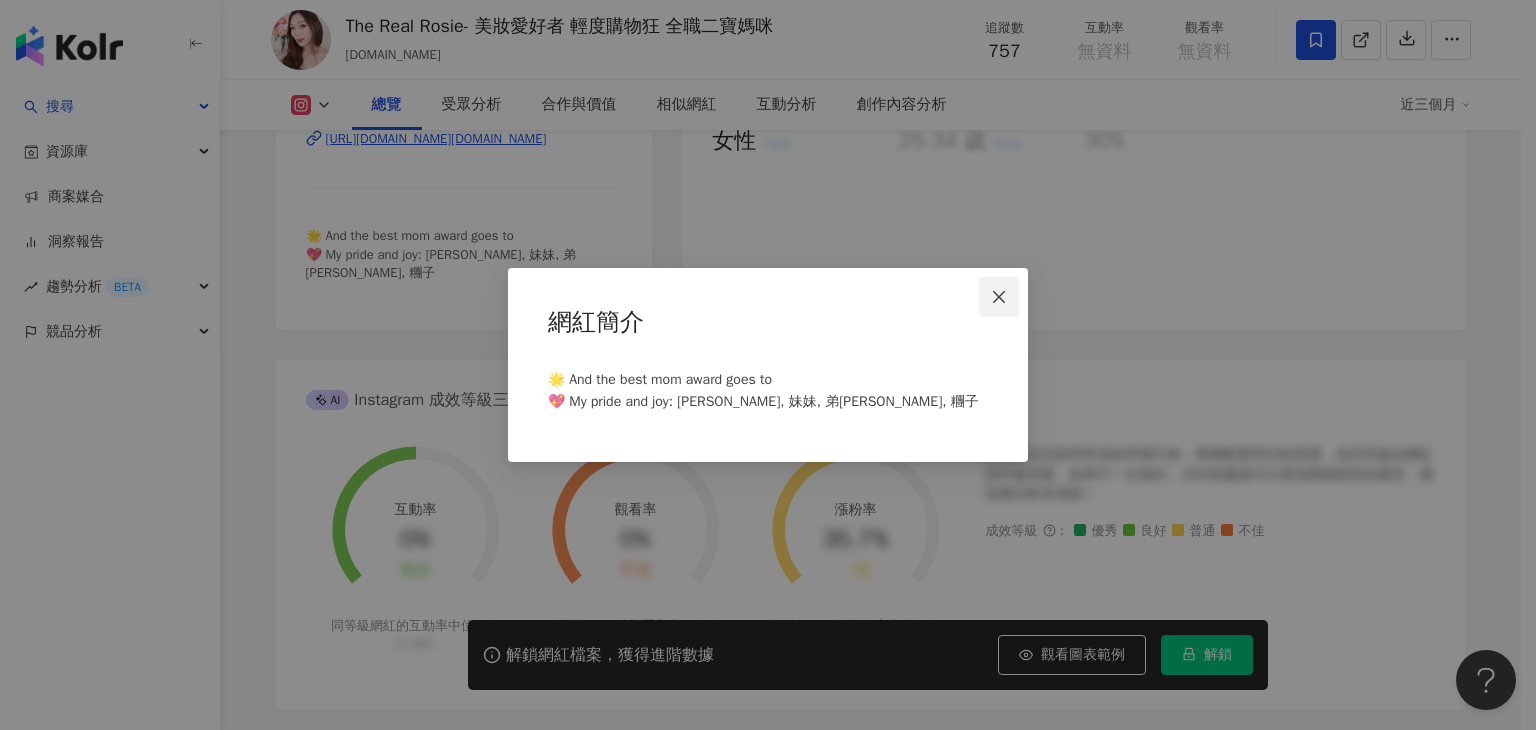 click 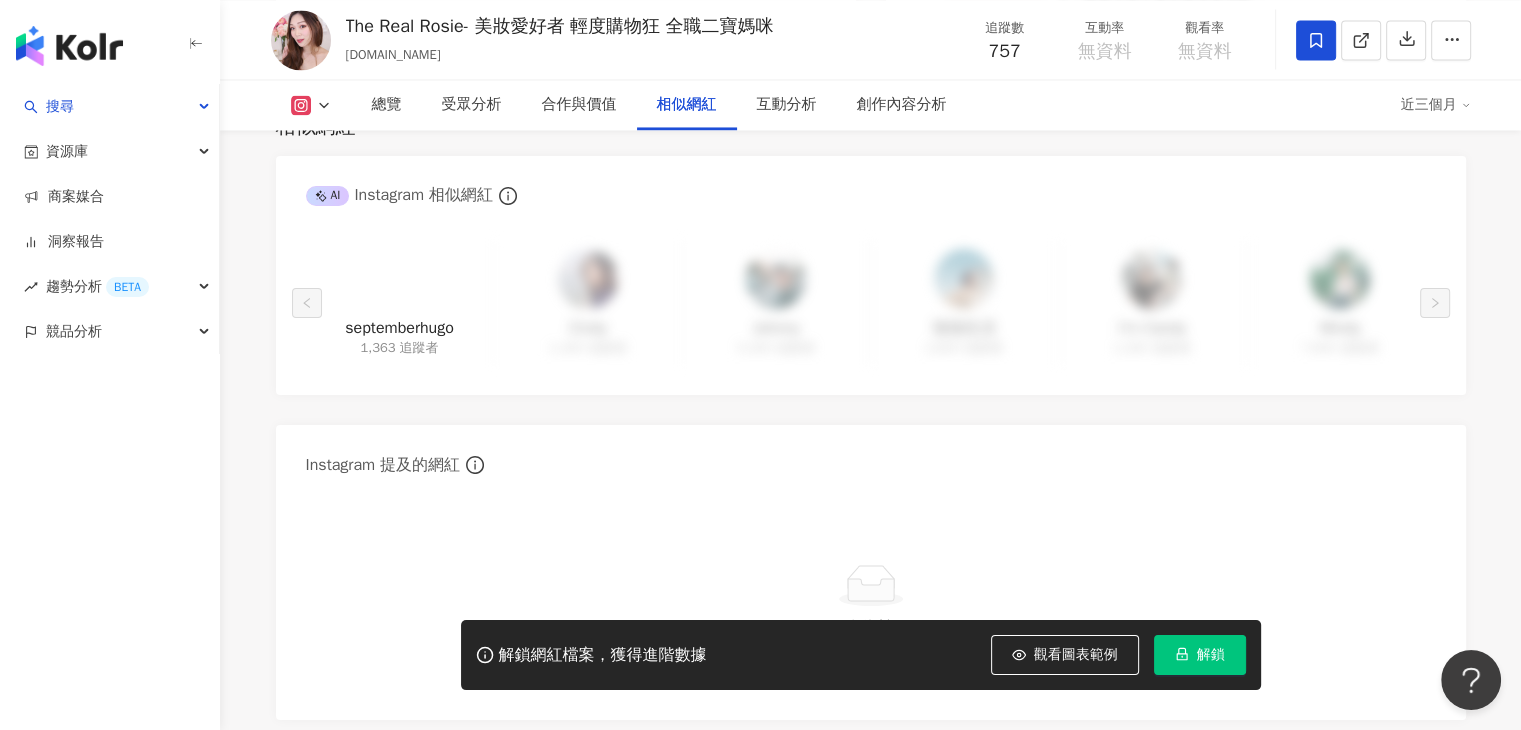 scroll, scrollTop: 3300, scrollLeft: 0, axis: vertical 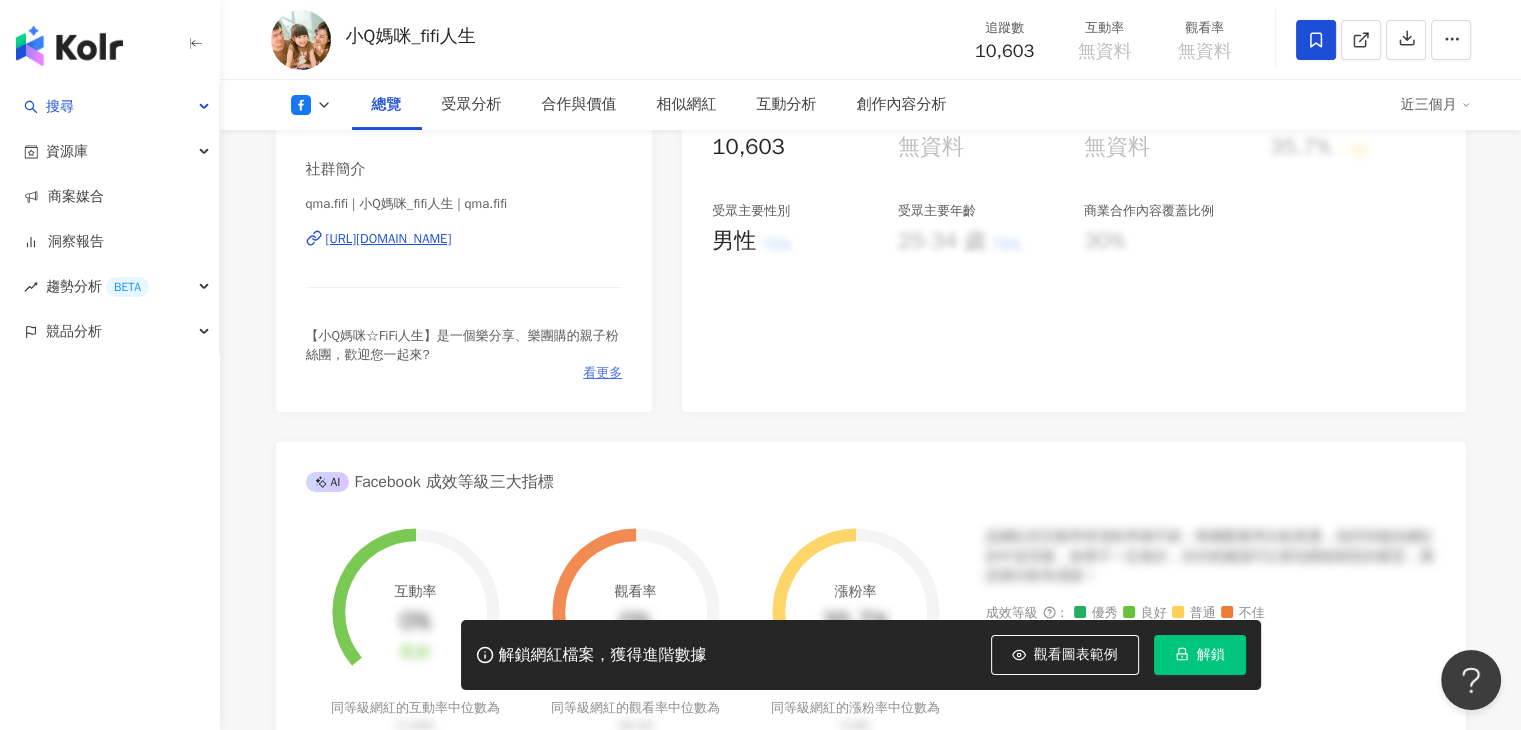click on "看更多" at bounding box center [602, 373] 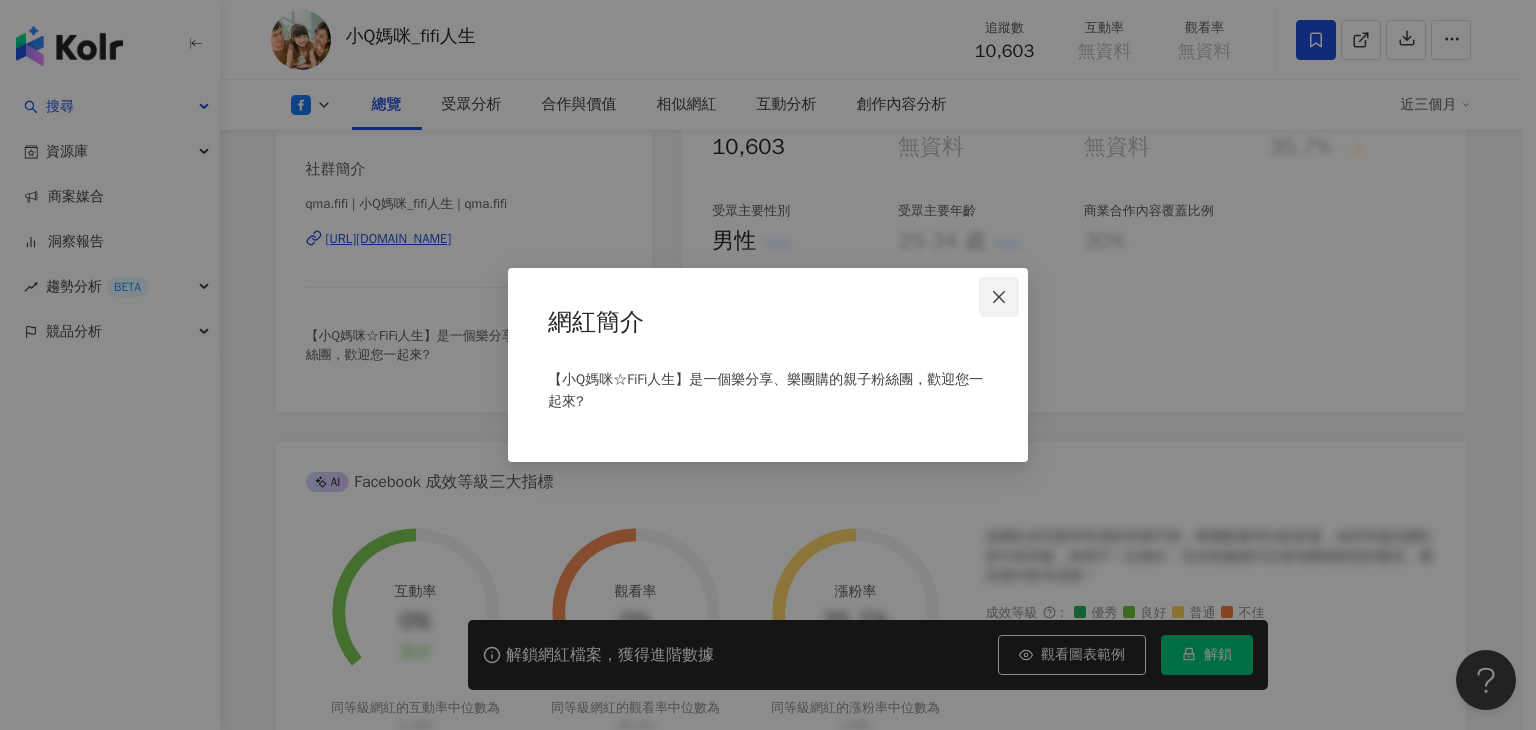 click at bounding box center (999, 297) 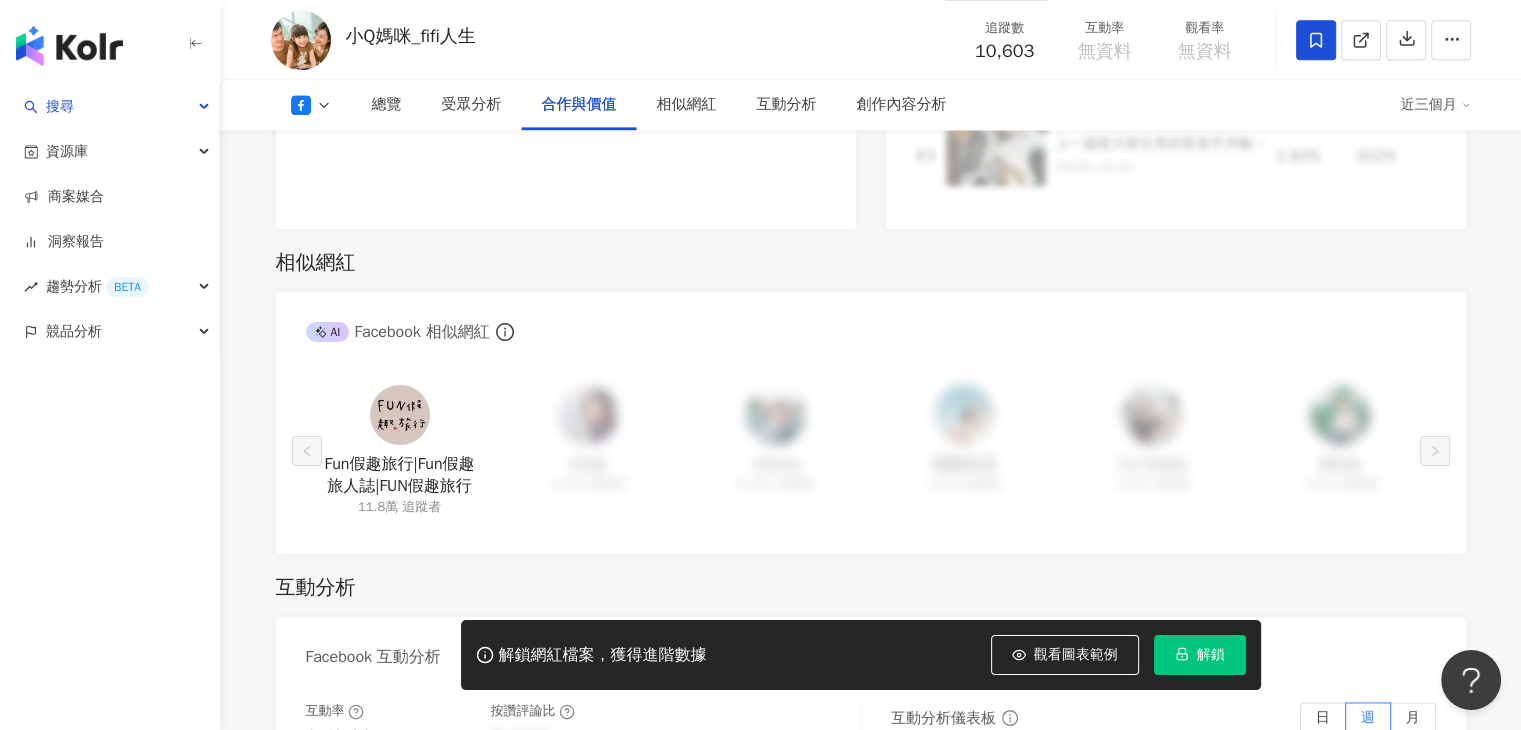 scroll, scrollTop: 2700, scrollLeft: 0, axis: vertical 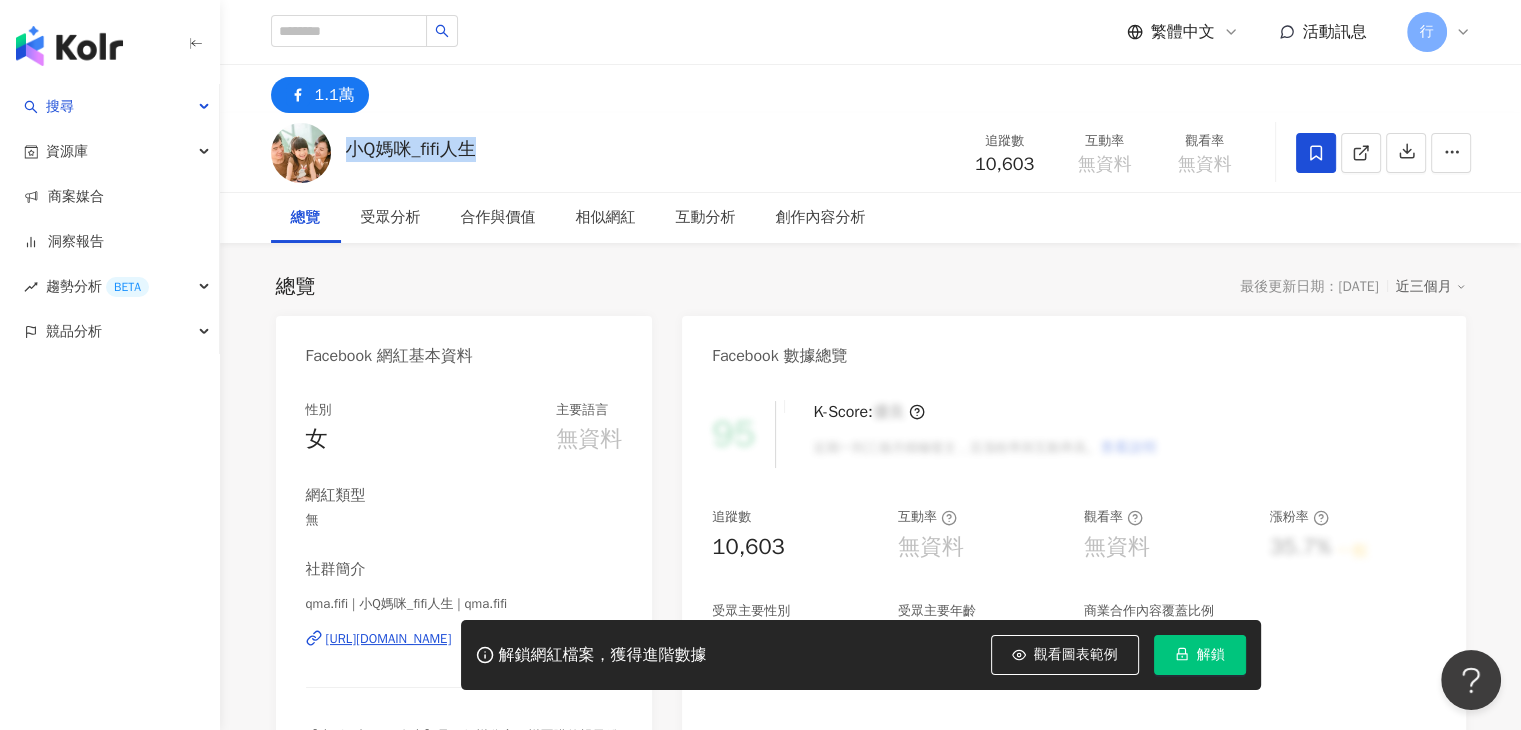 drag, startPoint x: 503, startPoint y: 148, endPoint x: 346, endPoint y: 148, distance: 157 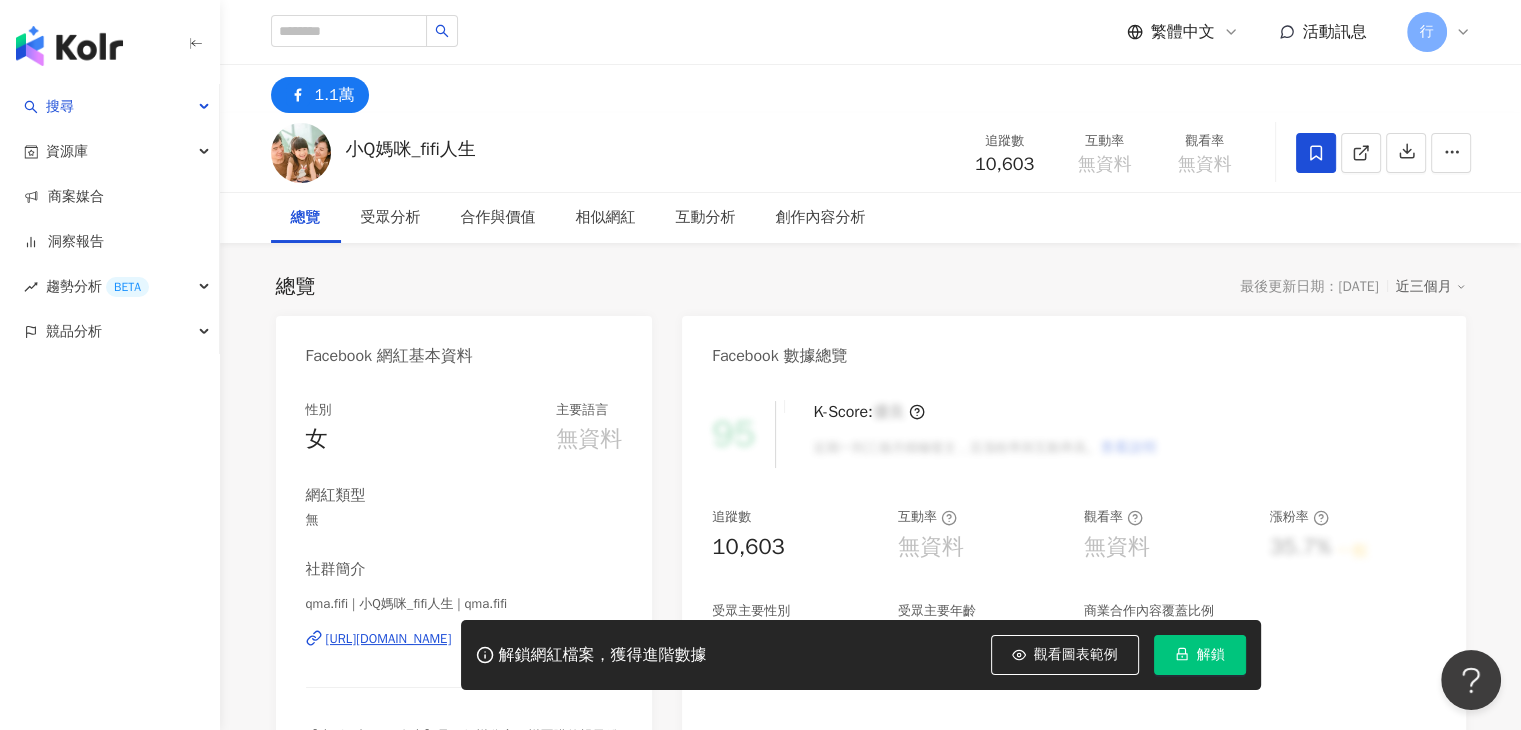 click on "總覽 最後更新日期：2025/7/23 近三個月 Facebook 網紅基本資料 性別   女 主要語言   無資料 網紅類型 無 社群簡介 qma.fifi | 小Q媽咪_fifi人生 | qma.fifi https://www.facebook.com/464990796908144 【小Q媽咪☆FiFi人生】是一個樂分享、樂團購的親子粉絲團，歡迎您一起來? 看更多 Facebook 數據總覽 95 K-Score :   優良 近期一到三個月積極發文，且漲粉率與互動率高。 查看說明 追蹤數   10,603 互動率   無資料 觀看率   無資料 漲粉率   35.7% 一般 受眾主要性別   男性 76% 受眾主要年齡   25-34 歲 76% 商業合作內容覆蓋比例   30% AI Facebook 成效等級三大指標 互動率 0% 良好 同等級網紅的互動率中位數為  0.19% 觀看率 0% 不佳 同等級網紅的觀看率中位數為  35.5% 漲粉率 35.7% 一般 同等級網紅的漲粉率中位數為  0.8% 成效等級 ： 優秀 良好 普通 不佳 Facebook 成長趨勢分析 追蹤數   10,603 漲粉數   28,830 漲粉率" at bounding box center [871, 1036] 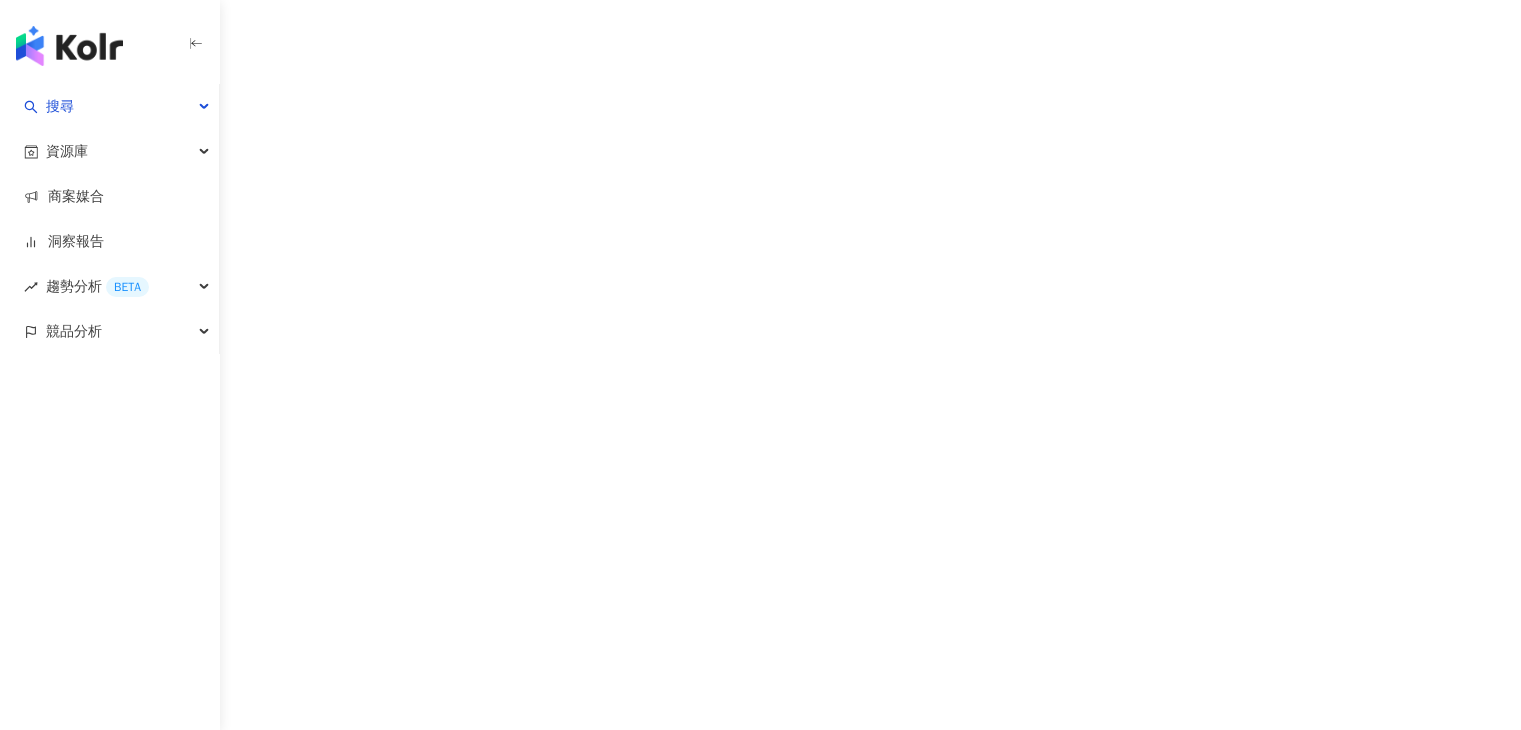 scroll, scrollTop: 0, scrollLeft: 0, axis: both 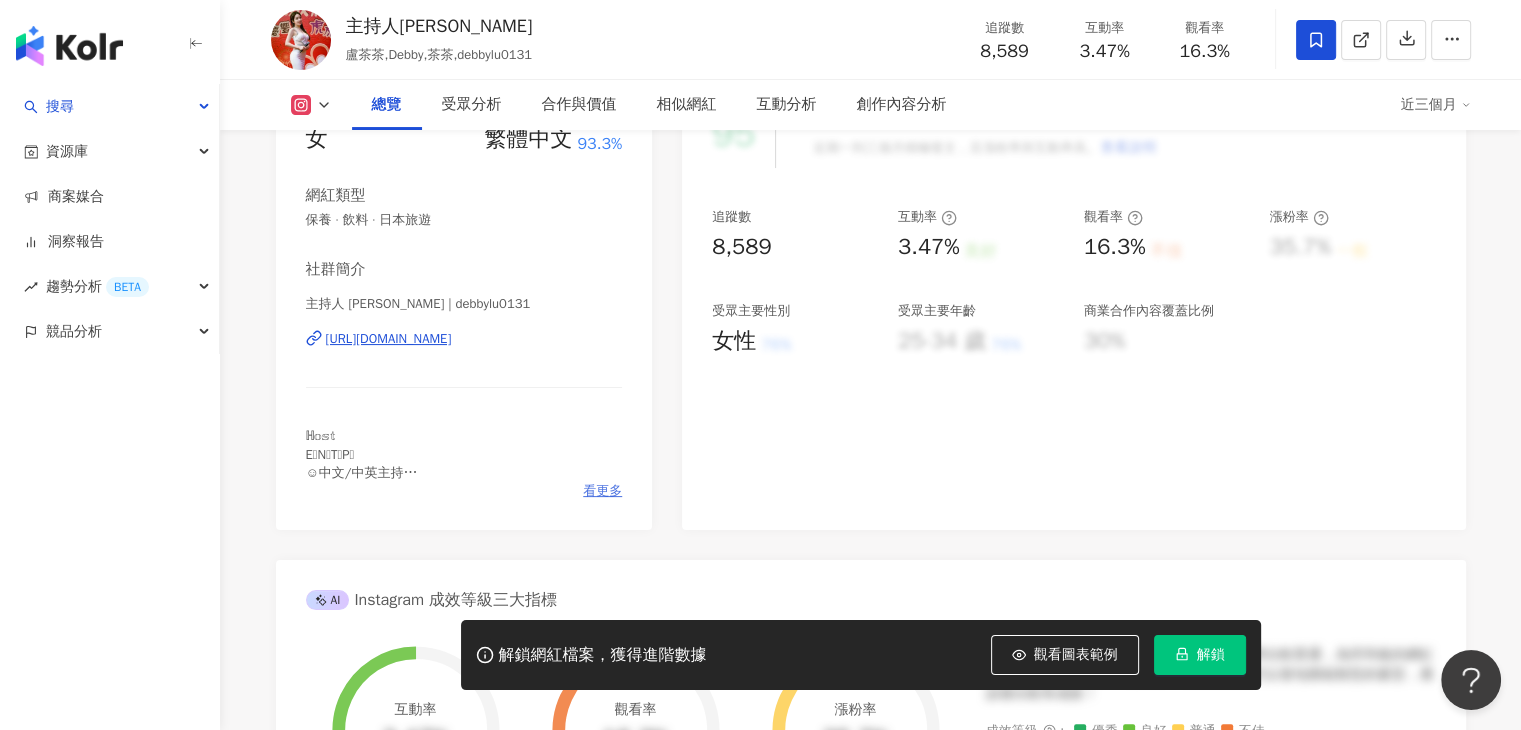 click on "看更多" at bounding box center (602, 491) 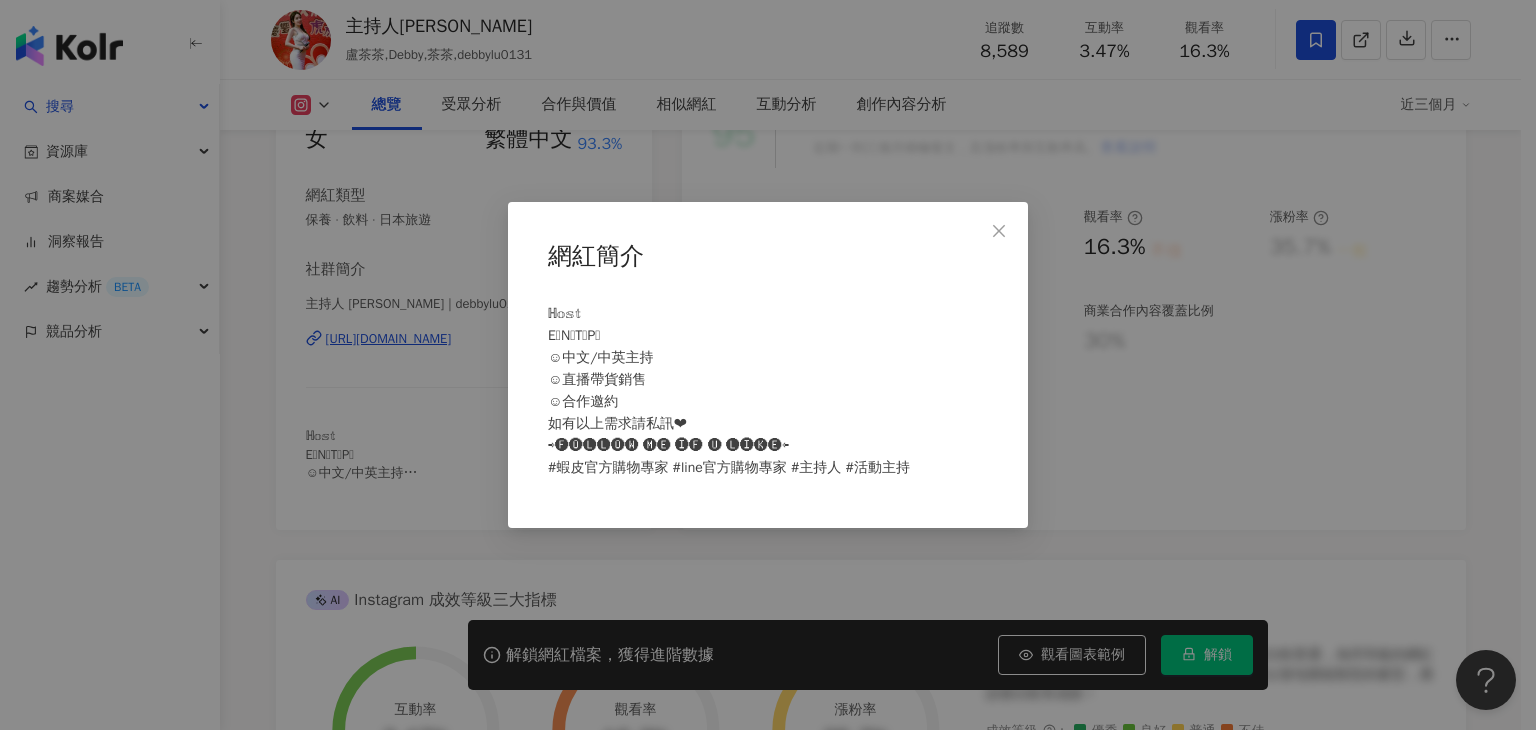 click on "網紅簡介 ℍ𝕠𝕤𝕥
E͟N͟T͟P͟
☺︎︎中文/中英主持
☺︎︎直播帶貨銷售
☺︎︎合作邀約
如有以上需求請私訊❤︎
⇨🅕🅞🅛🅛🅞🅦 🅜🅔 🅘🅕 🅤 🅛🅘🅚🅔⇦
#蝦皮官方購物專家 #line官方購物專家 #主持人 #活動主持" at bounding box center [768, 365] 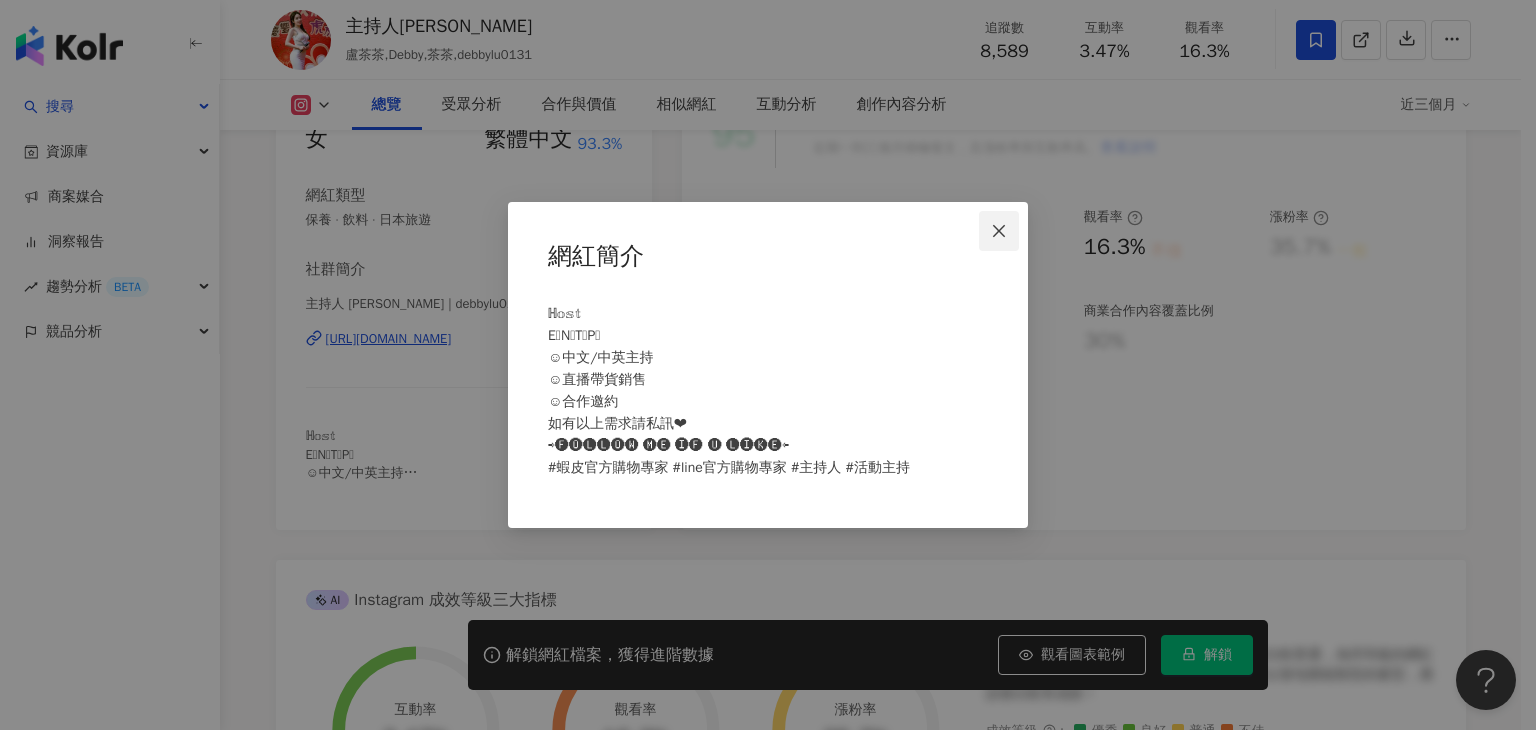 click 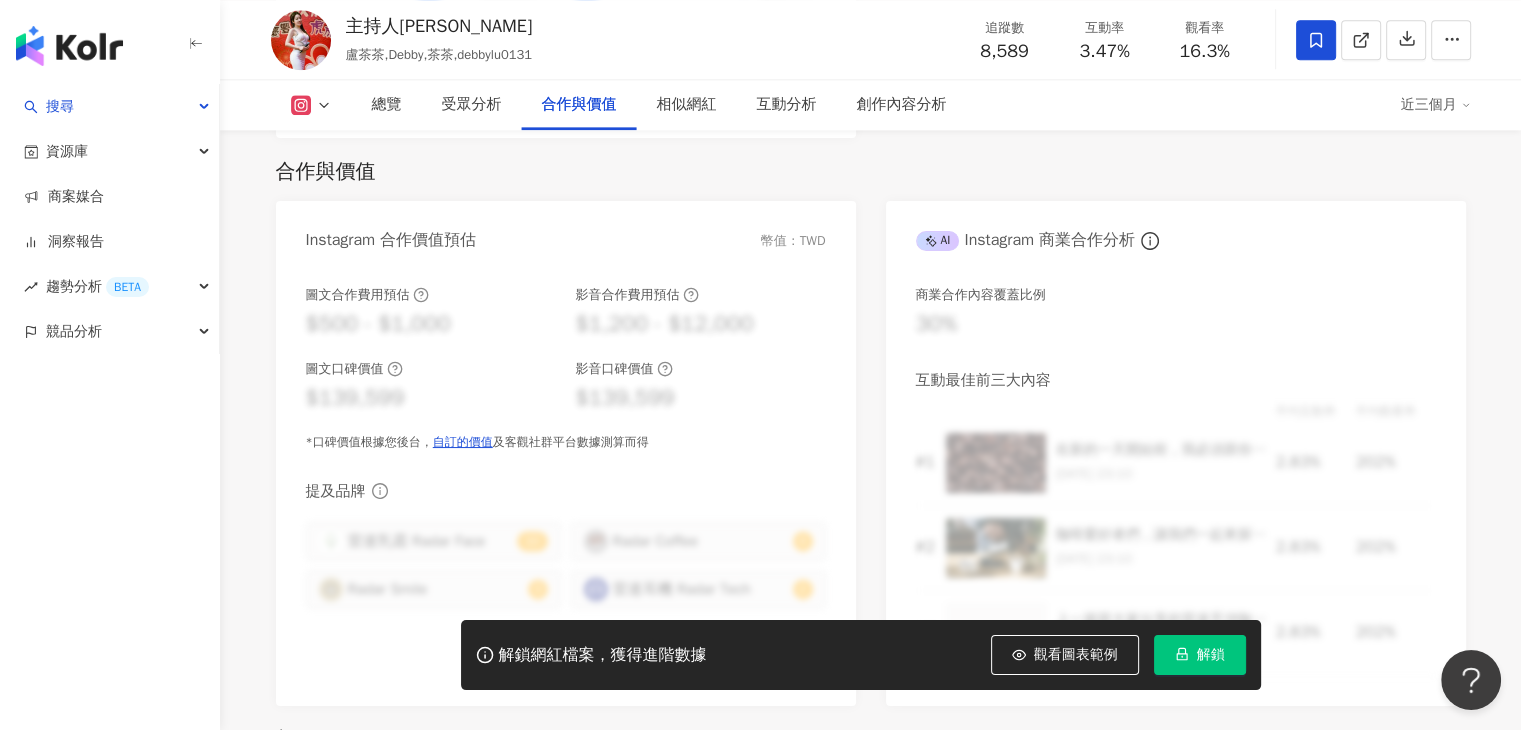 scroll, scrollTop: 3400, scrollLeft: 0, axis: vertical 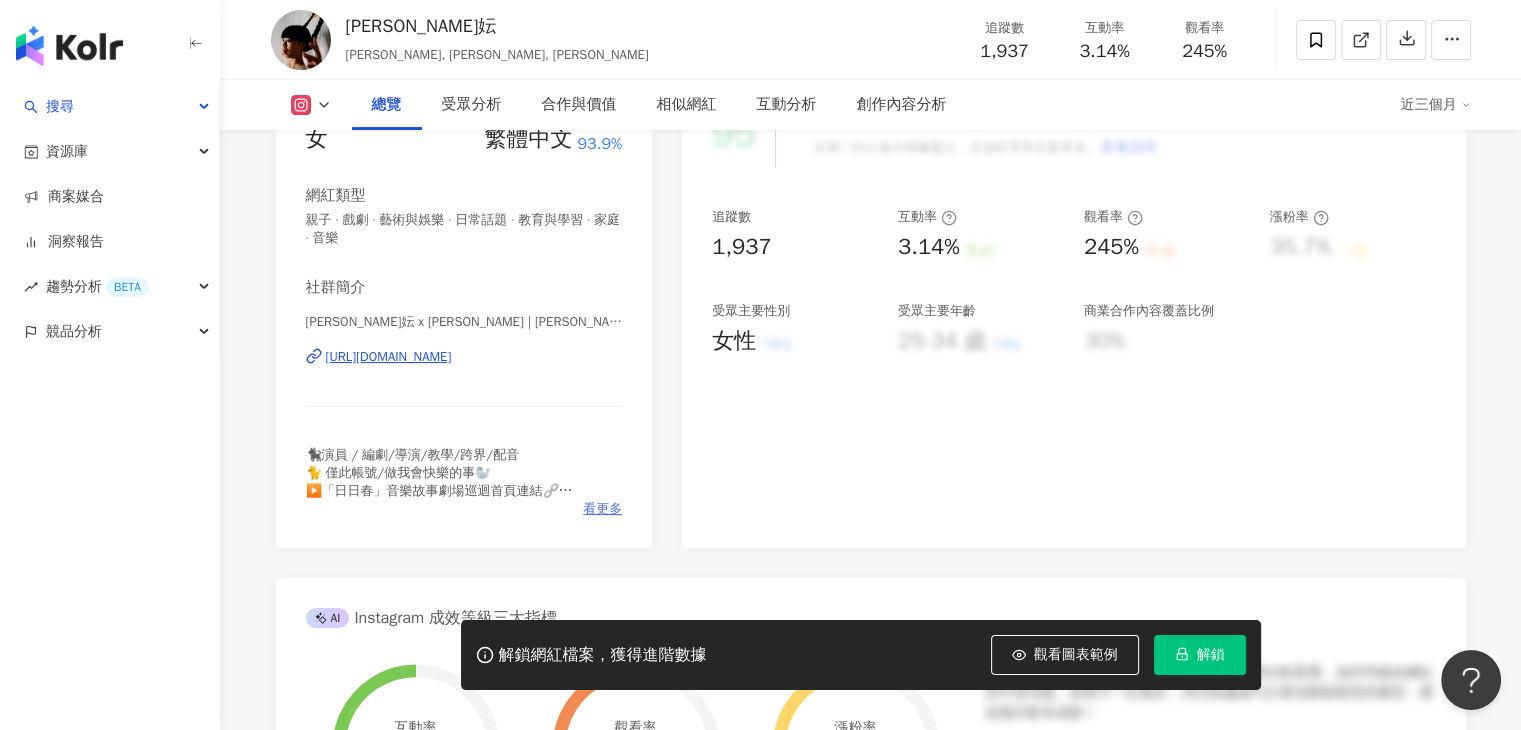 click on "看更多" at bounding box center [602, 509] 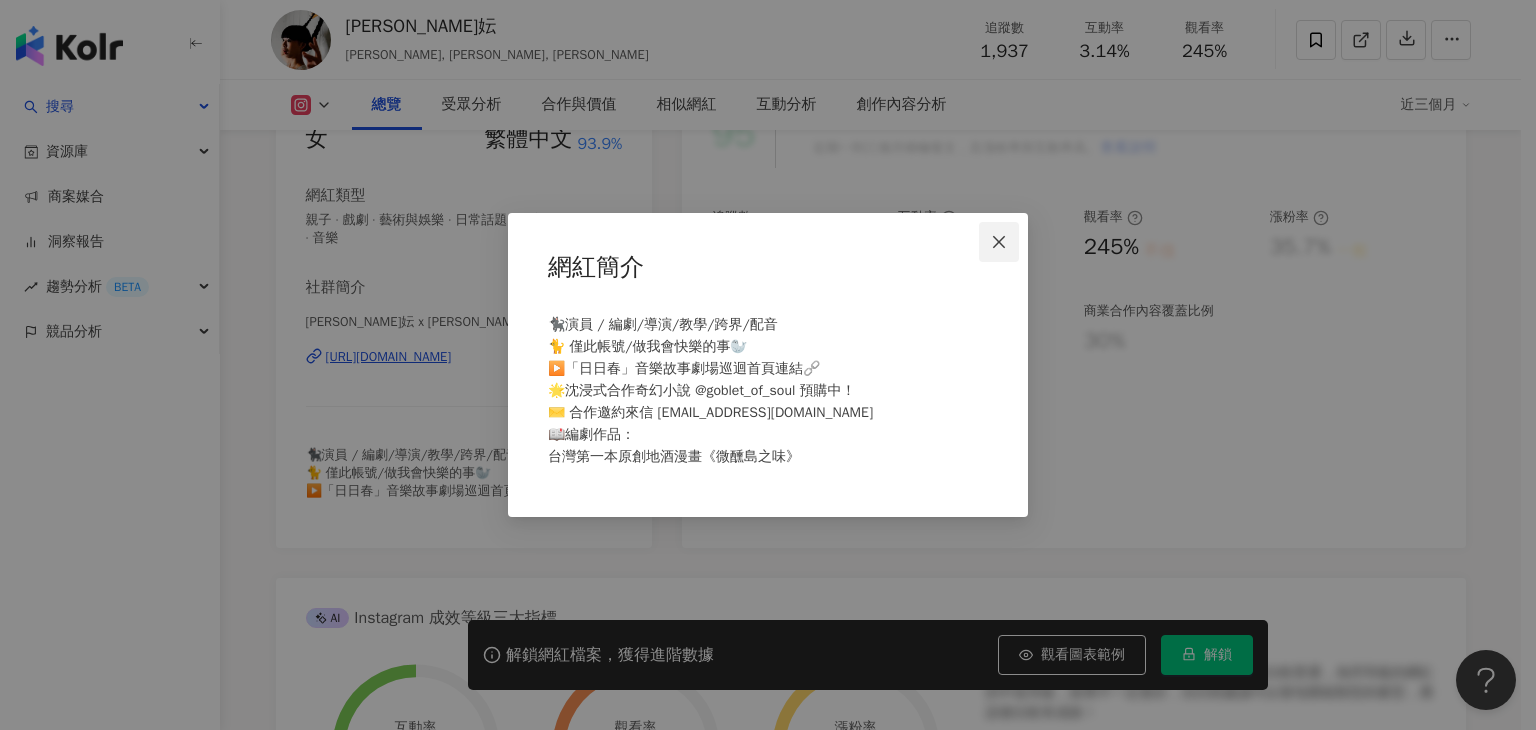 click 